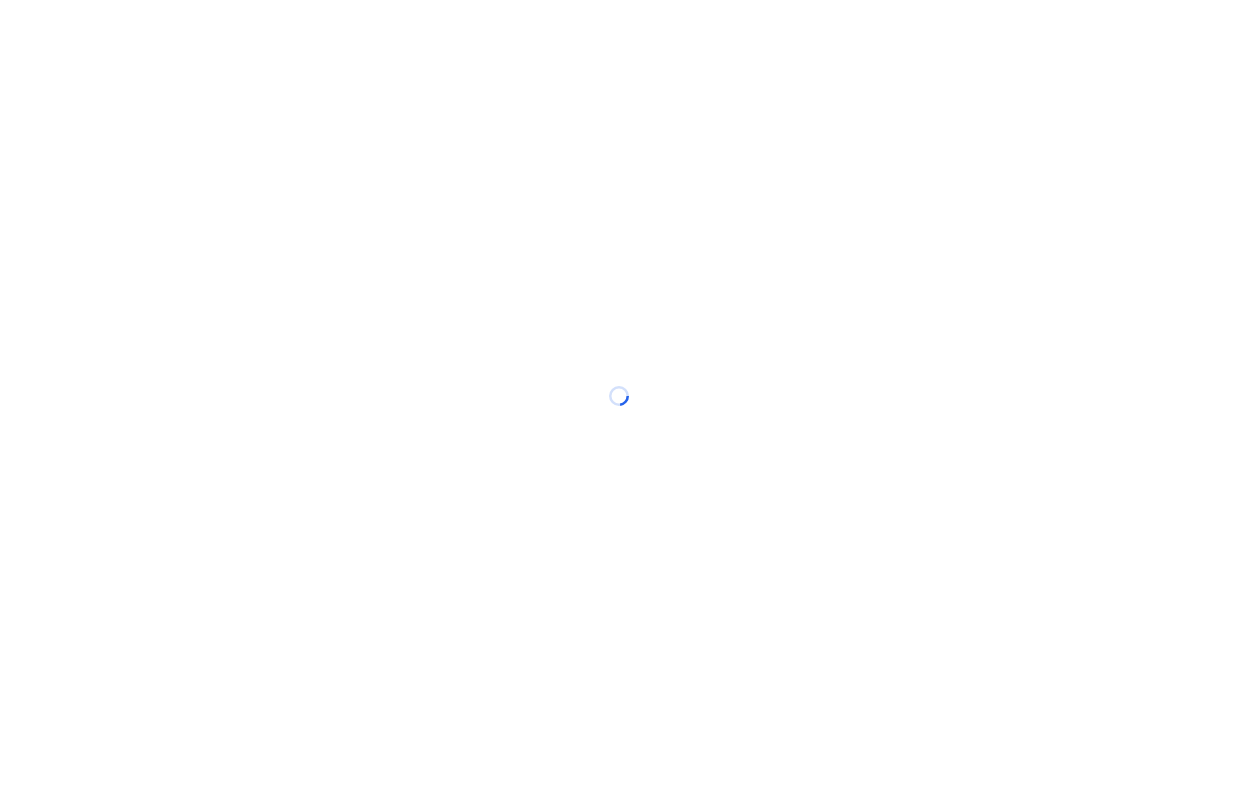 scroll, scrollTop: 0, scrollLeft: 0, axis: both 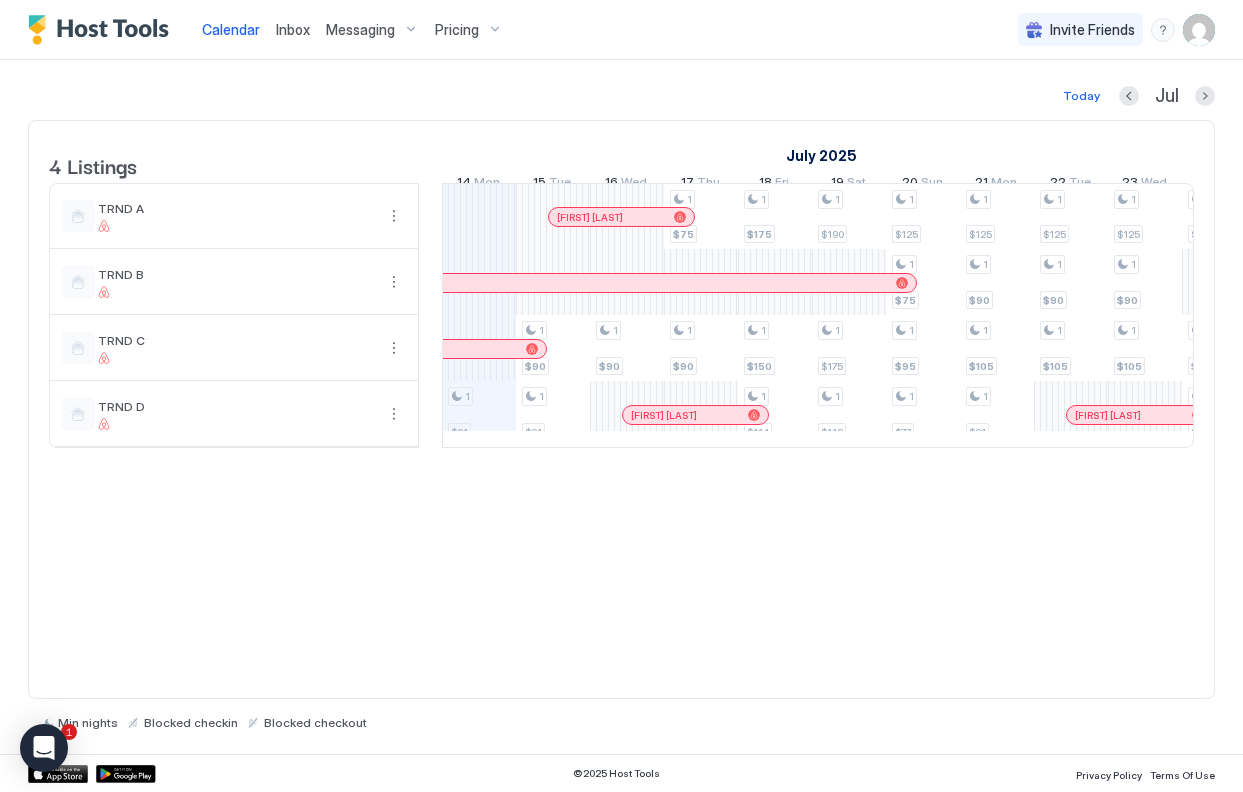 click on "Messaging" at bounding box center (360, 30) 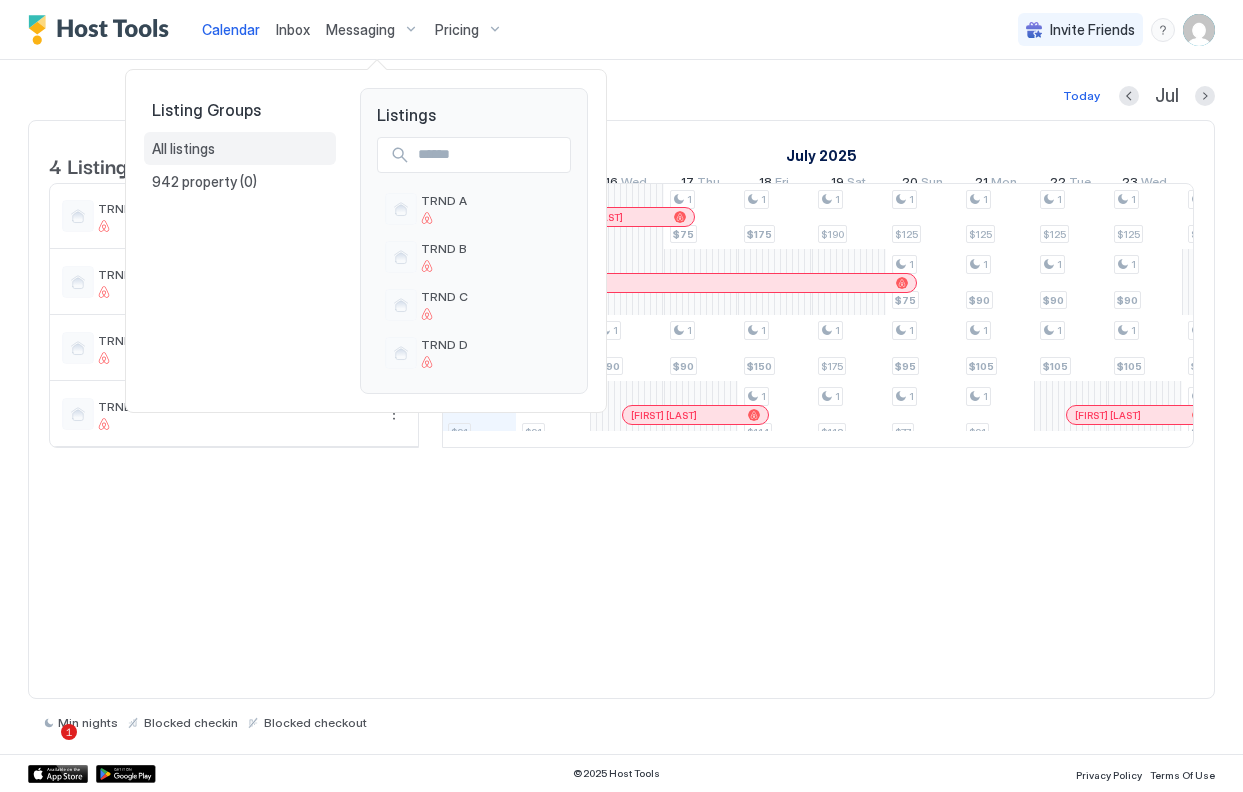 click on "All listings" at bounding box center (240, 149) 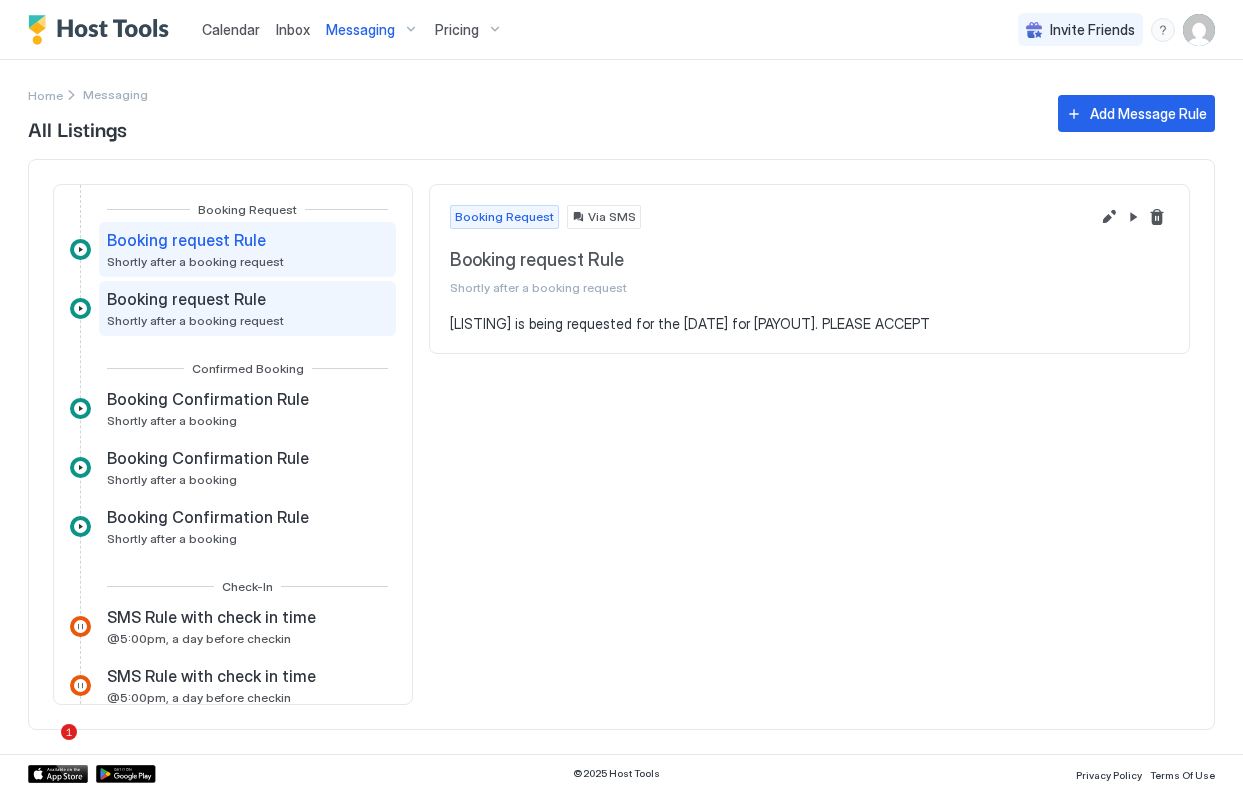 click on "Booking request Rule  Shortly after a booking request" at bounding box center [247, 308] 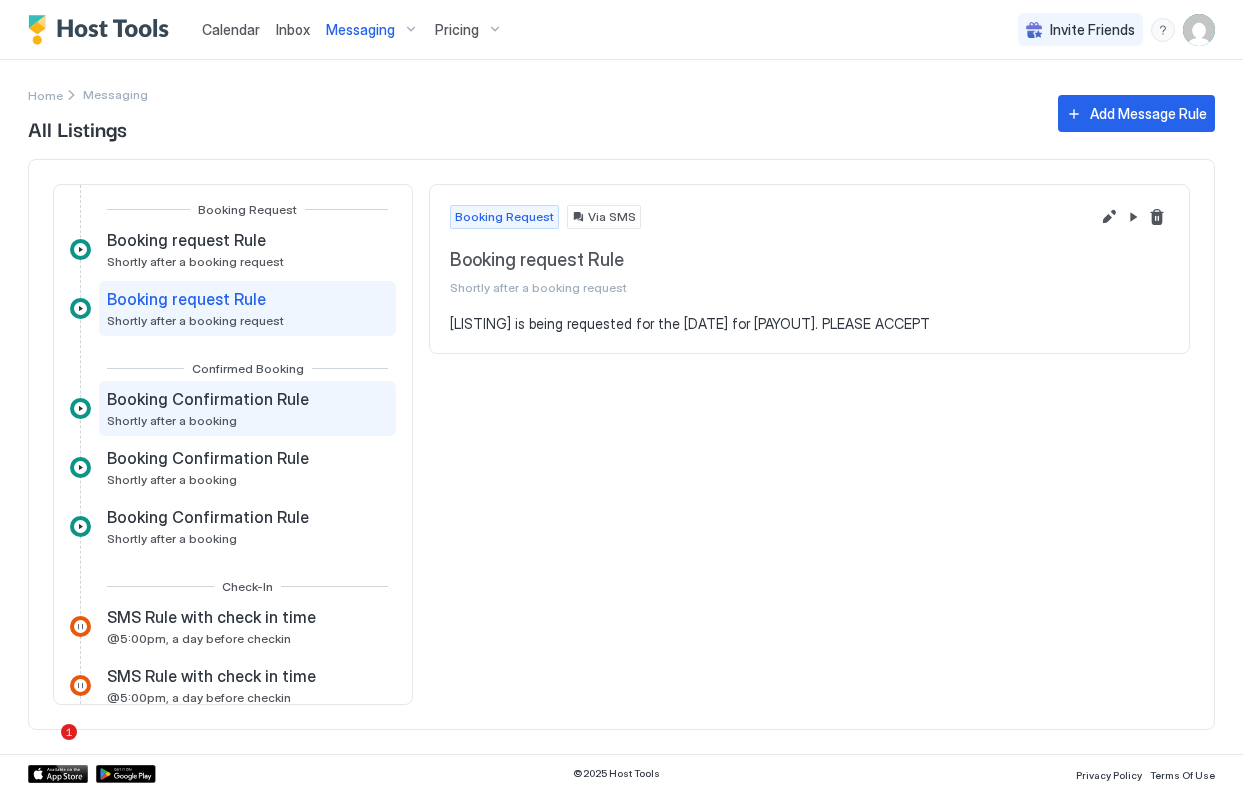 click on "Booking Confirmation Rule Shortly after a booking" at bounding box center [247, 408] 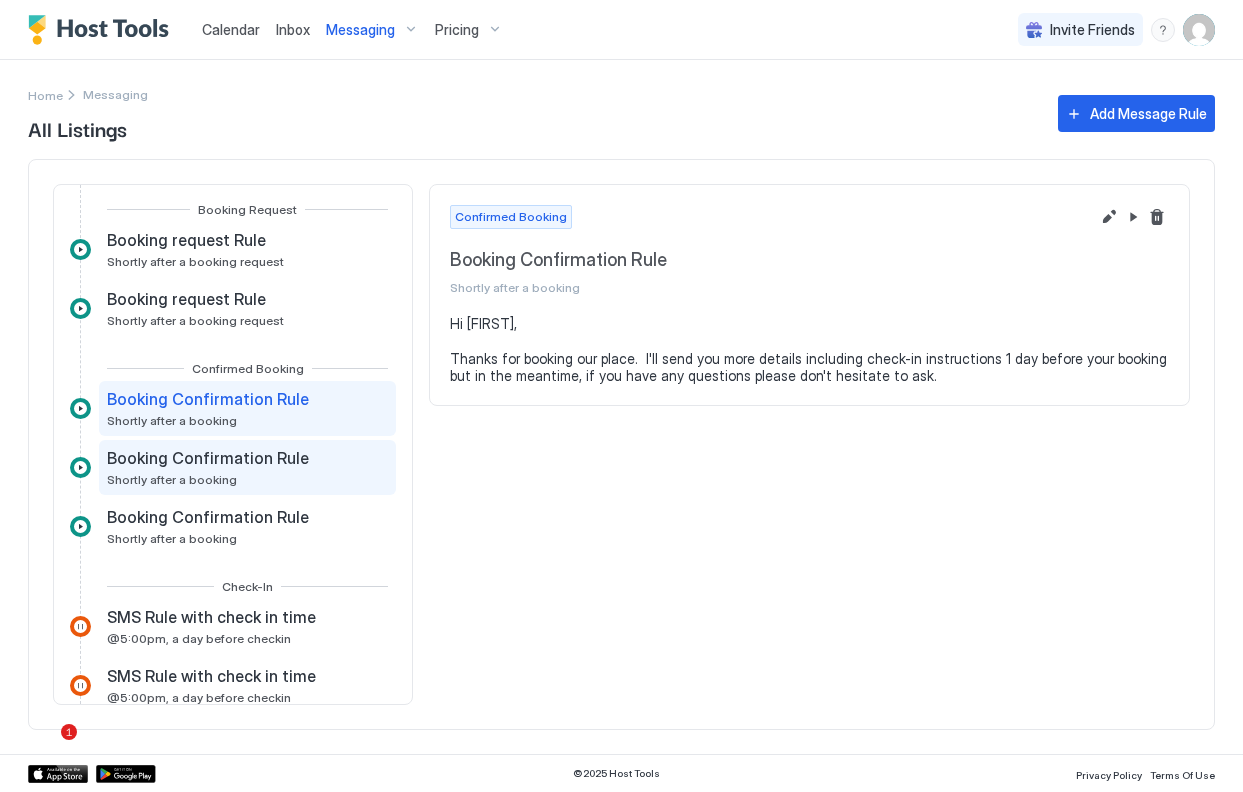 click on "Booking Confirmation Rule" at bounding box center (208, 458) 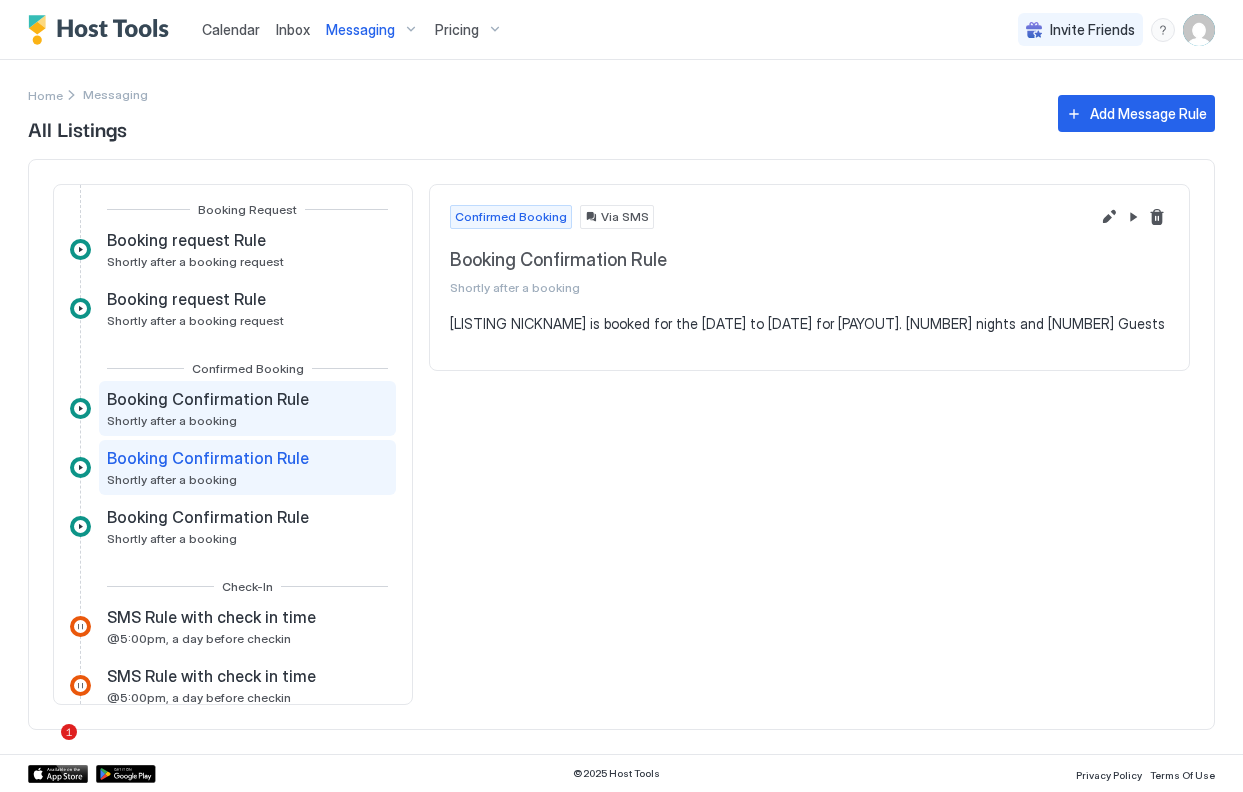 click on "Booking Confirmation Rule" at bounding box center (208, 399) 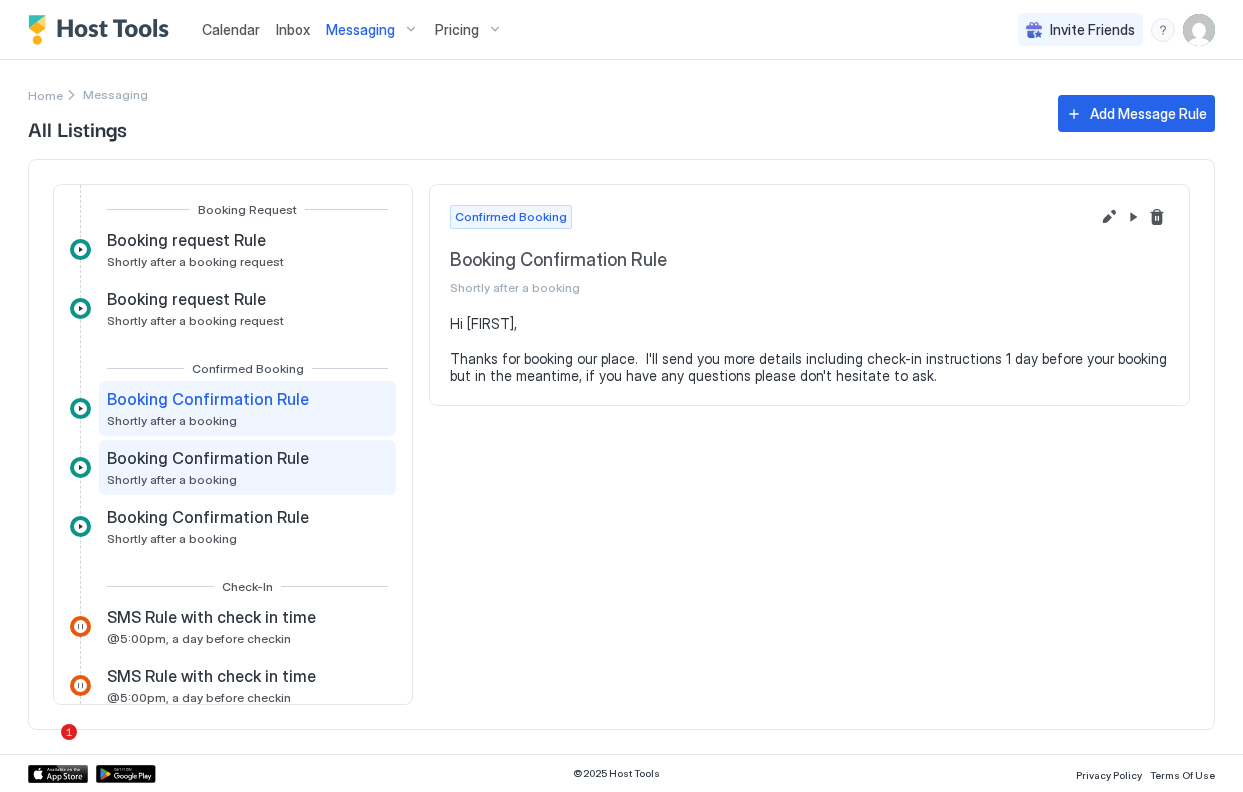 click on "Booking Confirmation Rule  Shortly after a booking" at bounding box center [247, 467] 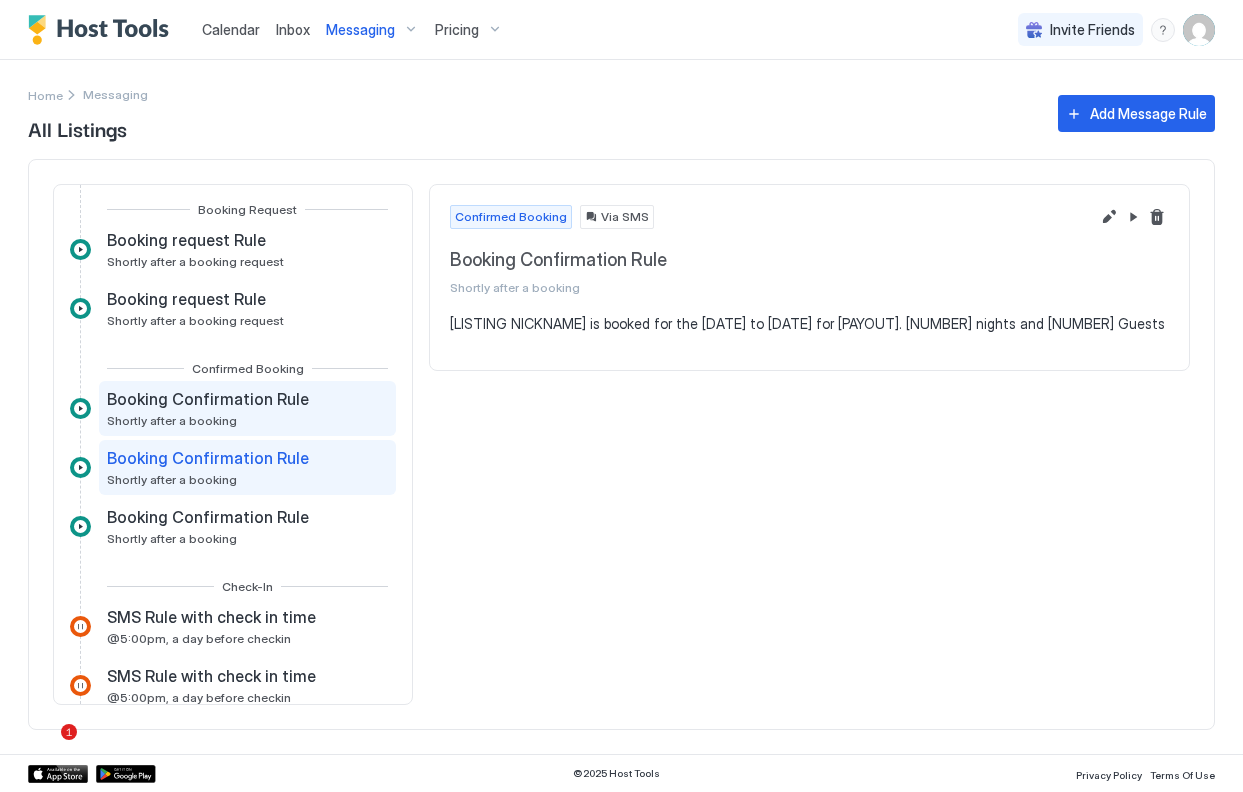 click on "Booking Confirmation Rule" at bounding box center [208, 399] 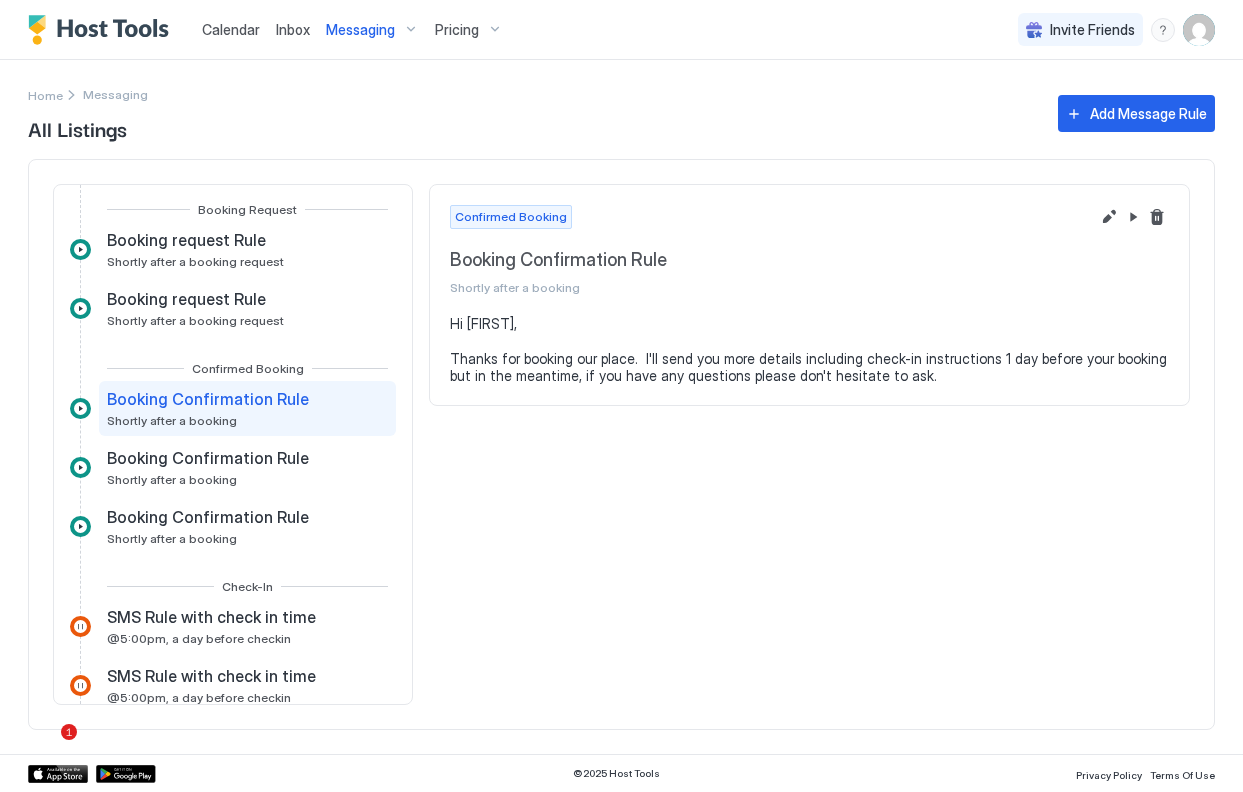 click on "Booking Request Booking request Rule  Shortly after a booking request Booking request Rule  Shortly after a booking request Confirmed Booking Booking Confirmation Rule Shortly after a booking Booking Confirmation Rule  Shortly after a booking Booking Confirmation Rule  Shortly after a booking Check-In SMS Rule with check in time  @5:00pm, a day before checkin SMS Rule with check in time  @5:00pm, a day before checkin Cleaning Now Reminder SMS @11:00am, on the day of checkin Cleaning Now Reminder SMS @11:00am, on the day of checkin Check-Out Check-Out Rule @5:00pm, a day before checkout Cleaning Tomorrow Reminder SMS @5:00pm, a day before checkout Cleaning Tomorrow Reminder SMS @5:00pm, a day before checkout Cleaning Now Reminder SMS @11:00am, on the day of checkout Cleaning Now Reminder SMS @11:00am, on the day of checkout Check-Out Rule @11:00am, on the day of checkout" at bounding box center (233, 444) 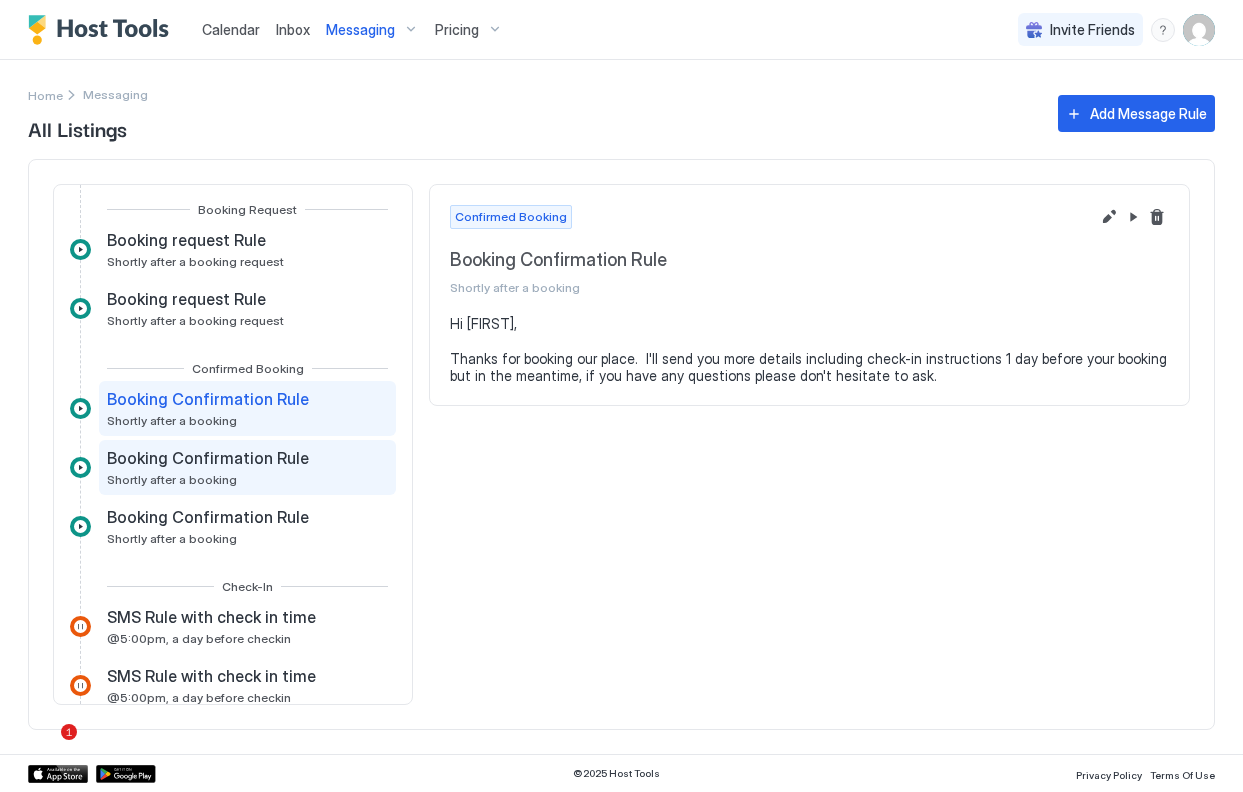click on "Booking Confirmation Rule" at bounding box center [208, 458] 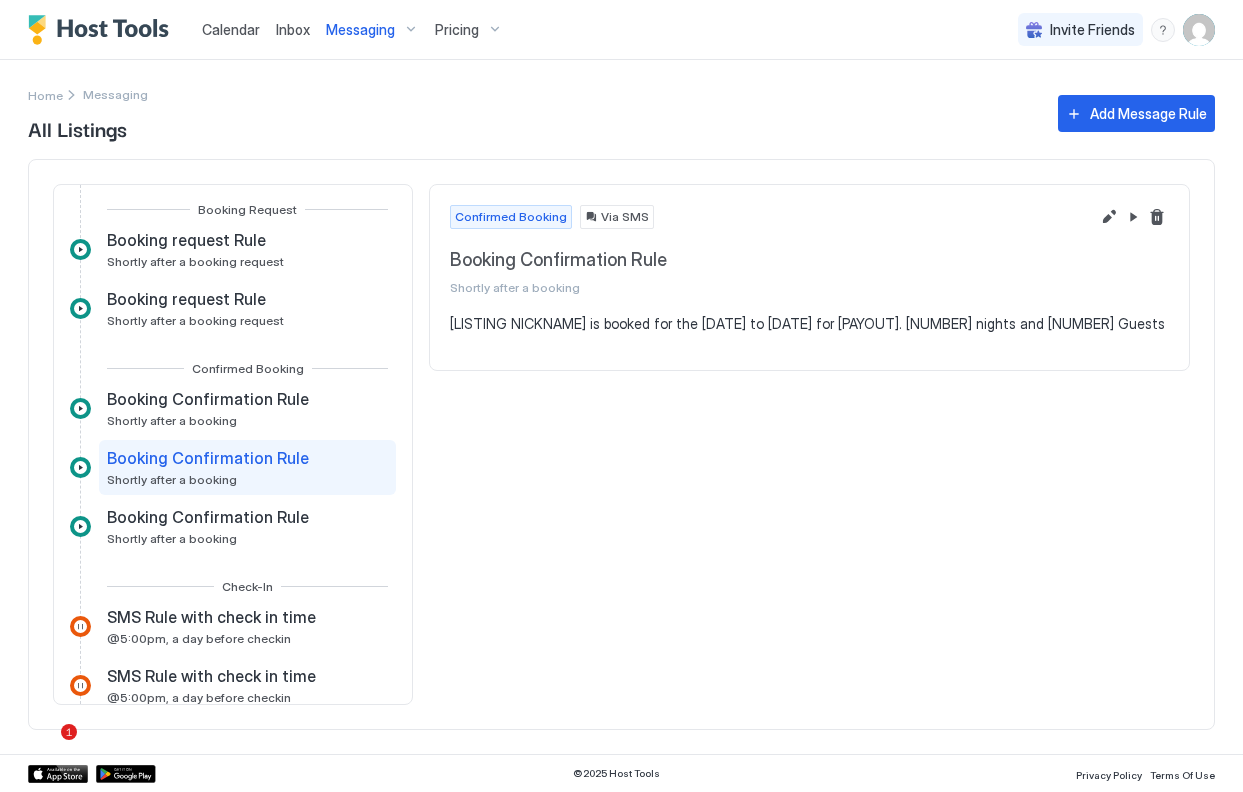 click on "Booking Confirmation Rule  Shortly after a booking" at bounding box center (247, 467) 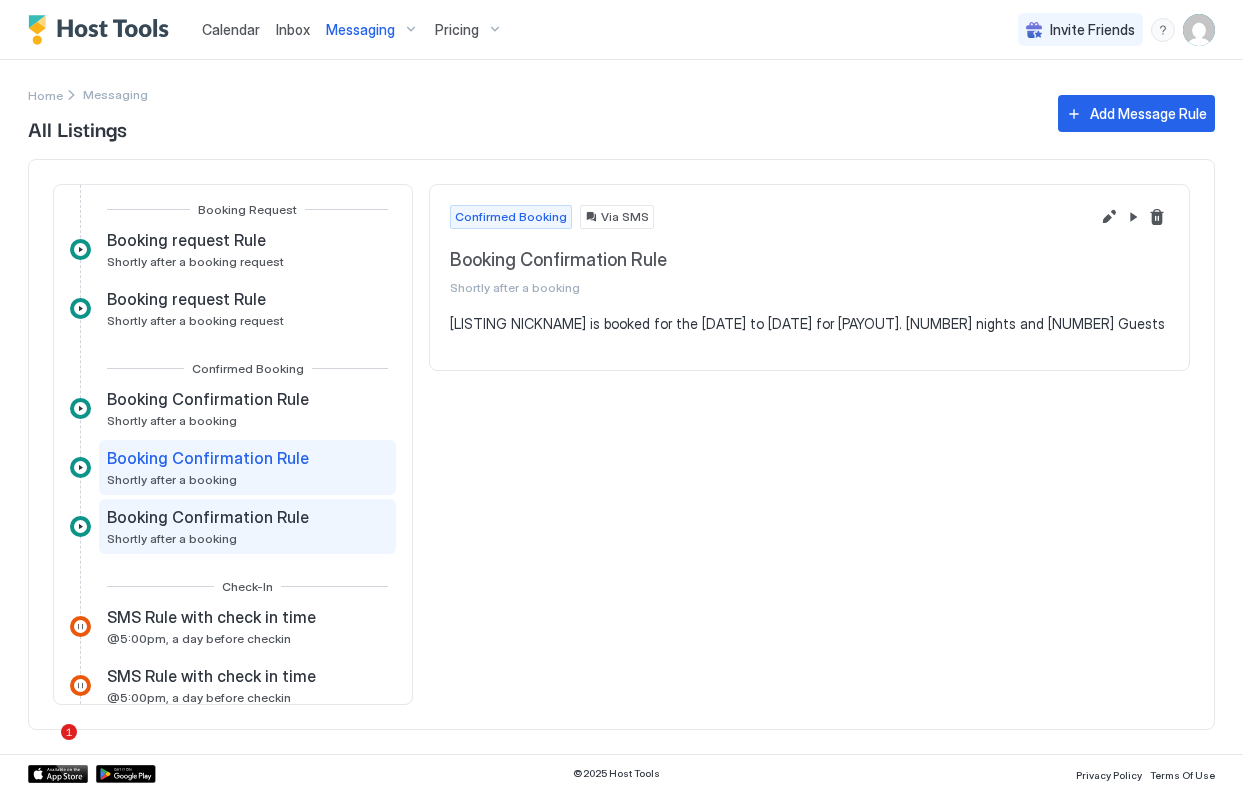 click on "Booking Confirmation Rule" at bounding box center [208, 517] 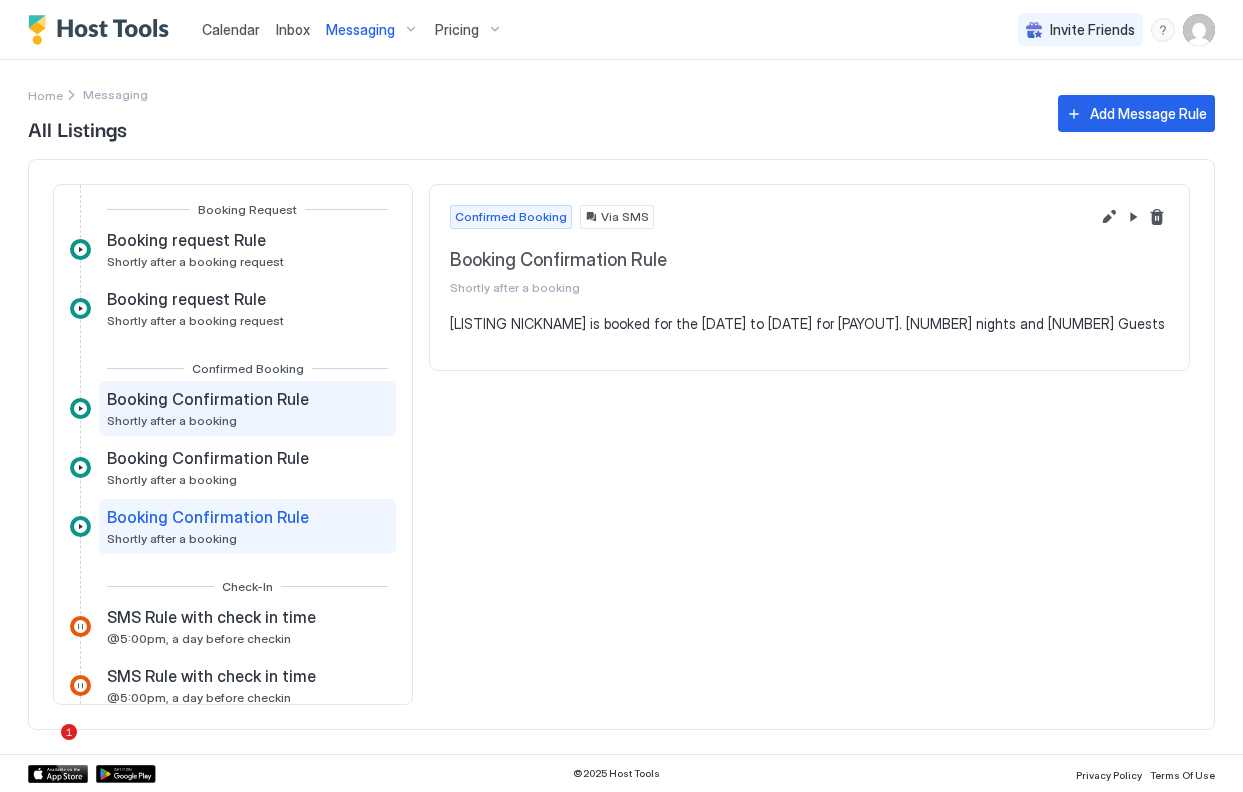 click on "Booking Confirmation Rule Shortly after a booking" at bounding box center (210, 408) 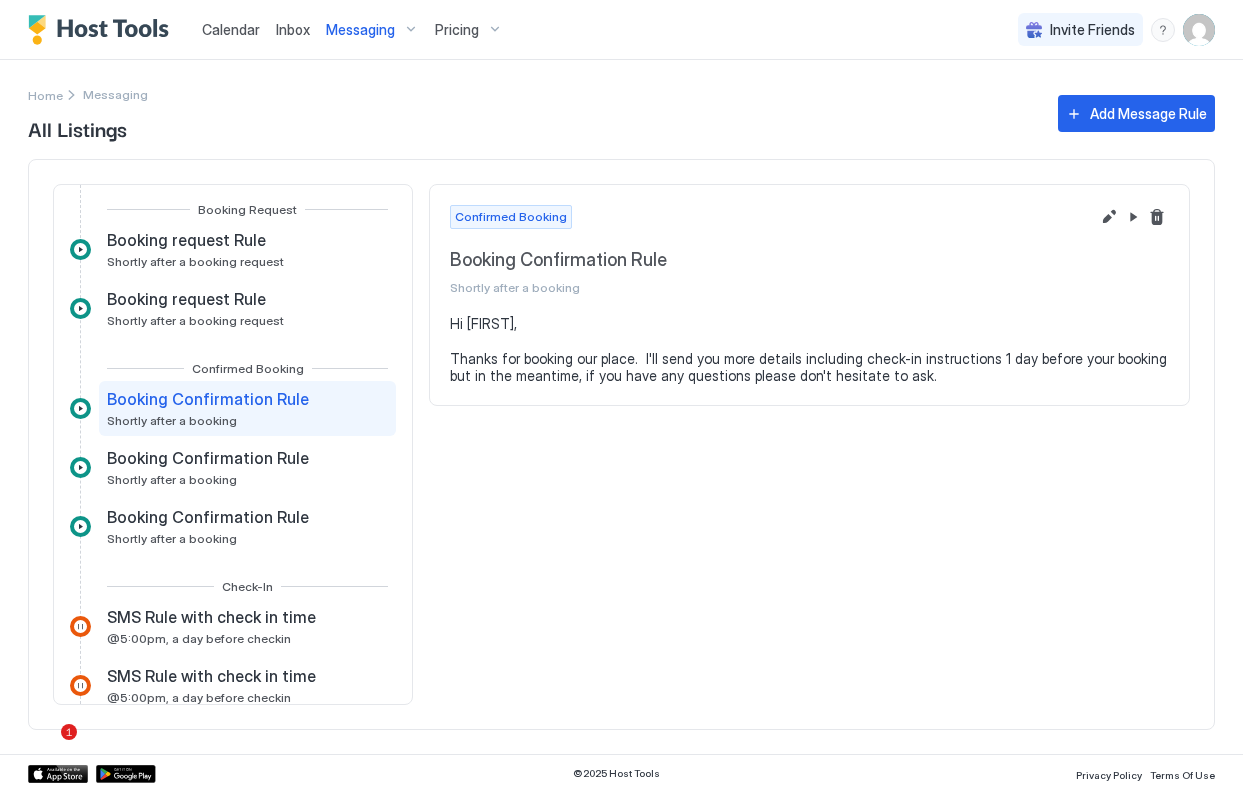 click at bounding box center [1157, 217] 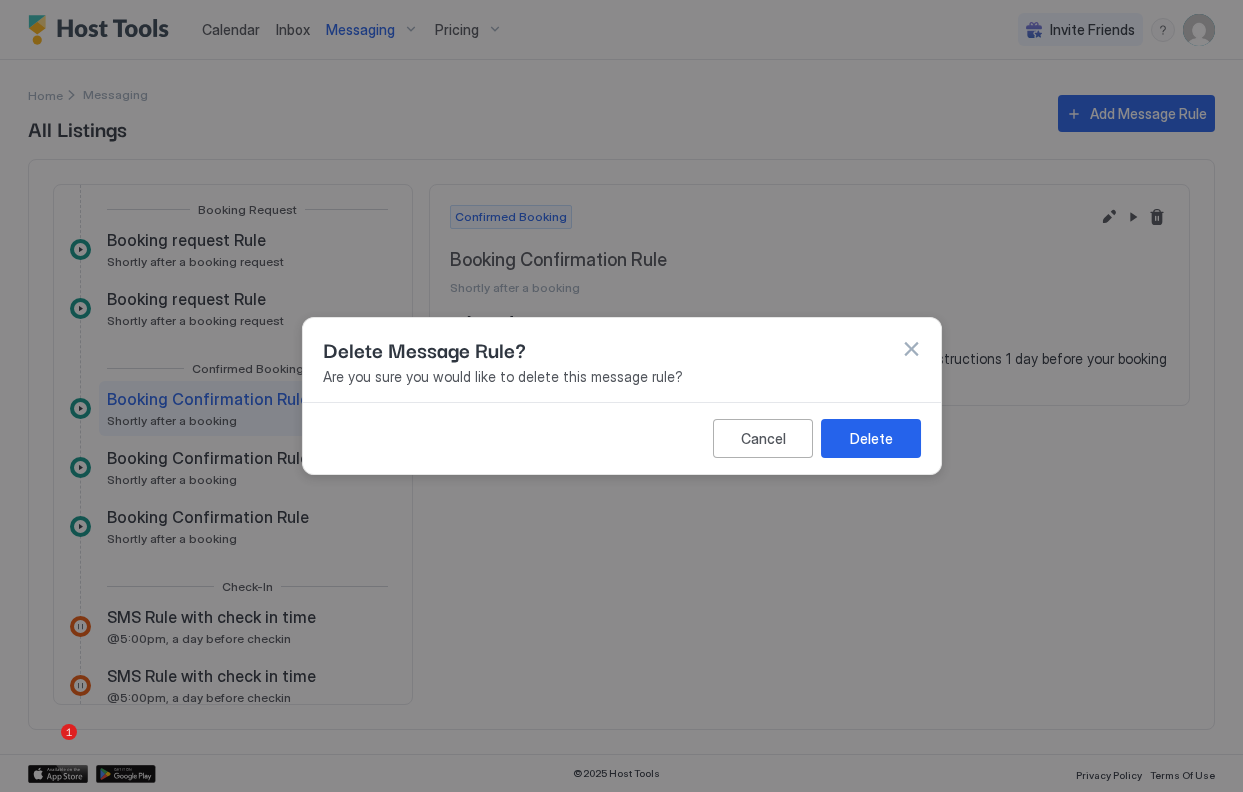 click on "Delete" at bounding box center [871, 438] 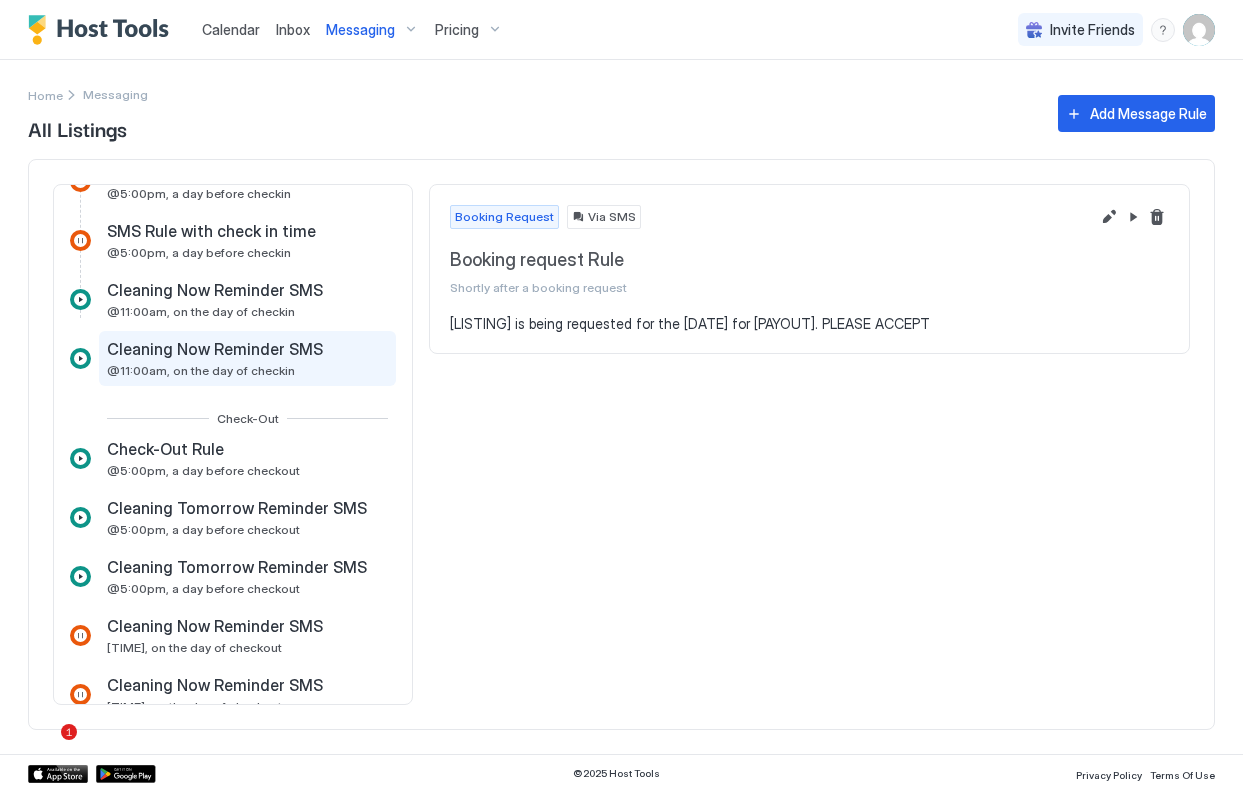 scroll, scrollTop: 483, scrollLeft: 0, axis: vertical 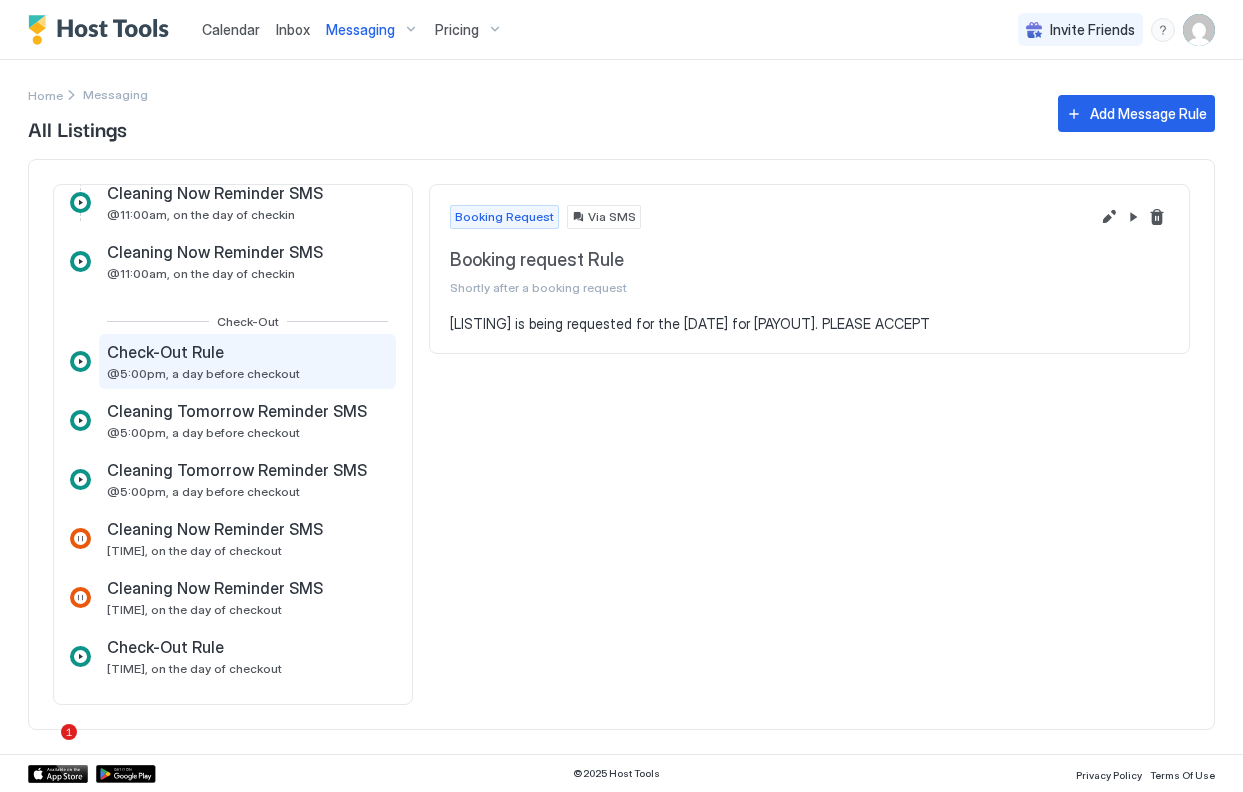 click on "@5:00pm, a day before checkout" at bounding box center (203, 373) 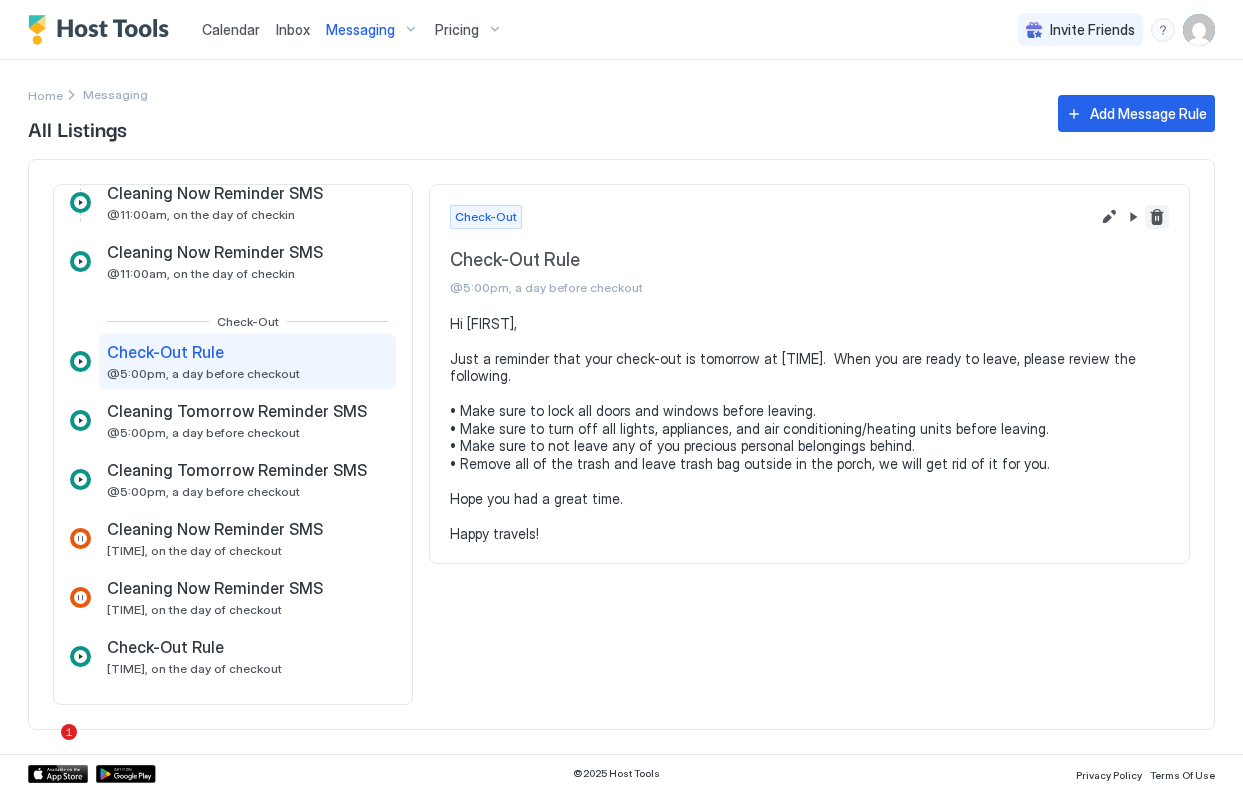click at bounding box center [1157, 217] 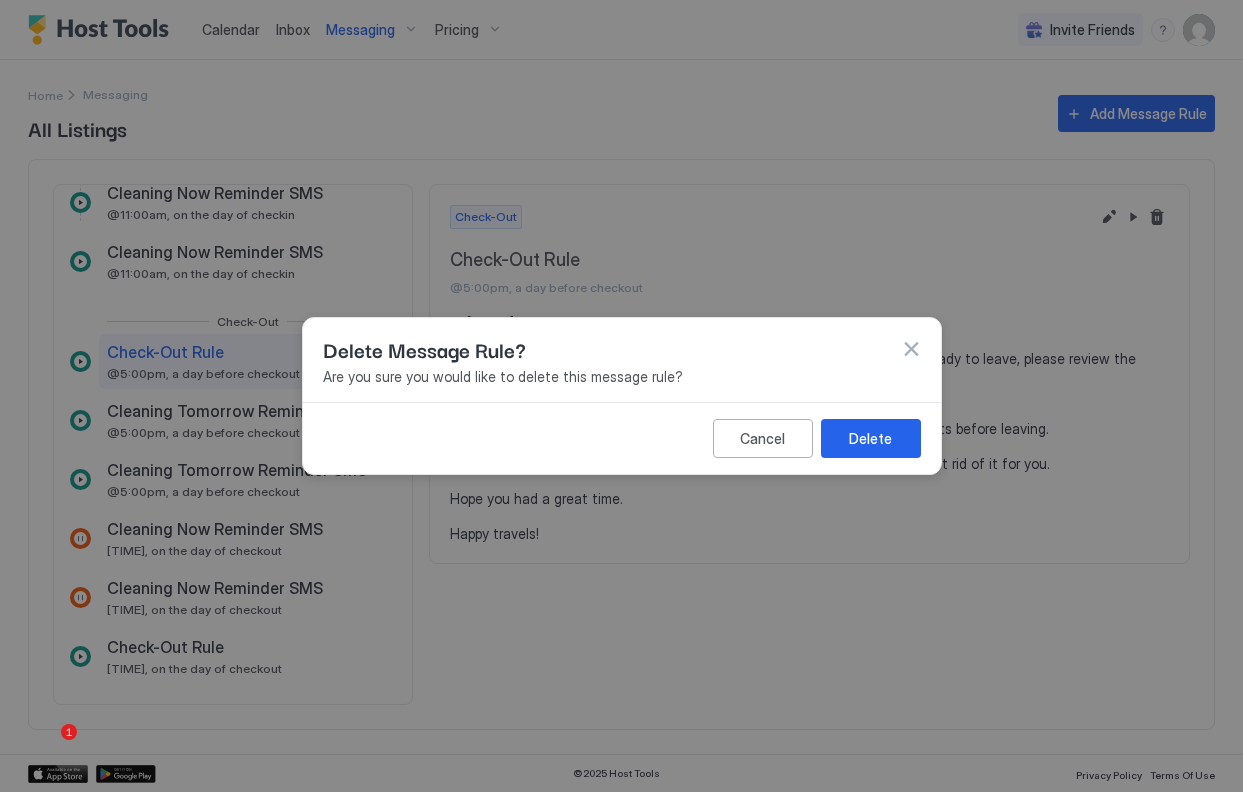click at bounding box center (911, 349) 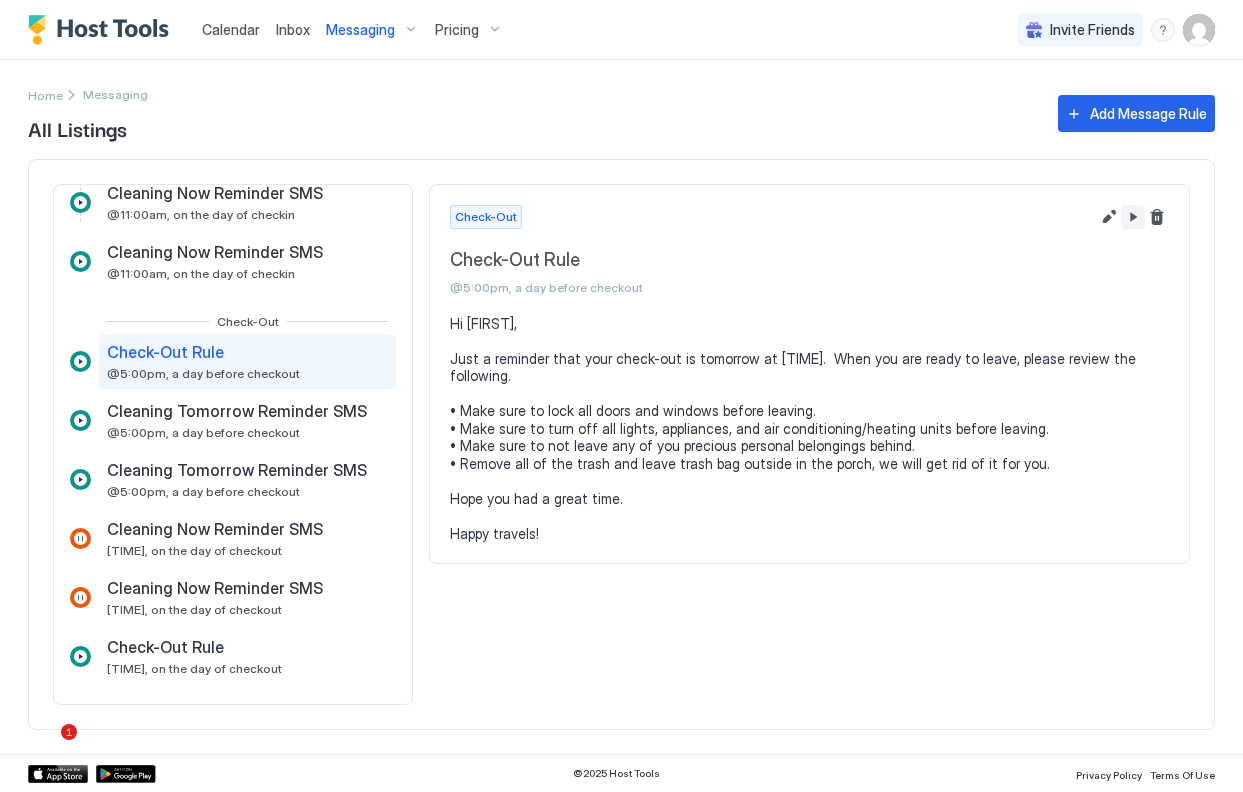 click at bounding box center (1133, 217) 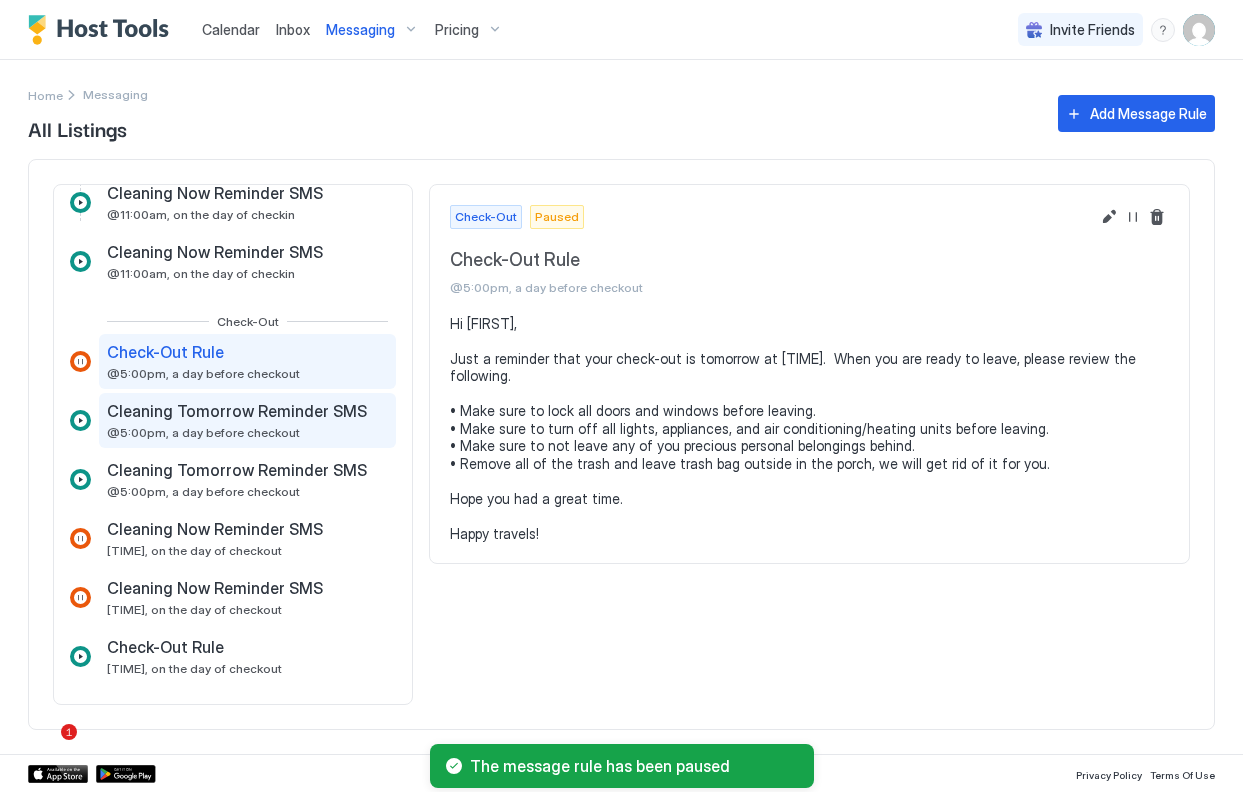 click on "@5:00pm, a day before checkout" at bounding box center [203, 432] 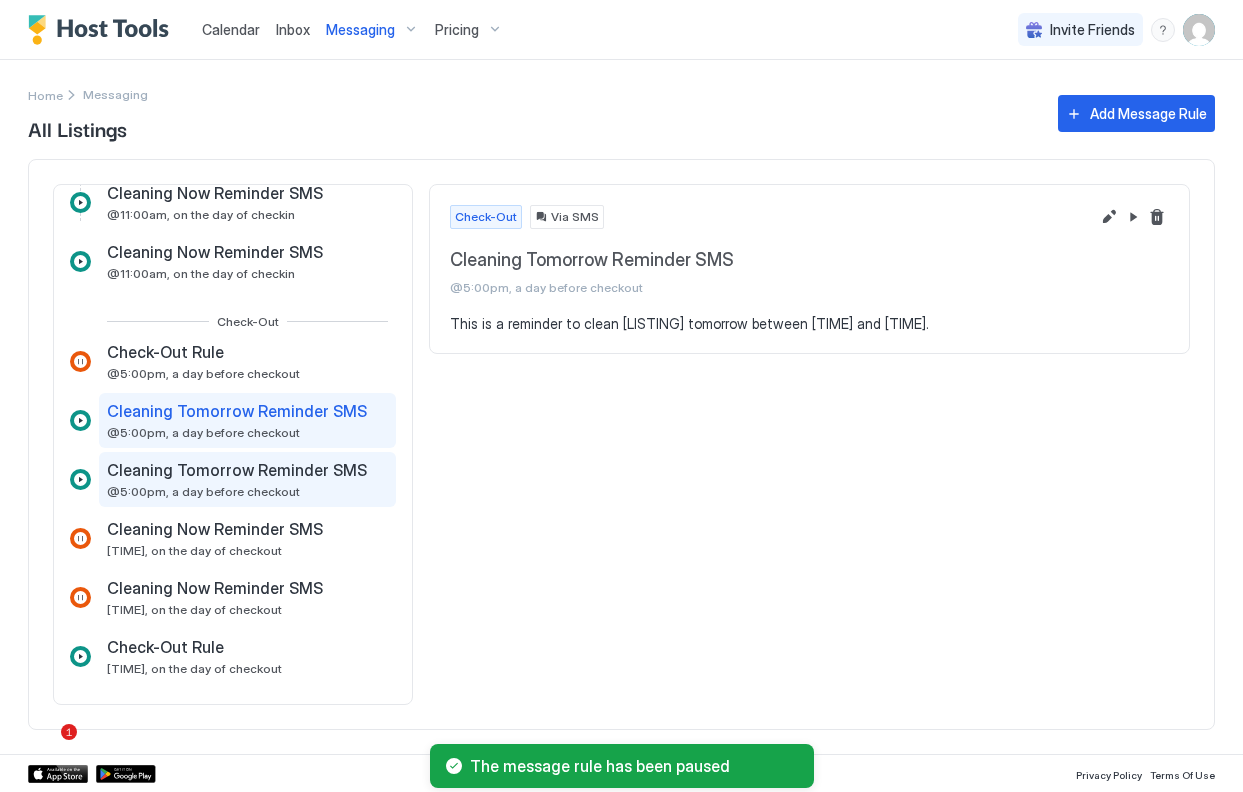 click on "Cleaning Tomorrow Reminder SMS" at bounding box center [237, 470] 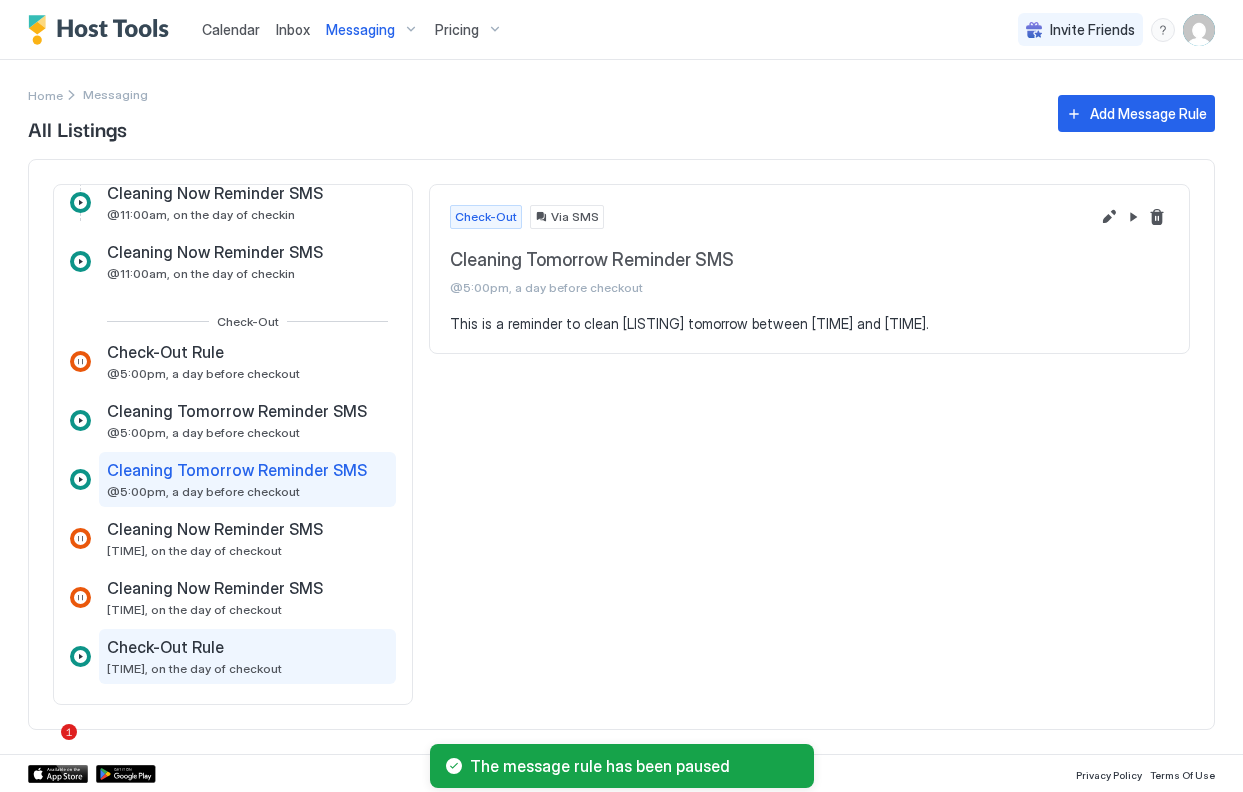 click on "[TIME], on the day of checkout" at bounding box center (194, 668) 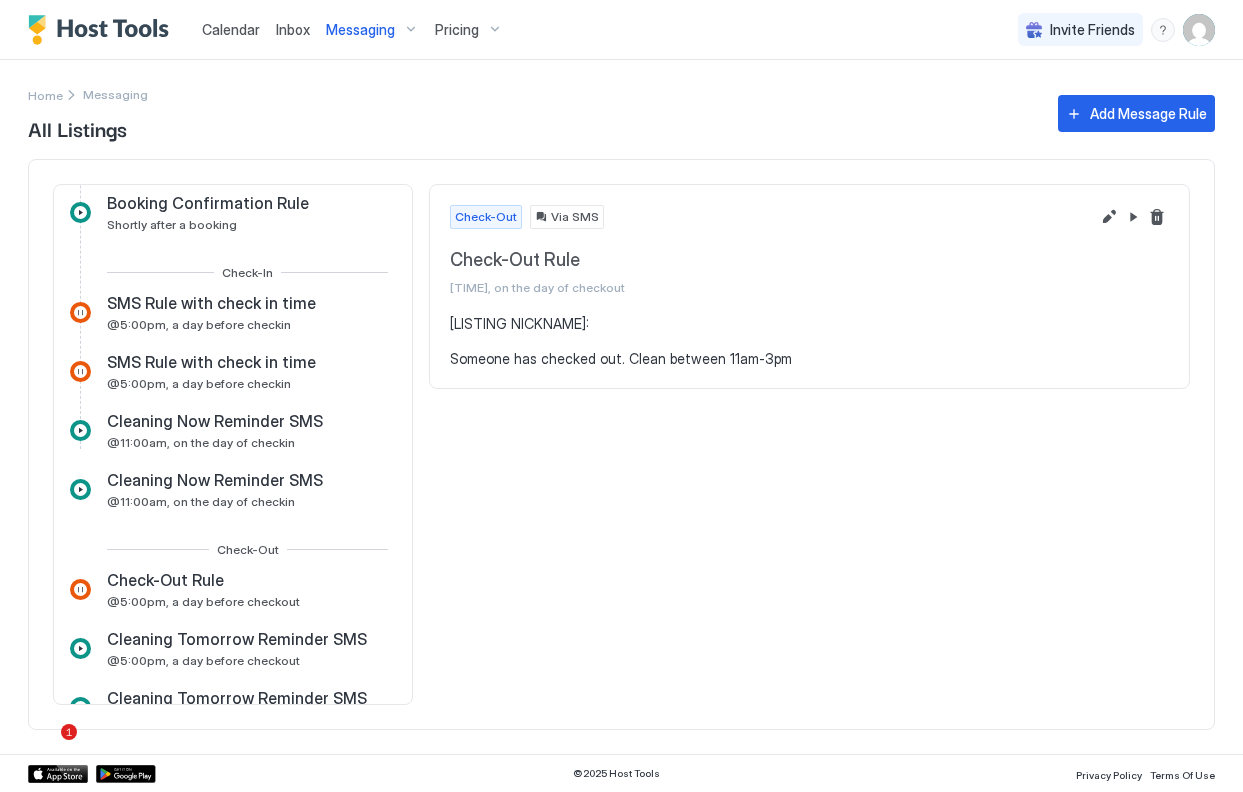 scroll, scrollTop: 251, scrollLeft: 0, axis: vertical 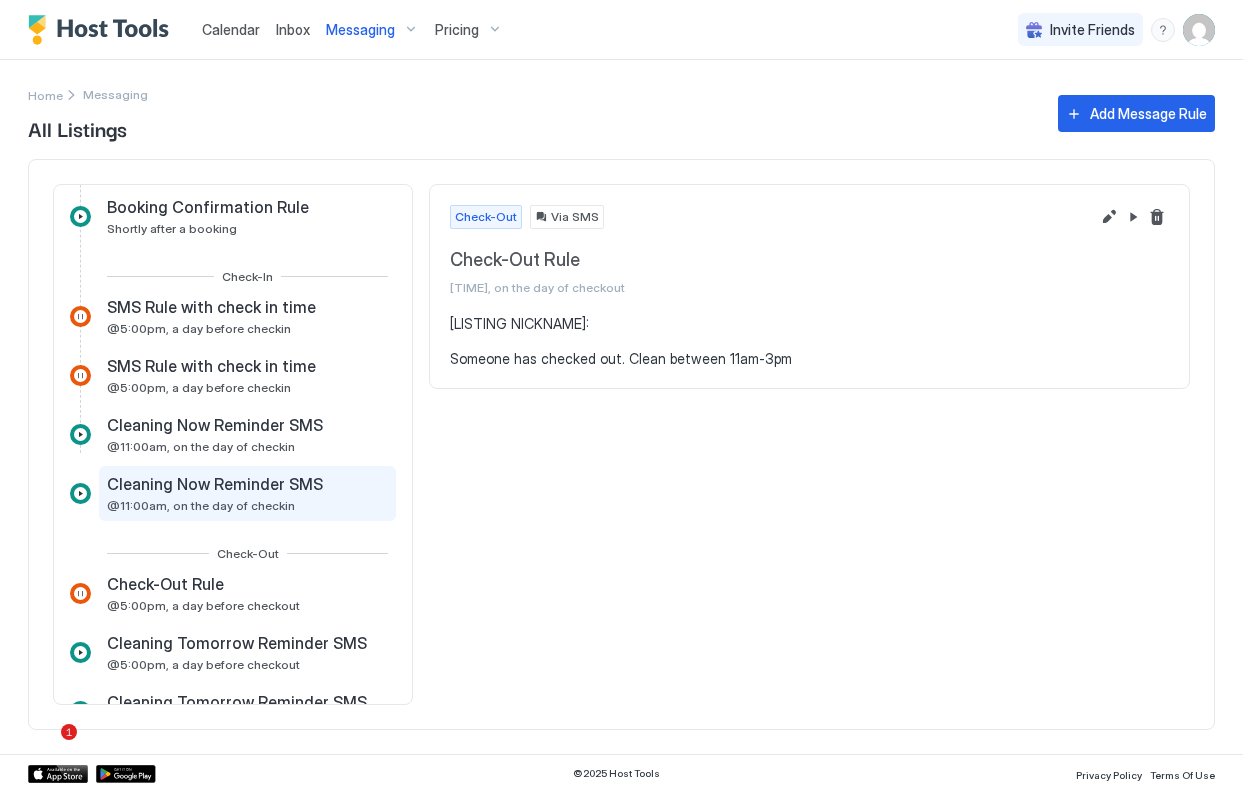 click on "@11:00am, on the day of checkin" at bounding box center (201, 505) 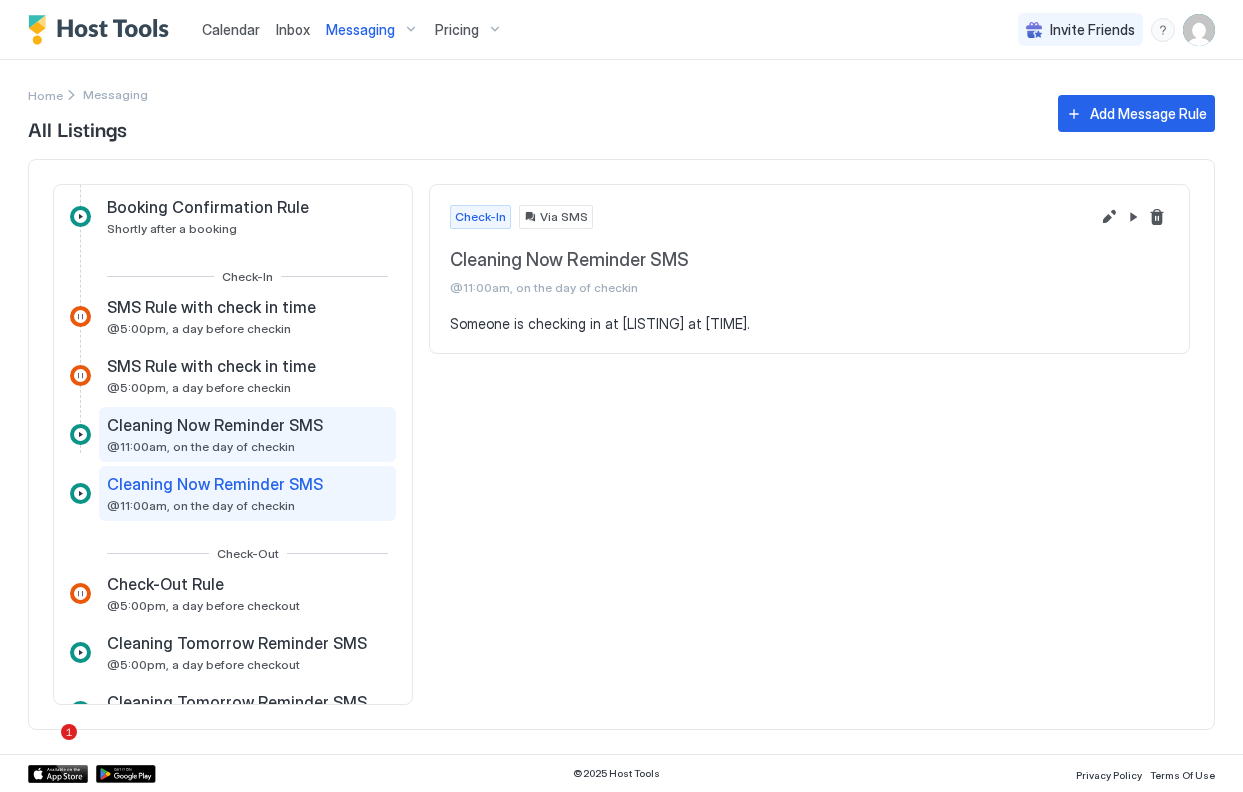 click on "@11:00am, on the day of checkin" at bounding box center [201, 446] 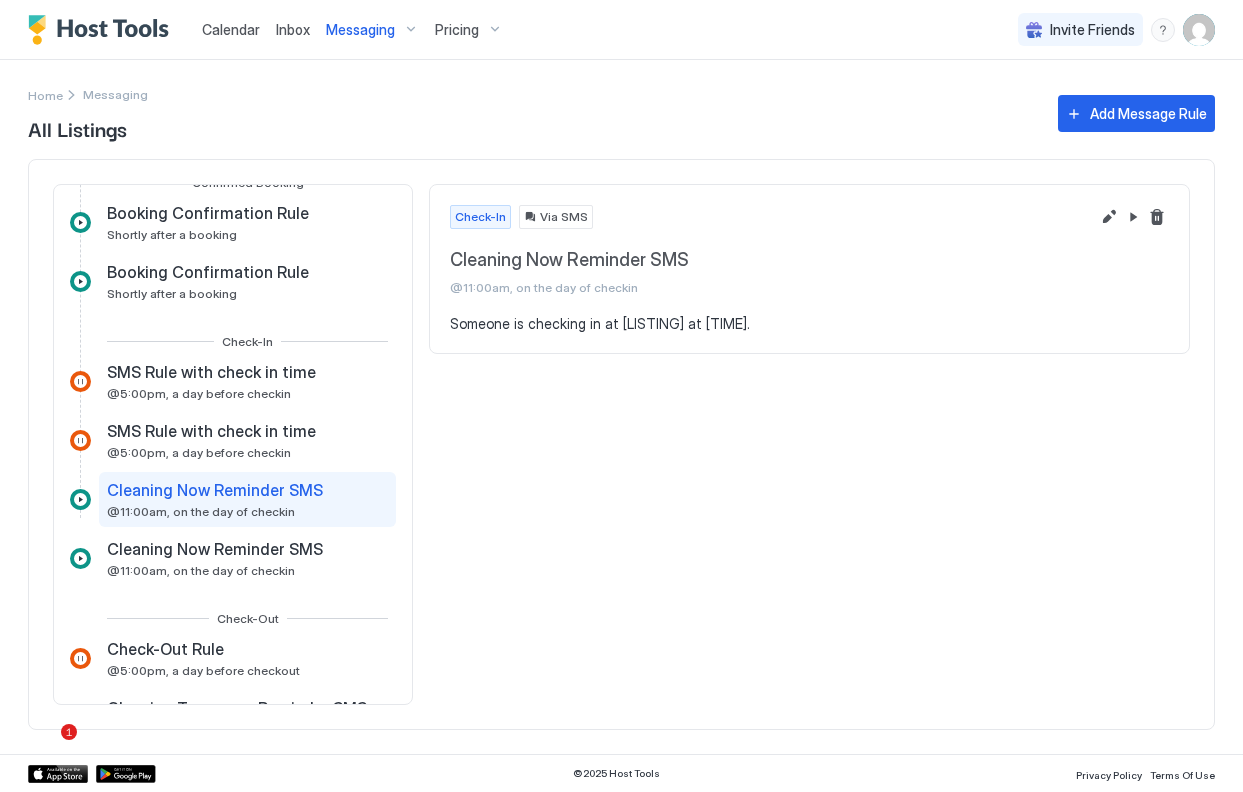 scroll, scrollTop: 177, scrollLeft: 0, axis: vertical 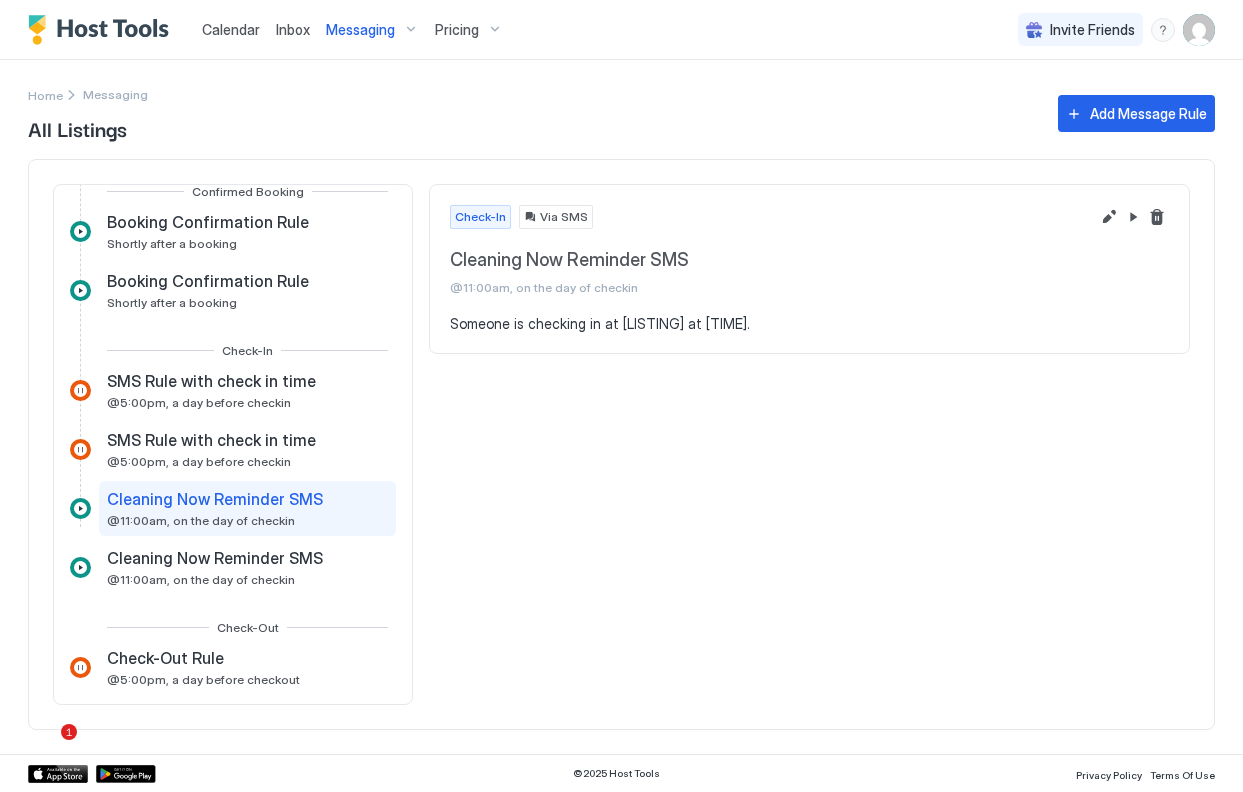 click on "SMS Rule with check in time" at bounding box center [211, 440] 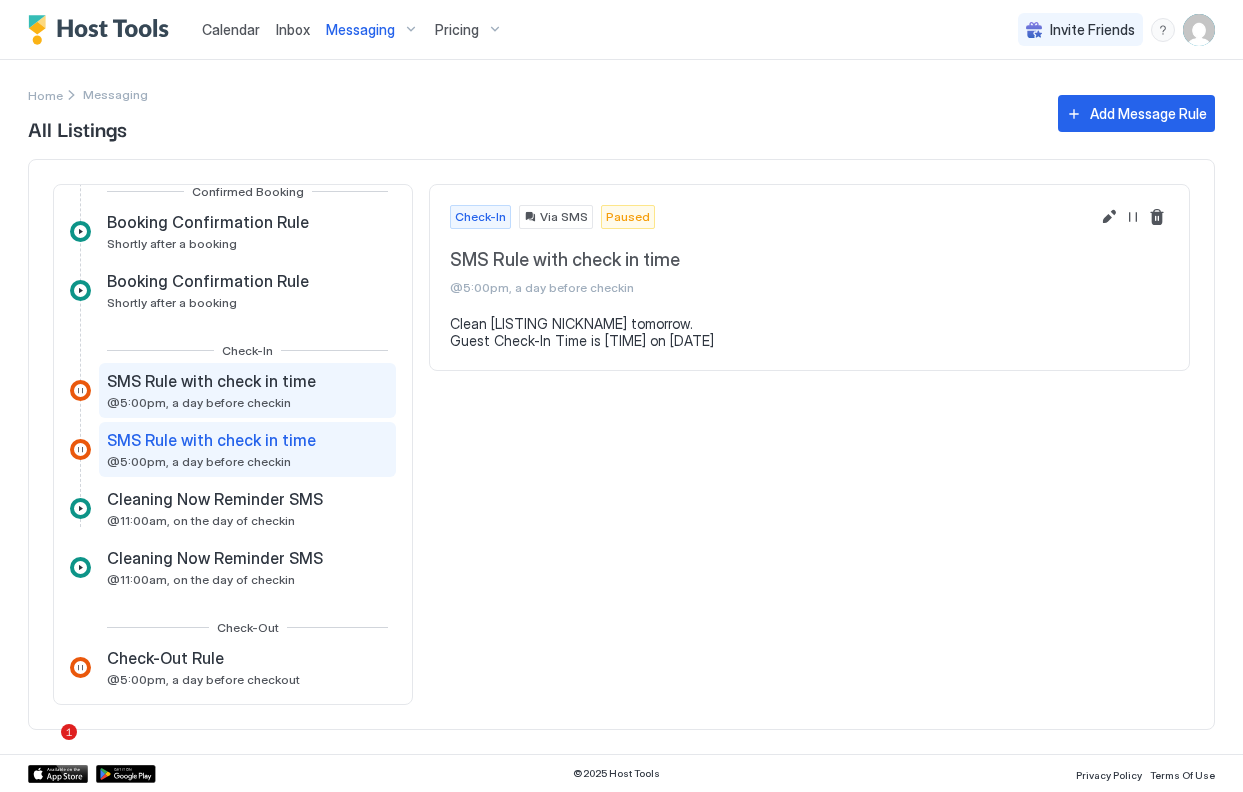 click on "SMS Rule with check in time" at bounding box center [211, 381] 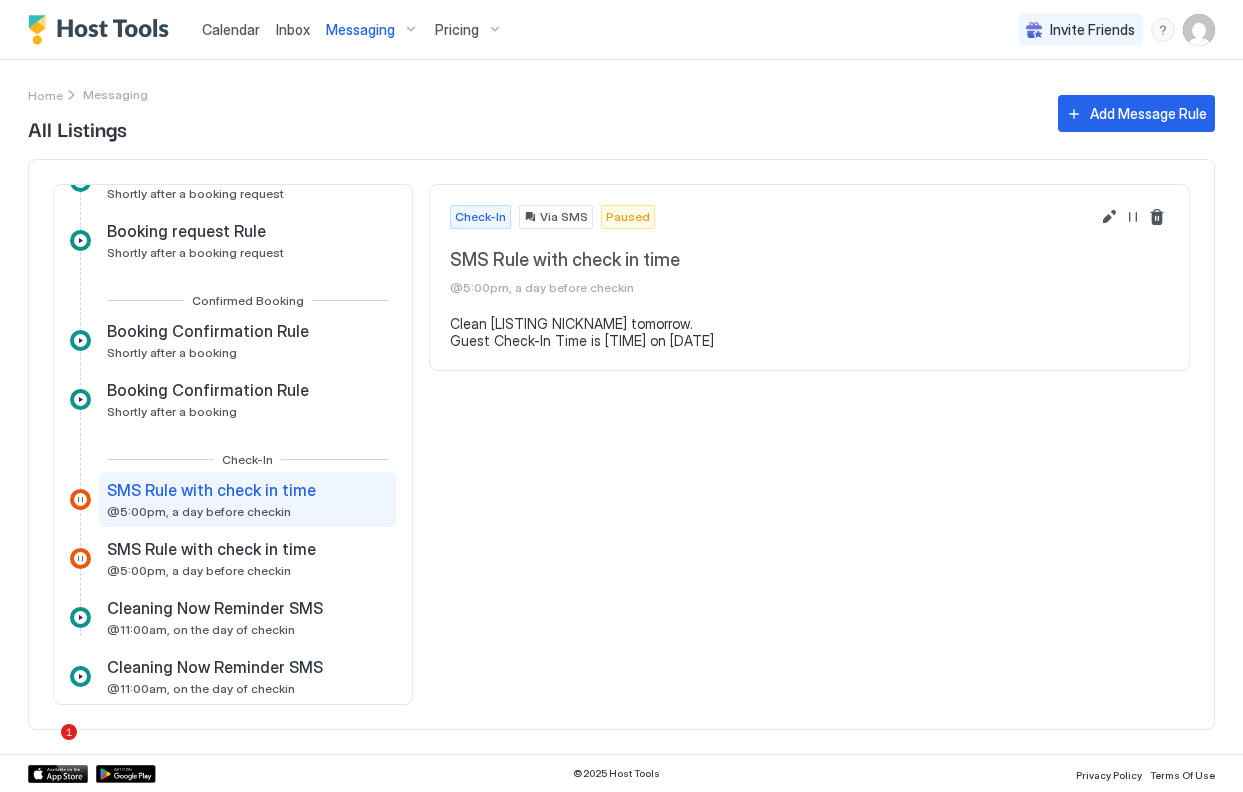 scroll, scrollTop: 39, scrollLeft: 0, axis: vertical 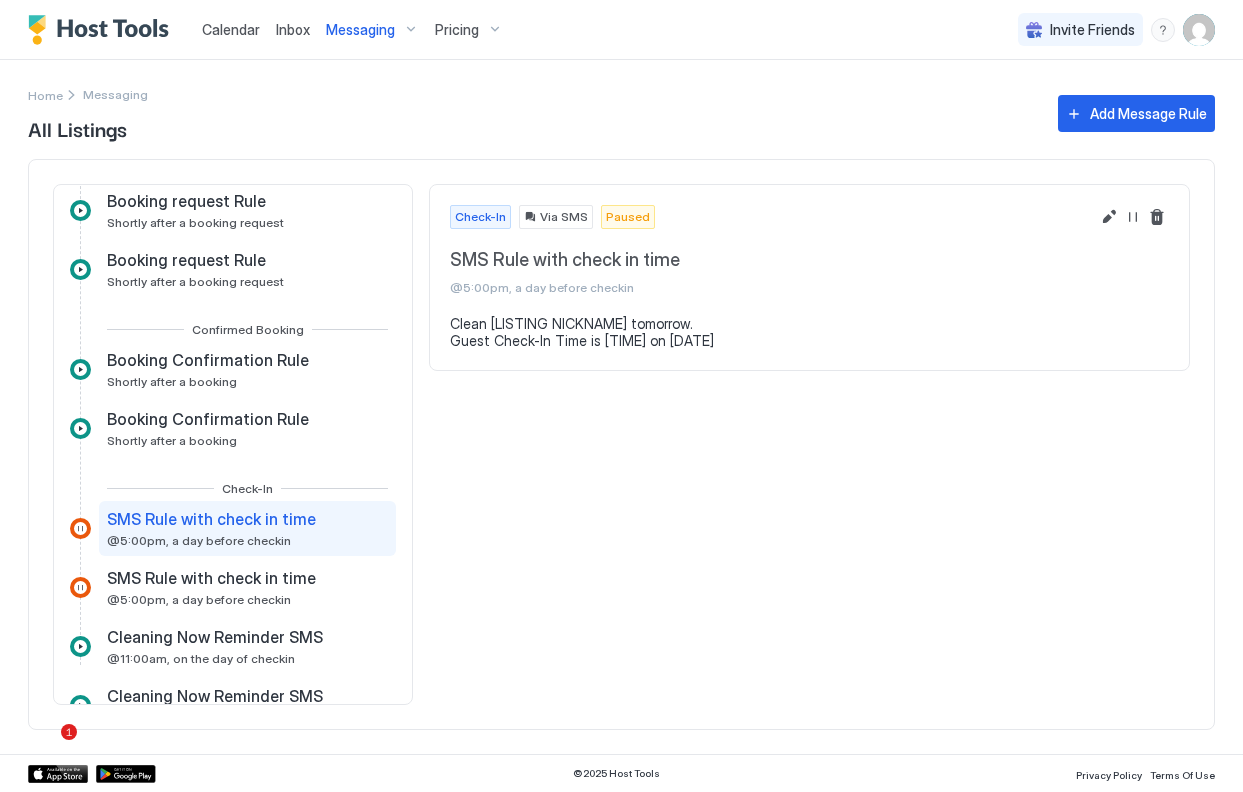 click on "Booking Confirmation Rule  Shortly after a booking" at bounding box center (210, 369) 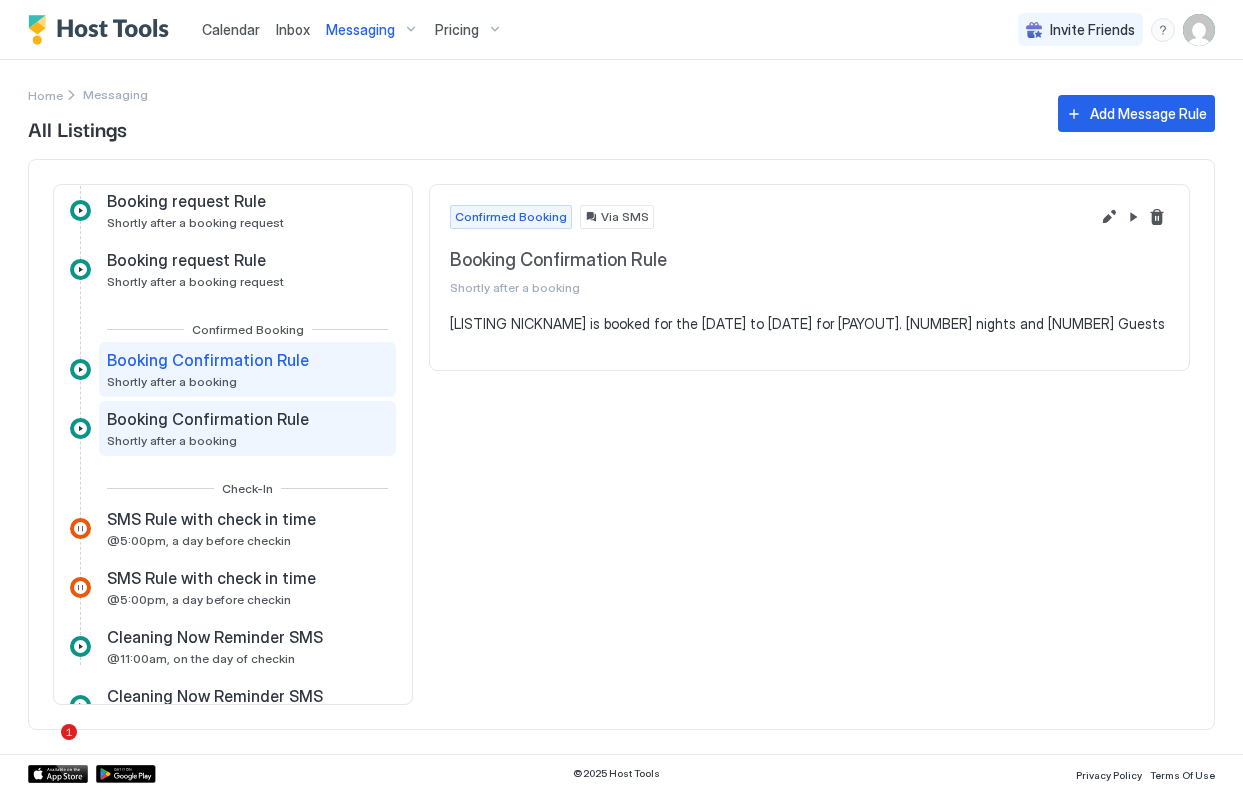 click on "Booking Confirmation Rule  Shortly after a booking" at bounding box center (210, 428) 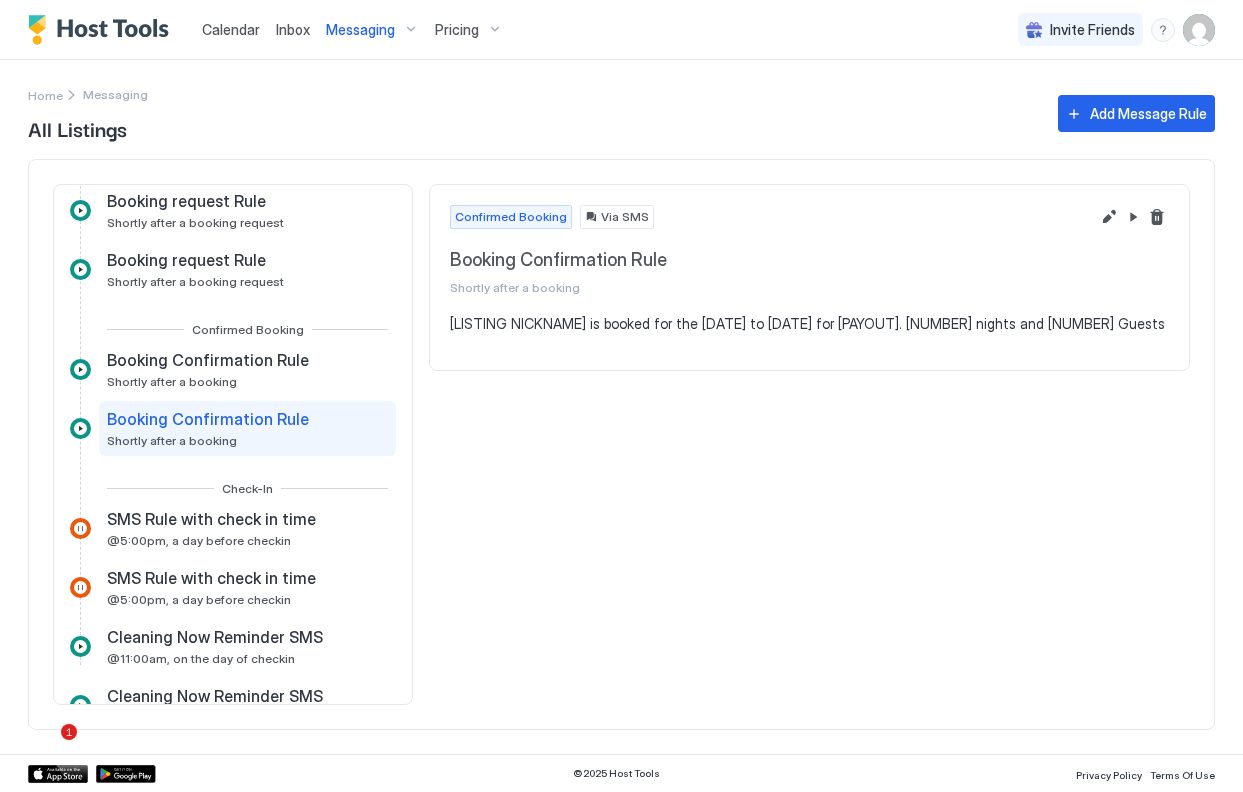 scroll, scrollTop: 0, scrollLeft: 0, axis: both 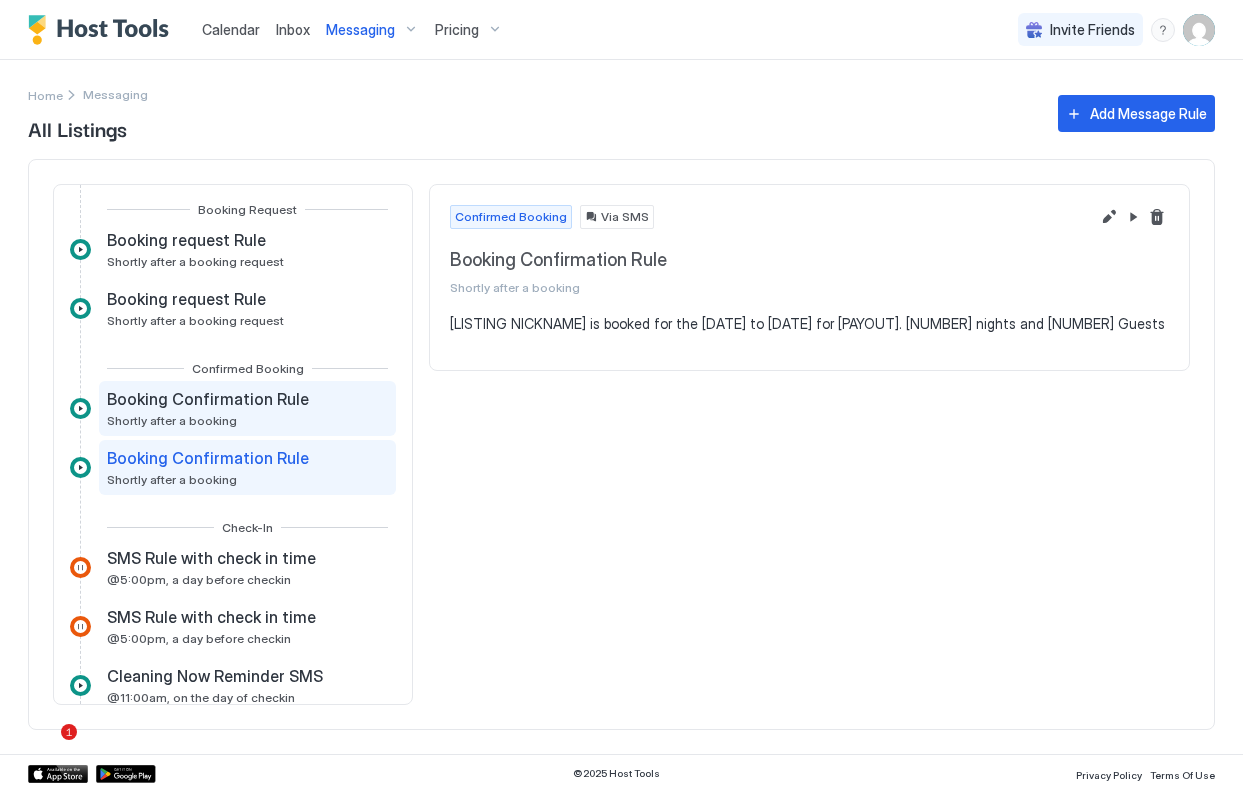 click on "Booking Confirmation Rule  Shortly after a booking" at bounding box center [210, 408] 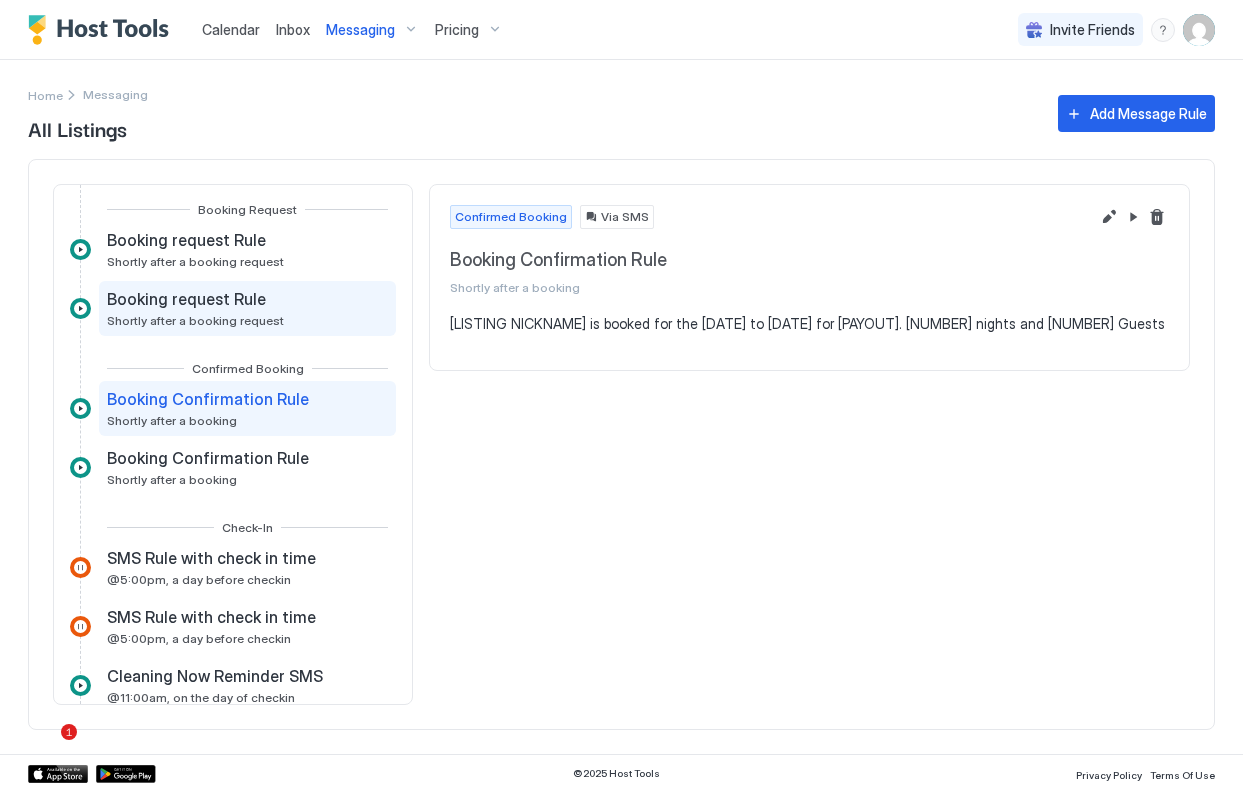 click on "Shortly after a booking request" at bounding box center (195, 320) 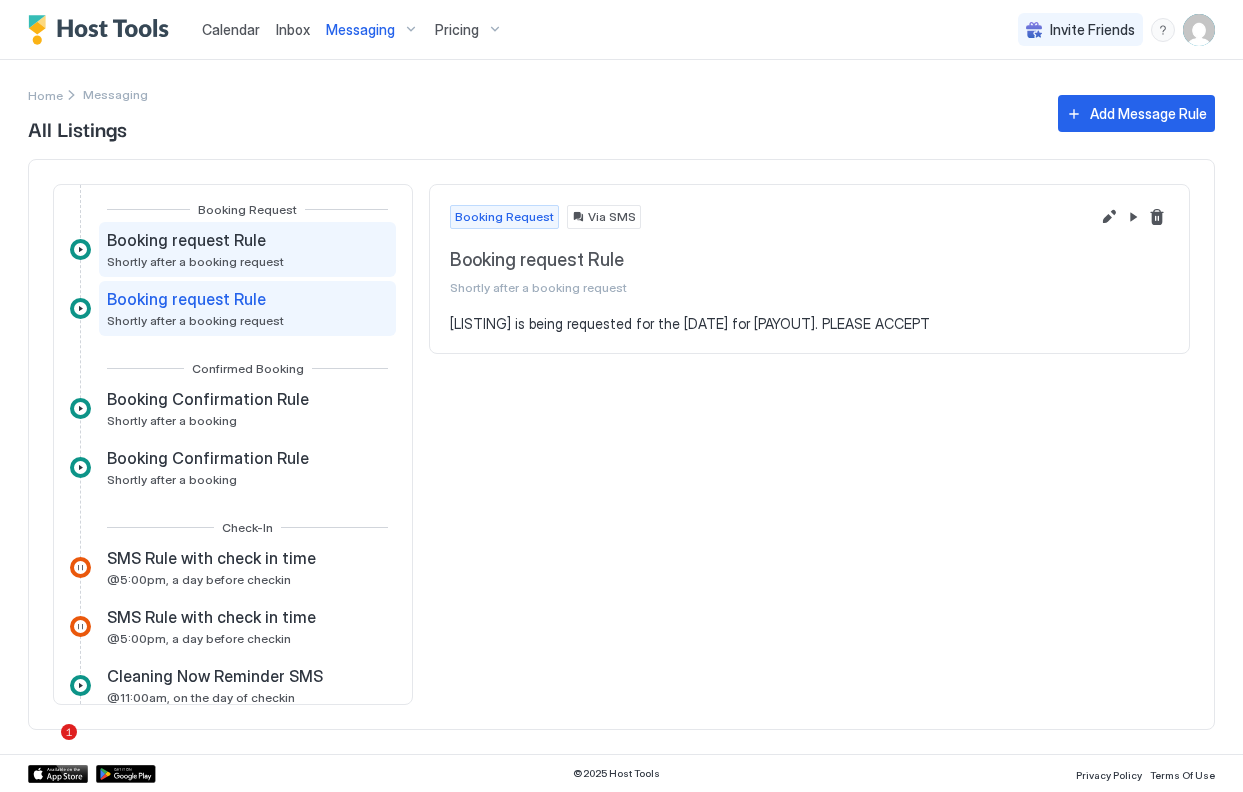 click on "Booking request Rule  Shortly after a booking request" at bounding box center (195, 249) 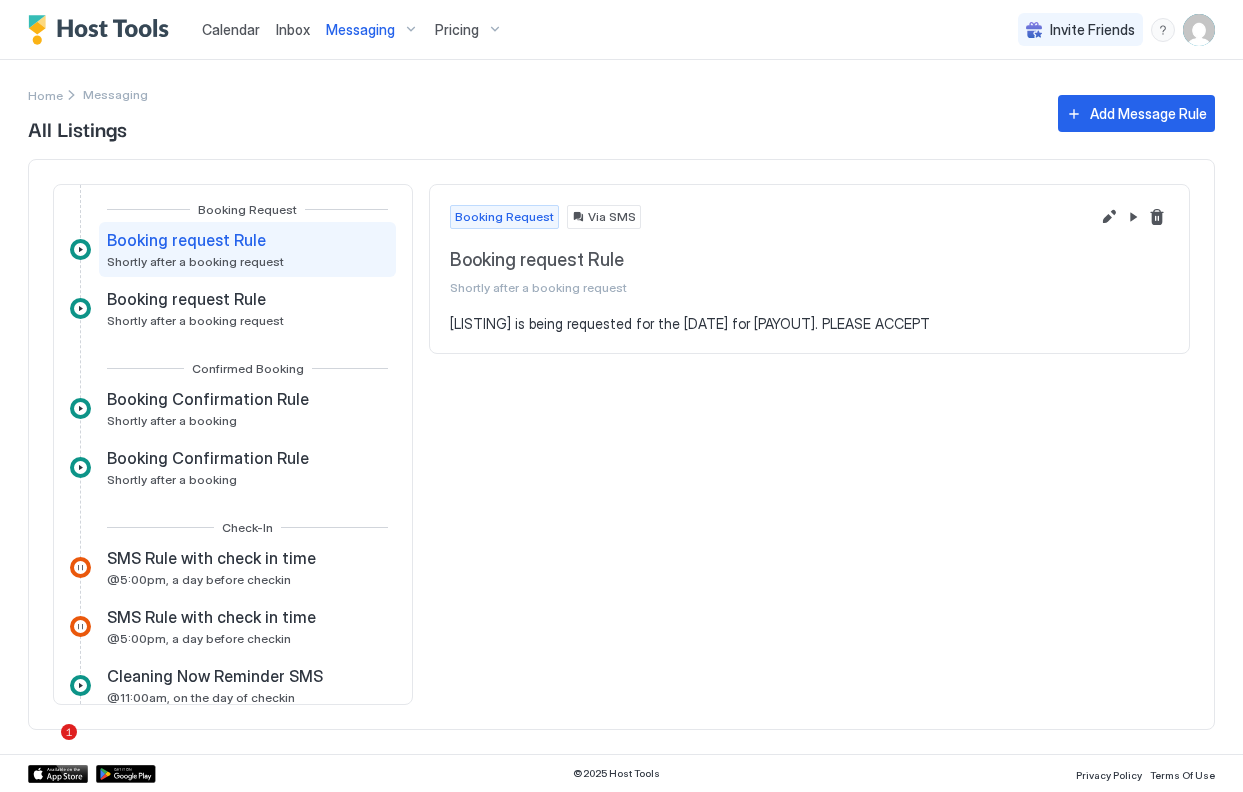 scroll, scrollTop: 483, scrollLeft: 0, axis: vertical 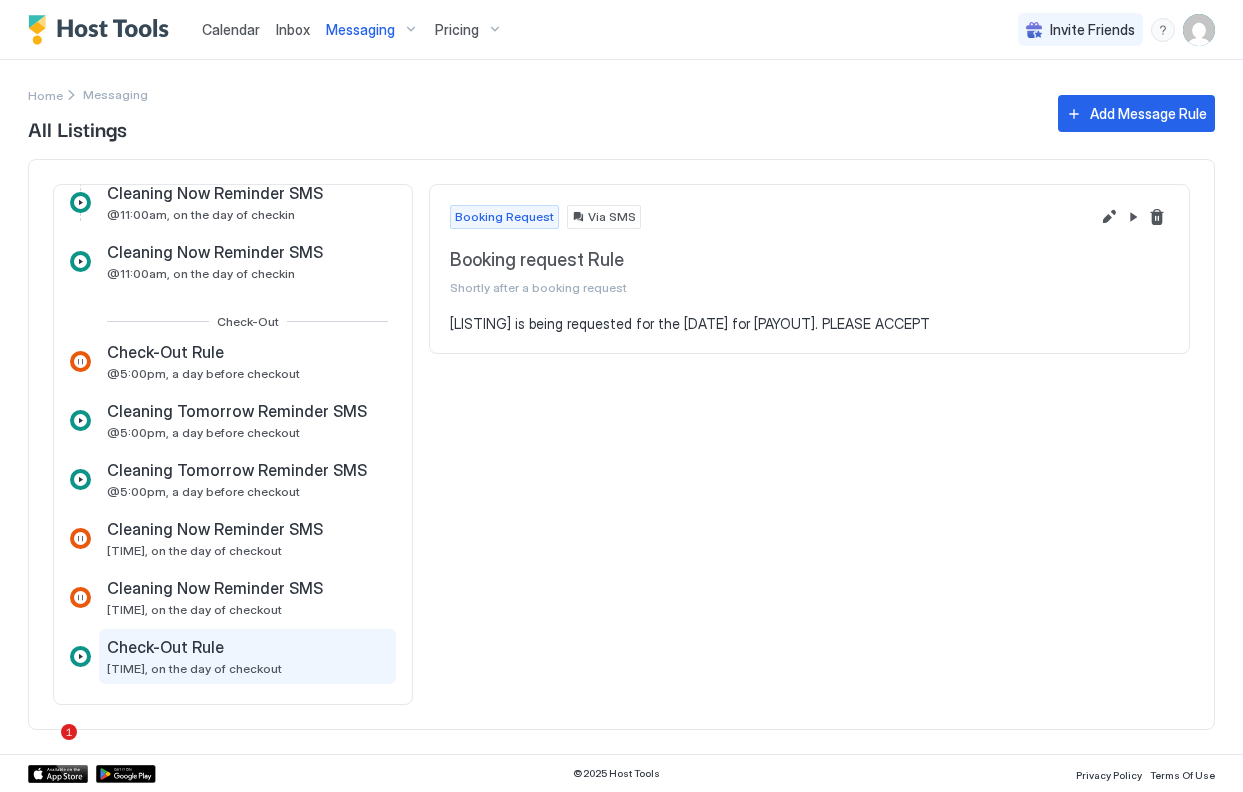 click on "Check-Out Rule" at bounding box center (165, 647) 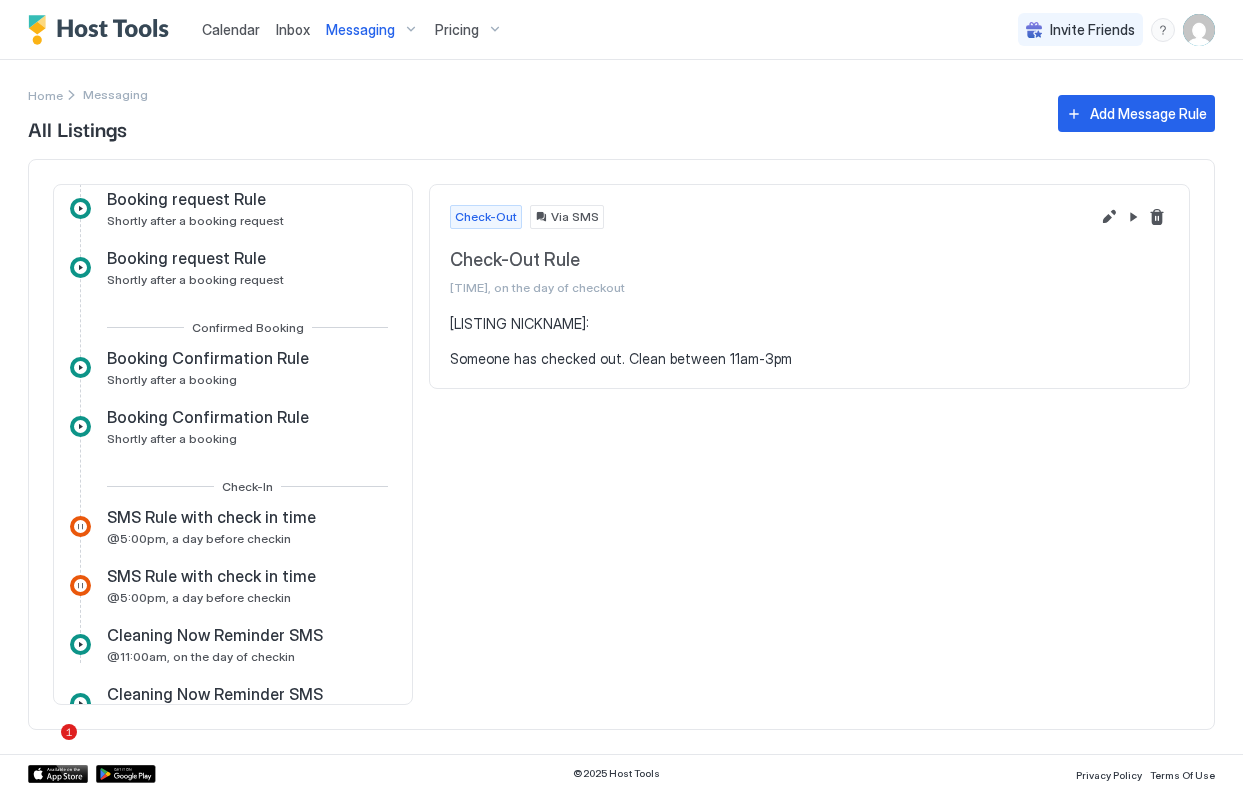 scroll, scrollTop: 0, scrollLeft: 0, axis: both 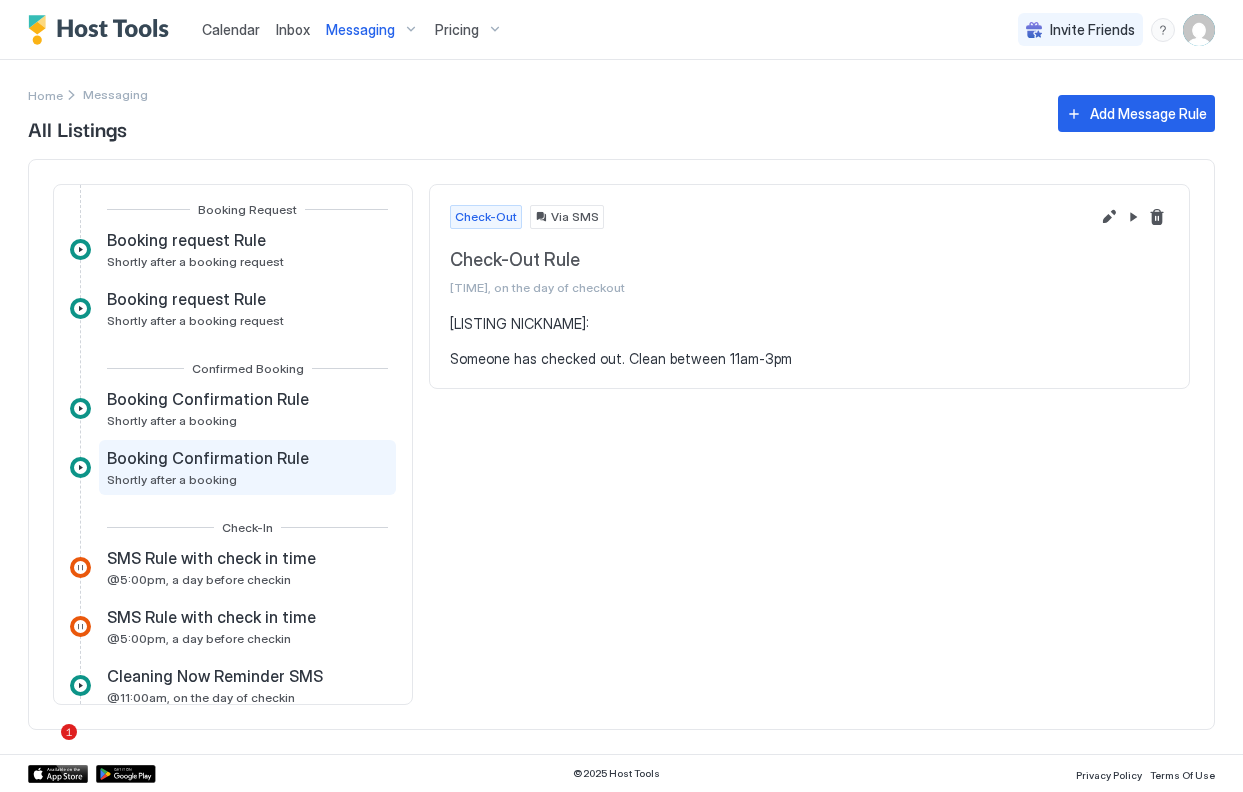 click on "Booking Confirmation Rule  Shortly after a booking" at bounding box center [210, 467] 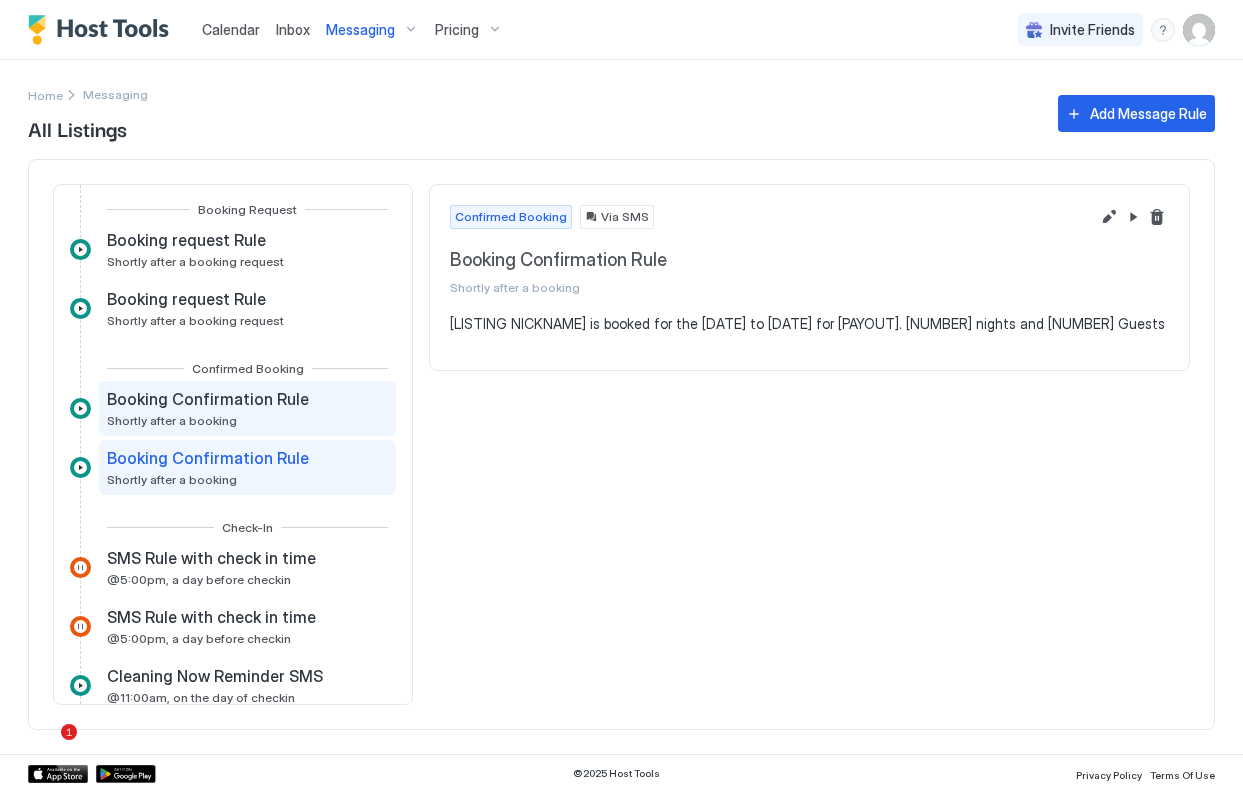 click on "Booking Confirmation Rule" at bounding box center [208, 399] 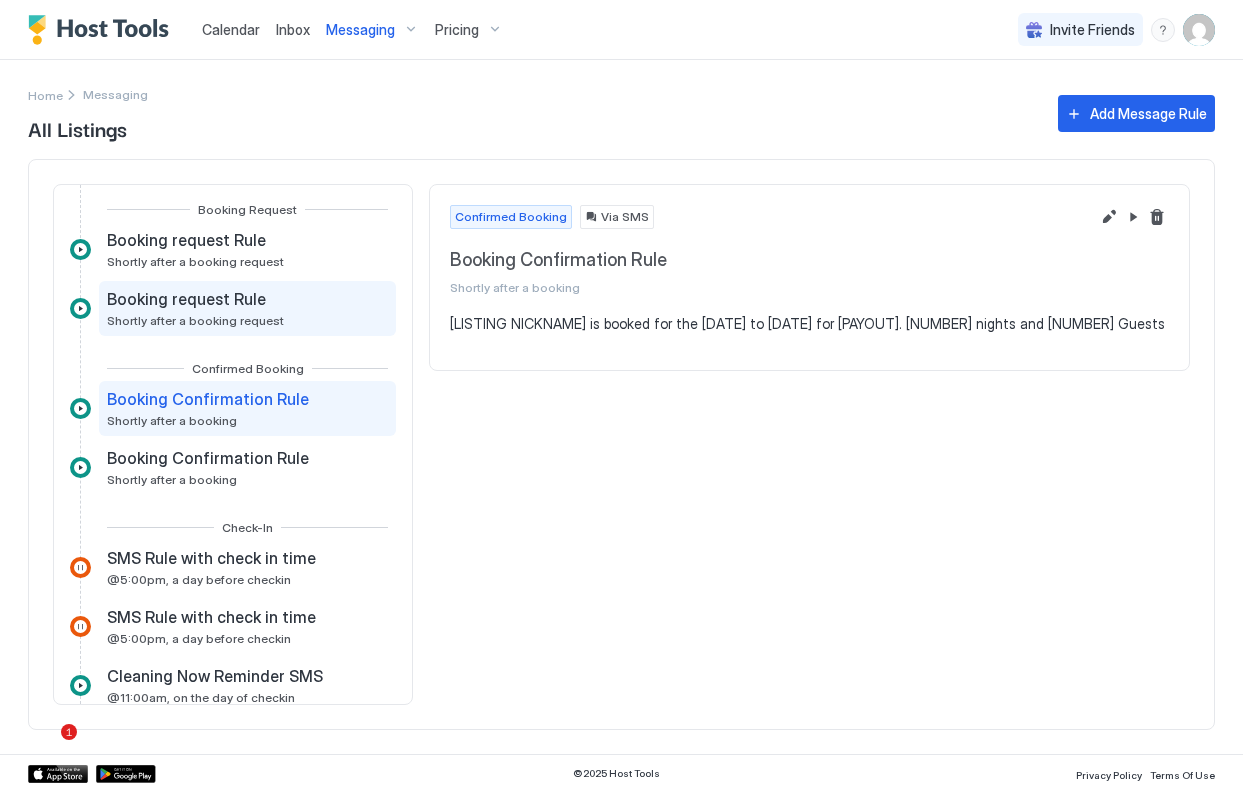 click on "Shortly after a booking request" at bounding box center (195, 320) 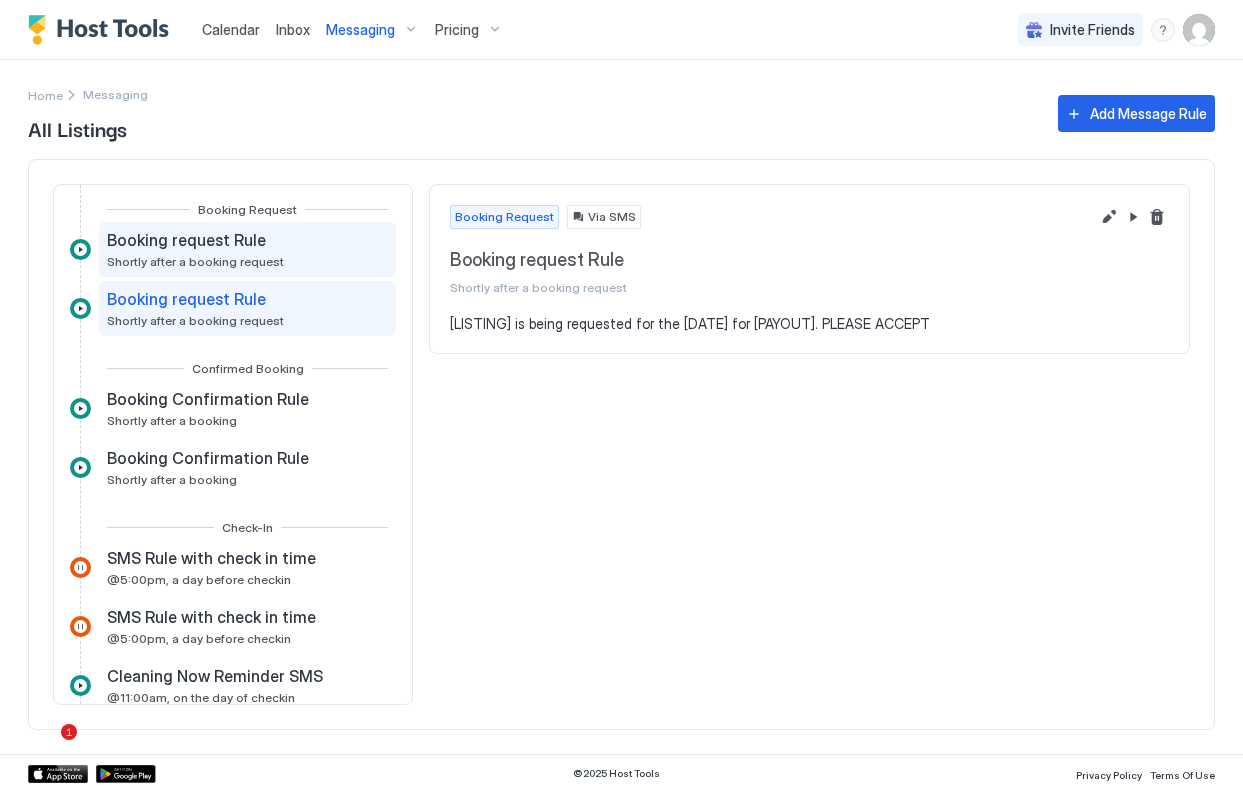 click on "Shortly after a booking request" at bounding box center (195, 261) 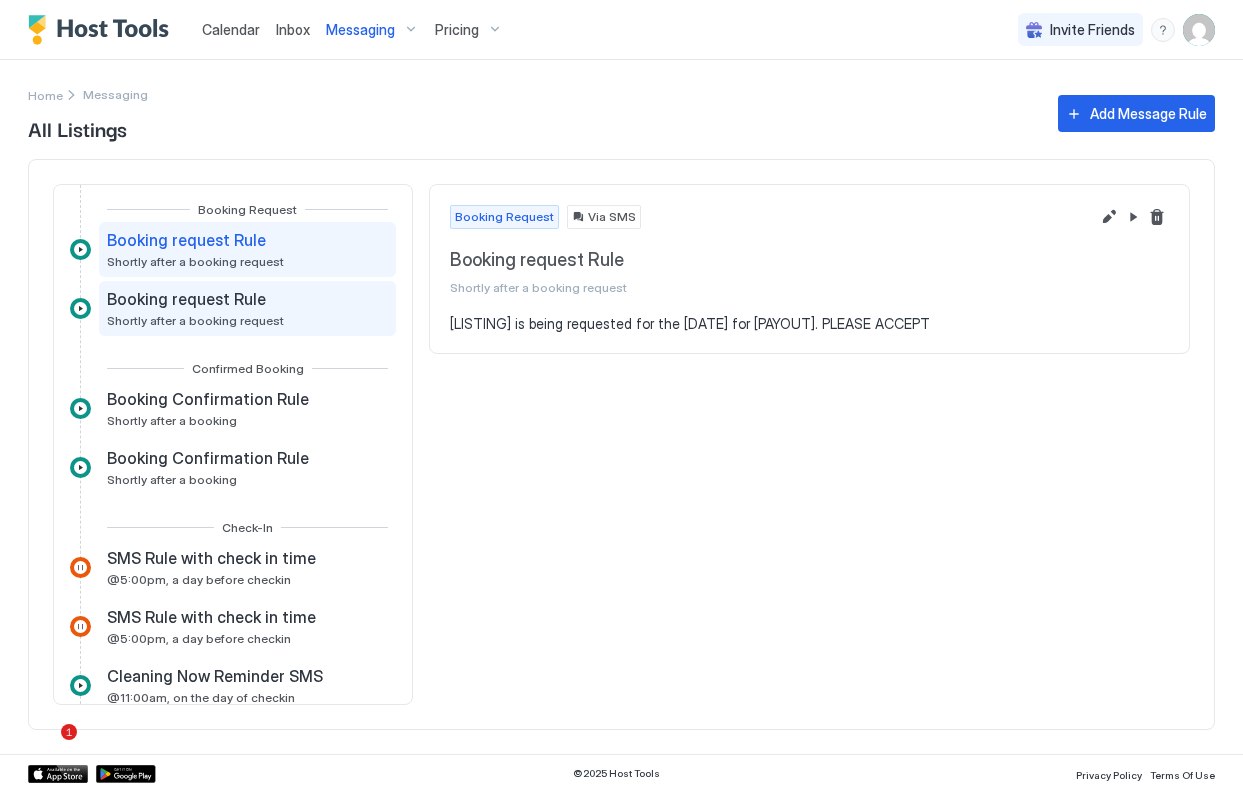 click on "Shortly after a booking request" at bounding box center (195, 320) 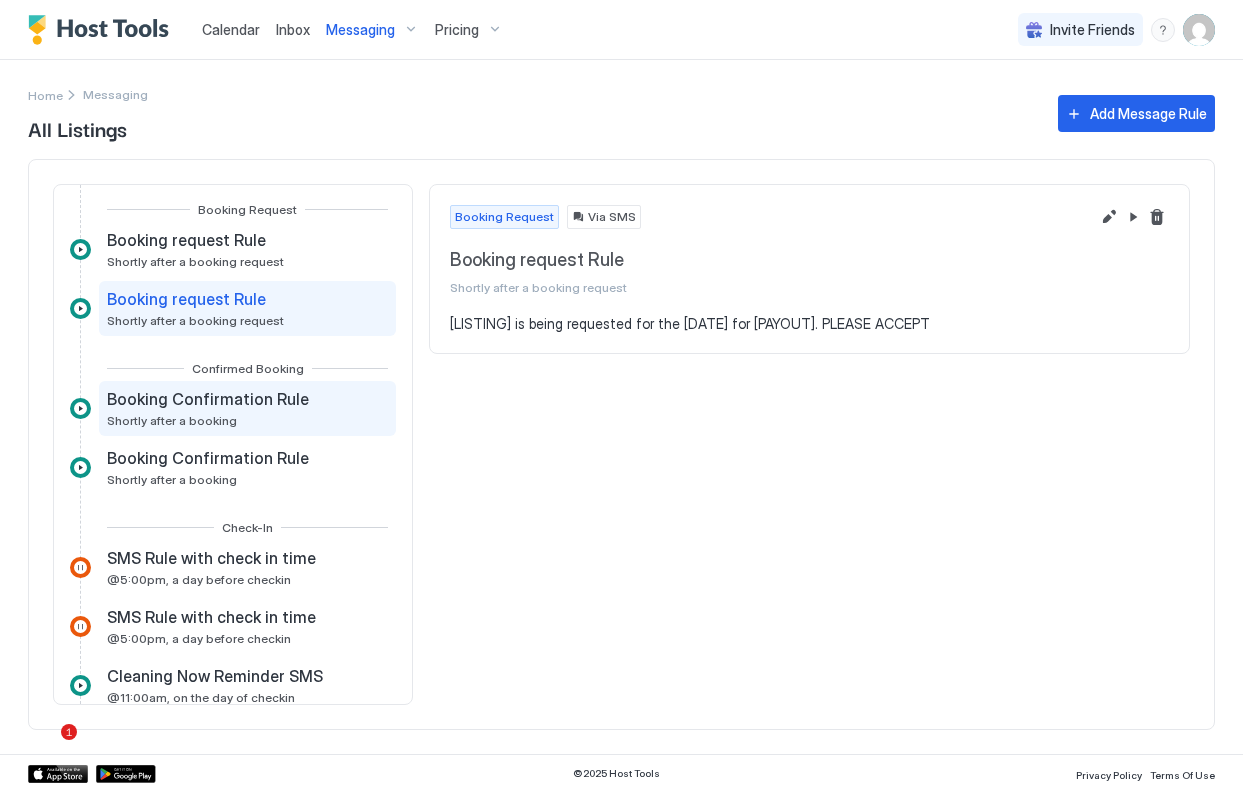 click on "Booking Confirmation Rule" at bounding box center [208, 399] 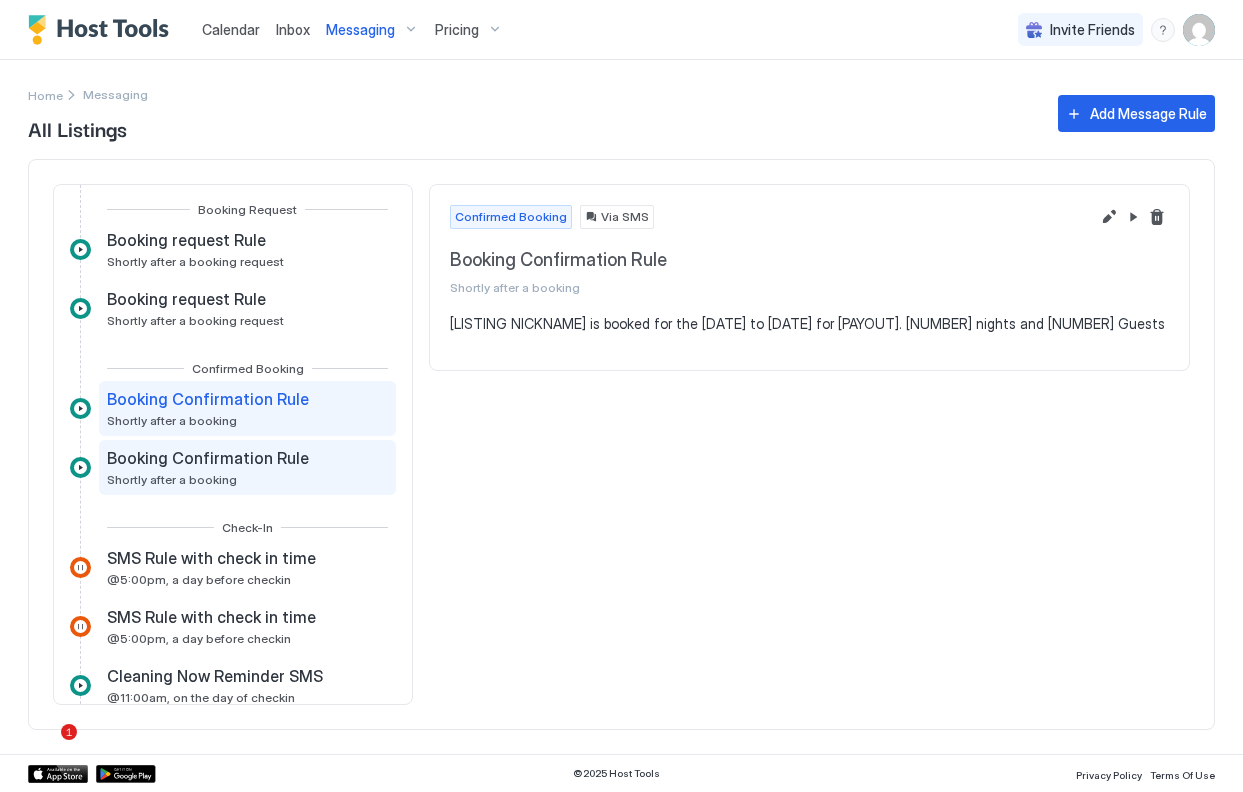 click on "Booking Confirmation Rule" at bounding box center (208, 458) 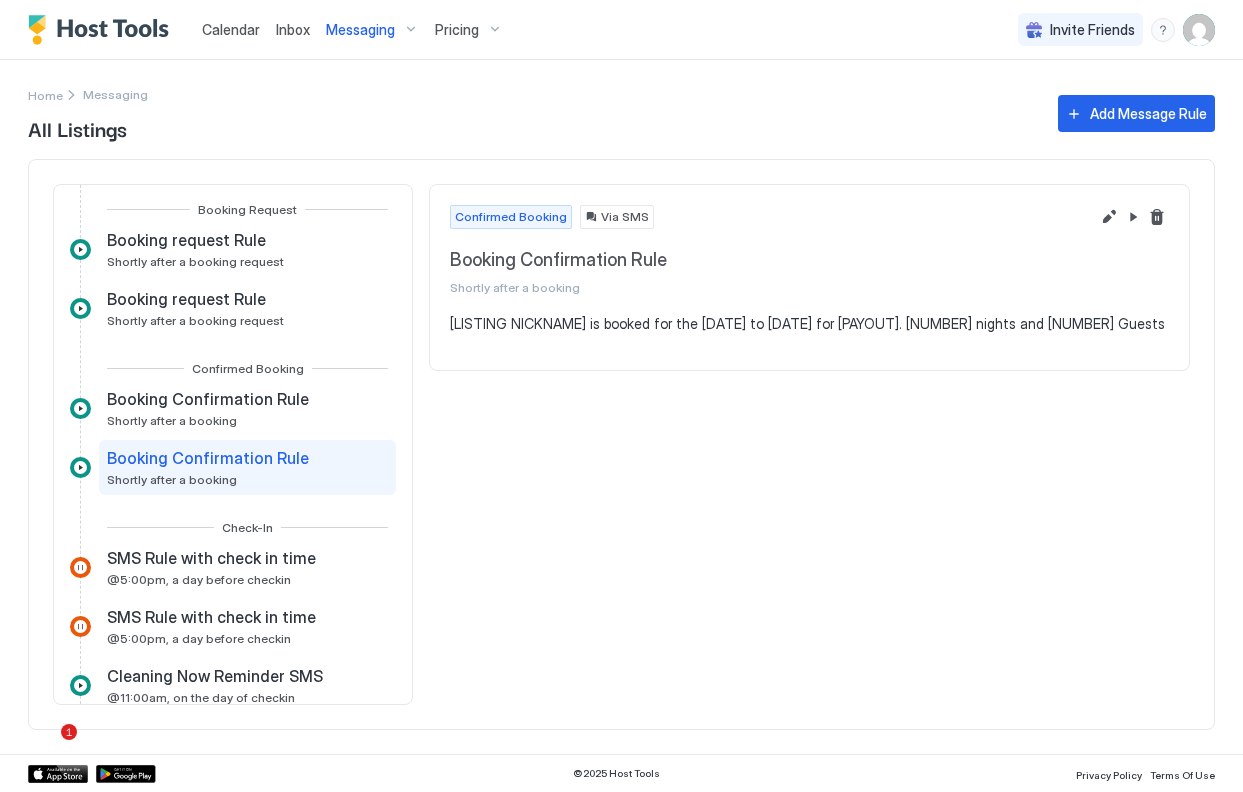 click on "Messaging" at bounding box center [360, 30] 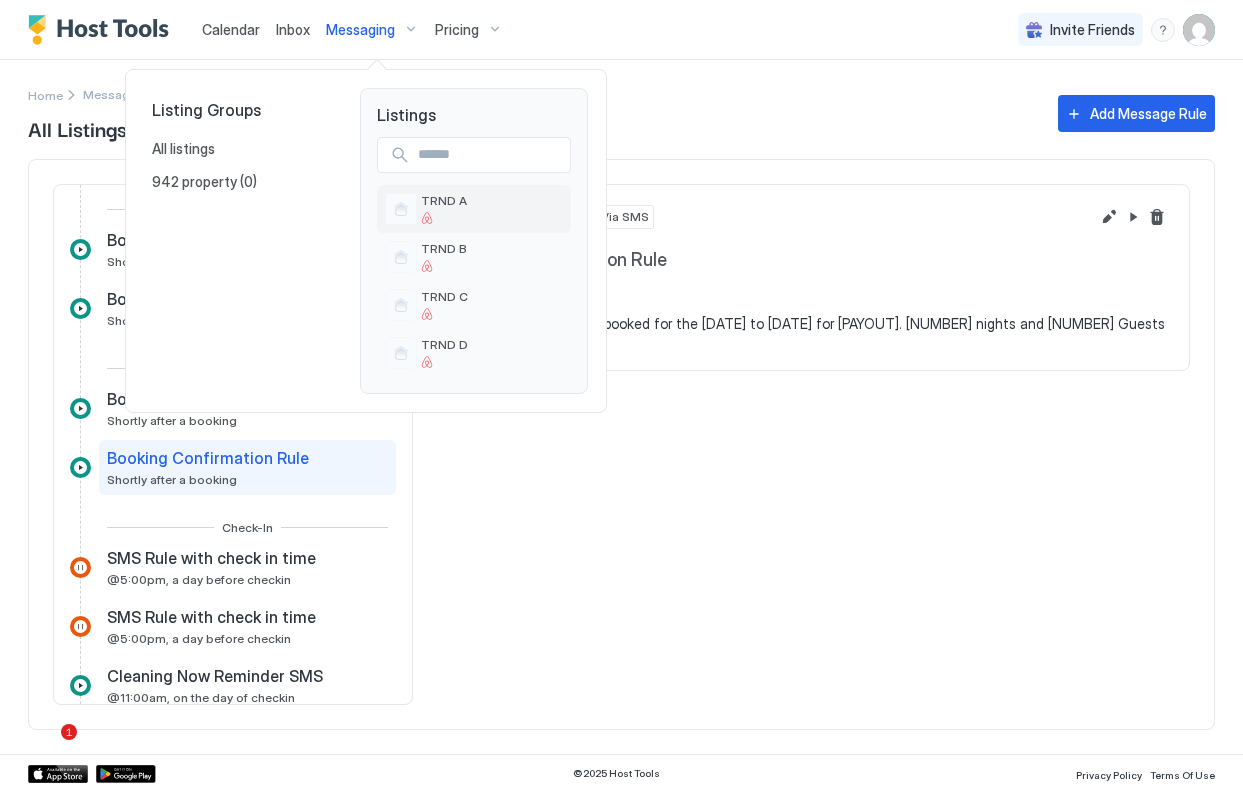 click on "TRND A" at bounding box center (444, 208) 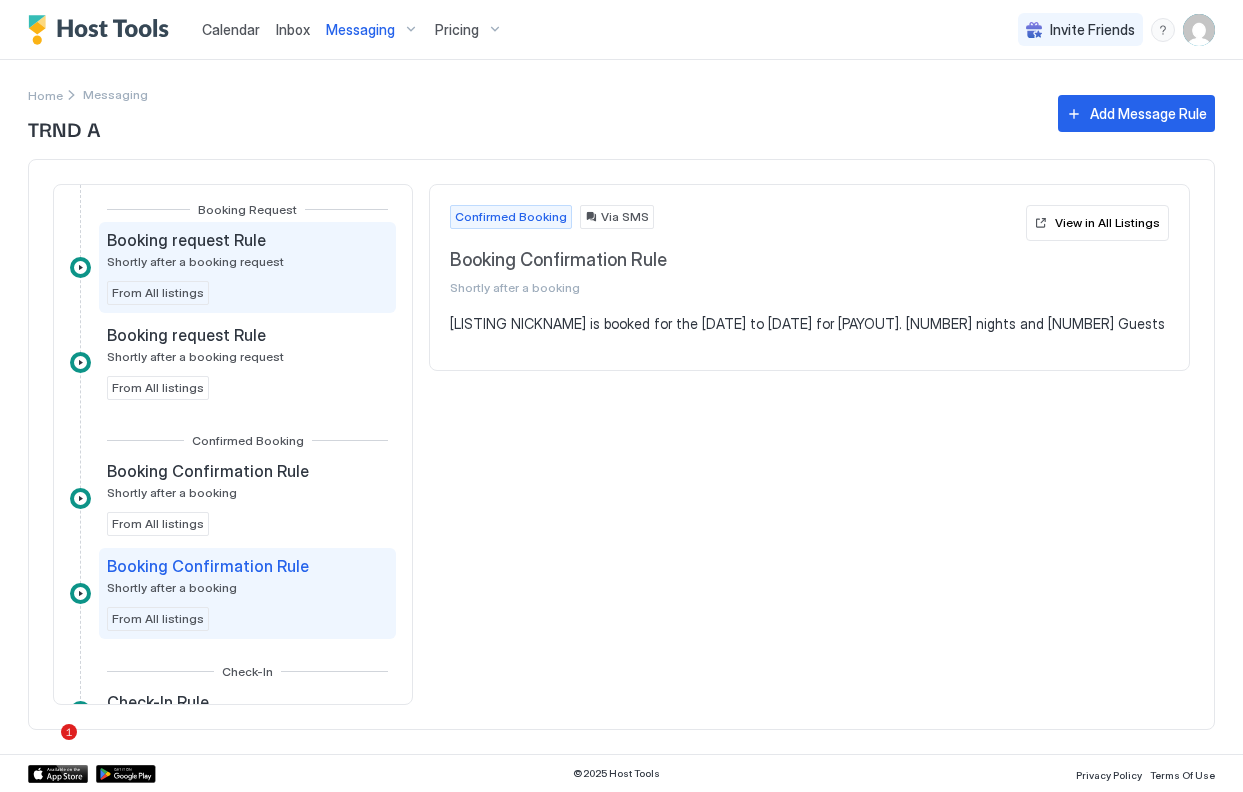 click on "Booking request Rule  Shortly after a booking request From All listings" at bounding box center [247, 267] 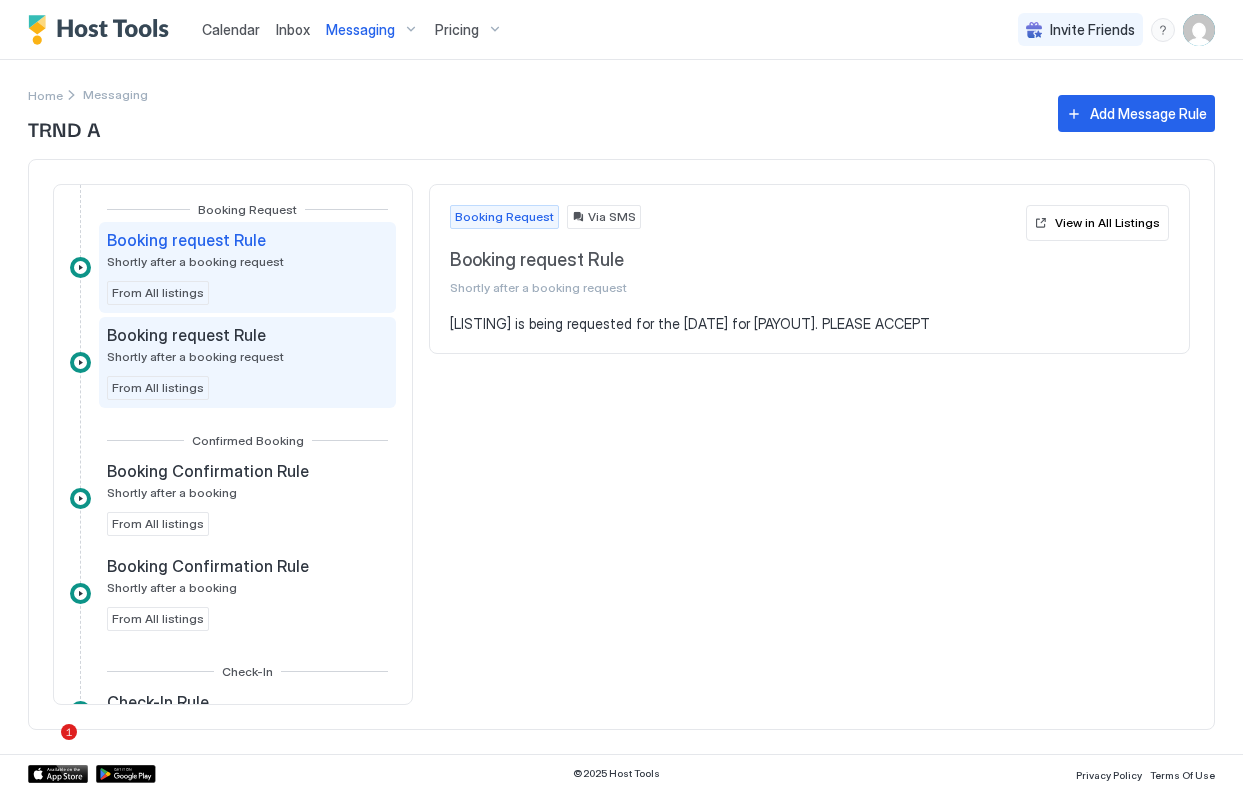 click on "Booking request Rule  Shortly after a booking request From All listings" at bounding box center [247, 362] 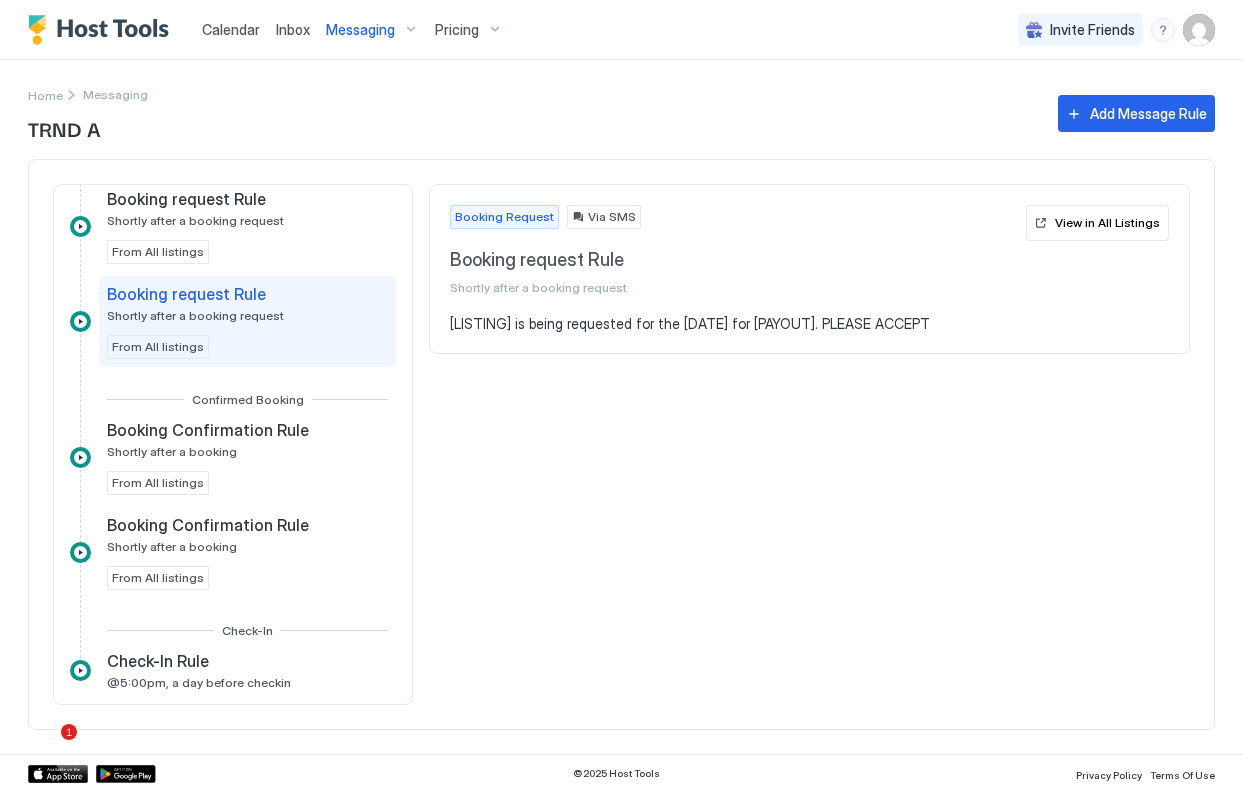 scroll, scrollTop: 0, scrollLeft: 0, axis: both 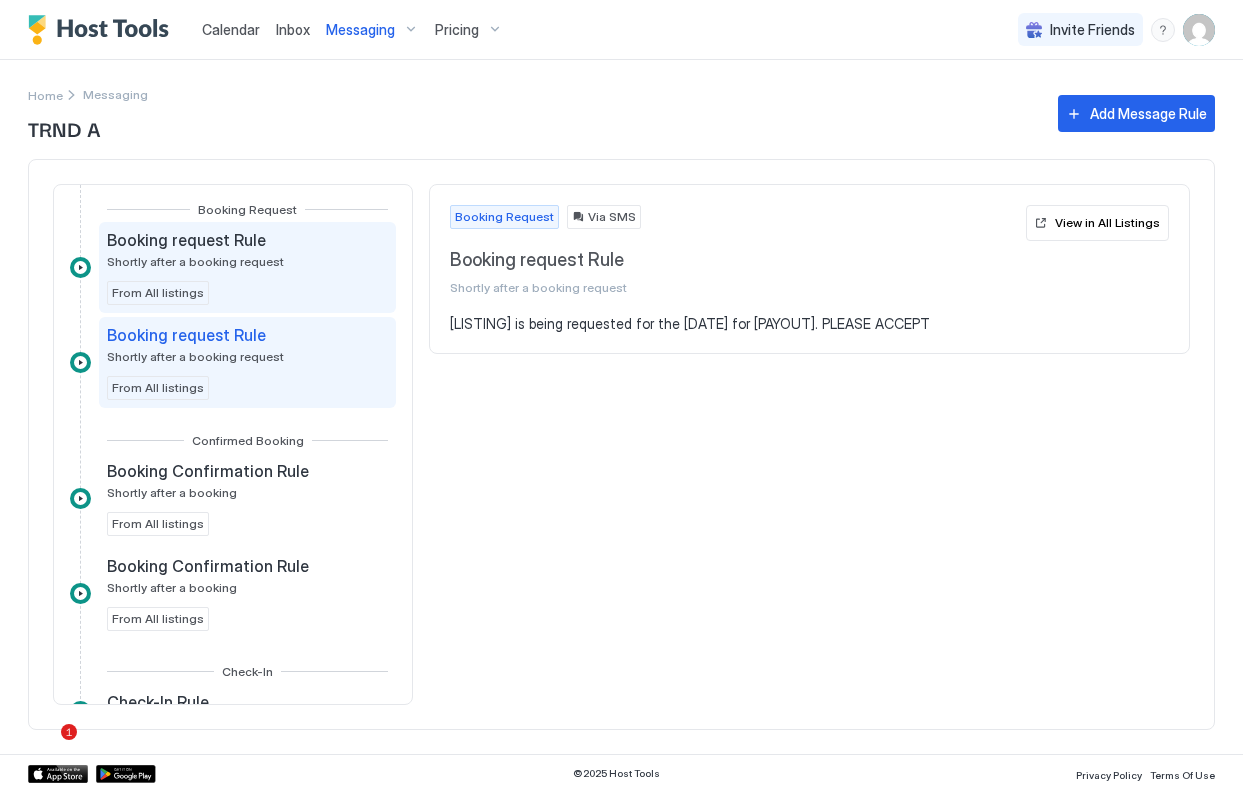 click on "Booking request Rule  Shortly after a booking request From All listings" at bounding box center (247, 267) 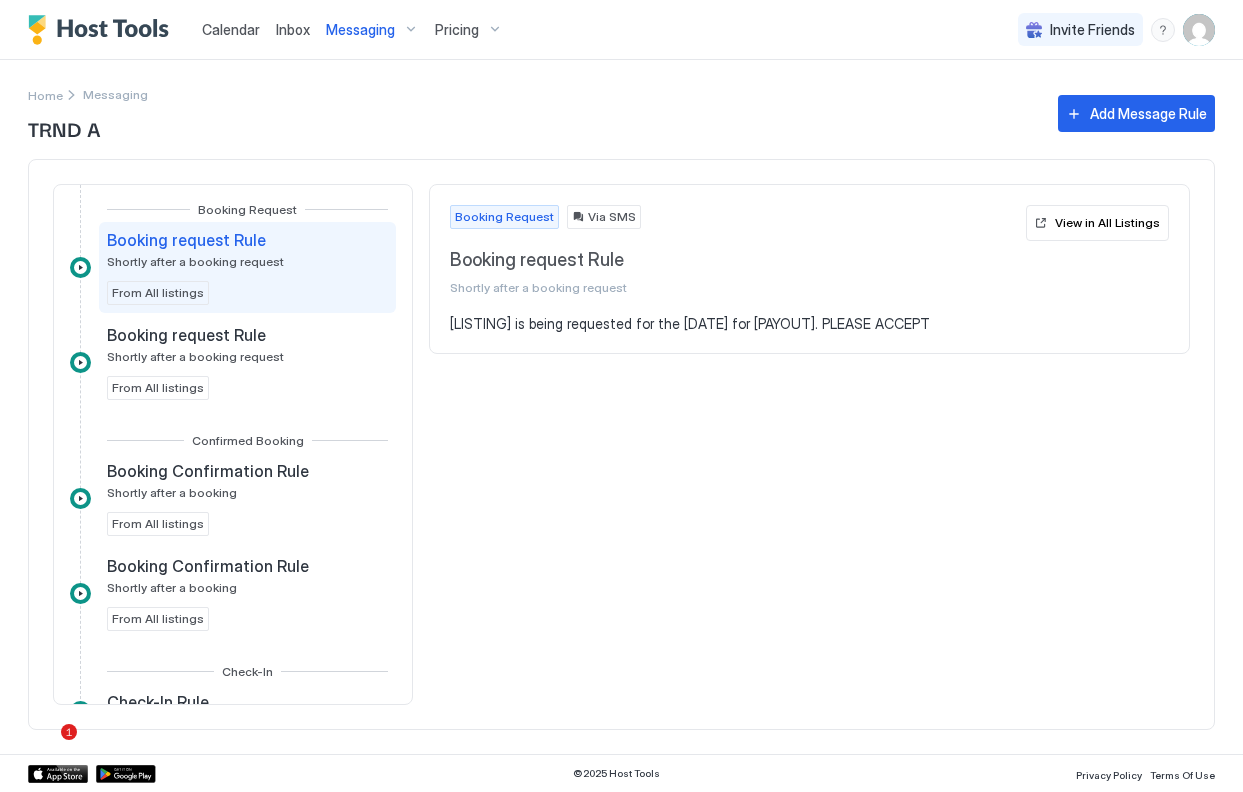 click on "Booking request Rule  Shortly after a booking request From All listings" at bounding box center (247, 267) 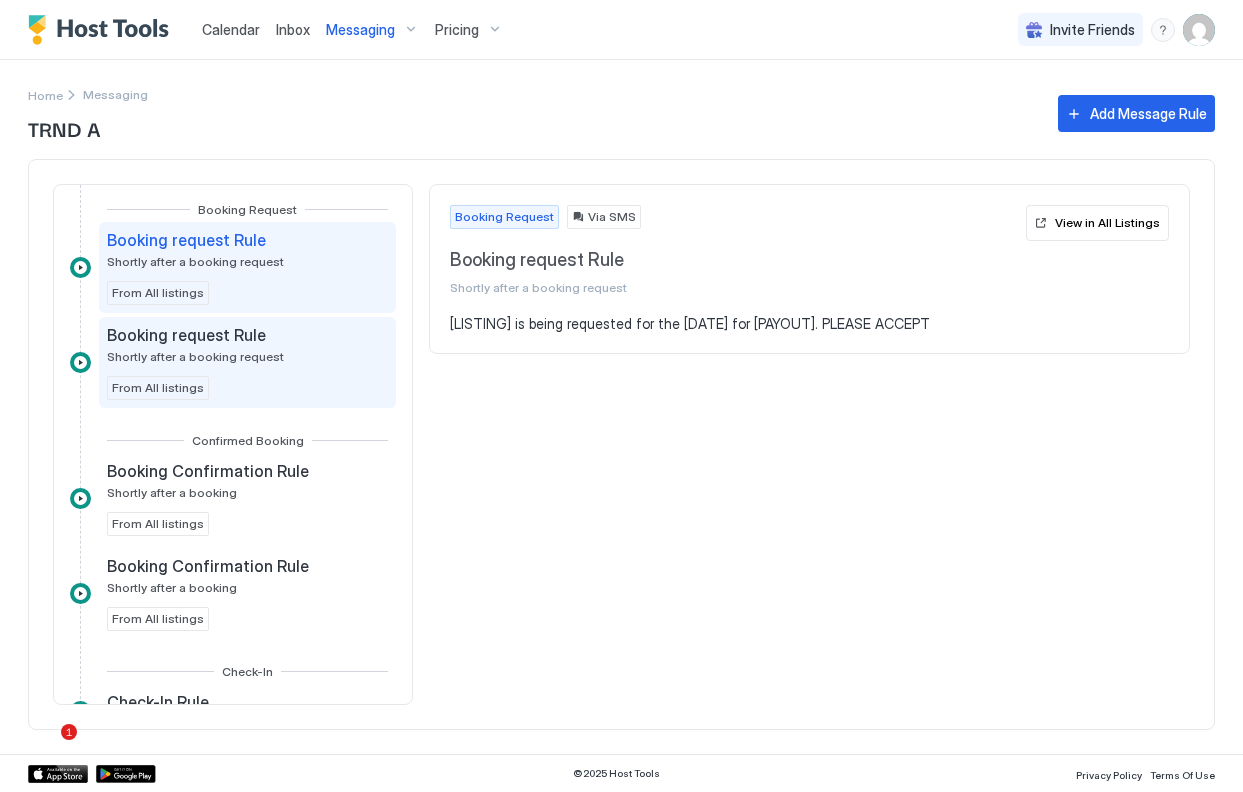 click on "Shortly after a booking request" at bounding box center [195, 356] 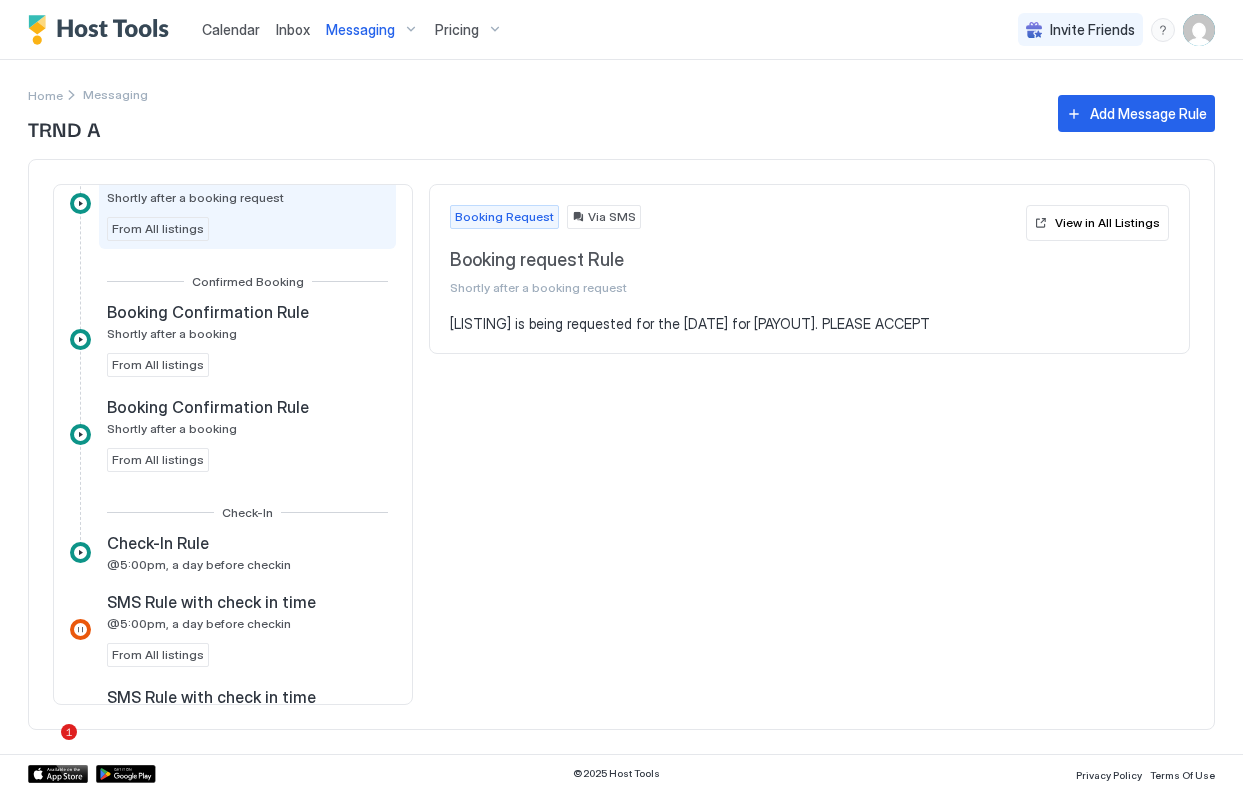 scroll, scrollTop: 161, scrollLeft: 0, axis: vertical 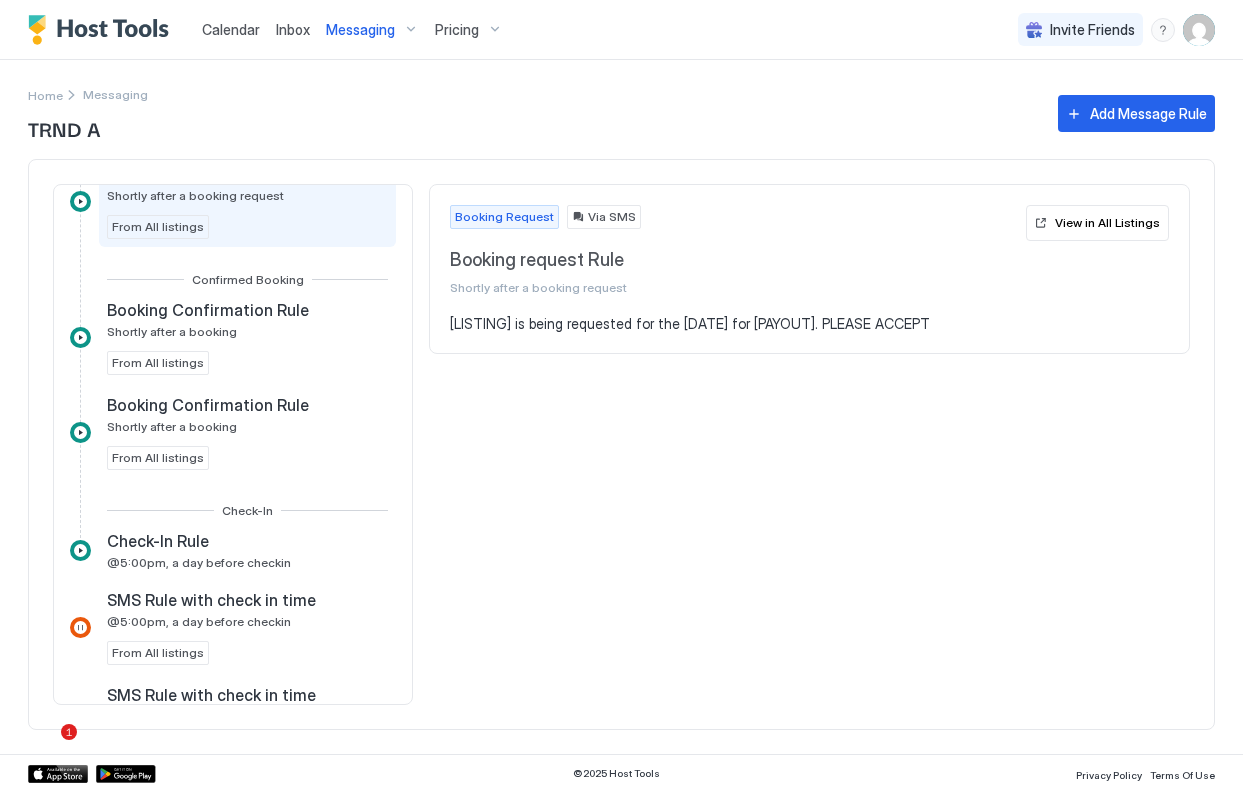 click on "Booking Confirmation Rule  Shortly after a booking From All listings" at bounding box center (247, 337) 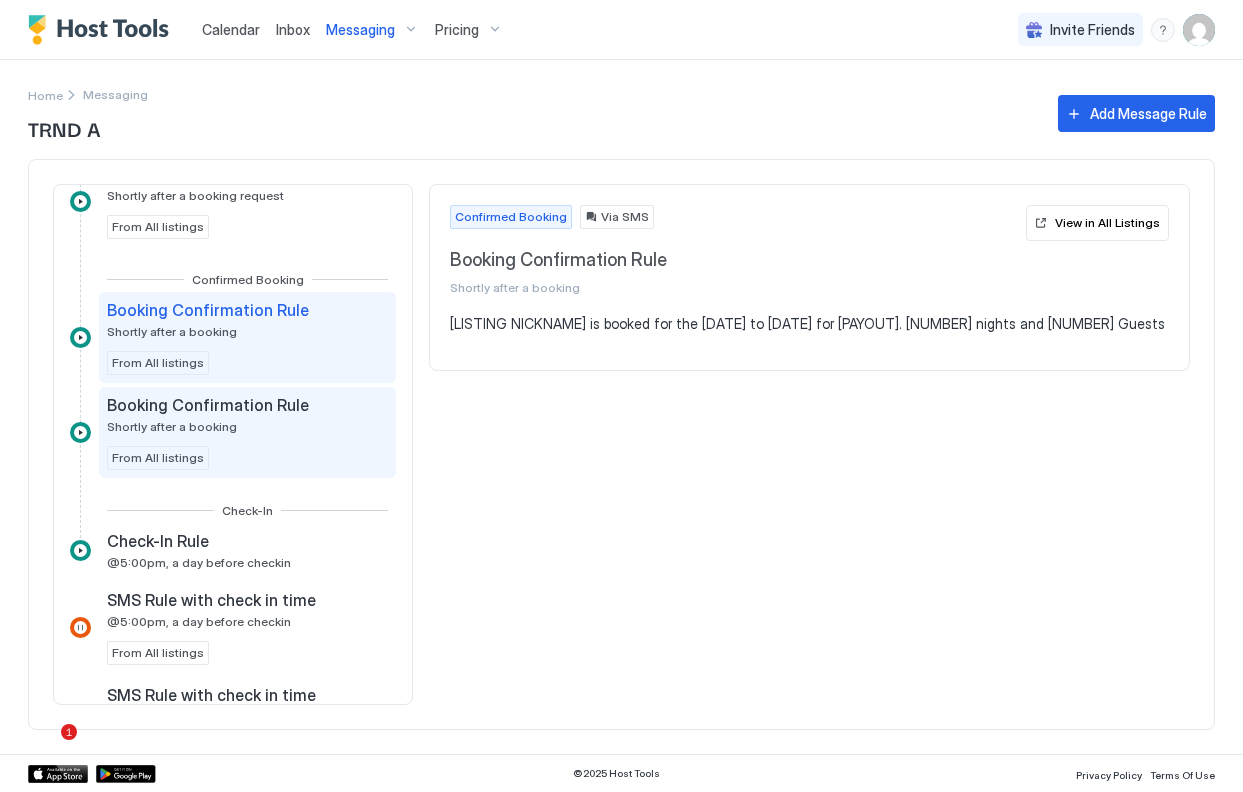 click on "Booking Confirmation Rule" at bounding box center (208, 405) 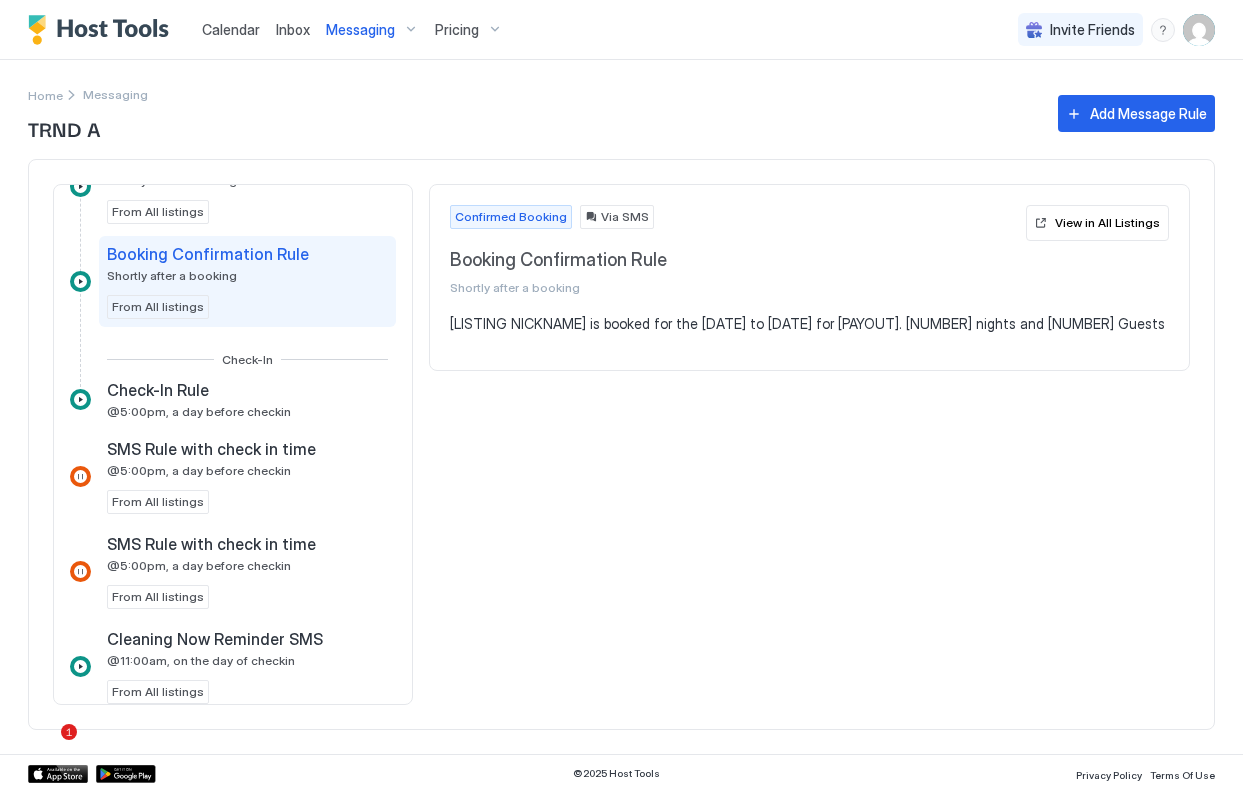 scroll, scrollTop: 320, scrollLeft: 0, axis: vertical 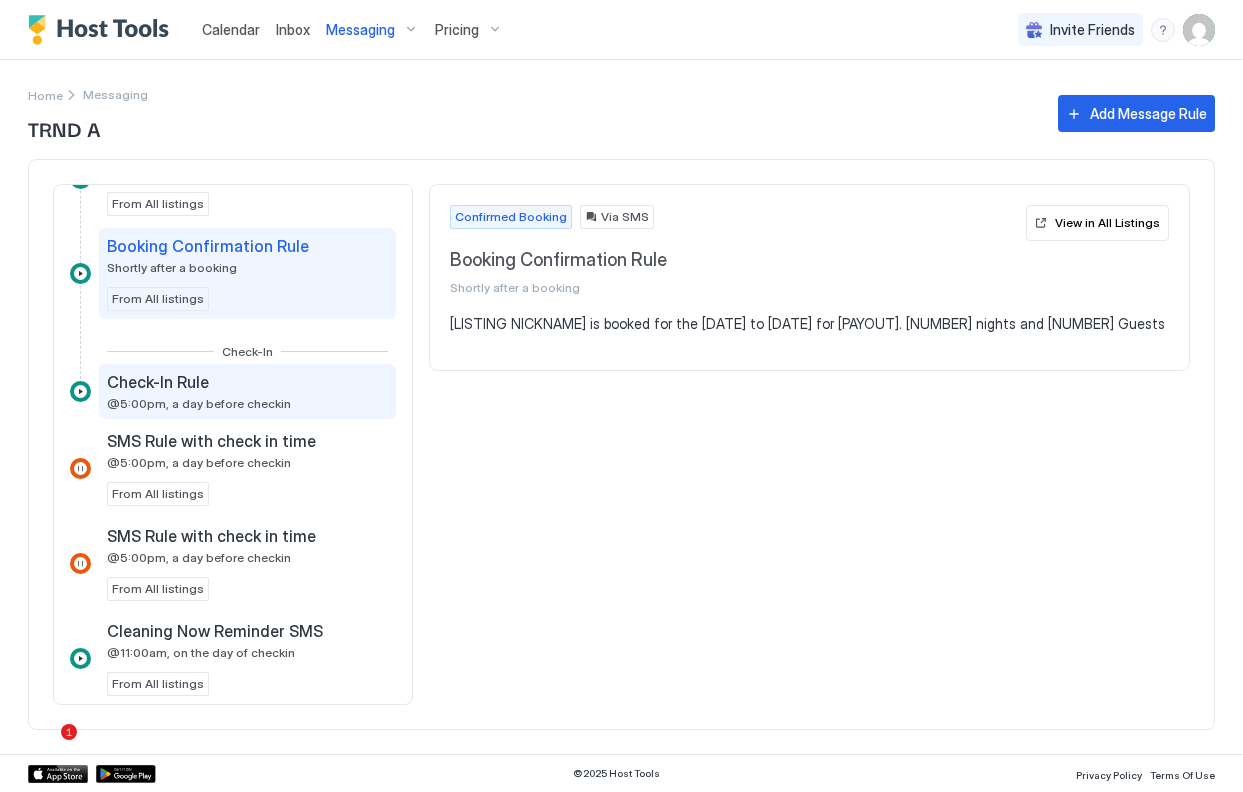 click on "@5:00pm, a day before checkin" at bounding box center [199, 403] 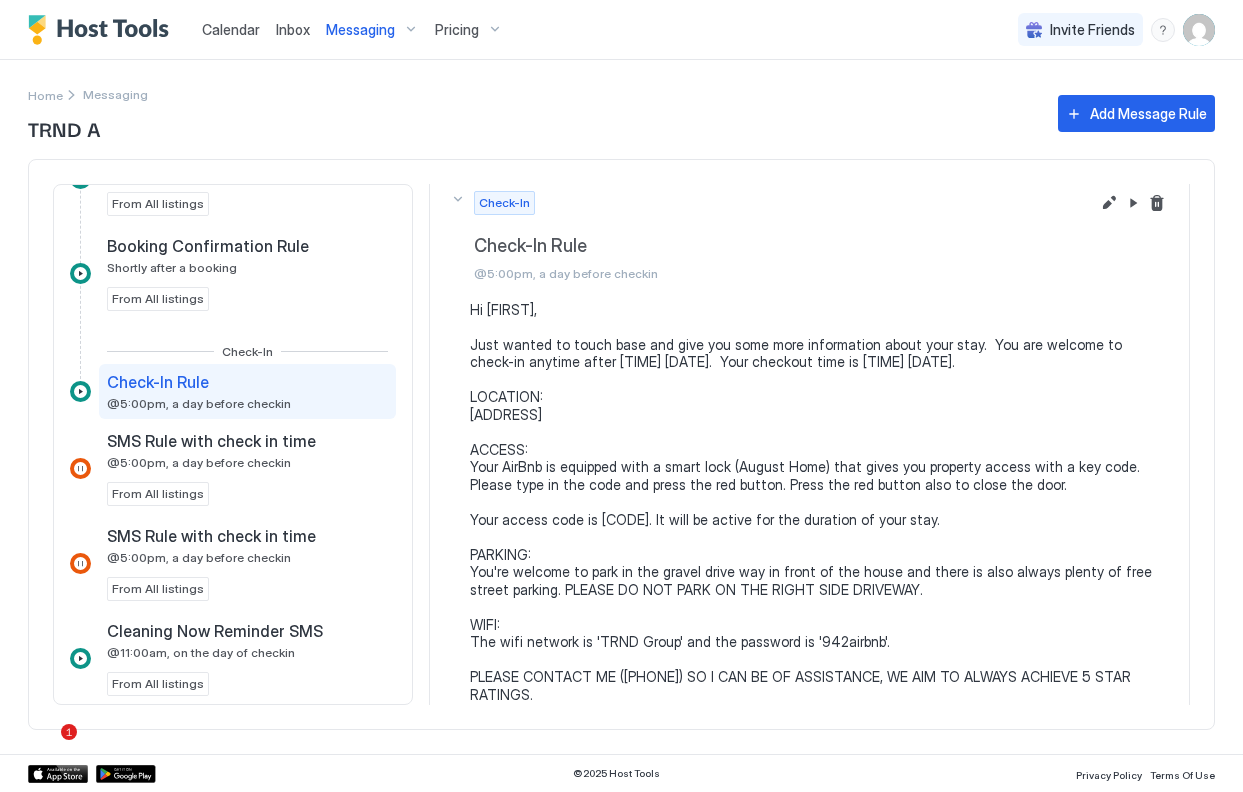 scroll, scrollTop: 0, scrollLeft: 0, axis: both 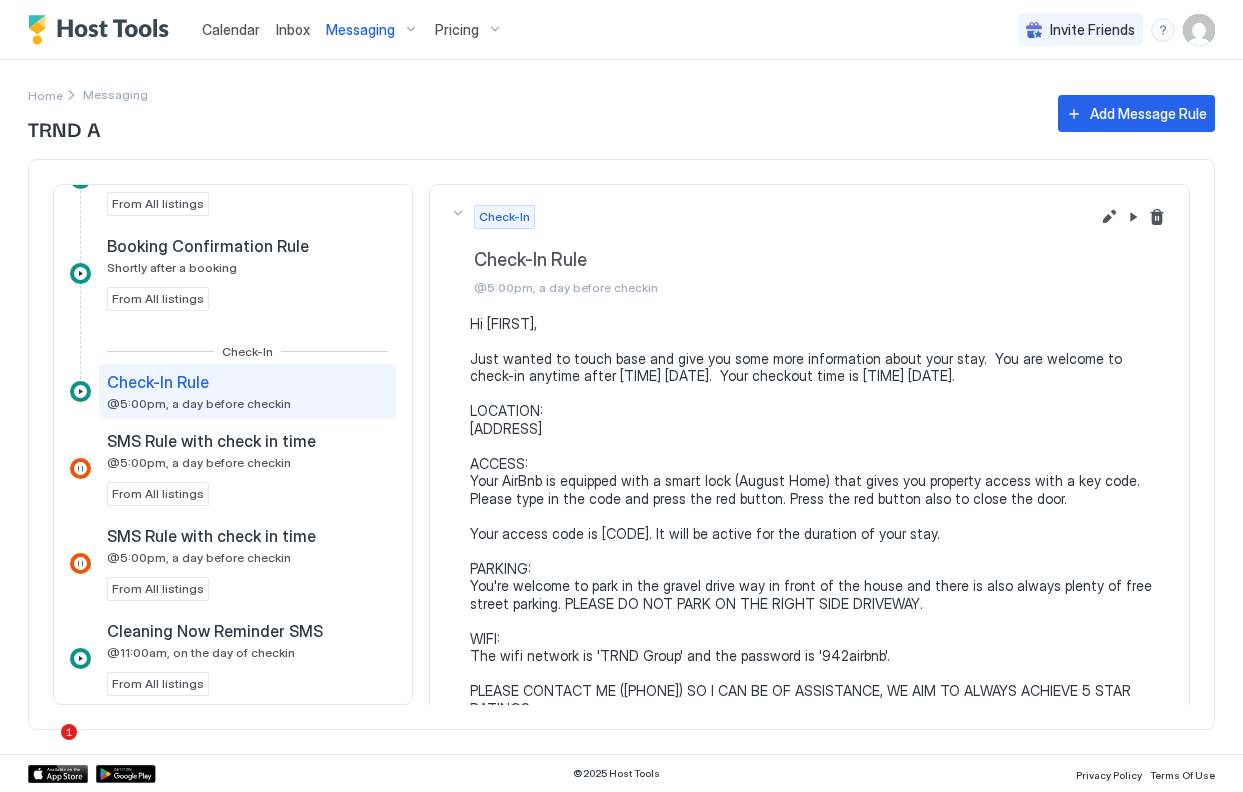 drag, startPoint x: 593, startPoint y: 532, endPoint x: 469, endPoint y: 327, distance: 239.58505 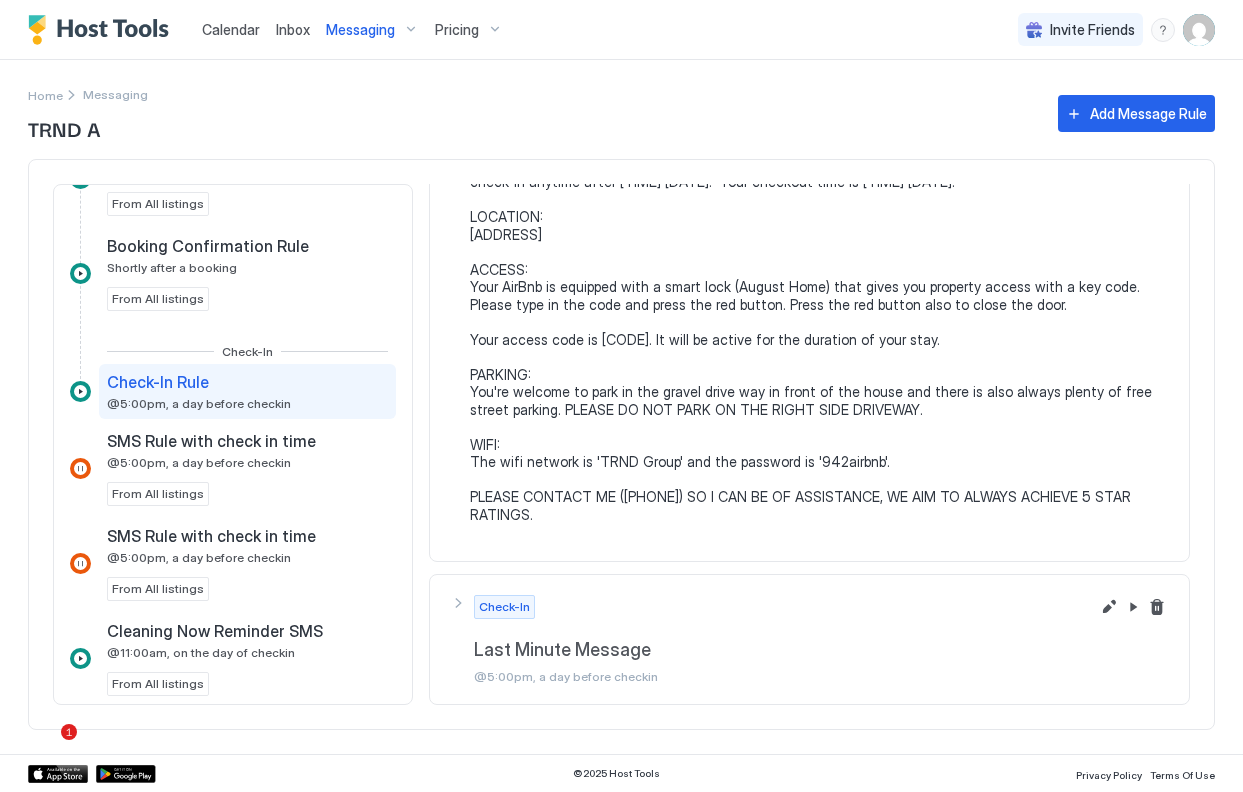 click on "Hi [FIRST],
Just wanted to touch base and give you some more information about your stay.  You are welcome to check-in anytime after [TIME] [DATE].  Your checkout time is [TIME] [DATE].
LOCATION:
[ADDRESS]
ACCESS:
Your AirBnb is equipped with a smart lock (August Home) that gives you property access with a key code. Please type in the code and press the red button. Press the red button also to close the door.
Your access code is [CODE]. It will be active for the duration of your stay.
PARKING:
You're welcome to park in the gravel drive way in front of the house and there is also always plenty of free street parking. PLEASE DO NOT PARK ON THE RIGHT SIDE DRIVEWAY.
WIFI:
The wifi network is 'TRND Group' and the password is '942airbnb'.
PLEASE CONTACT ME ([PHONE]) SO I CAN BE OF ASSISTANCE, WE AIM TO ALWAYS ACHIEVE 5 STAR RATINGS." at bounding box center [819, 322] 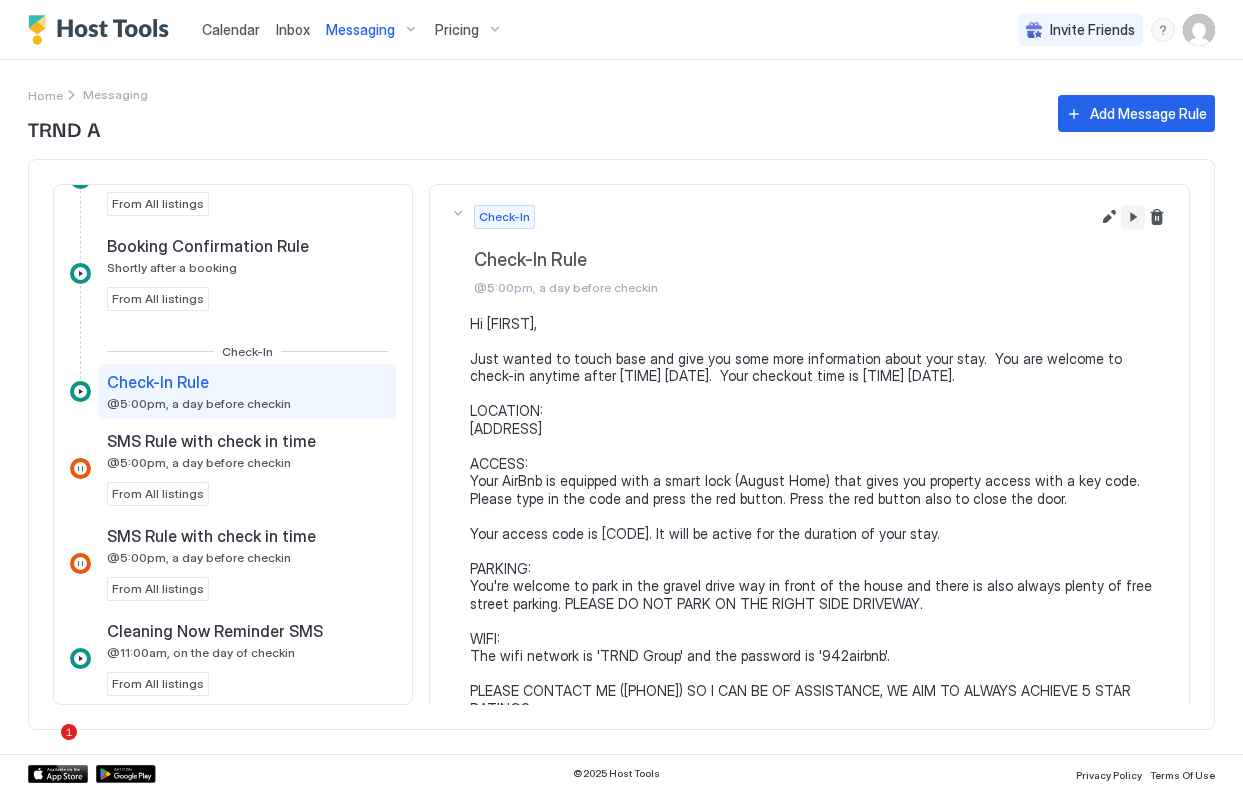 click at bounding box center (1133, 217) 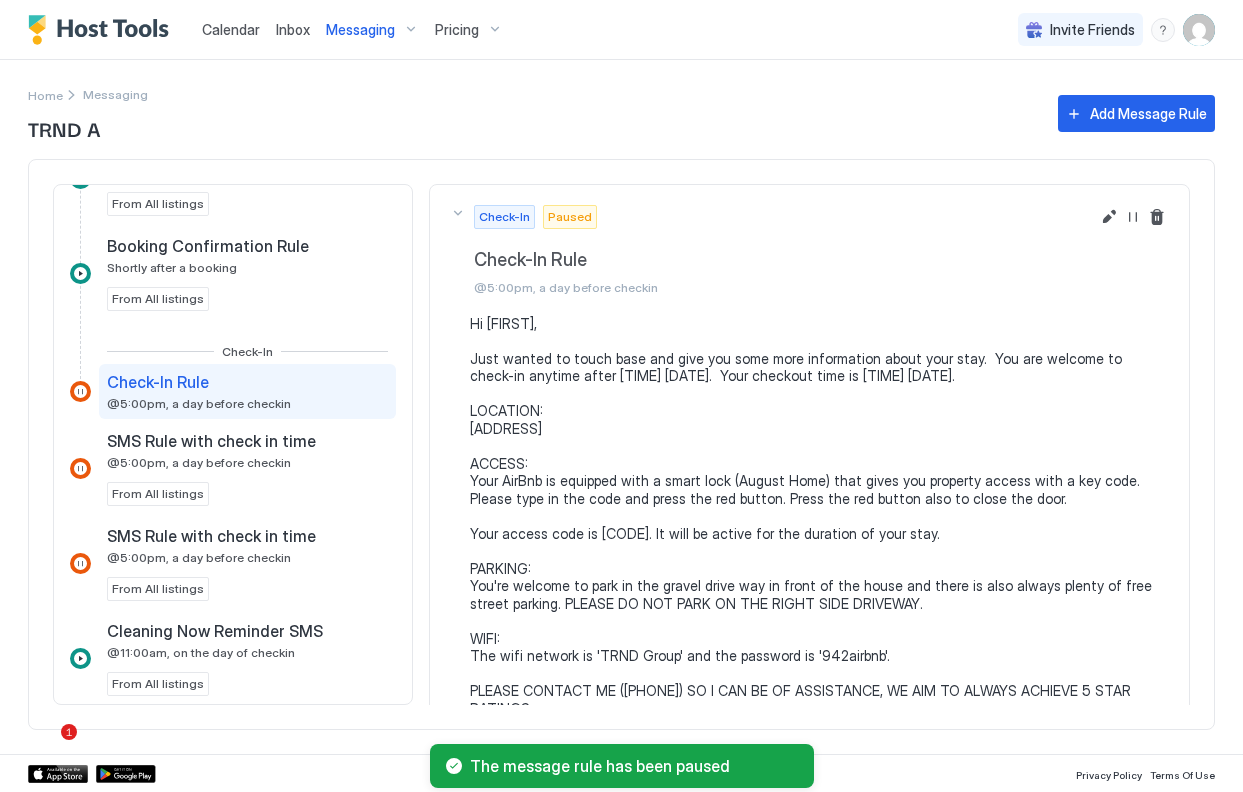 scroll, scrollTop: 194, scrollLeft: 0, axis: vertical 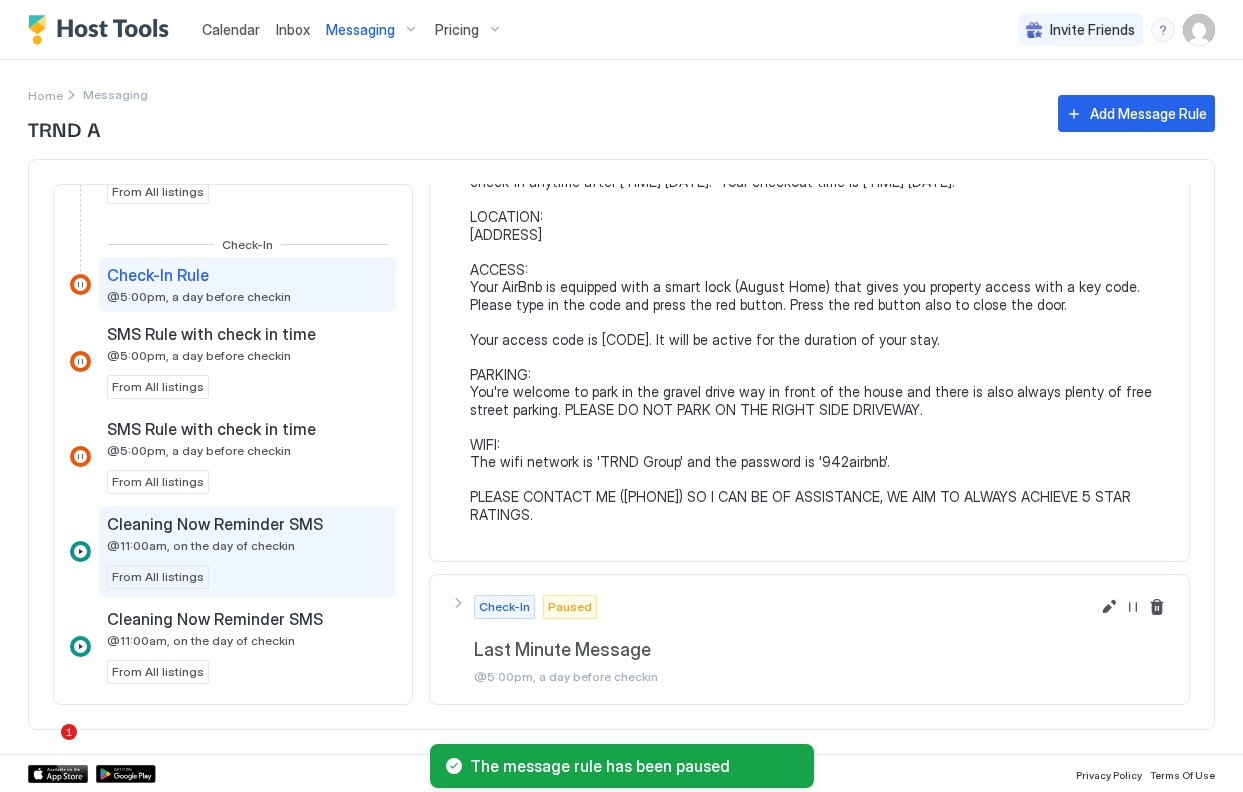 click on "Cleaning Now Reminder SMS" at bounding box center (215, 524) 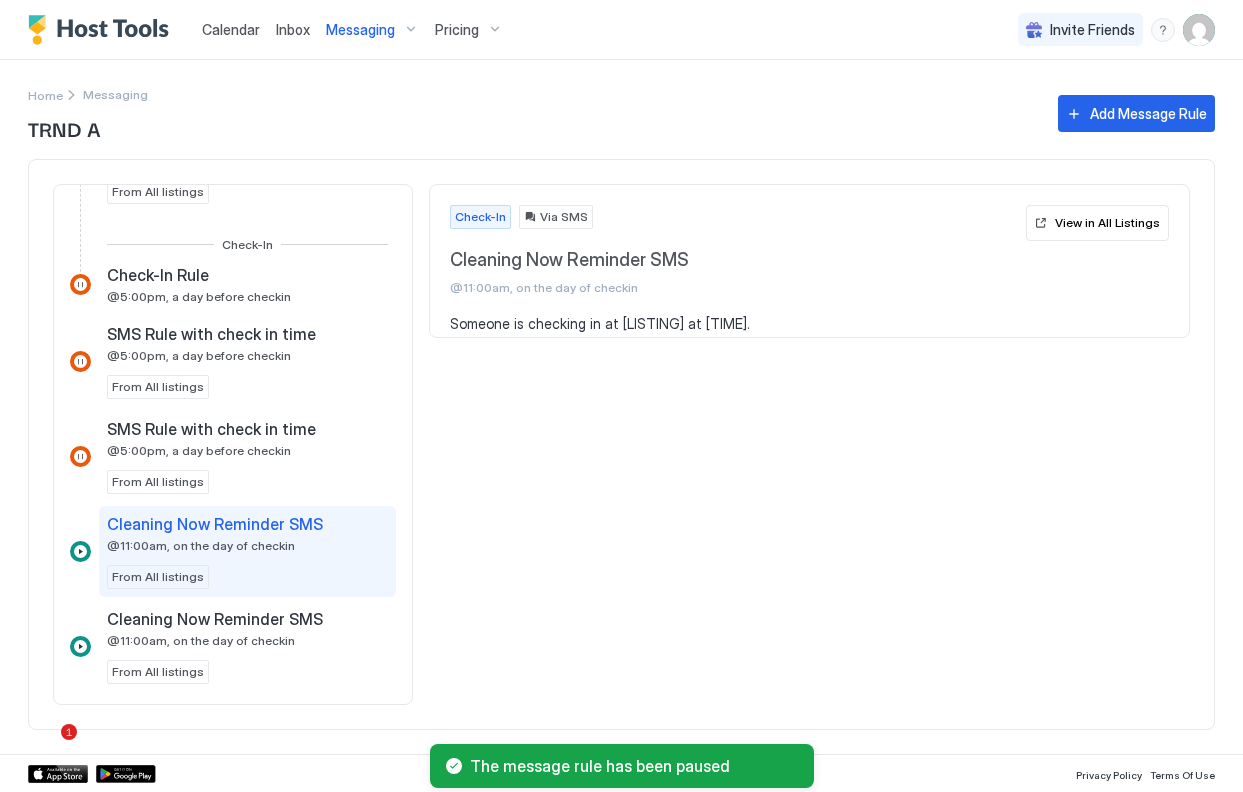 scroll, scrollTop: 0, scrollLeft: 0, axis: both 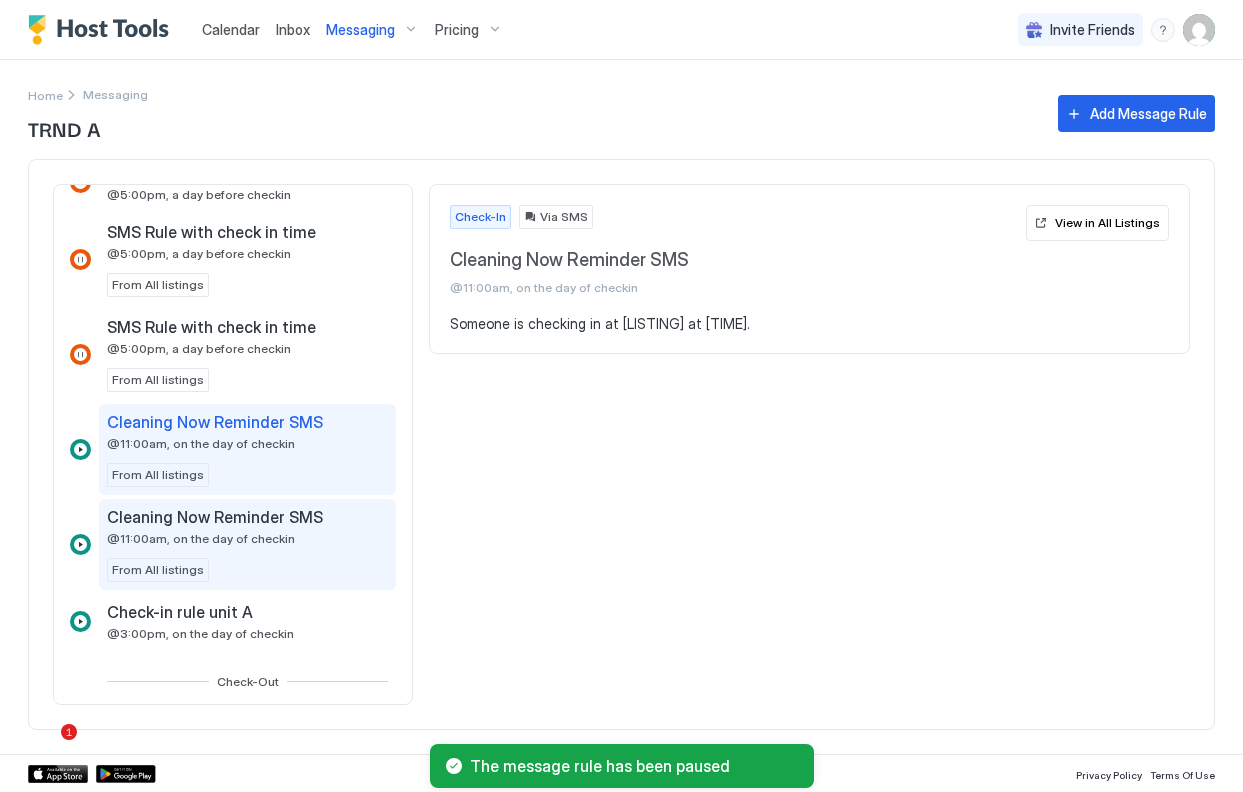 click on "Cleaning Now Reminder SMS @11:00am, on the day of checkin From All listings" at bounding box center [247, 544] 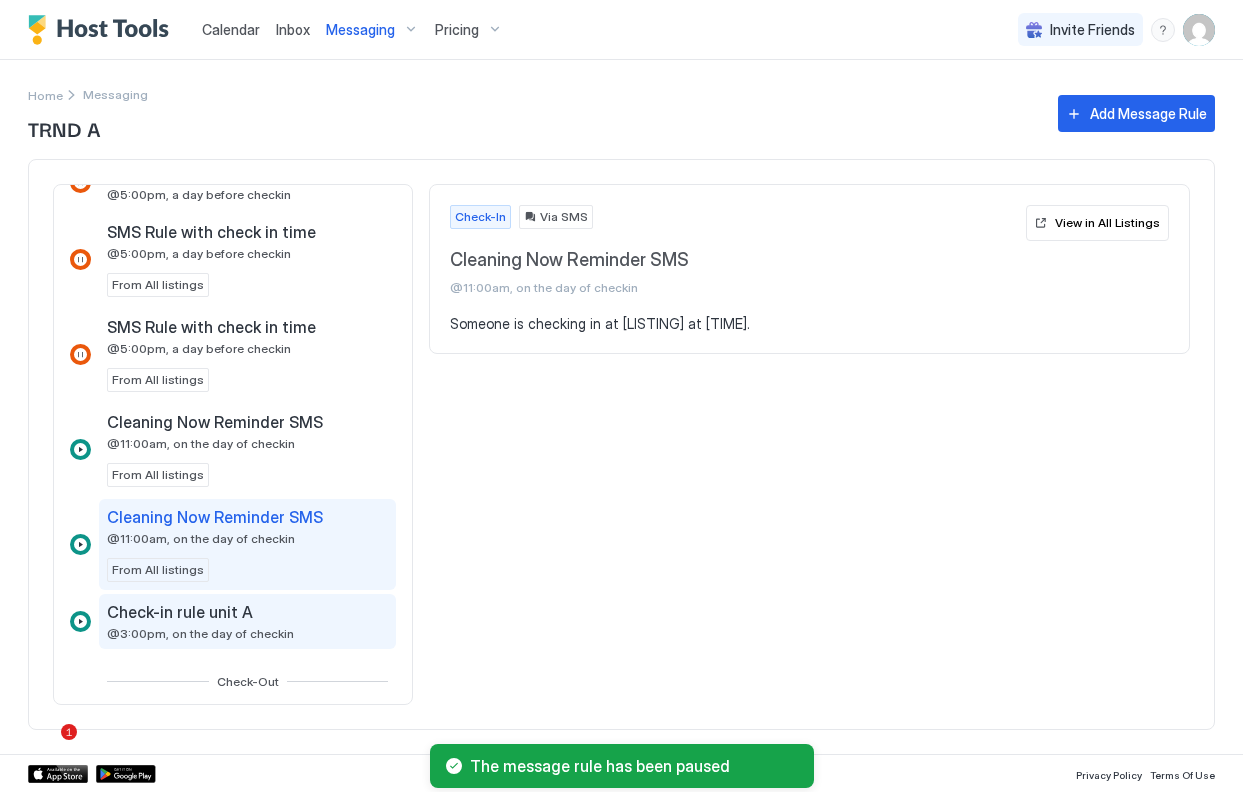 click on "Check-in rule unit A @[TIME], on the day of checkin" at bounding box center (247, 621) 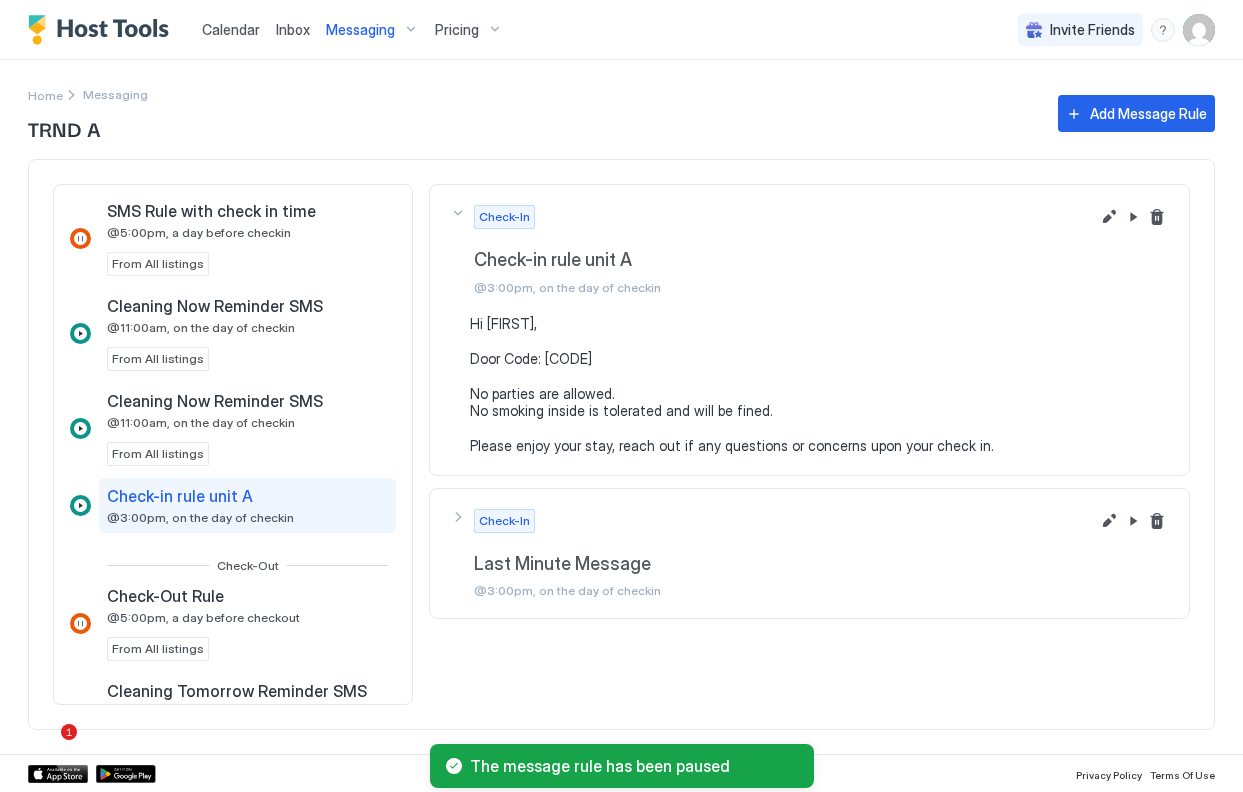 scroll, scrollTop: 648, scrollLeft: 0, axis: vertical 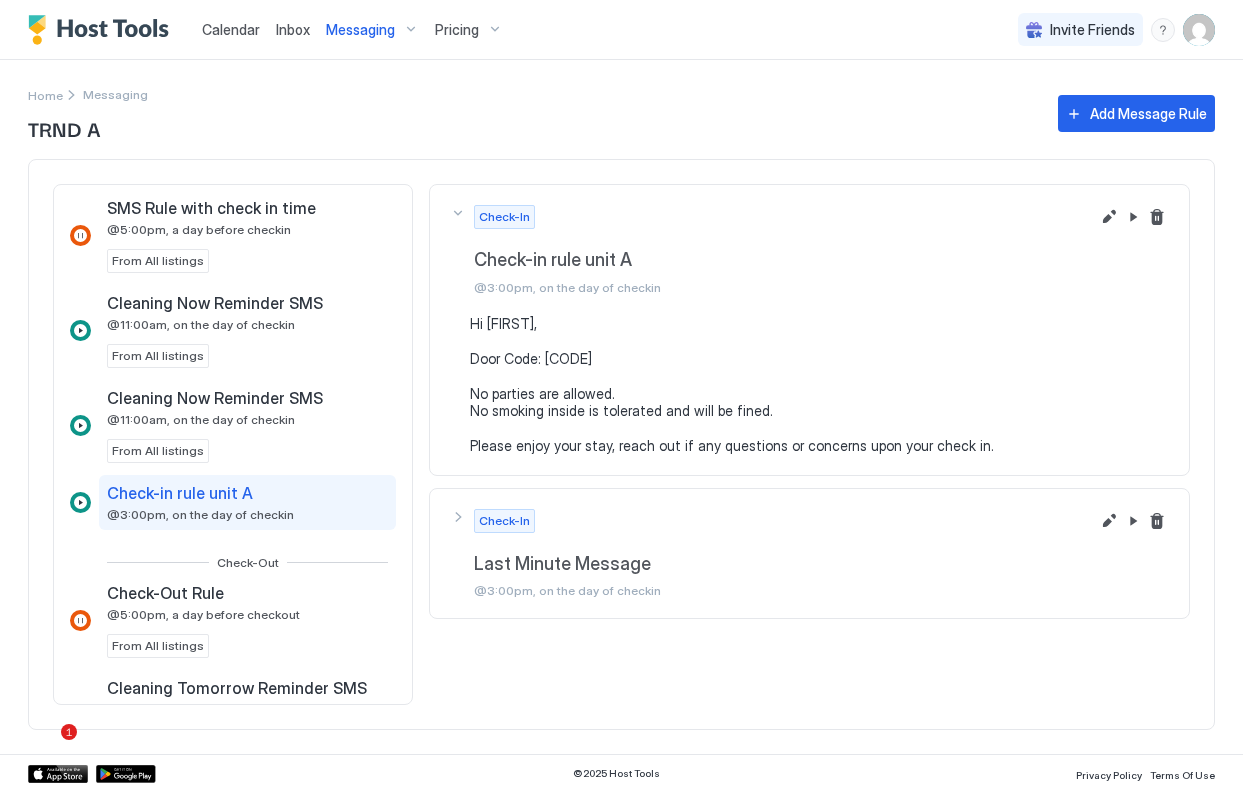 drag, startPoint x: 1000, startPoint y: 448, endPoint x: 517, endPoint y: 297, distance: 506.05334 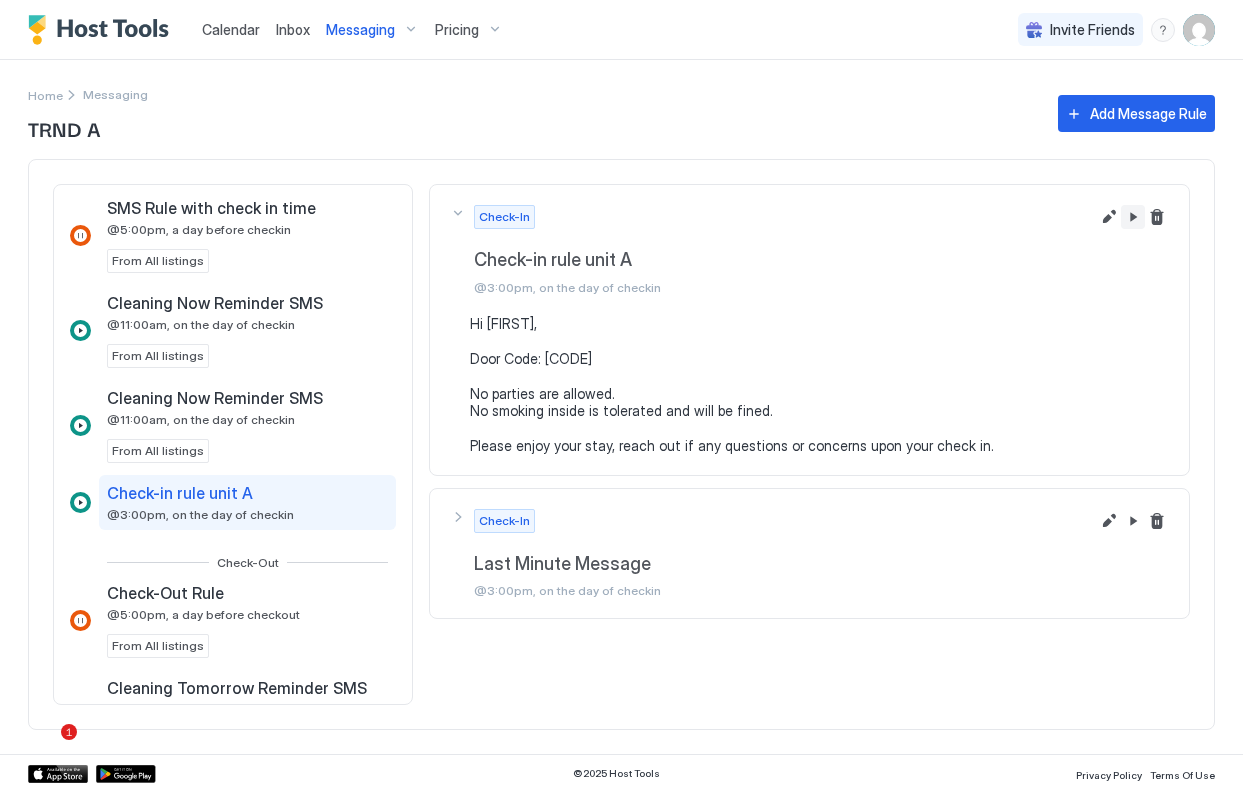 click at bounding box center (1133, 217) 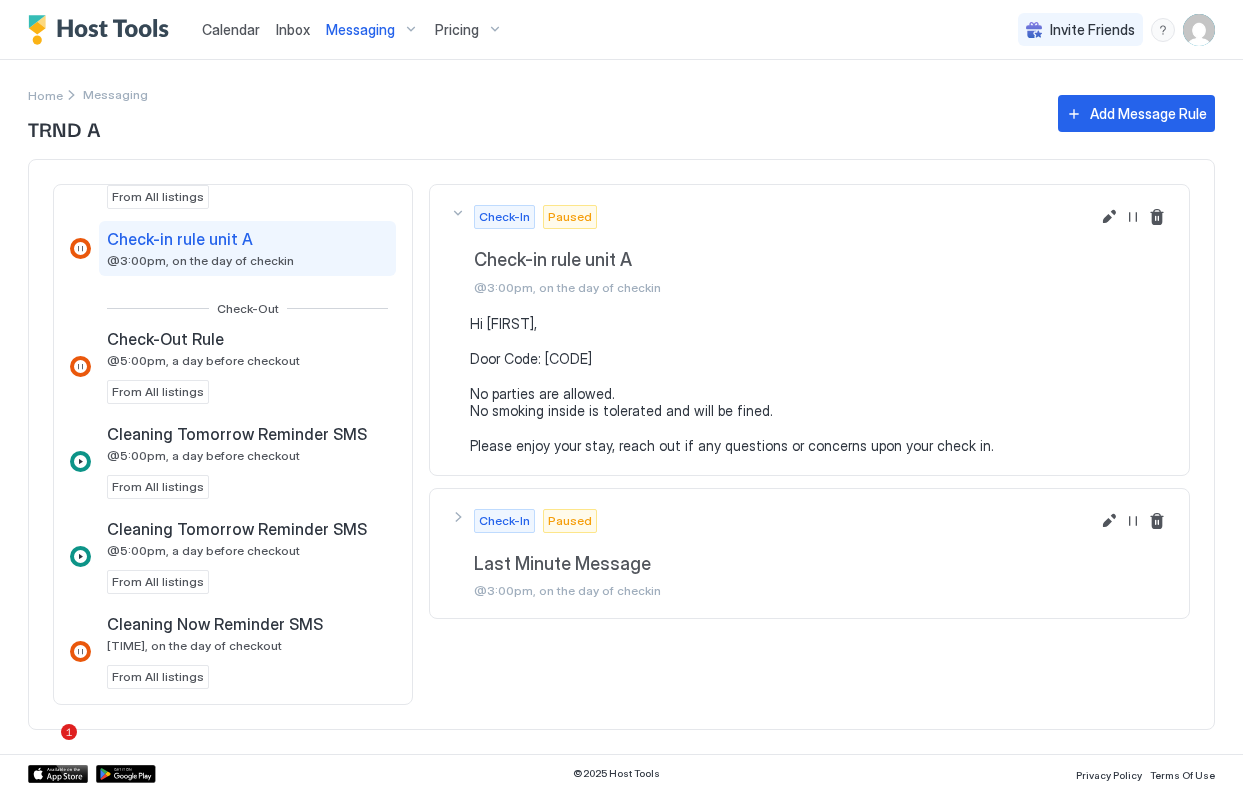 scroll, scrollTop: 908, scrollLeft: 0, axis: vertical 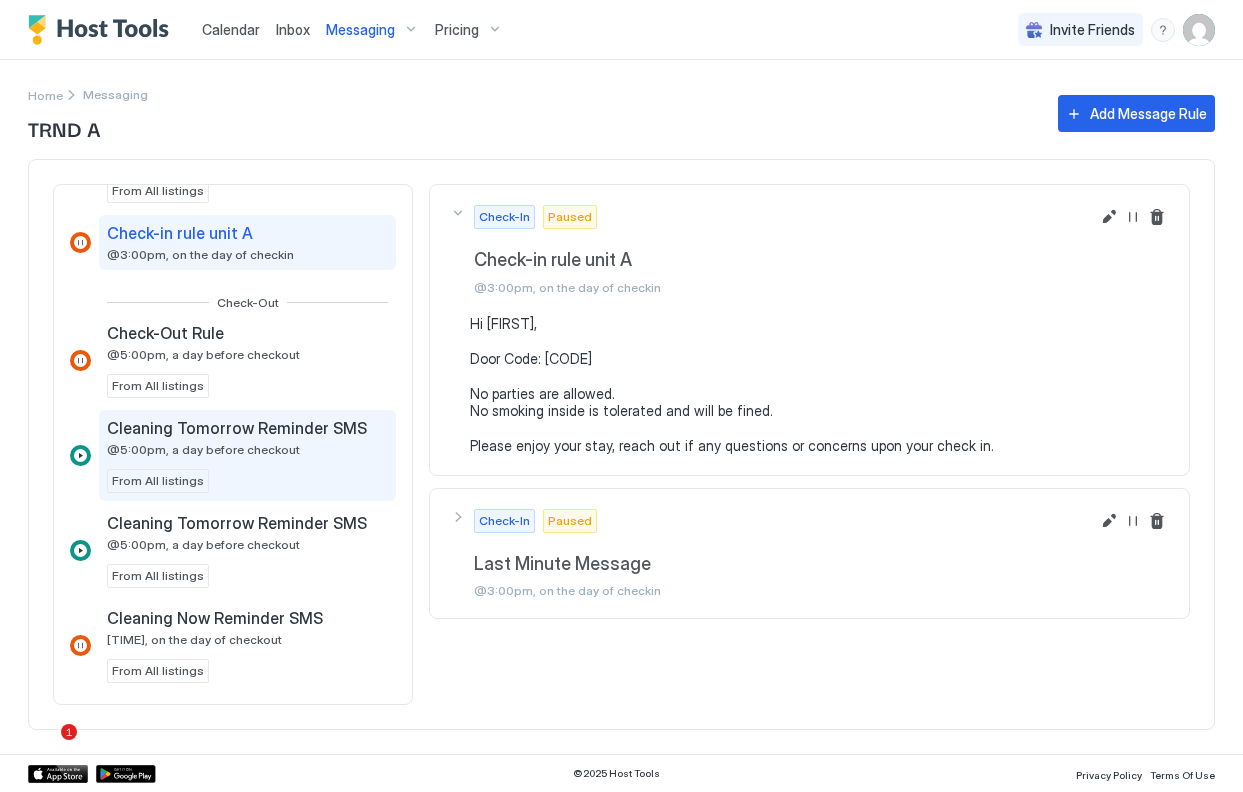 click on "Cleaning Tomorrow Reminder SMS @5:00pm, a day before checkout From All listings" at bounding box center (247, 455) 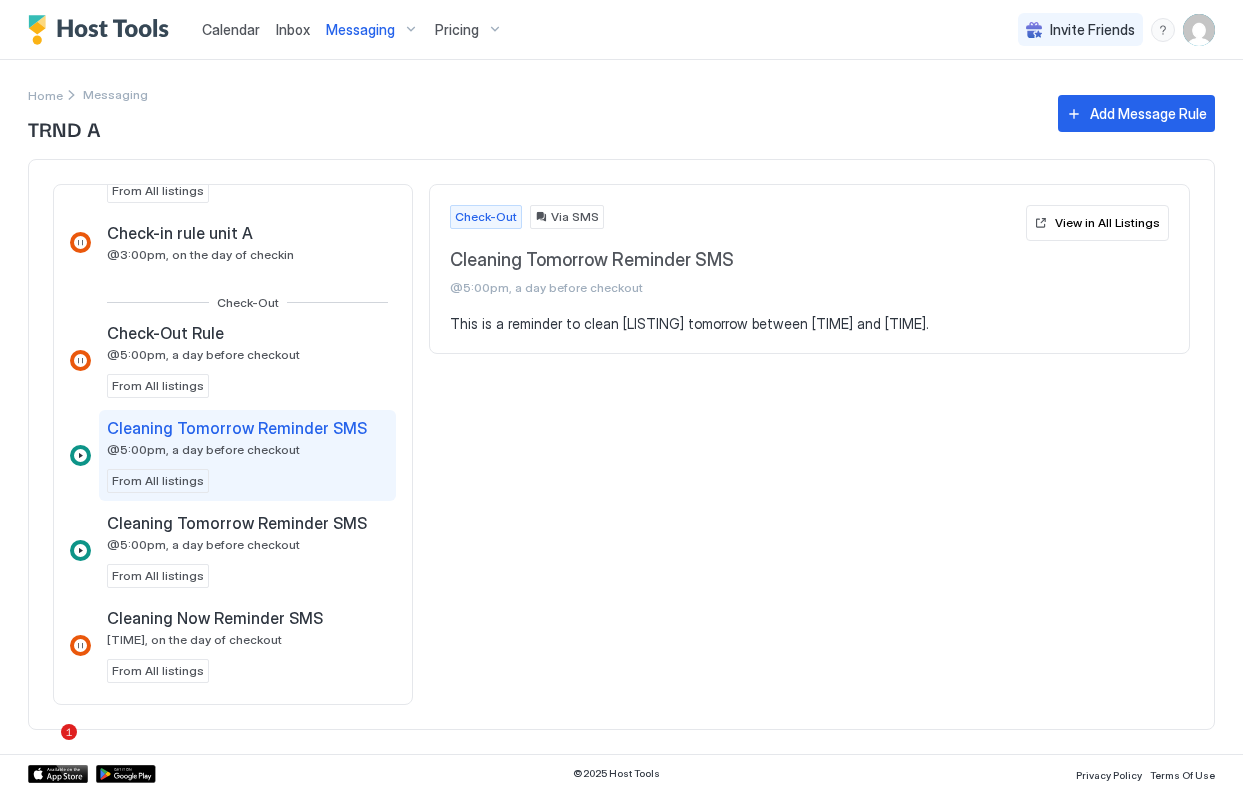 scroll, scrollTop: 976, scrollLeft: 0, axis: vertical 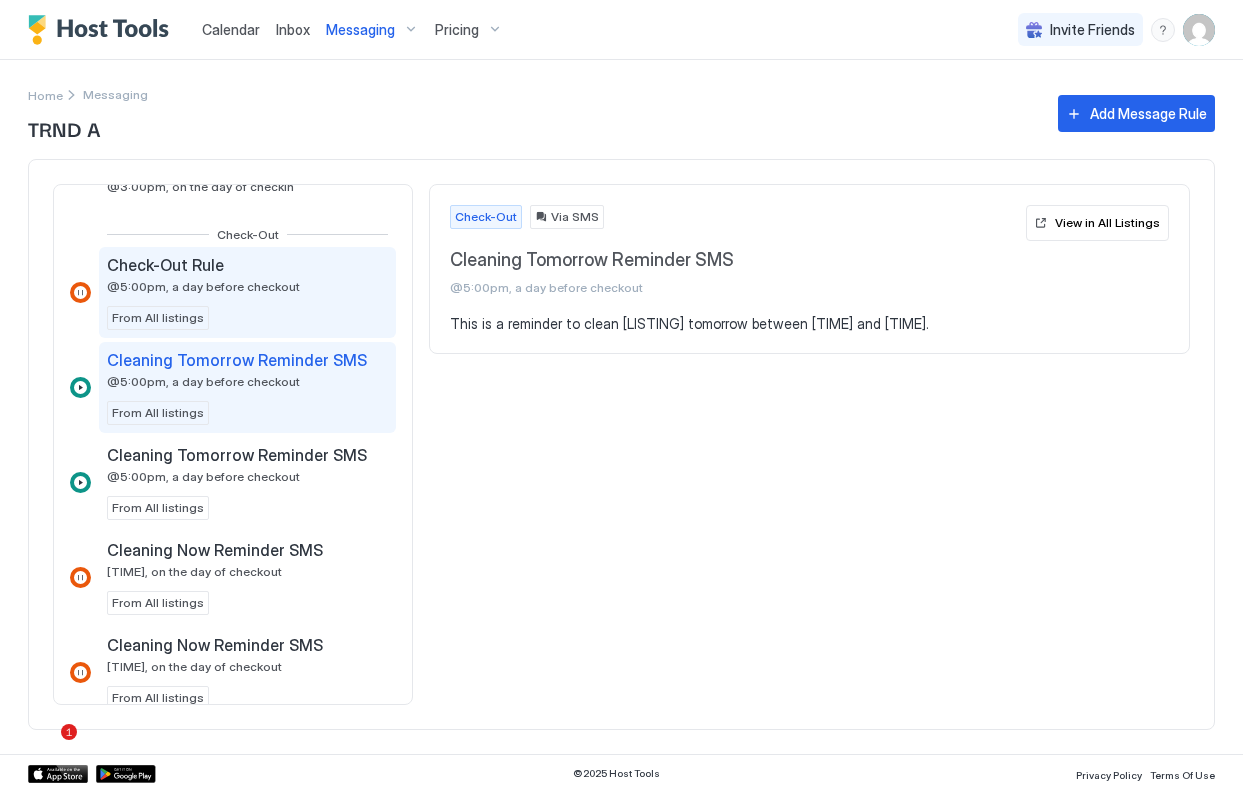 click on "Check-Out Rule @5:00pm, a day before checkout From All listings" at bounding box center (247, 292) 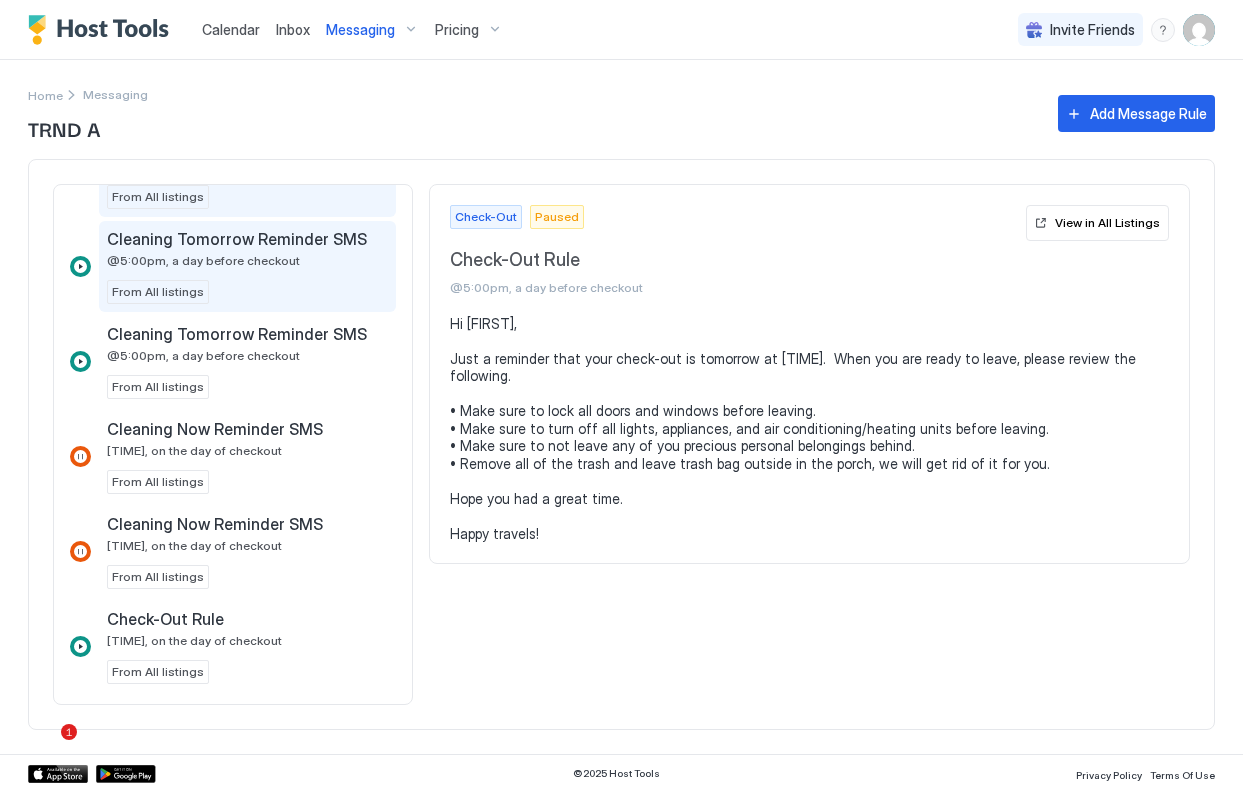 scroll, scrollTop: 1105, scrollLeft: 0, axis: vertical 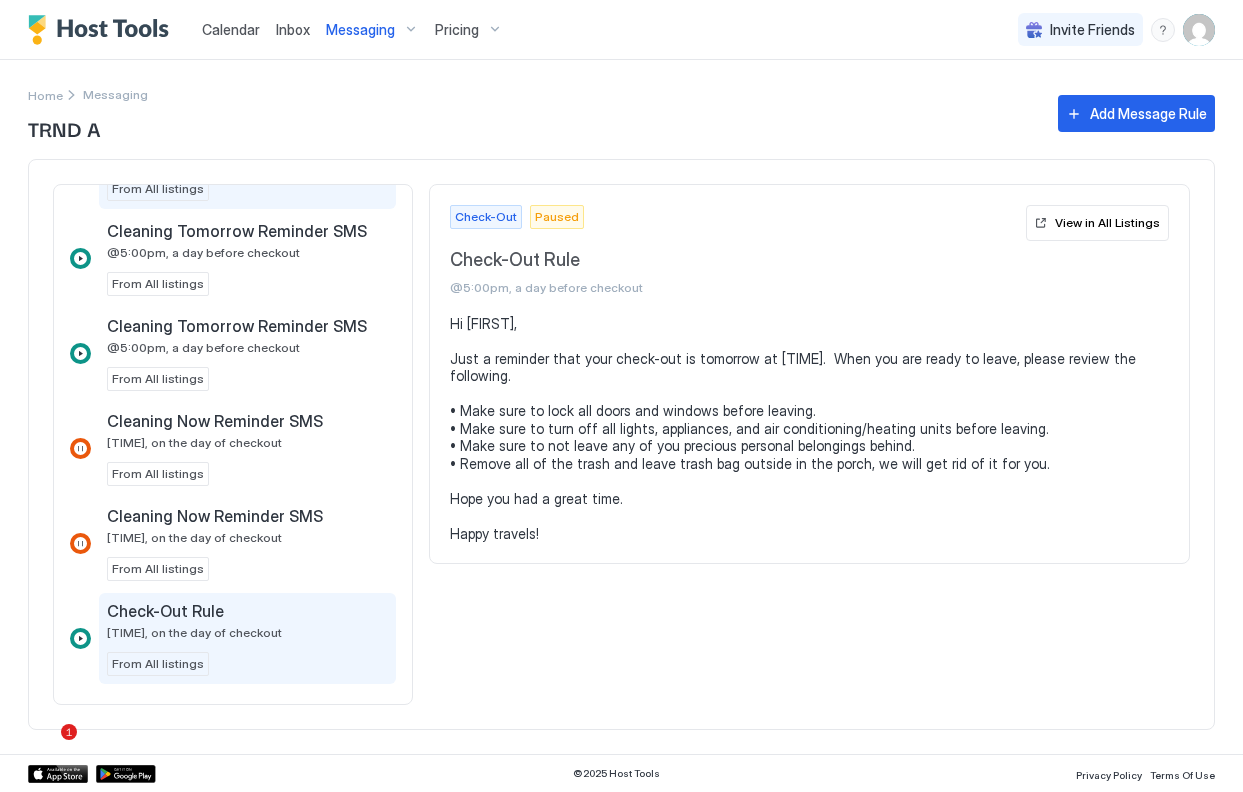 click on "[TIME], on the day of checkout" at bounding box center (194, 632) 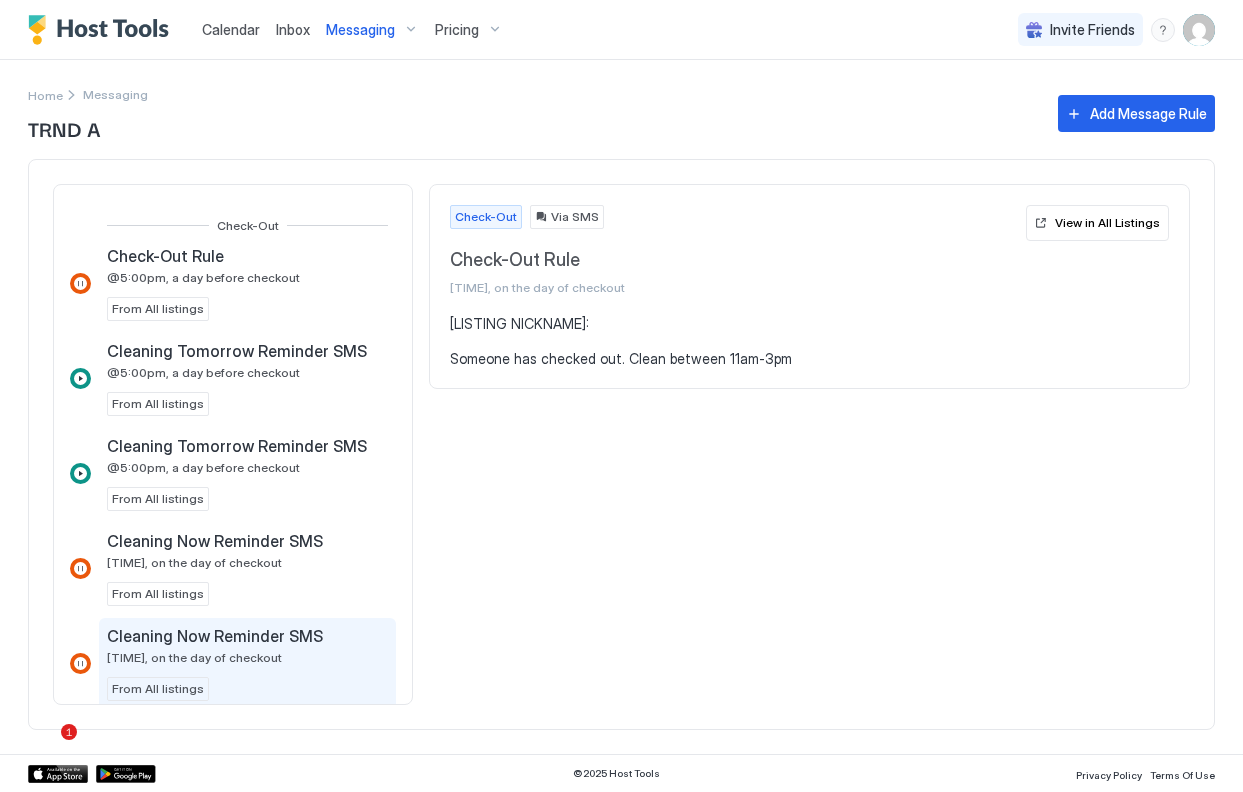 scroll, scrollTop: 973, scrollLeft: 0, axis: vertical 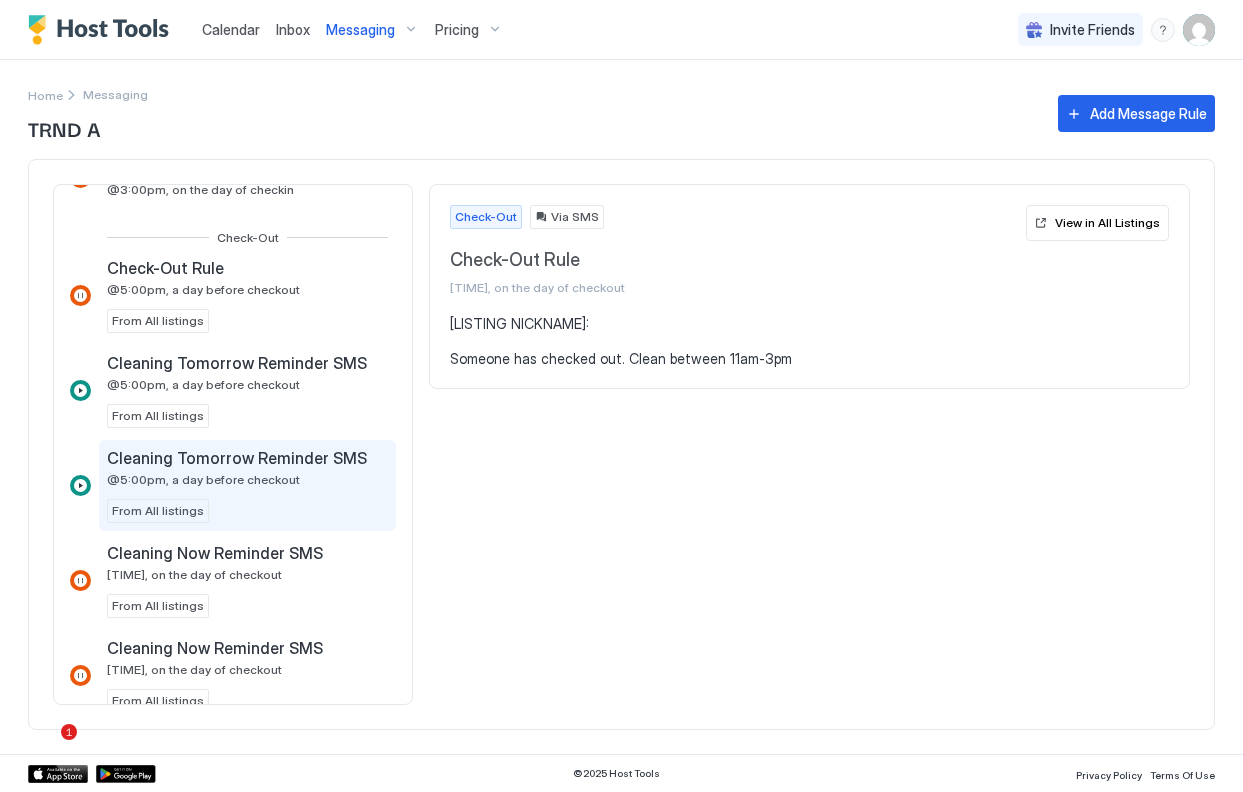click on "Cleaning Tomorrow Reminder SMS @5:00pm, a day before checkout From All listings" at bounding box center (247, 485) 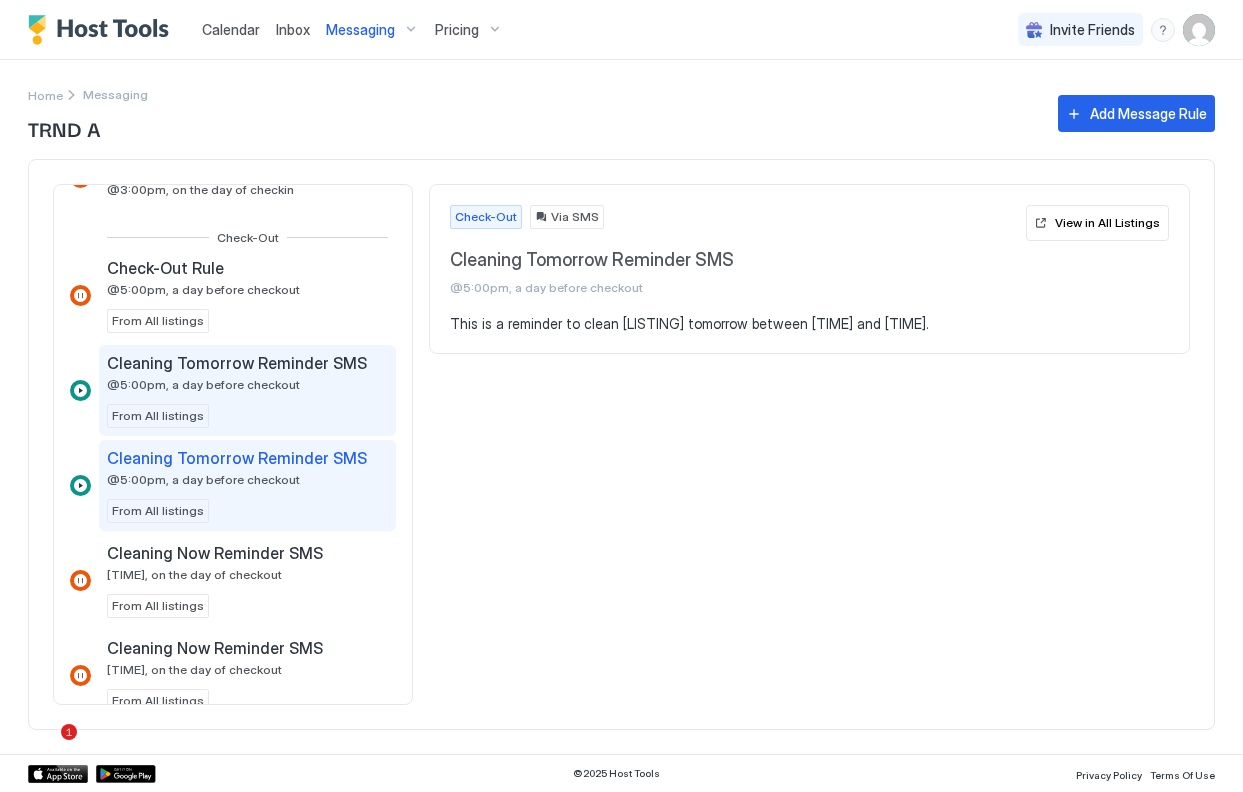 click on "Cleaning Tomorrow Reminder SMS @5:00pm, a day before checkout From All listings" at bounding box center (247, 390) 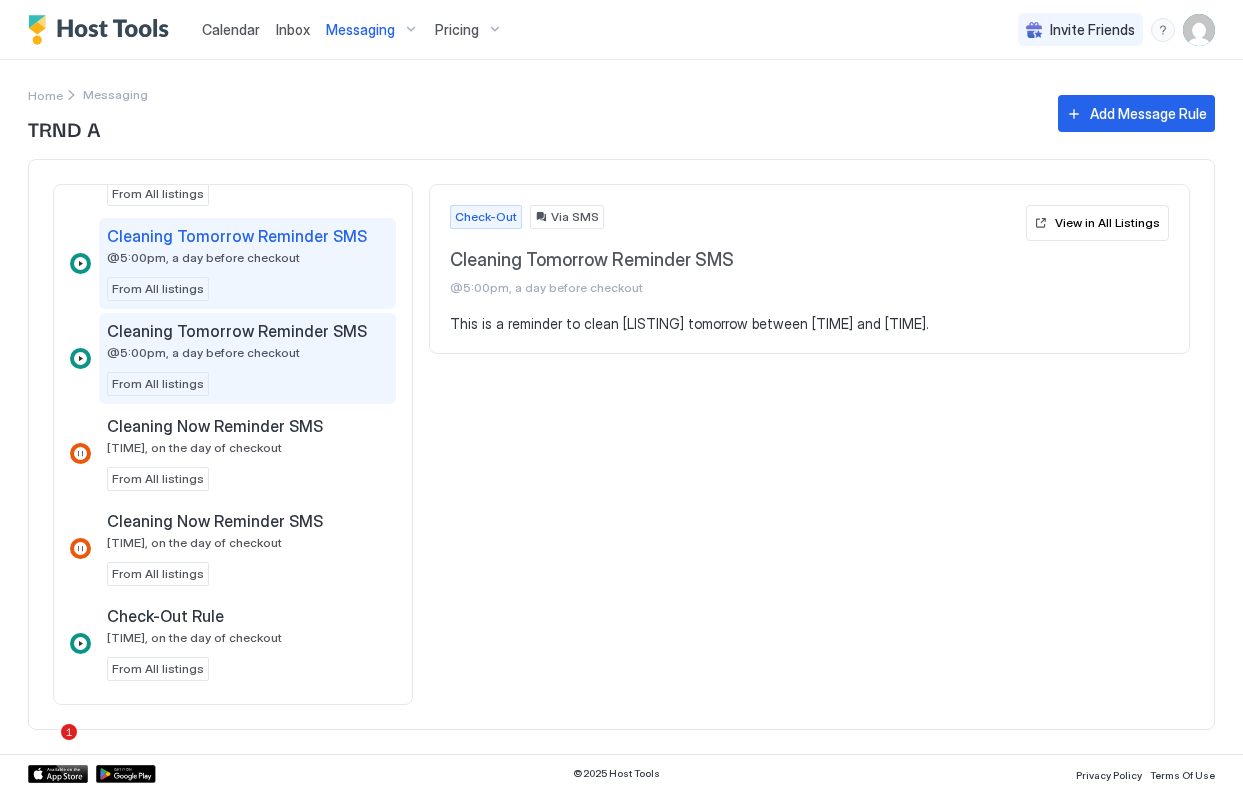 scroll, scrollTop: 1105, scrollLeft: 0, axis: vertical 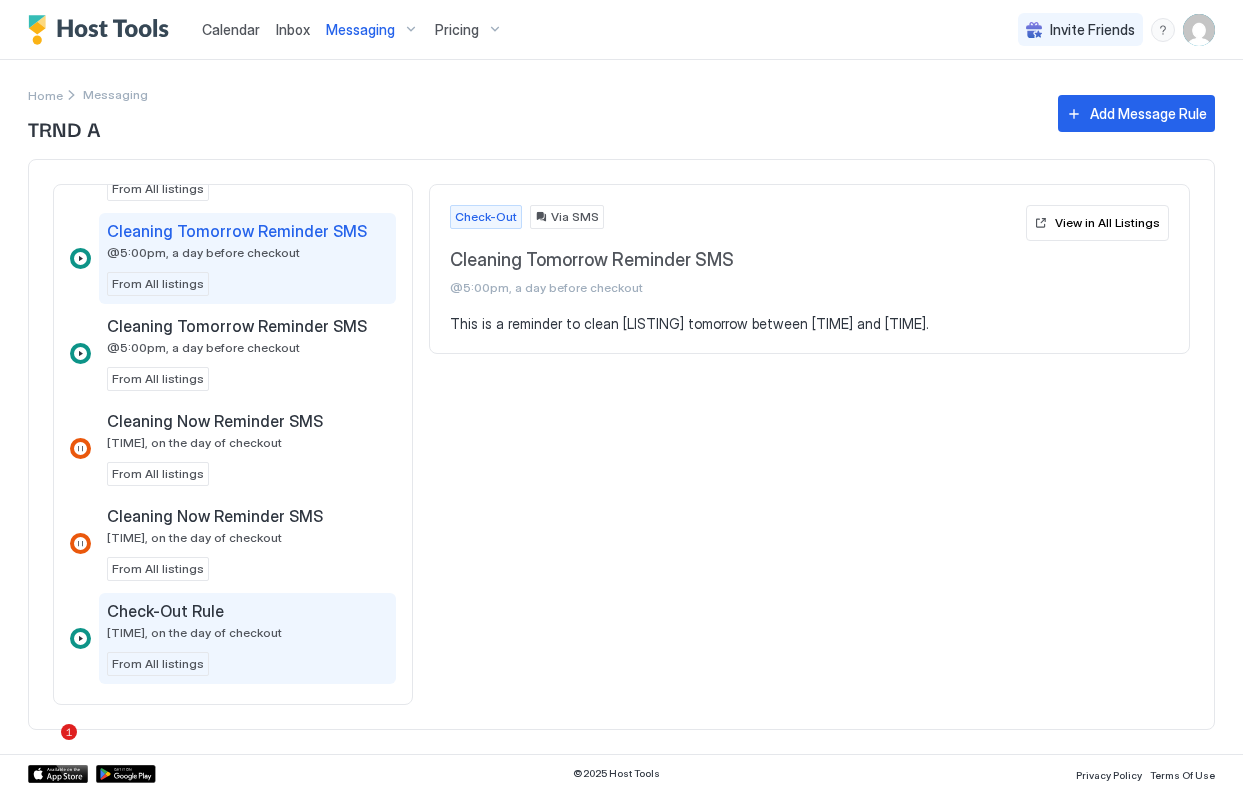 click on "Check-Out Rule @11:00am, on the day of checkout From All listings" at bounding box center [247, 638] 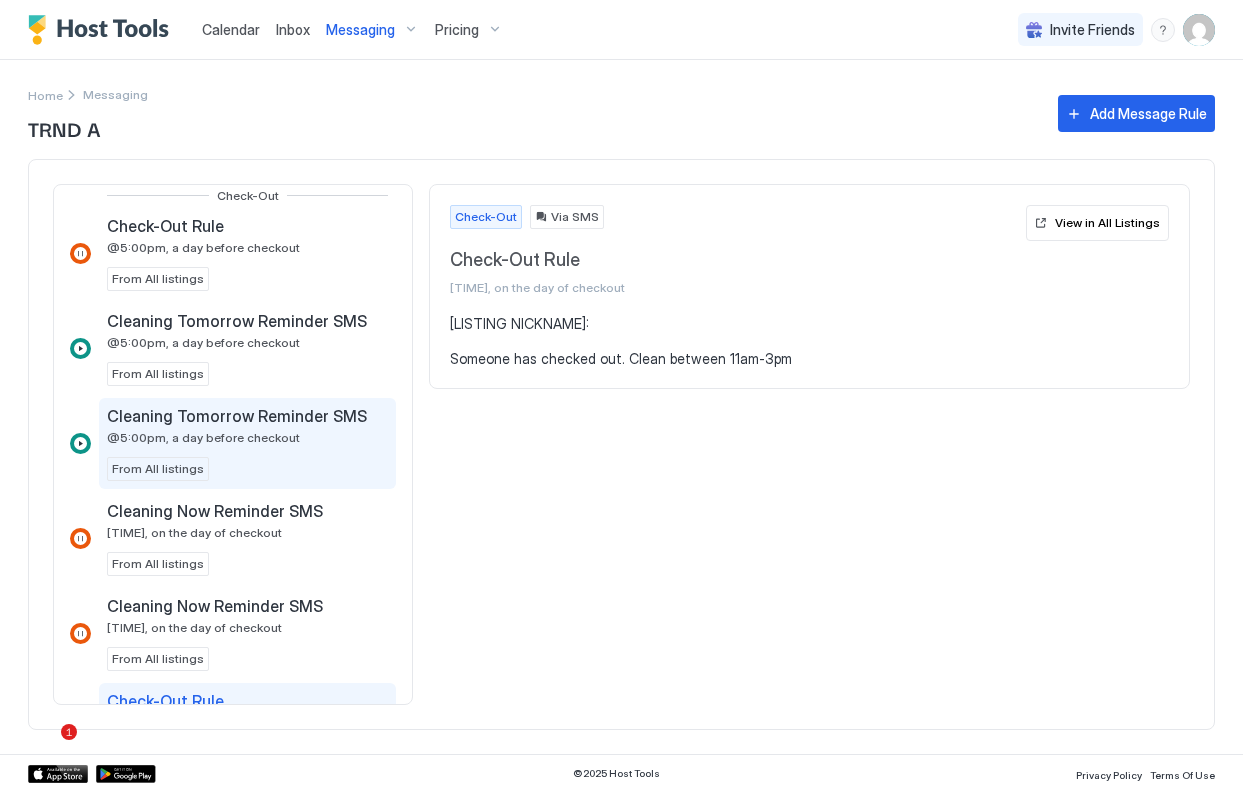 scroll, scrollTop: 984, scrollLeft: 0, axis: vertical 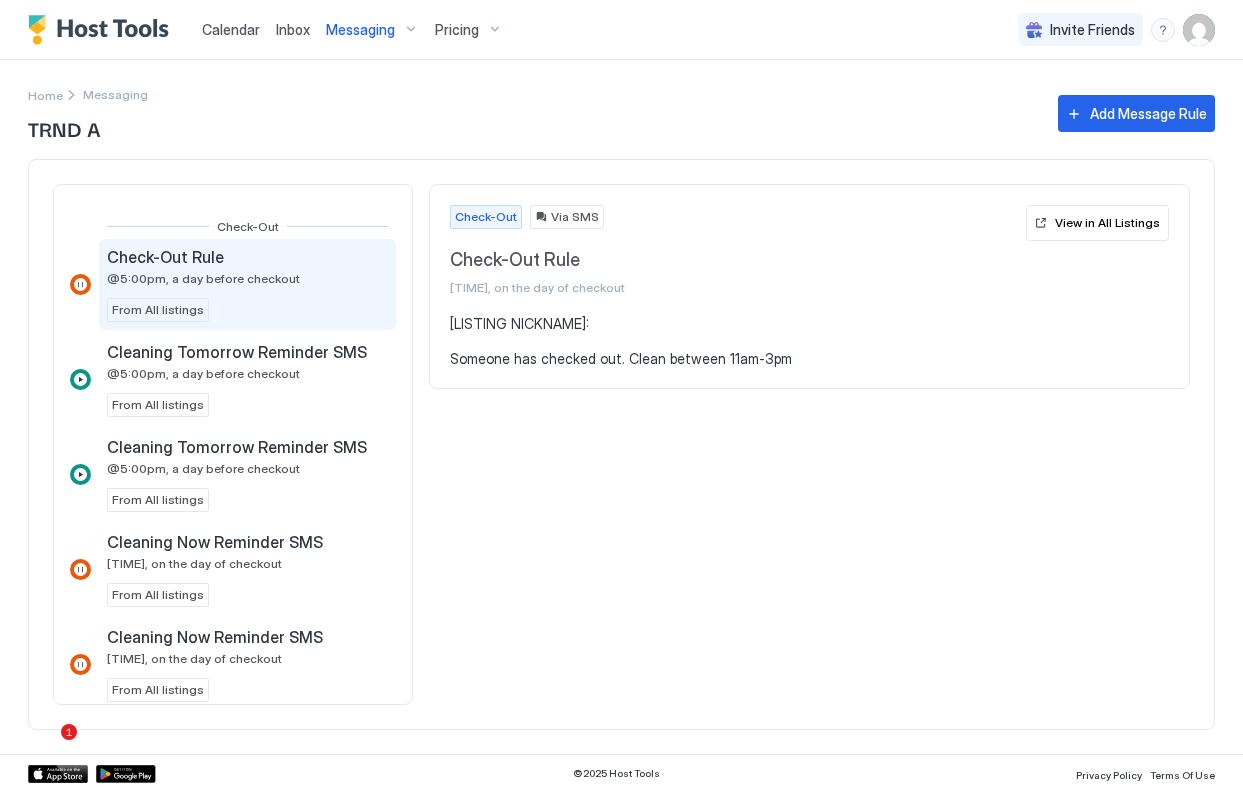 click on "Check-Out Rule @5:00pm, a day before checkout From All listings" at bounding box center (247, 284) 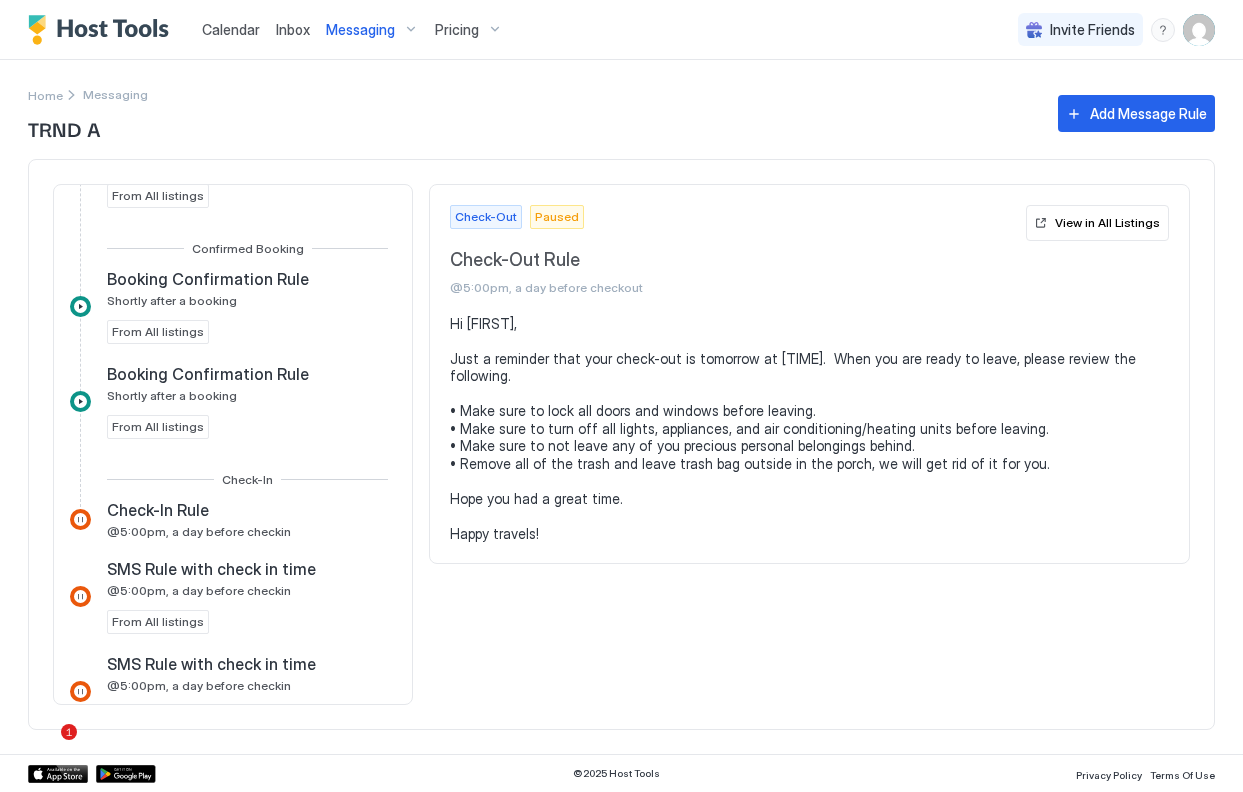 scroll, scrollTop: 0, scrollLeft: 0, axis: both 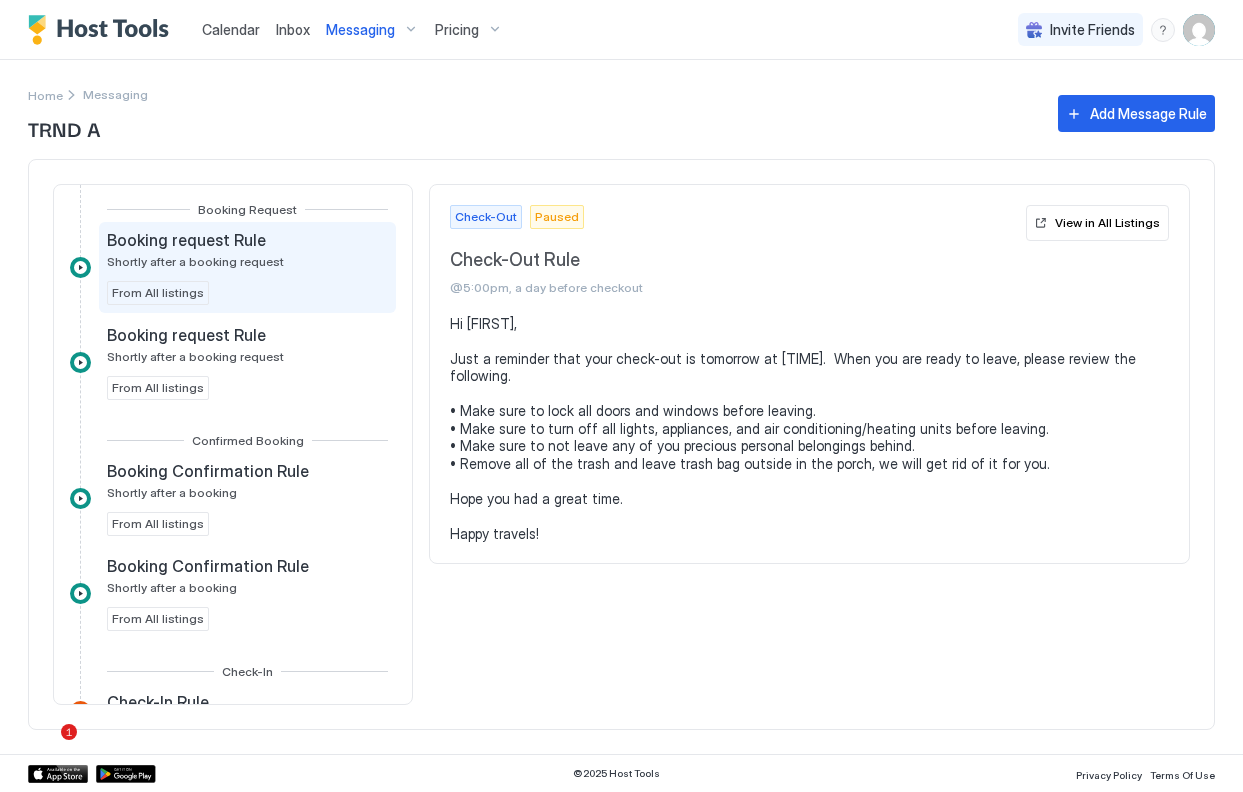 click on "Booking request Rule  Shortly after a booking request From All listings" at bounding box center (247, 267) 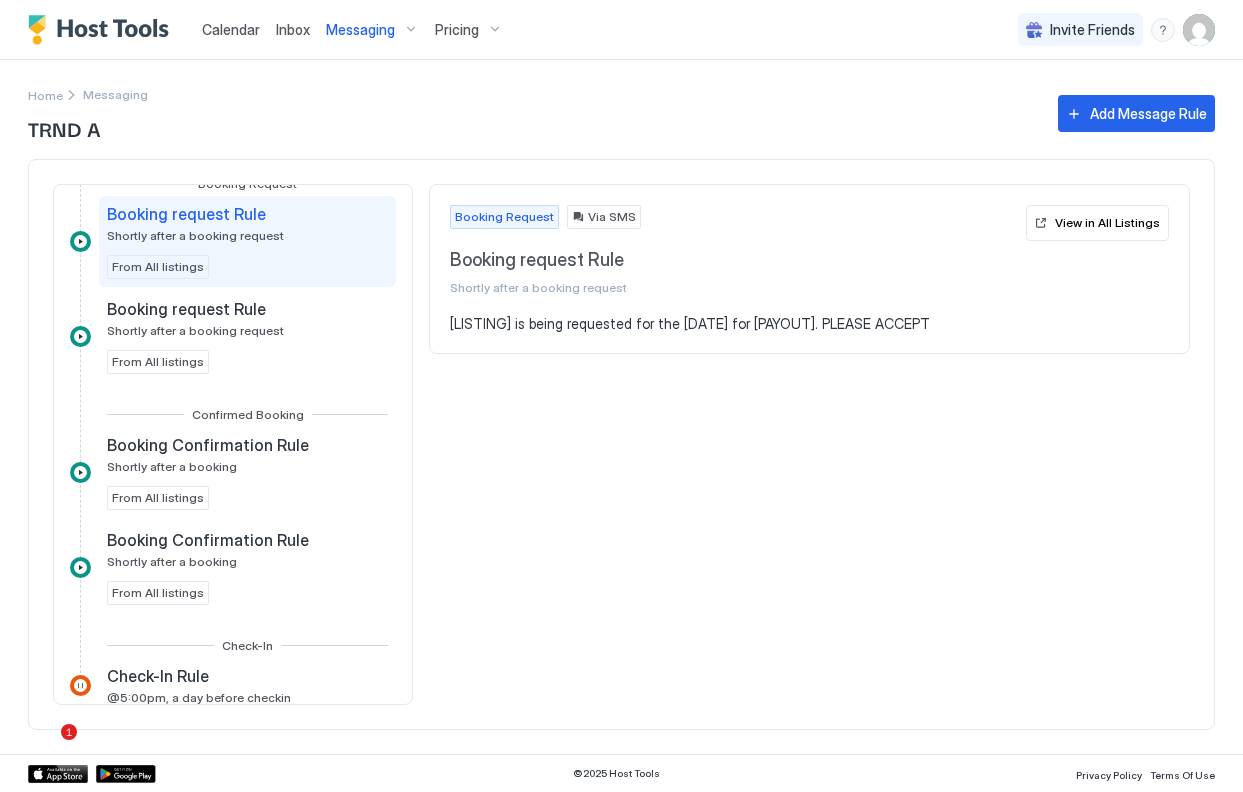 scroll, scrollTop: 40, scrollLeft: 0, axis: vertical 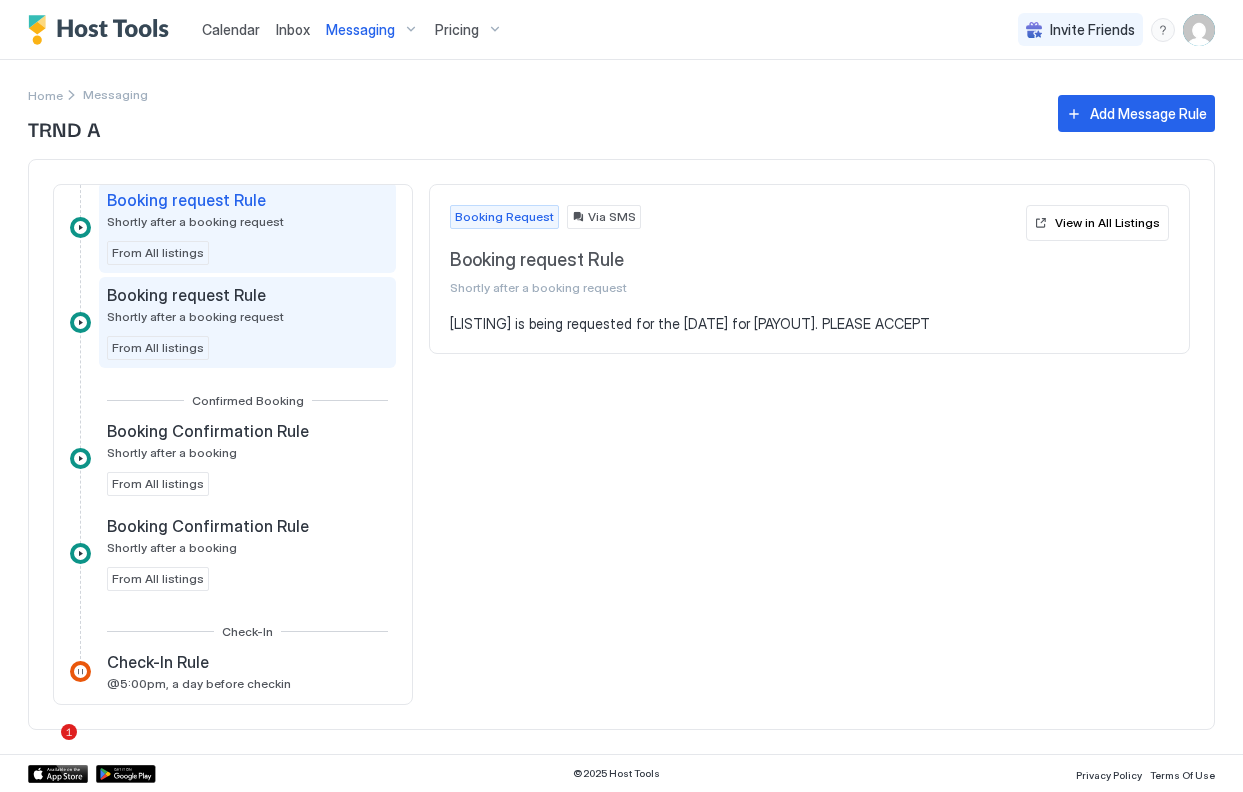 click on "Booking request Rule  Shortly after a booking request From All listings" at bounding box center [247, 322] 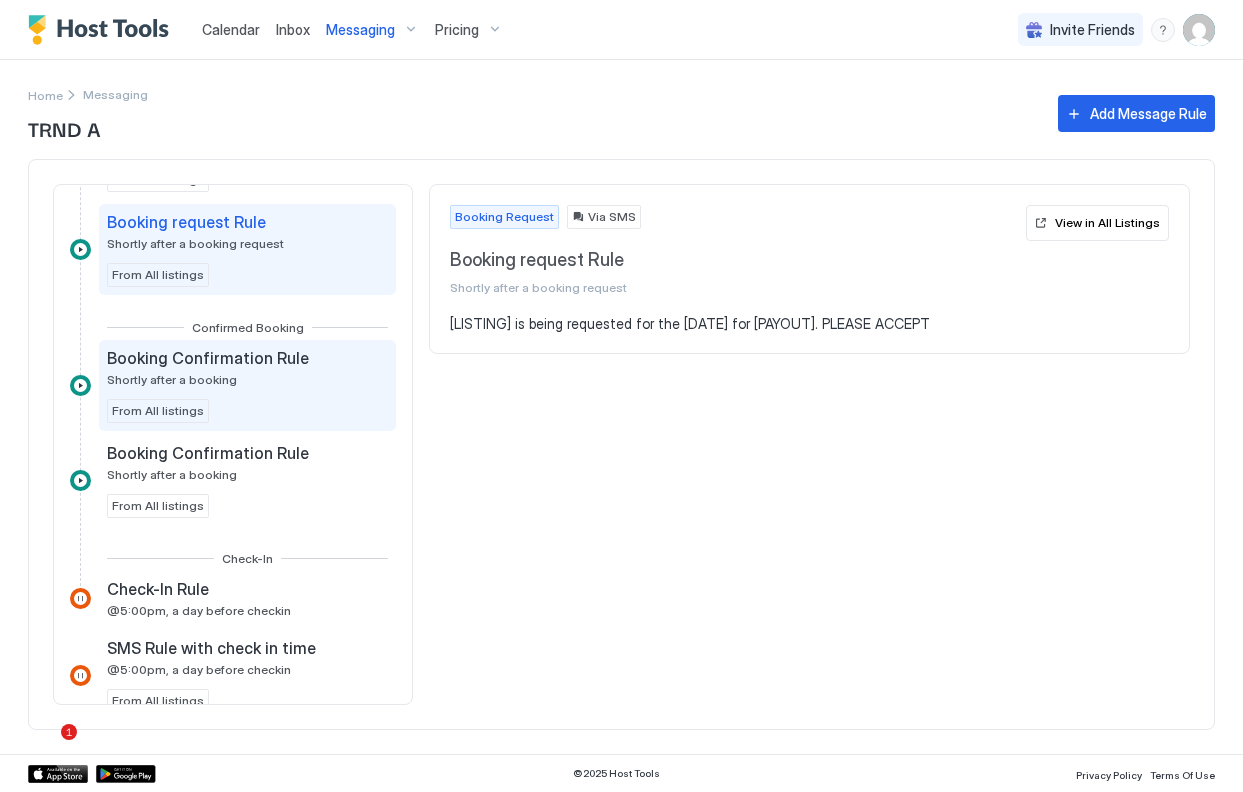 scroll, scrollTop: 115, scrollLeft: 0, axis: vertical 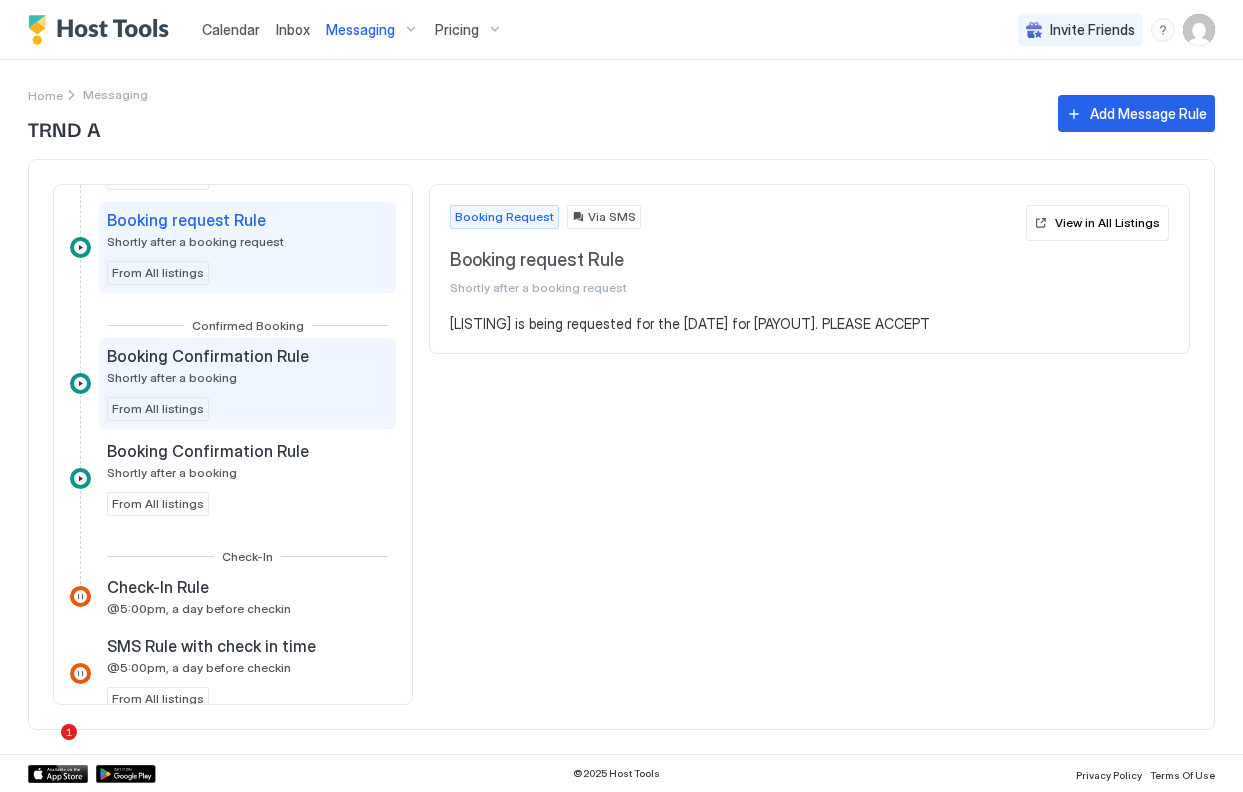 click on "Booking Confirmation Rule  Shortly after a booking" at bounding box center [210, 365] 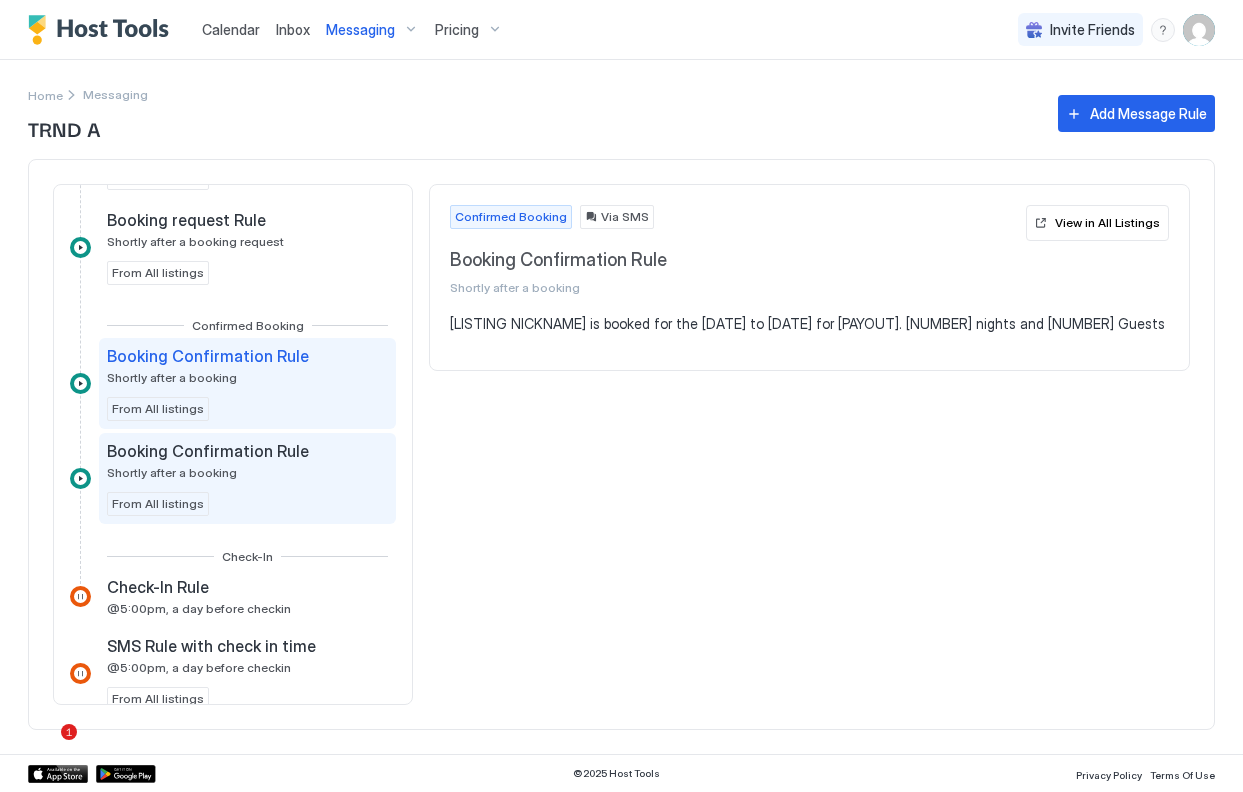click on "Booking Confirmation Rule" at bounding box center [208, 451] 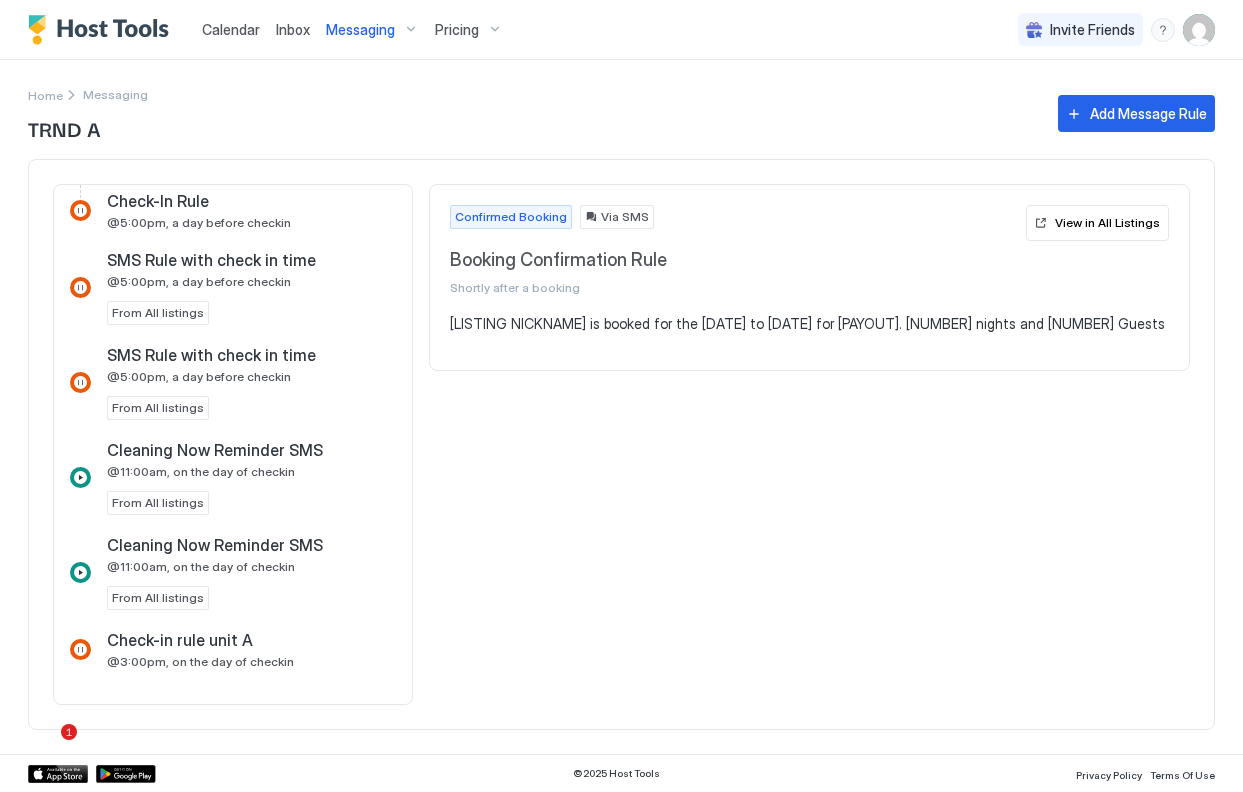 scroll, scrollTop: 520, scrollLeft: 0, axis: vertical 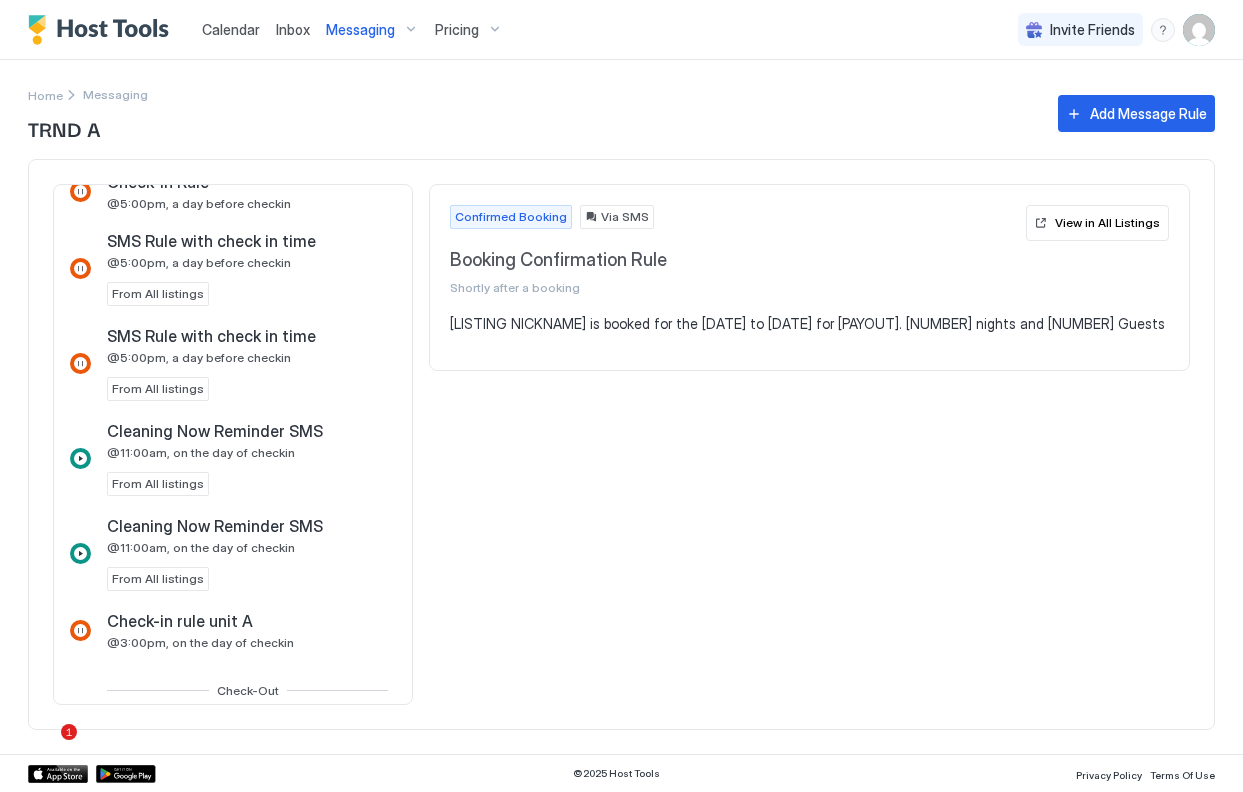 click on "Cleaning Now Reminder SMS @11:00am, on the day of checkin" at bounding box center (217, 440) 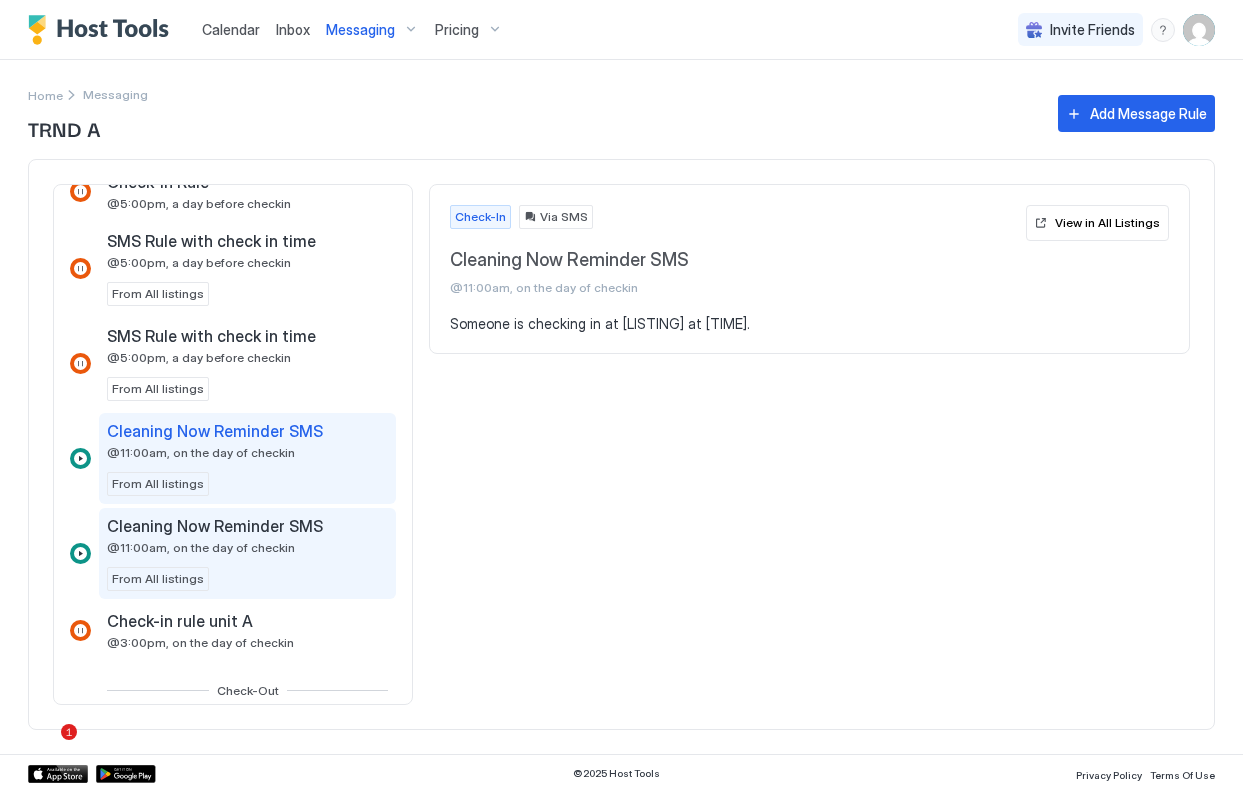 click on "Cleaning Now Reminder SMS @11:00am, on the day of checkin From All listings" at bounding box center (247, 553) 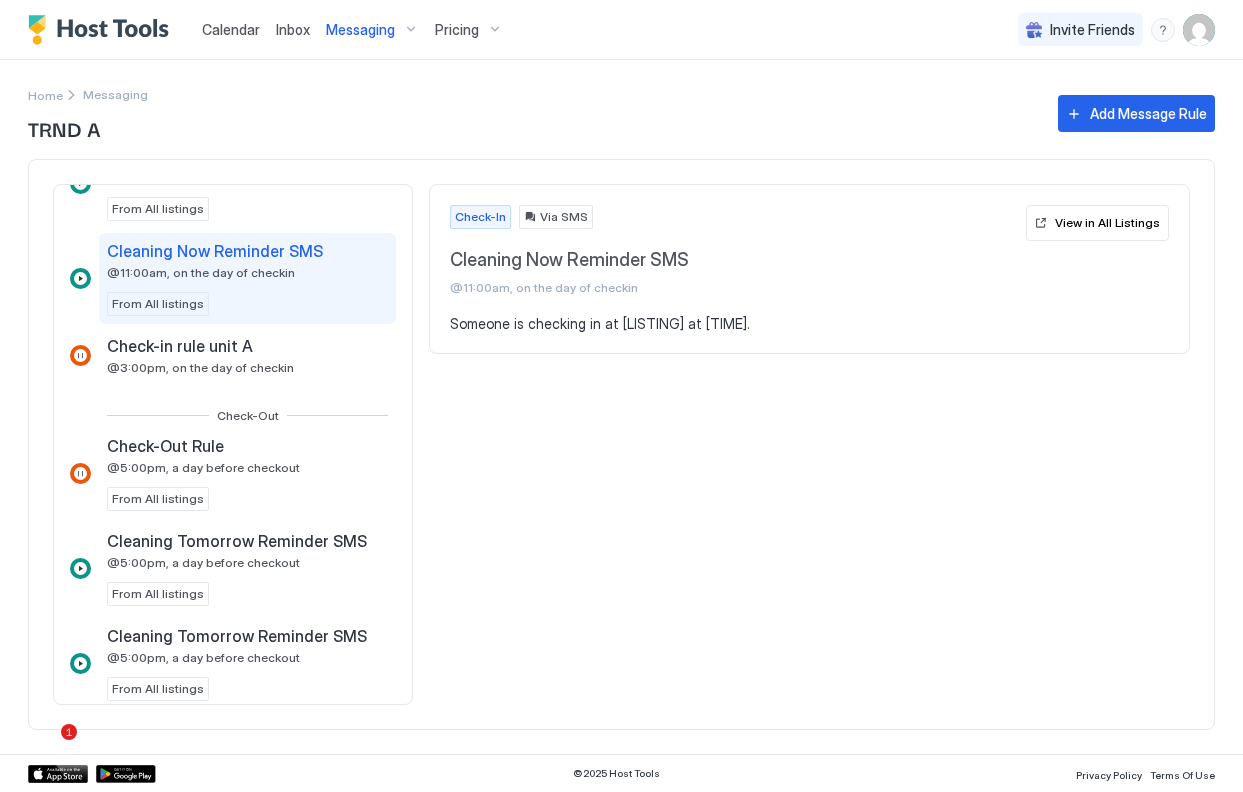 scroll, scrollTop: 823, scrollLeft: 0, axis: vertical 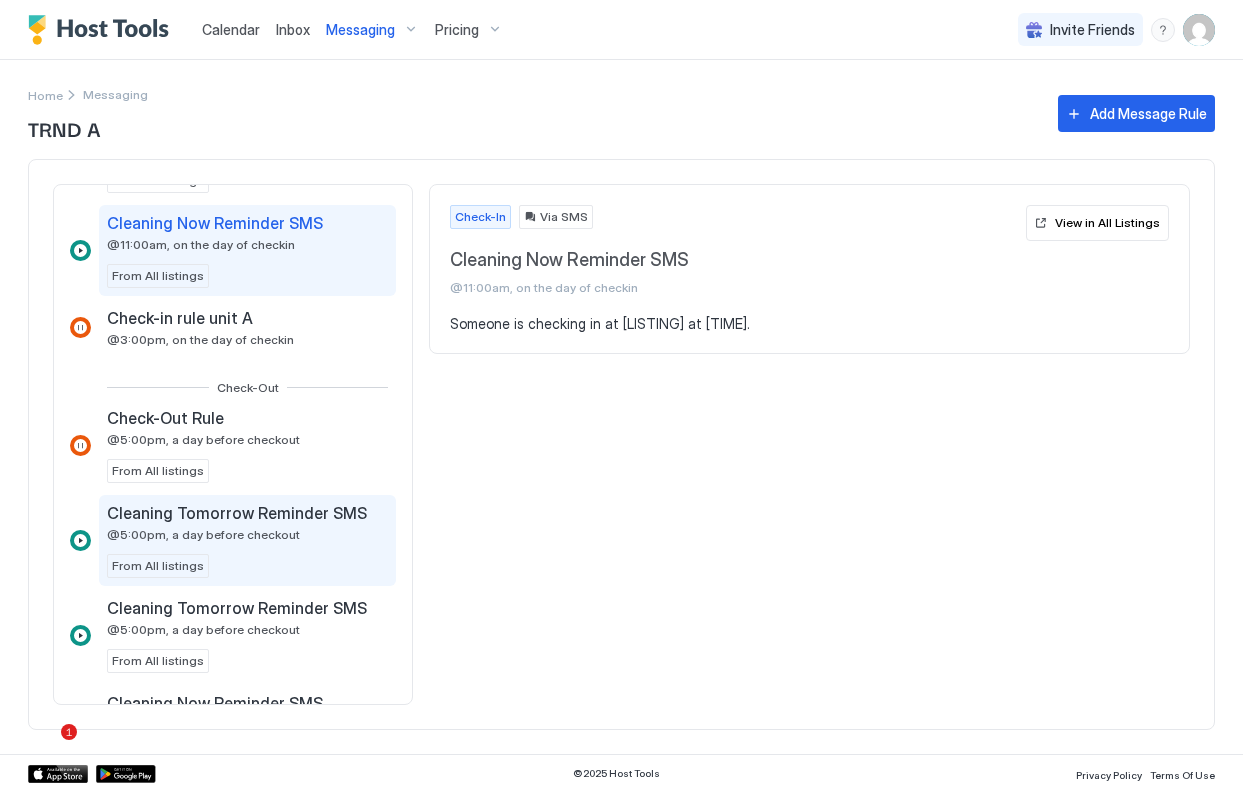click on "Cleaning Tomorrow Reminder SMS" at bounding box center (237, 513) 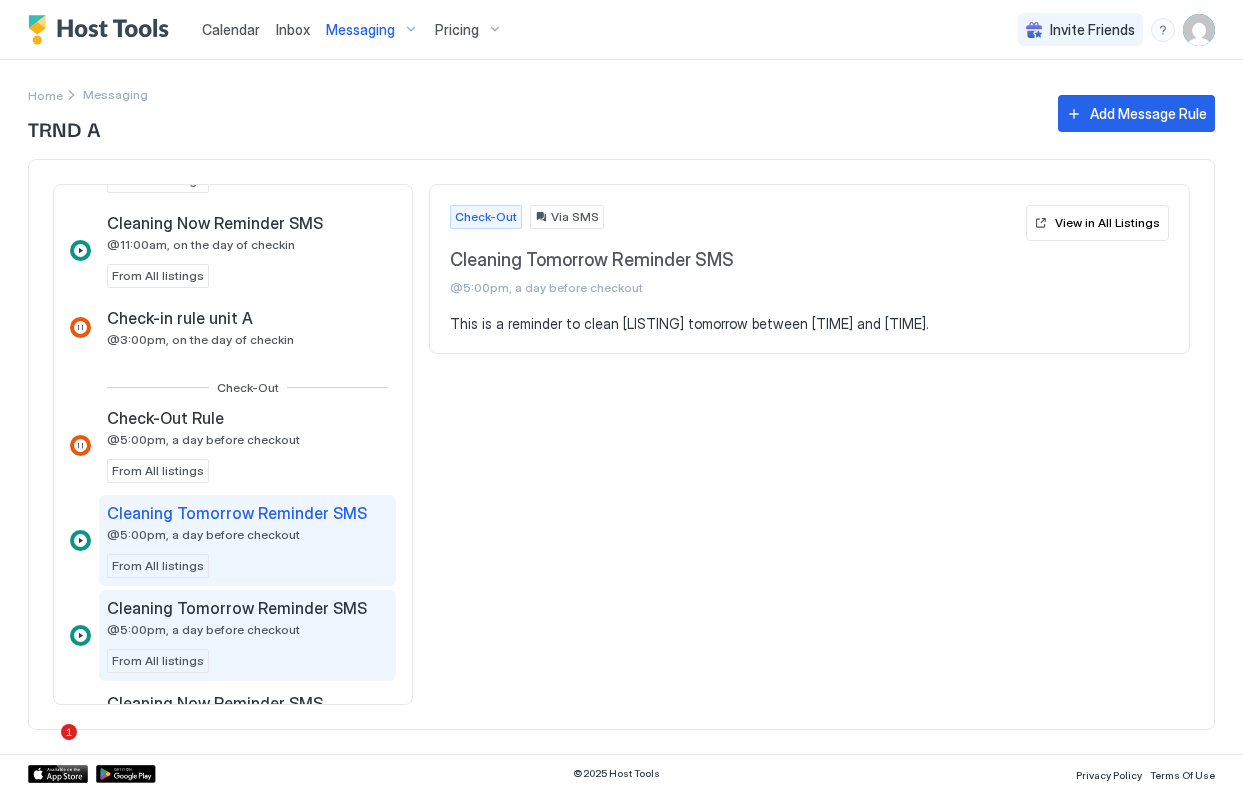 scroll, scrollTop: 890, scrollLeft: 0, axis: vertical 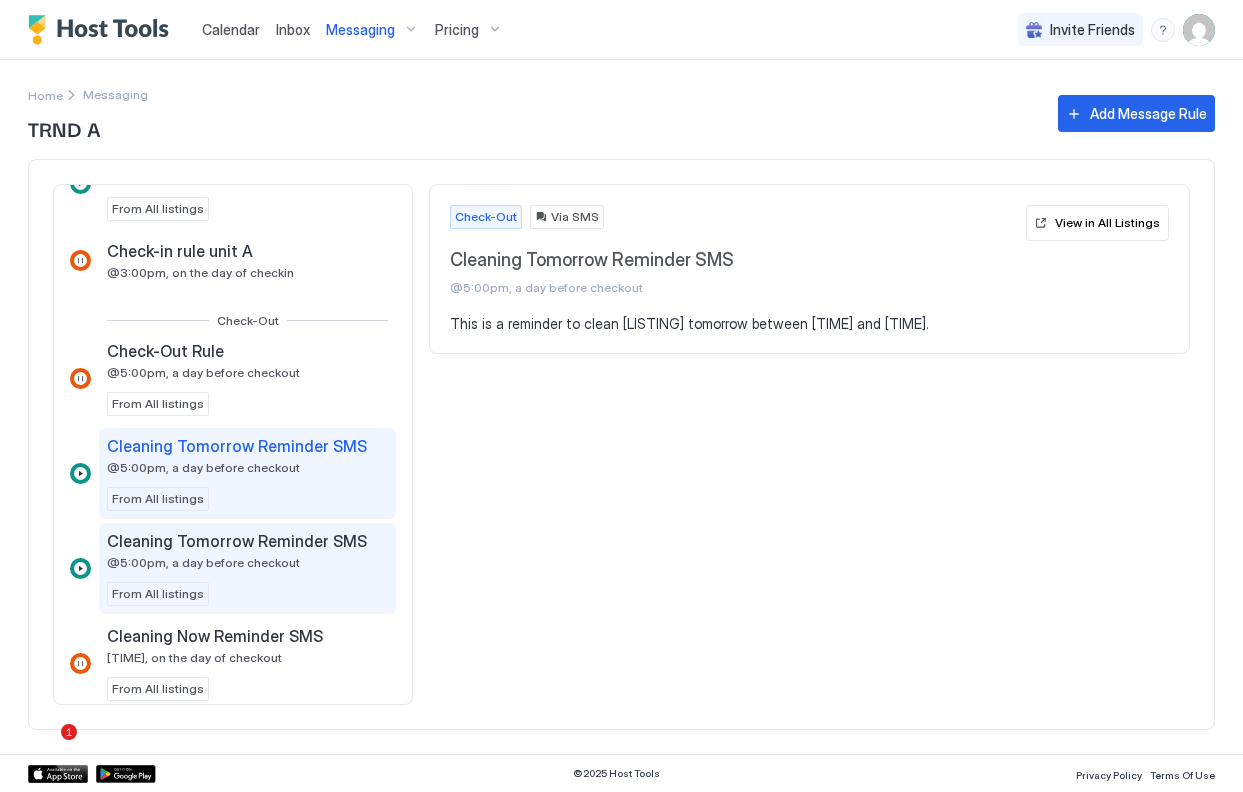 click on "Cleaning Tomorrow Reminder SMS @5:00pm, a day before checkout From All listings" at bounding box center [247, 568] 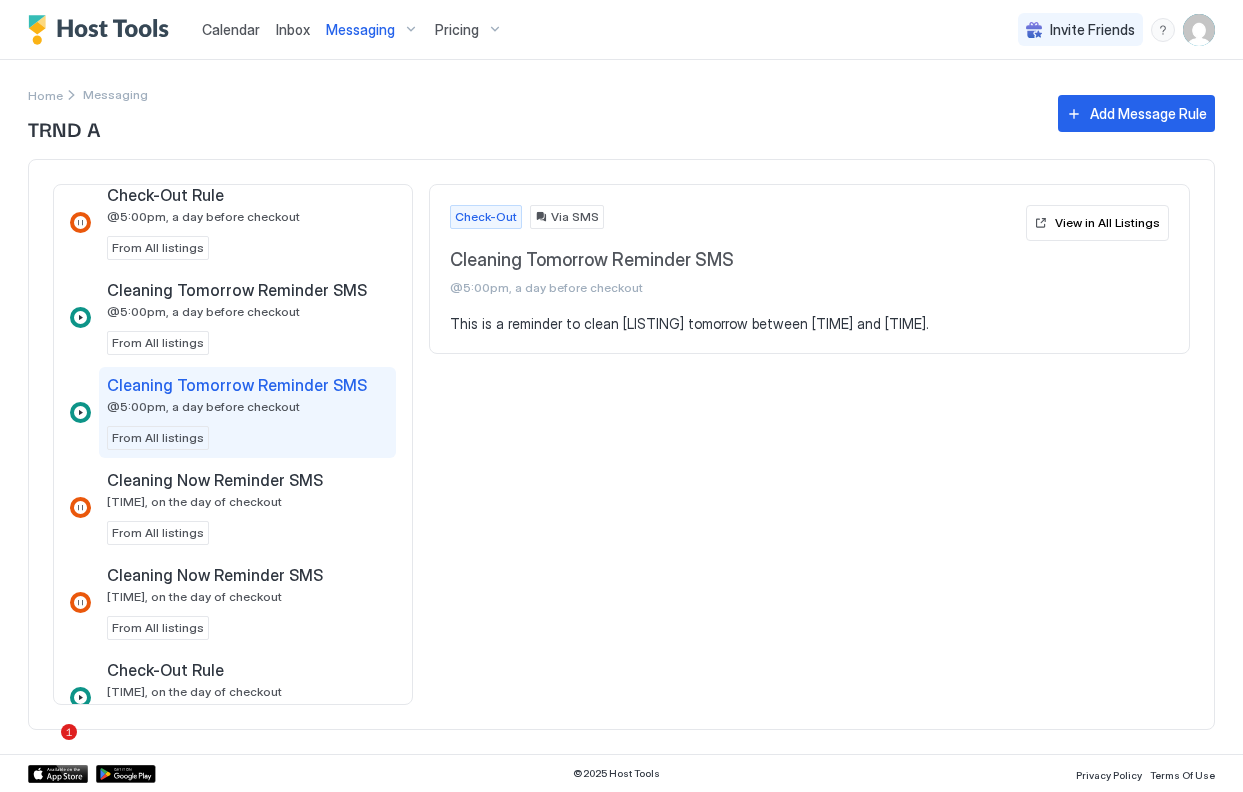 scroll, scrollTop: 1105, scrollLeft: 0, axis: vertical 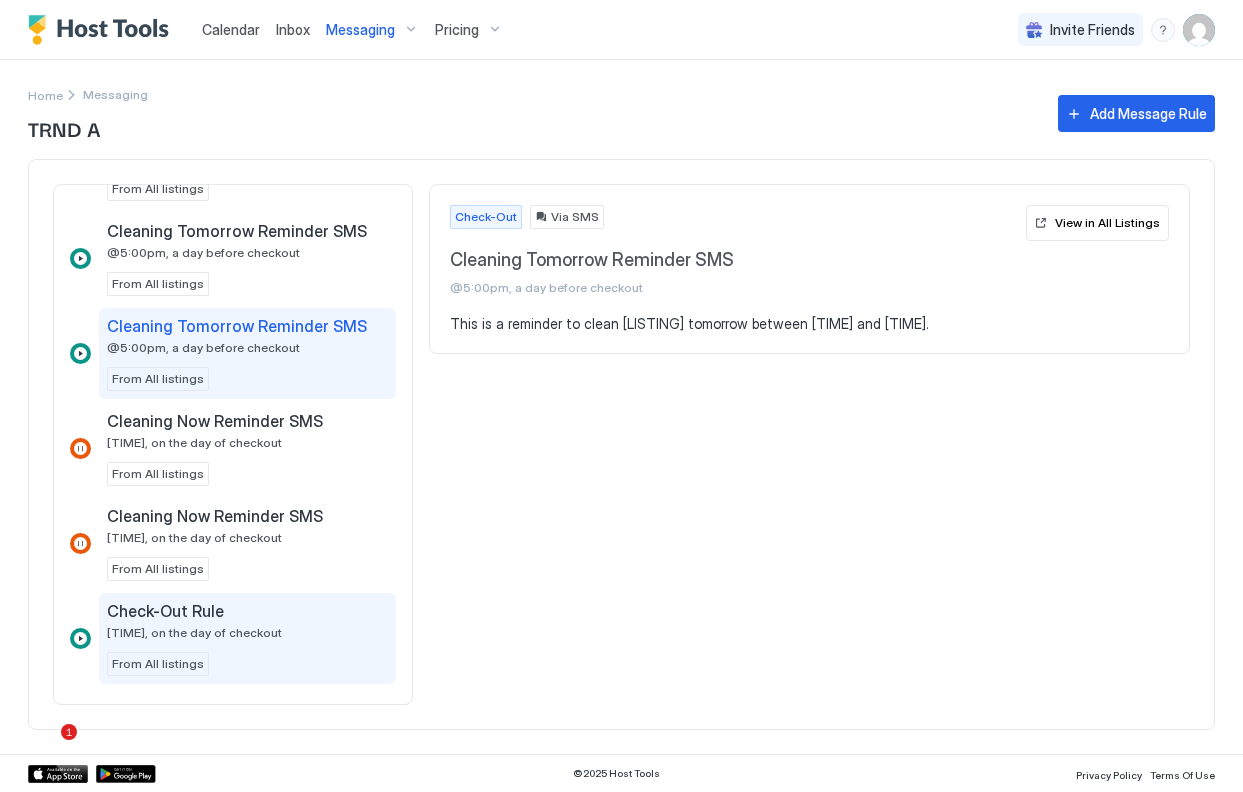 click on "[TIME], on the day of checkout" at bounding box center [194, 632] 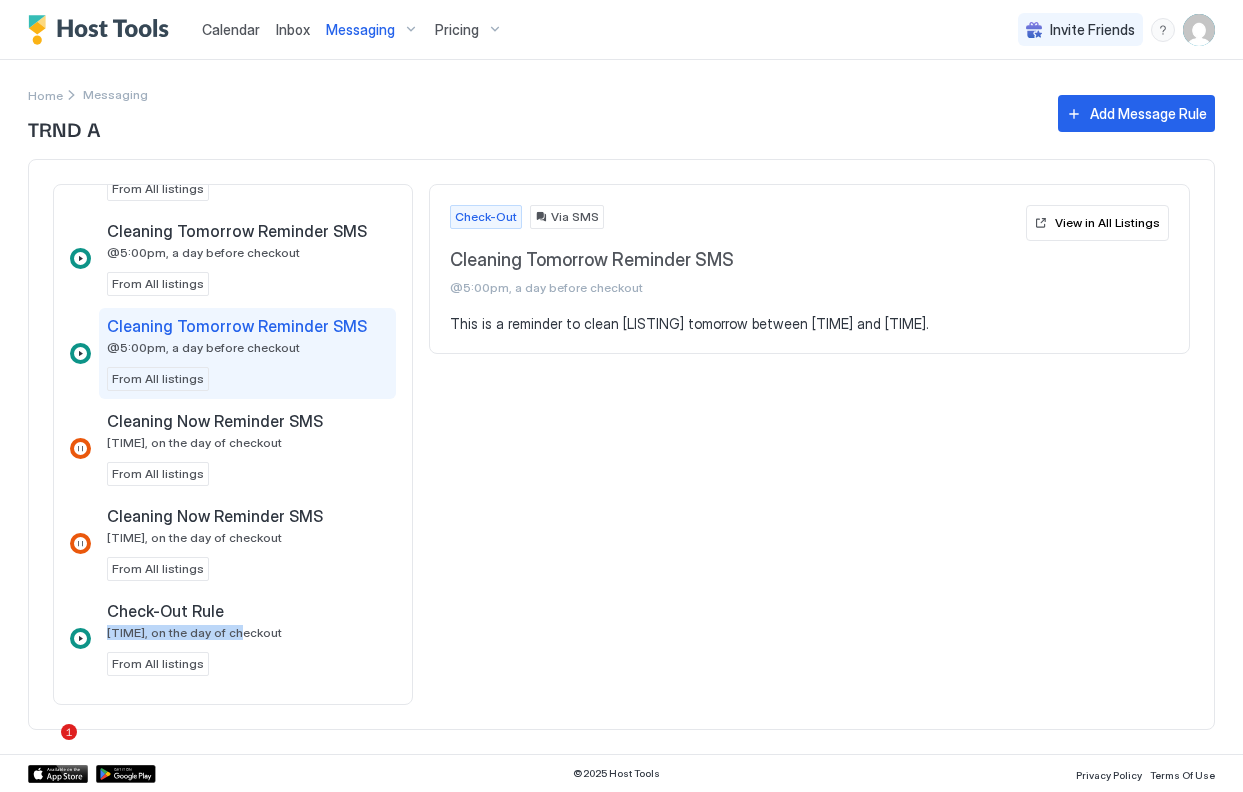 click on "Messaging" at bounding box center (115, 94) 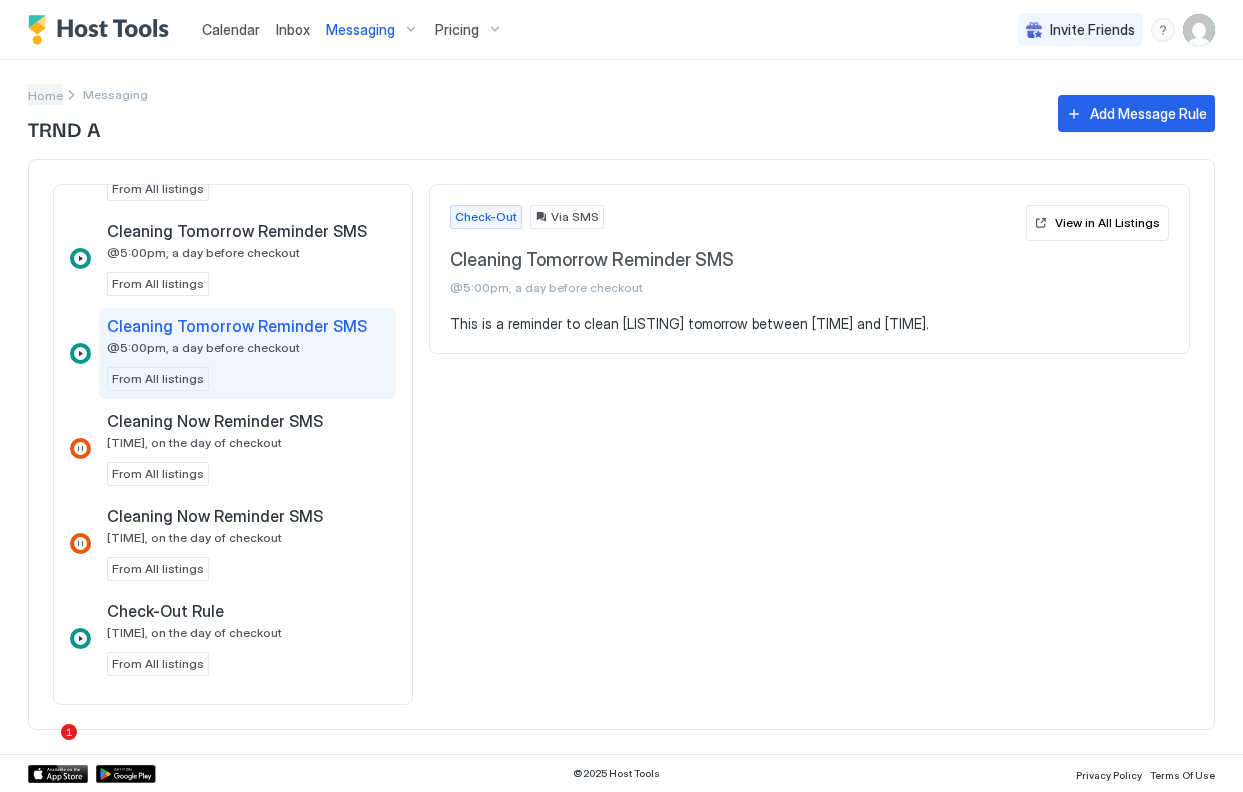 click on "Home" at bounding box center [45, 94] 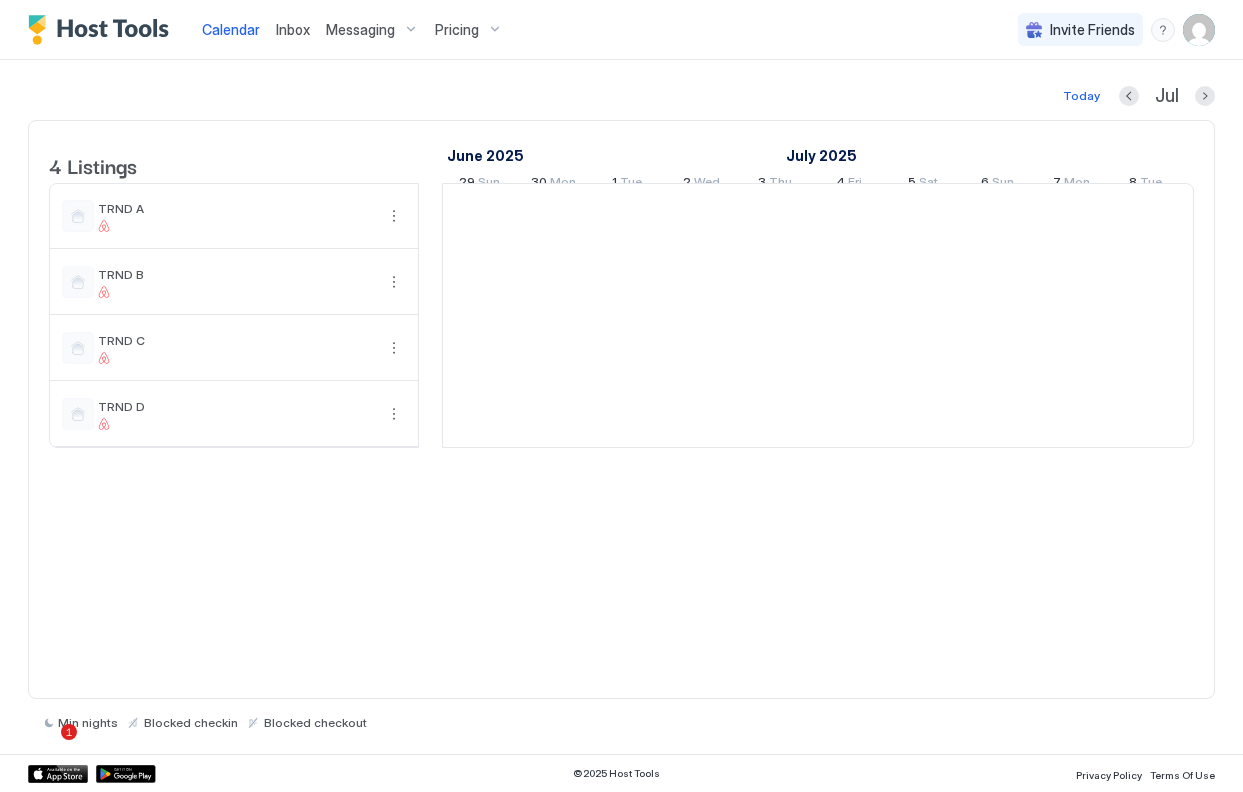 scroll, scrollTop: 0, scrollLeft: 1111, axis: horizontal 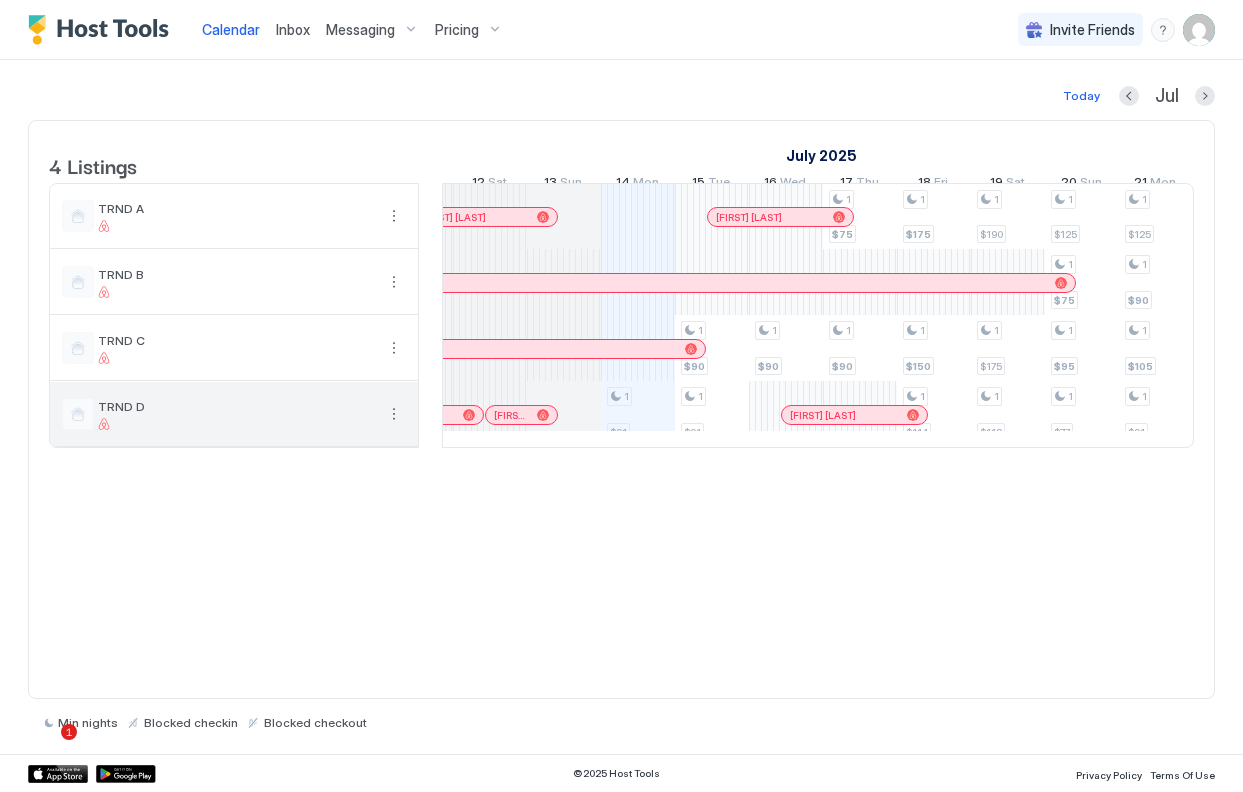 click on "TRND D" at bounding box center (234, 414) 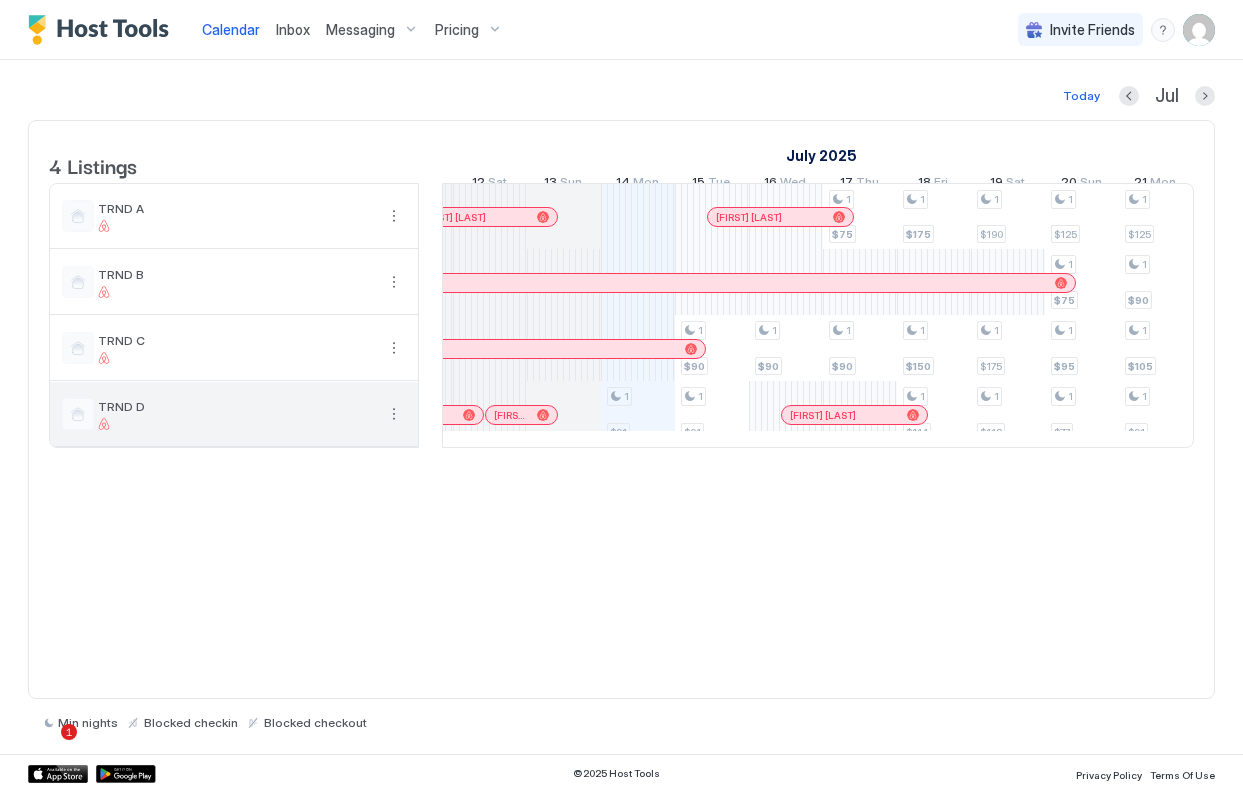 click at bounding box center [394, 414] 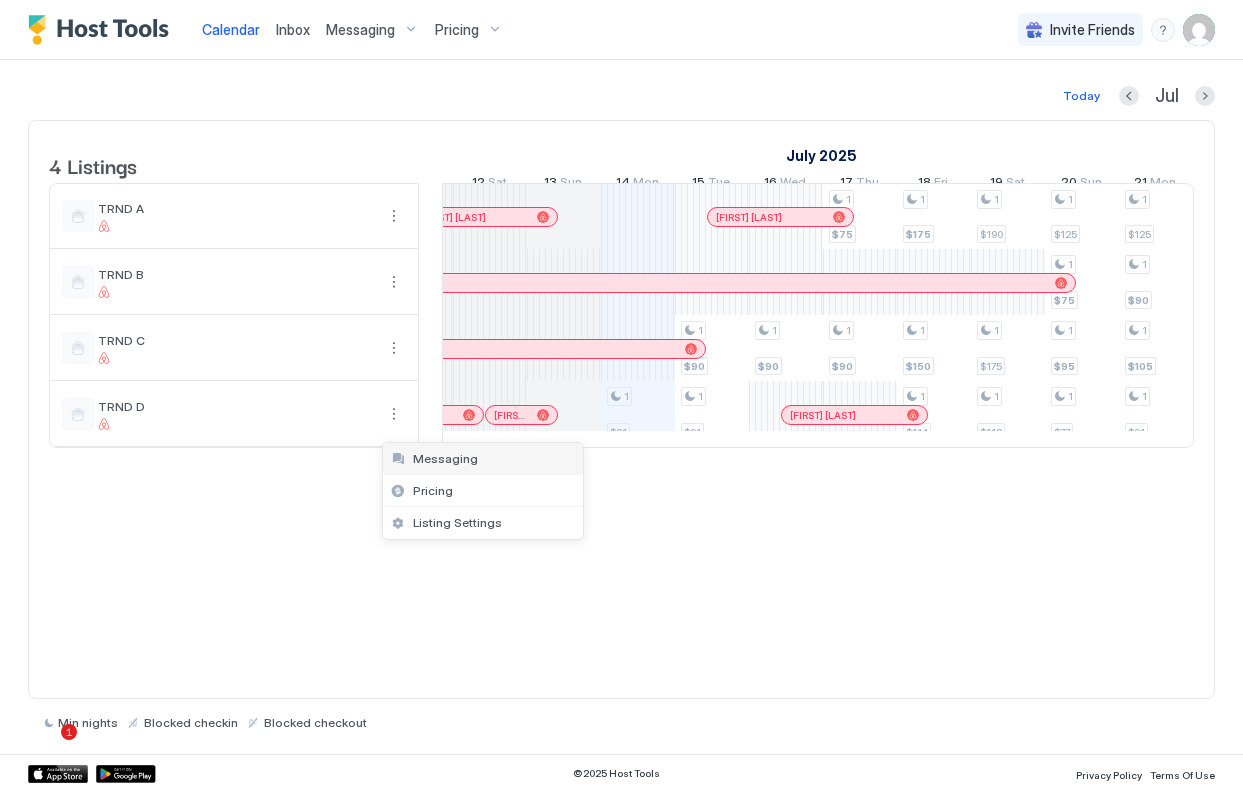 click on "Messaging" at bounding box center (483, 459) 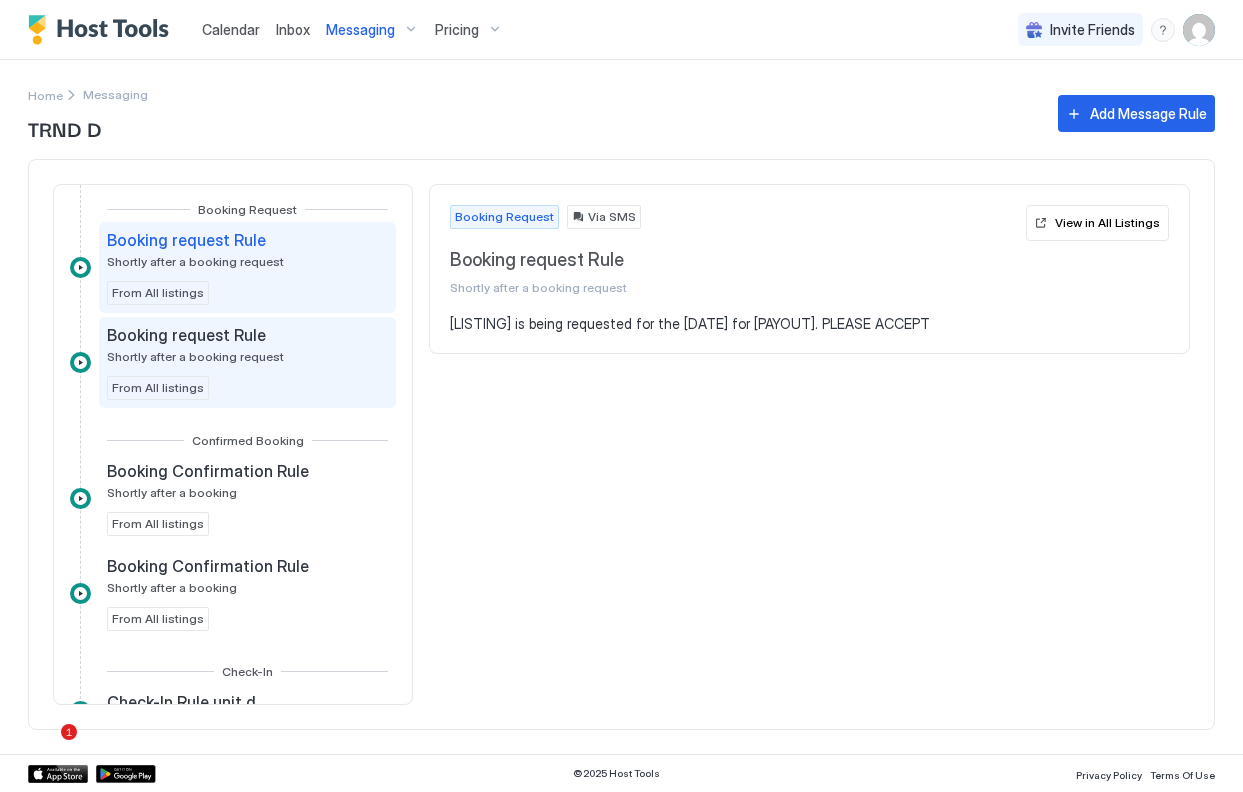 click on "Booking request Rule  Shortly after a booking request From All listings" at bounding box center (247, 362) 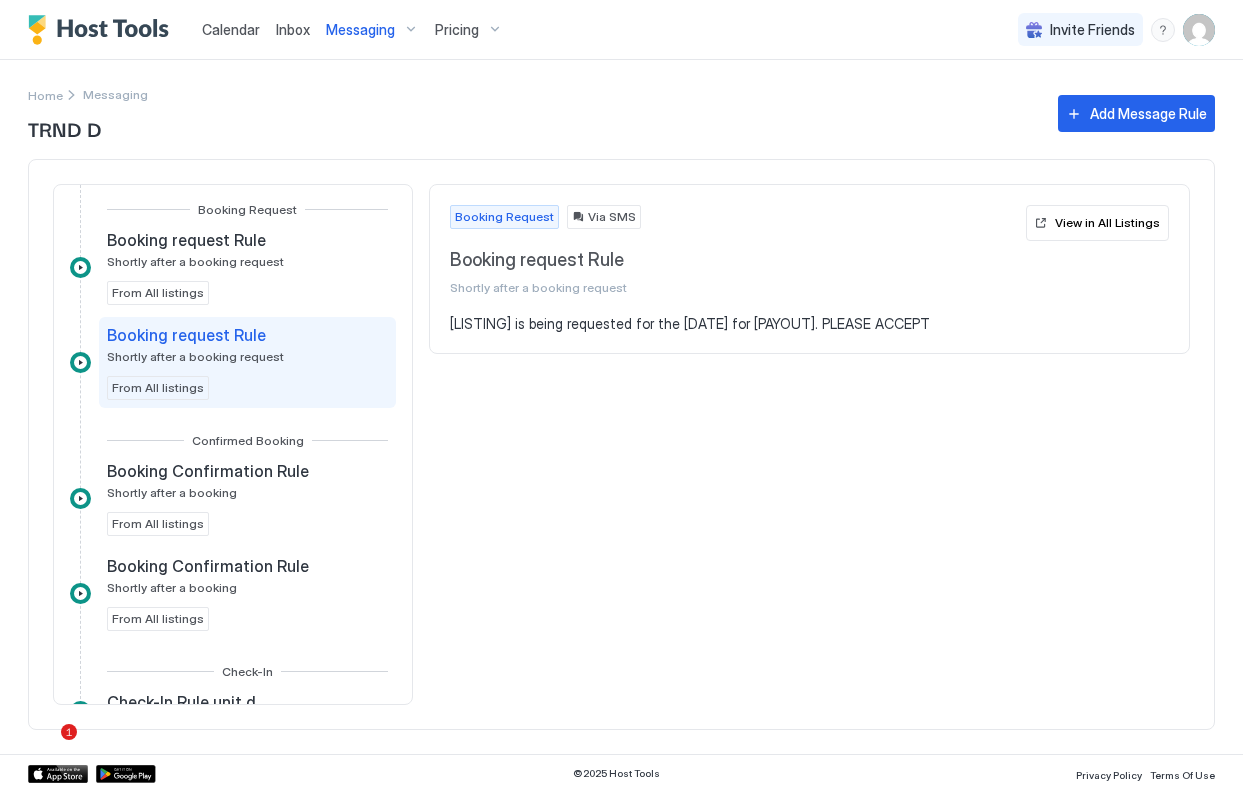 scroll, scrollTop: 59, scrollLeft: 0, axis: vertical 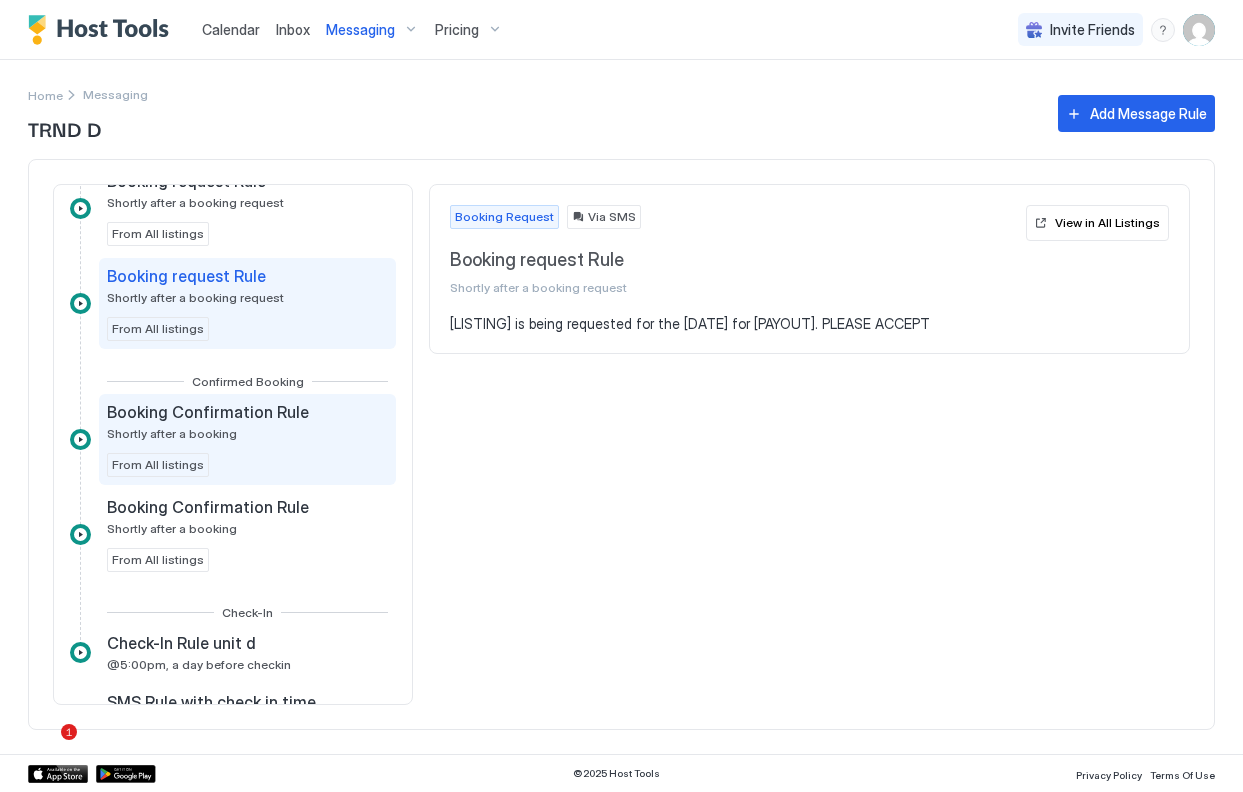 click on "Booking Confirmation Rule  Shortly after a booking" at bounding box center (210, 421) 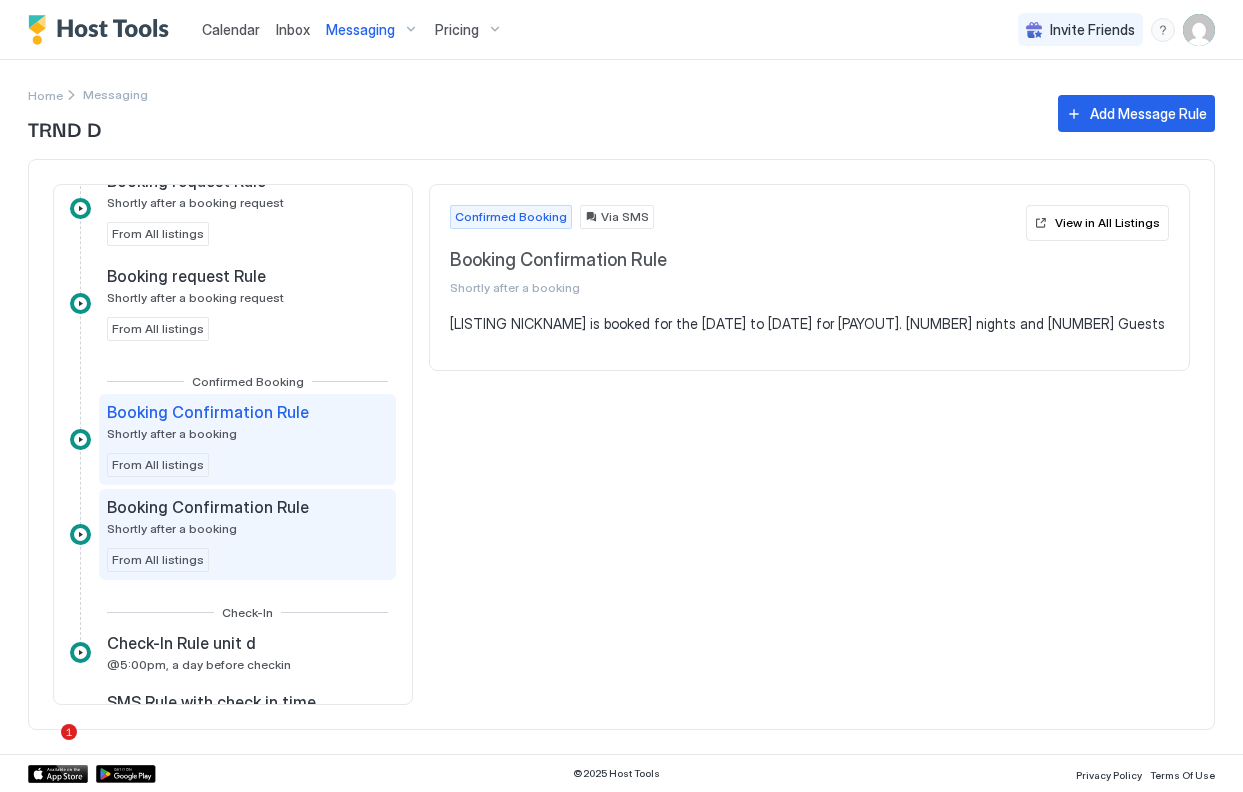 click on "Booking Confirmation Rule" at bounding box center (208, 507) 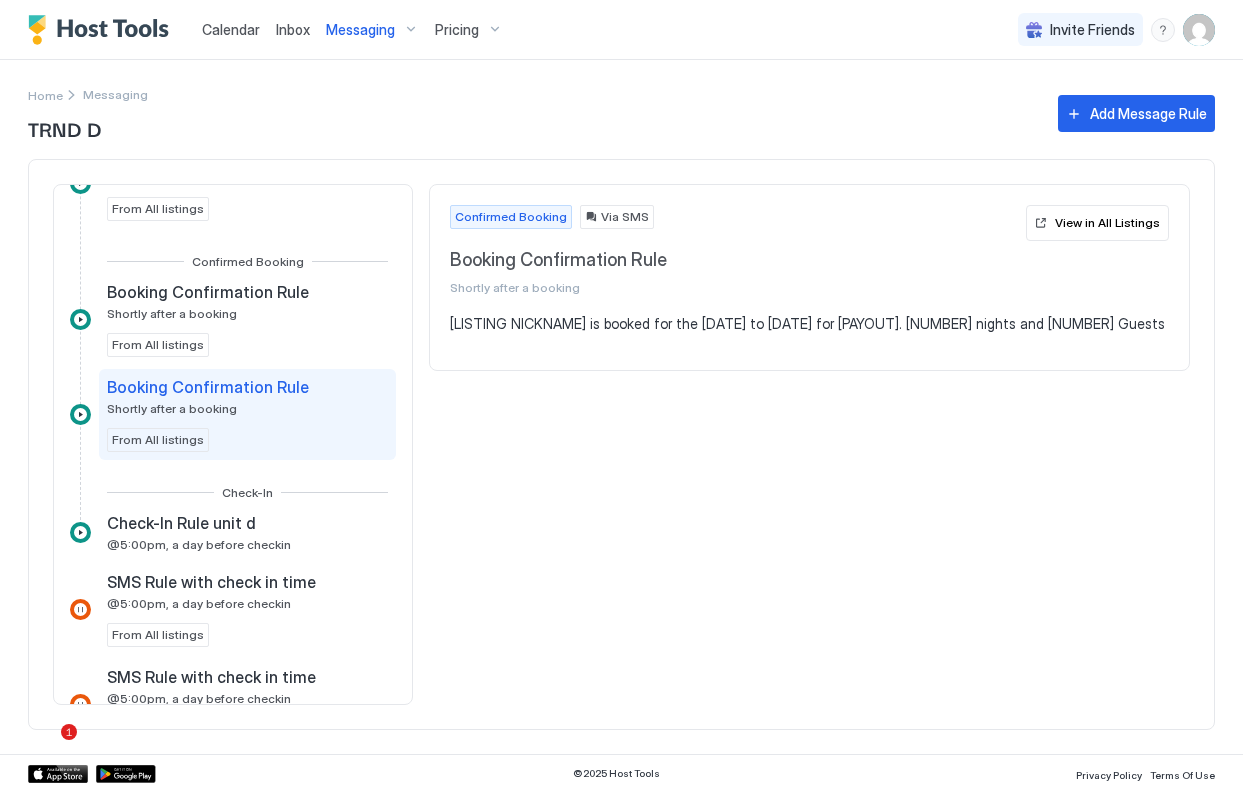 scroll, scrollTop: 190, scrollLeft: 0, axis: vertical 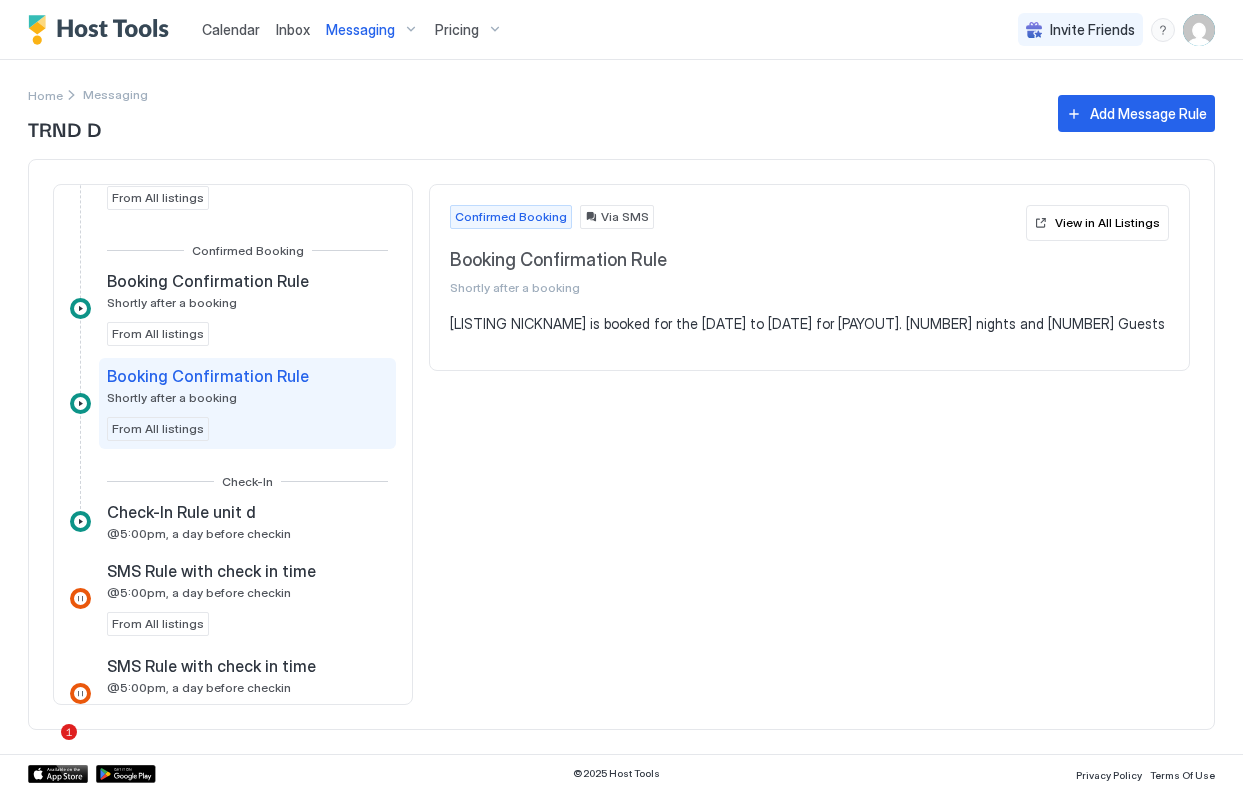 click on "Check-In Rule unit d" at bounding box center (199, 512) 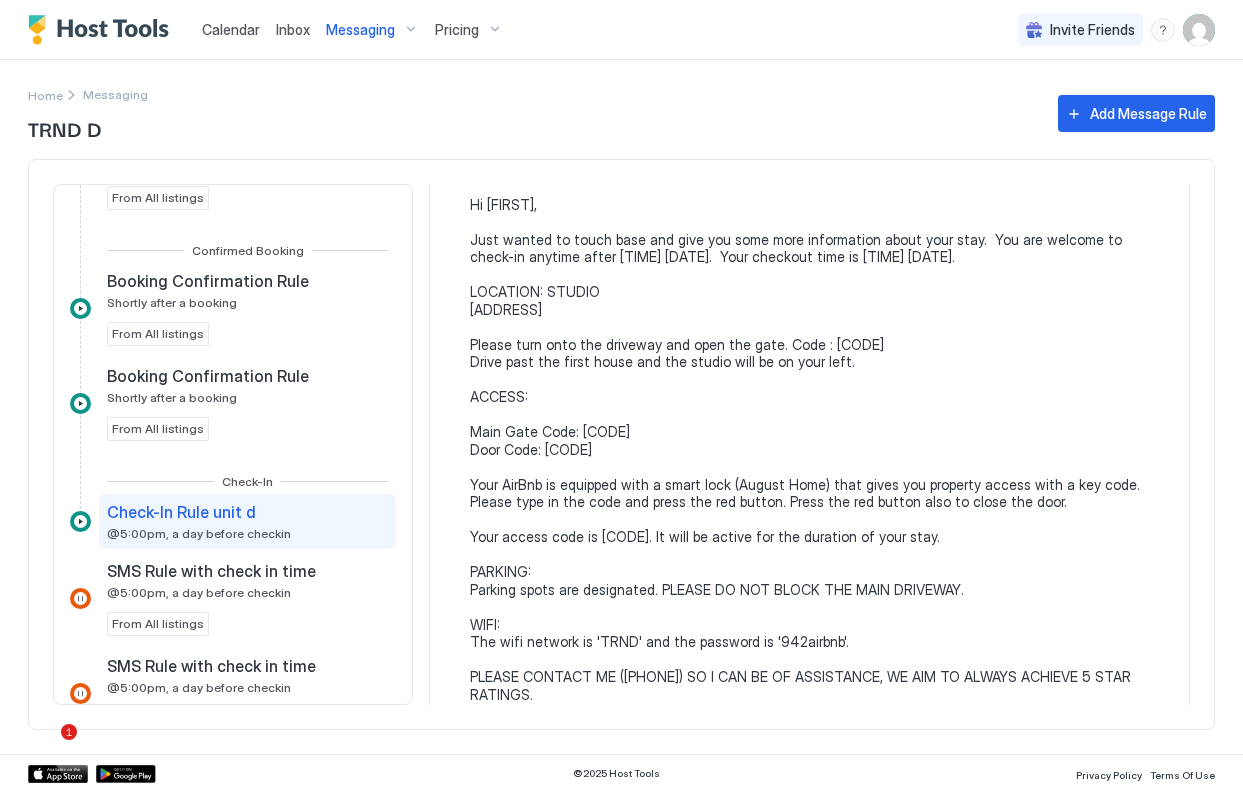 scroll, scrollTop: 299, scrollLeft: 0, axis: vertical 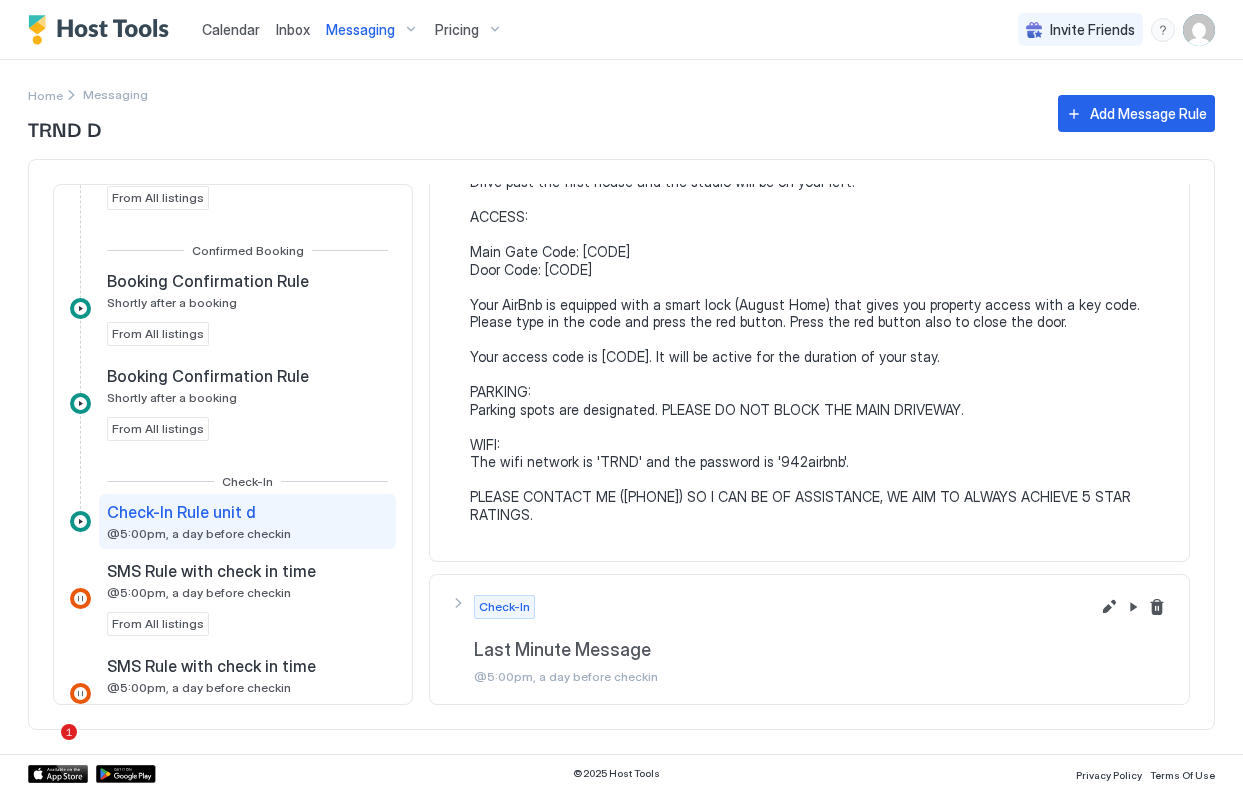 drag, startPoint x: 471, startPoint y: 321, endPoint x: 596, endPoint y: 528, distance: 241.81398 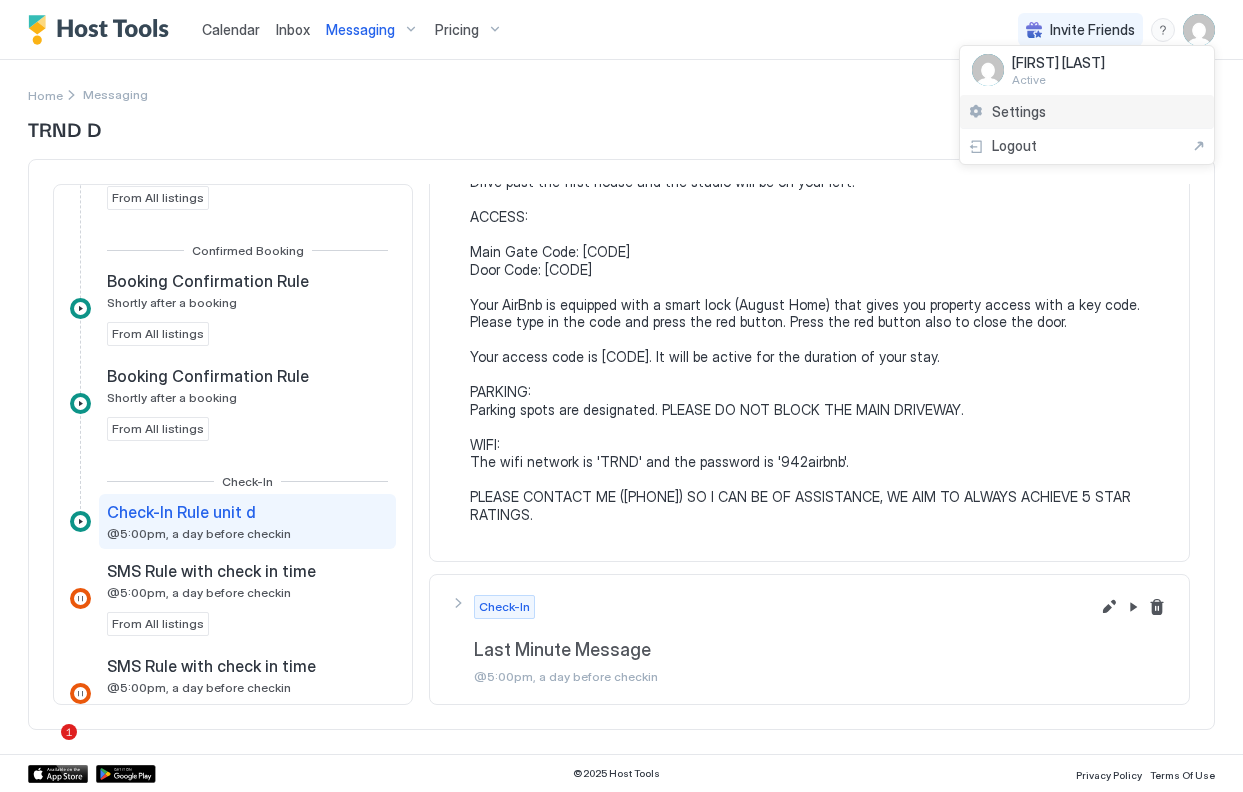 click on "Settings" at bounding box center (1087, 112) 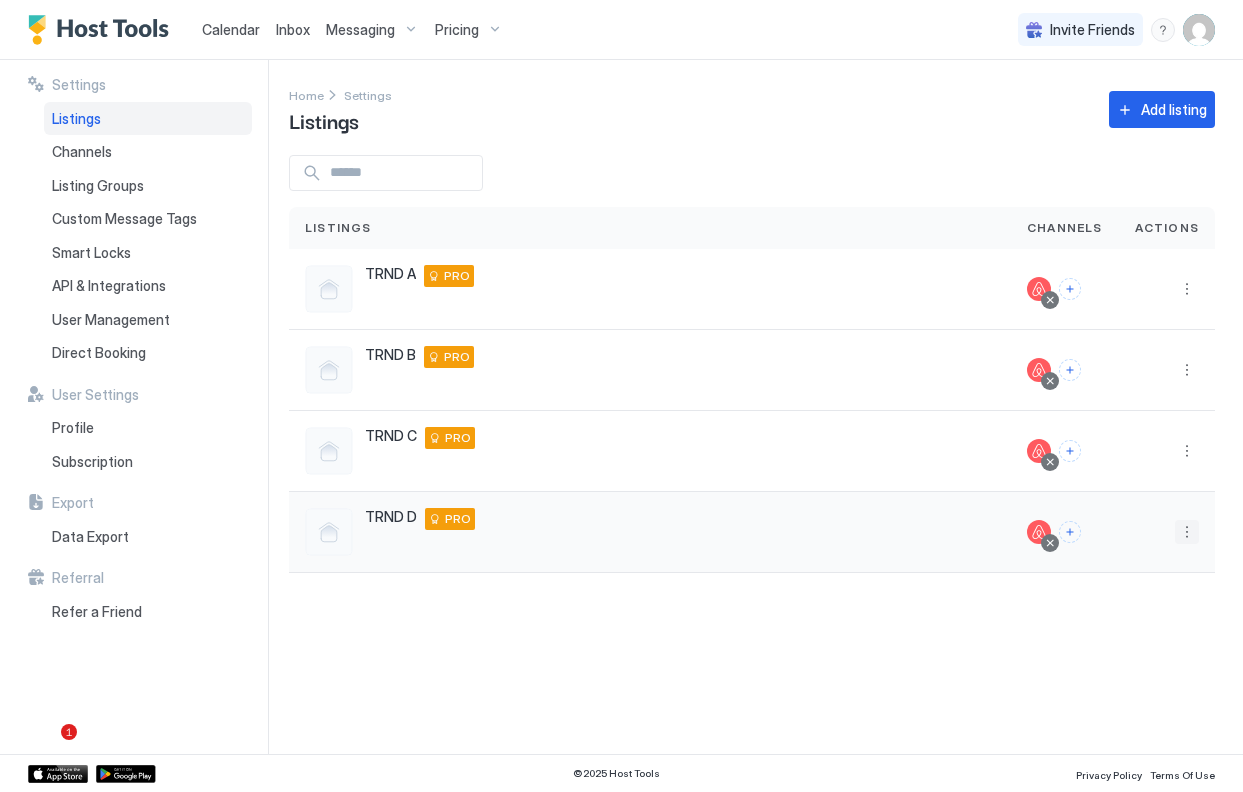 click at bounding box center (1187, 532) 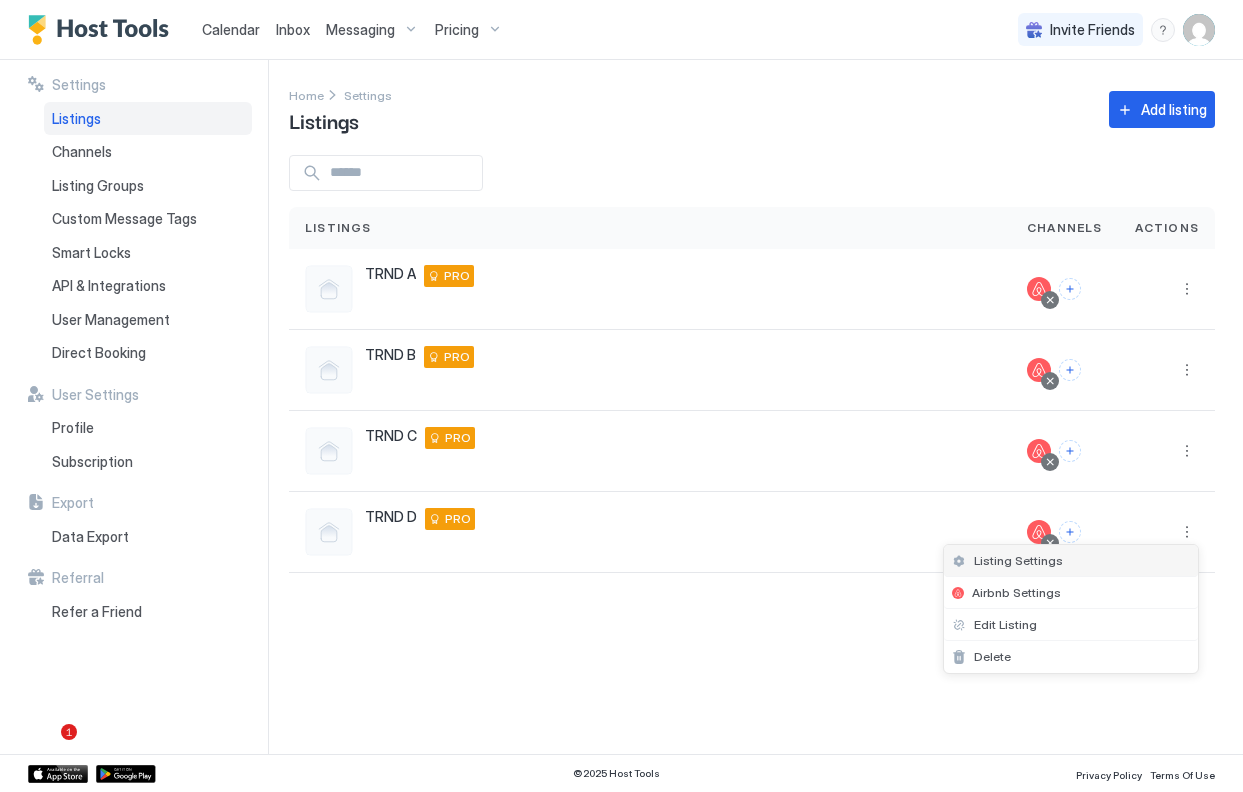 click on "Listing Settings" at bounding box center (1071, 561) 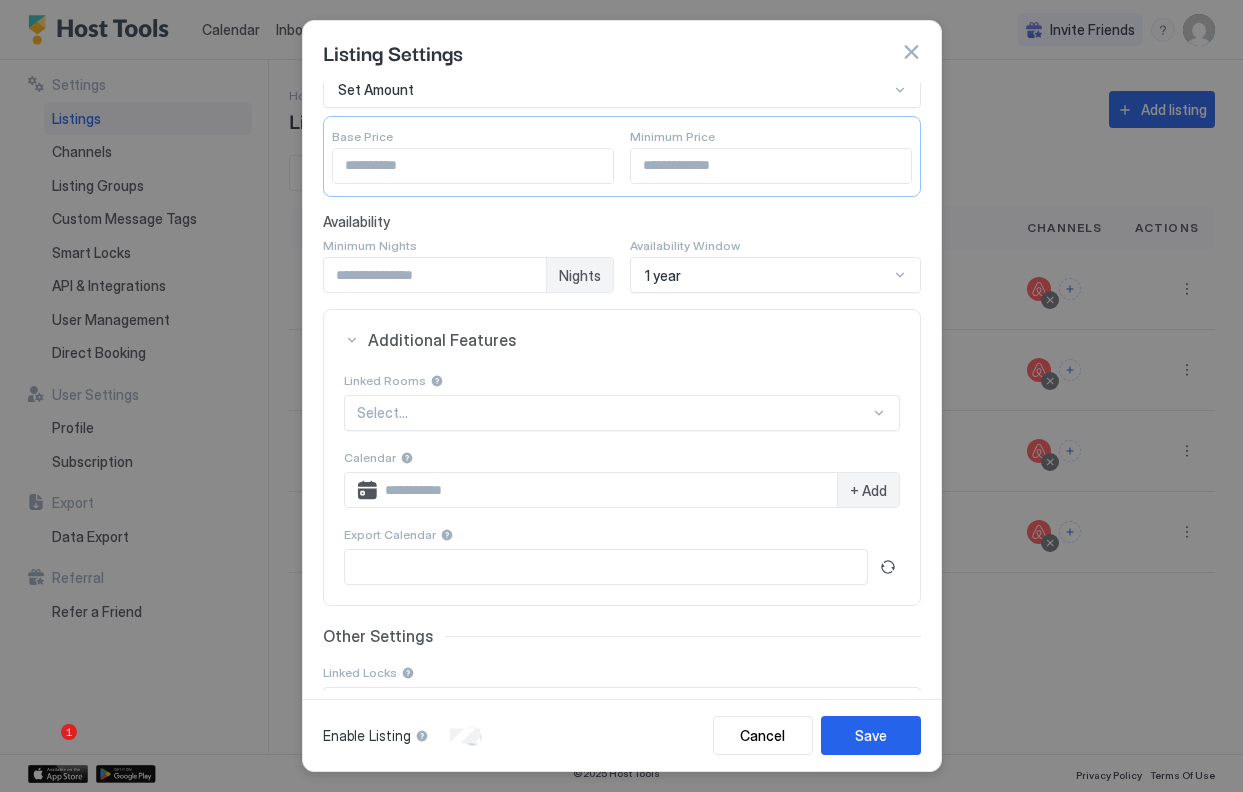 scroll, scrollTop: 288, scrollLeft: 0, axis: vertical 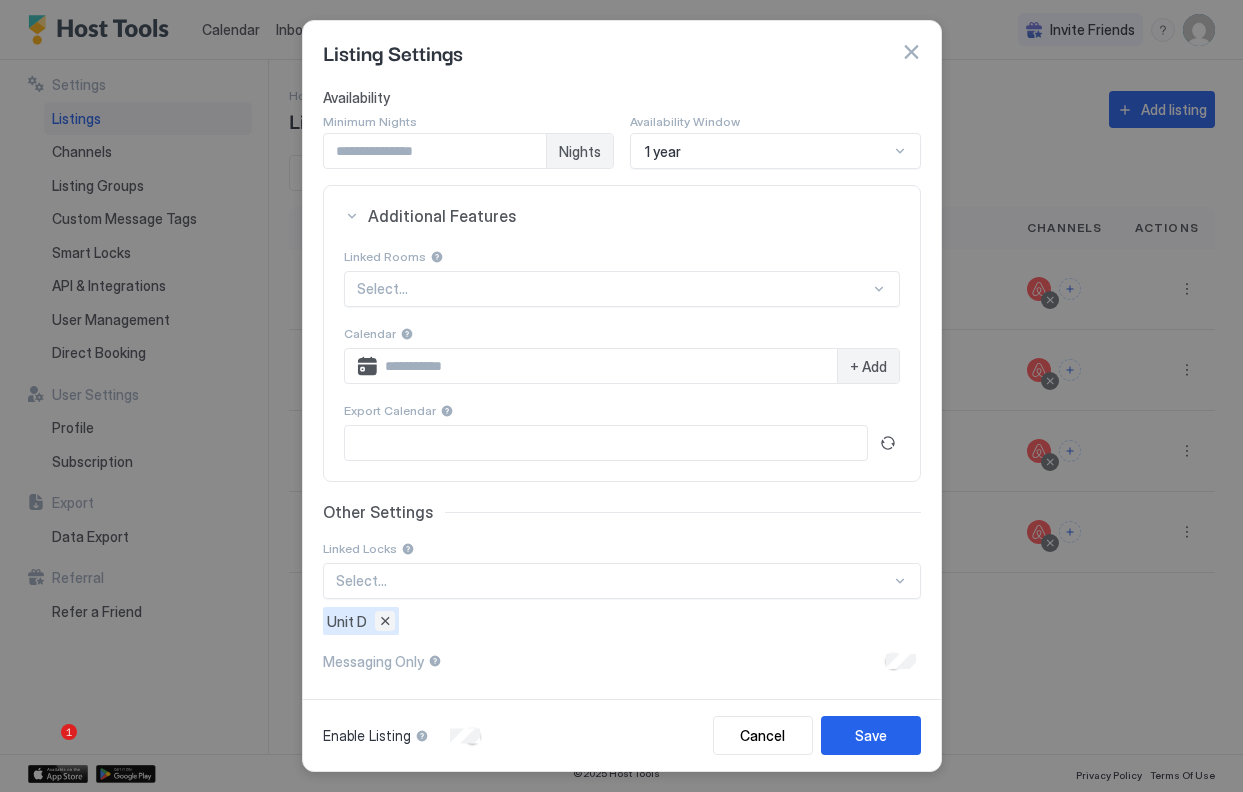 click at bounding box center (385, 621) 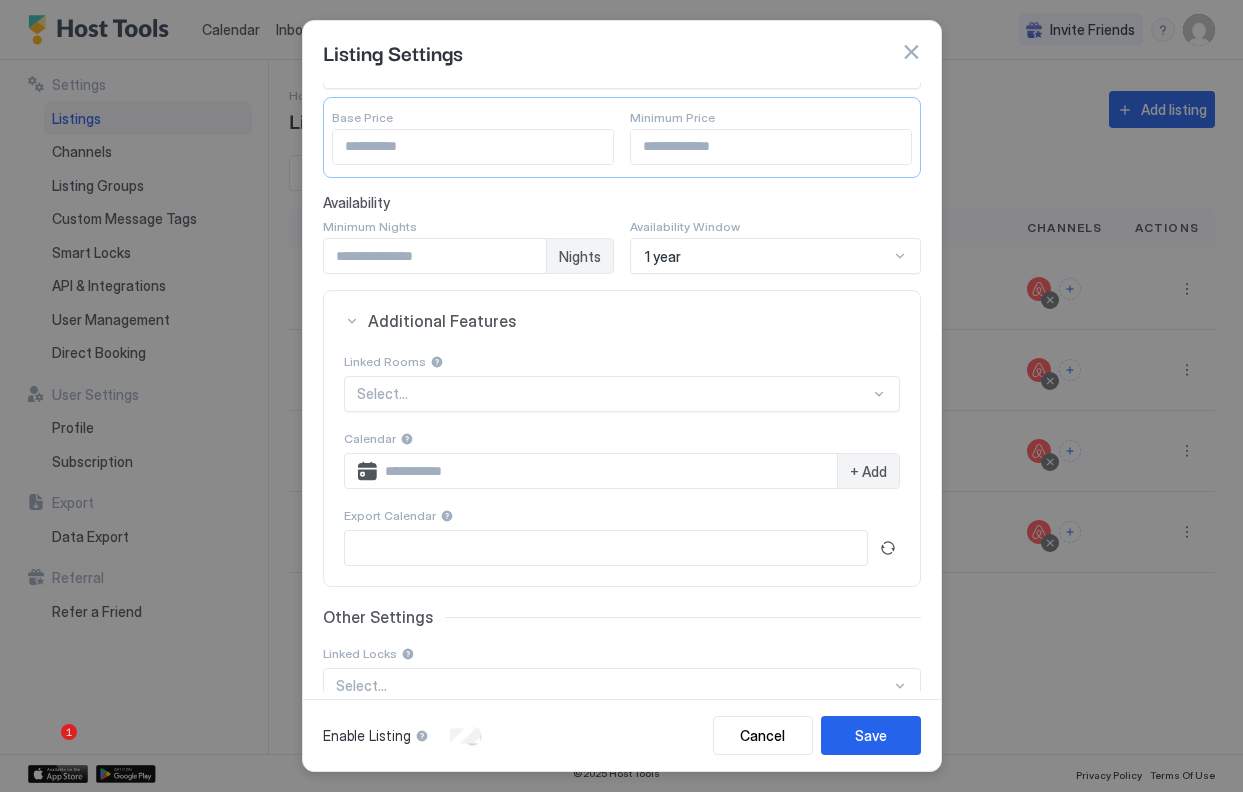 scroll, scrollTop: 252, scrollLeft: 0, axis: vertical 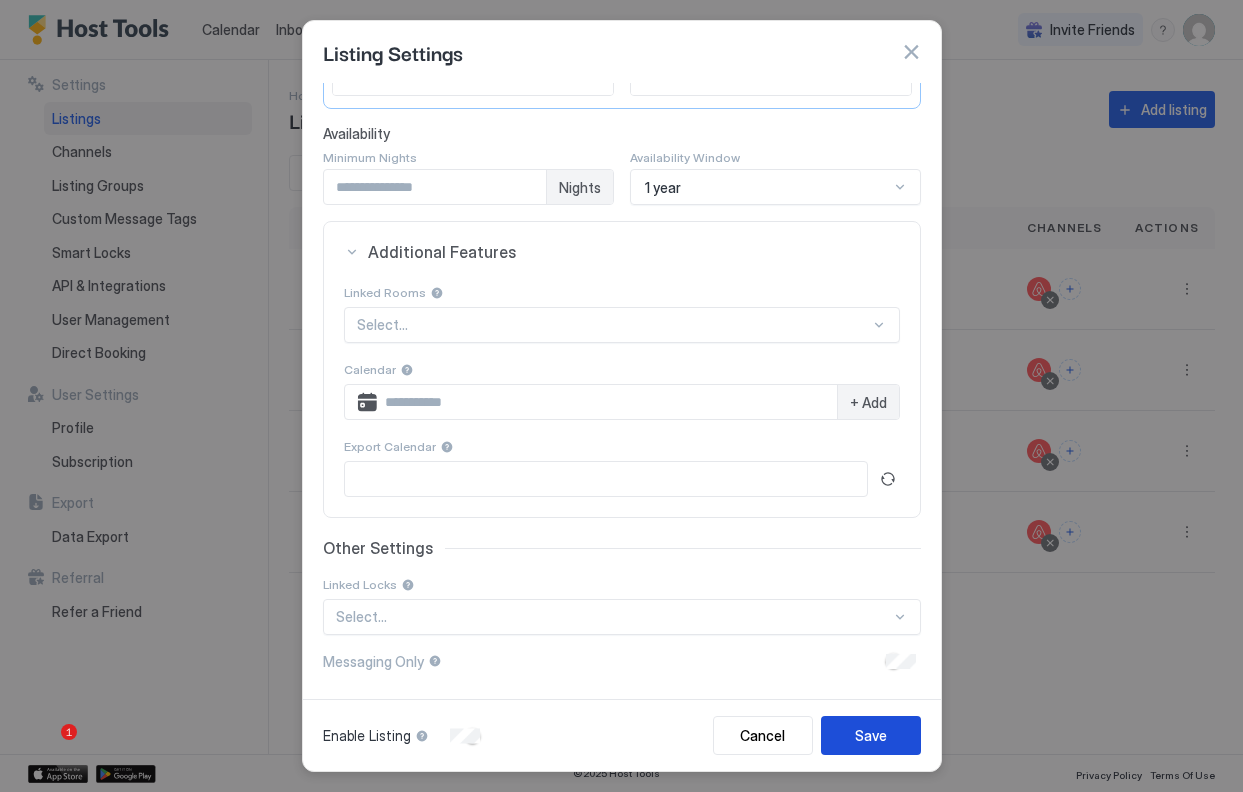 click on "Save" at bounding box center [871, 735] 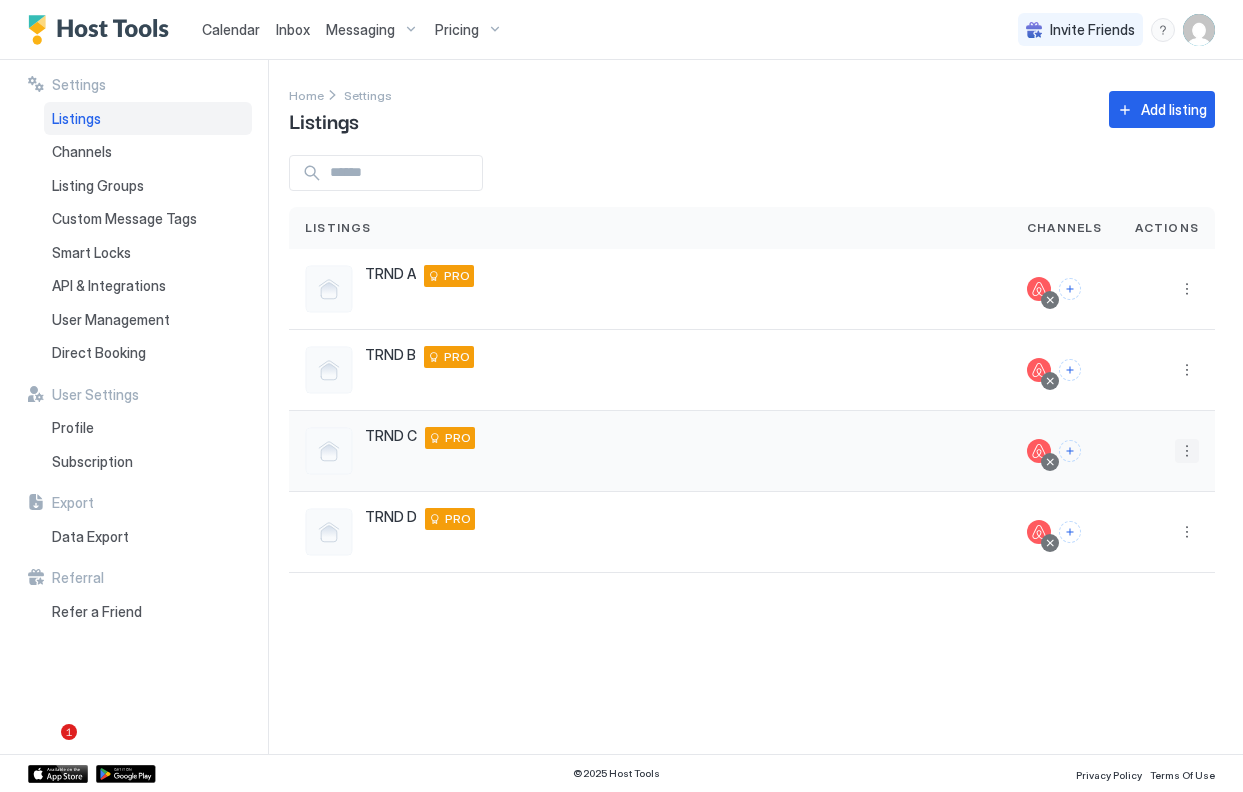 click at bounding box center [1187, 451] 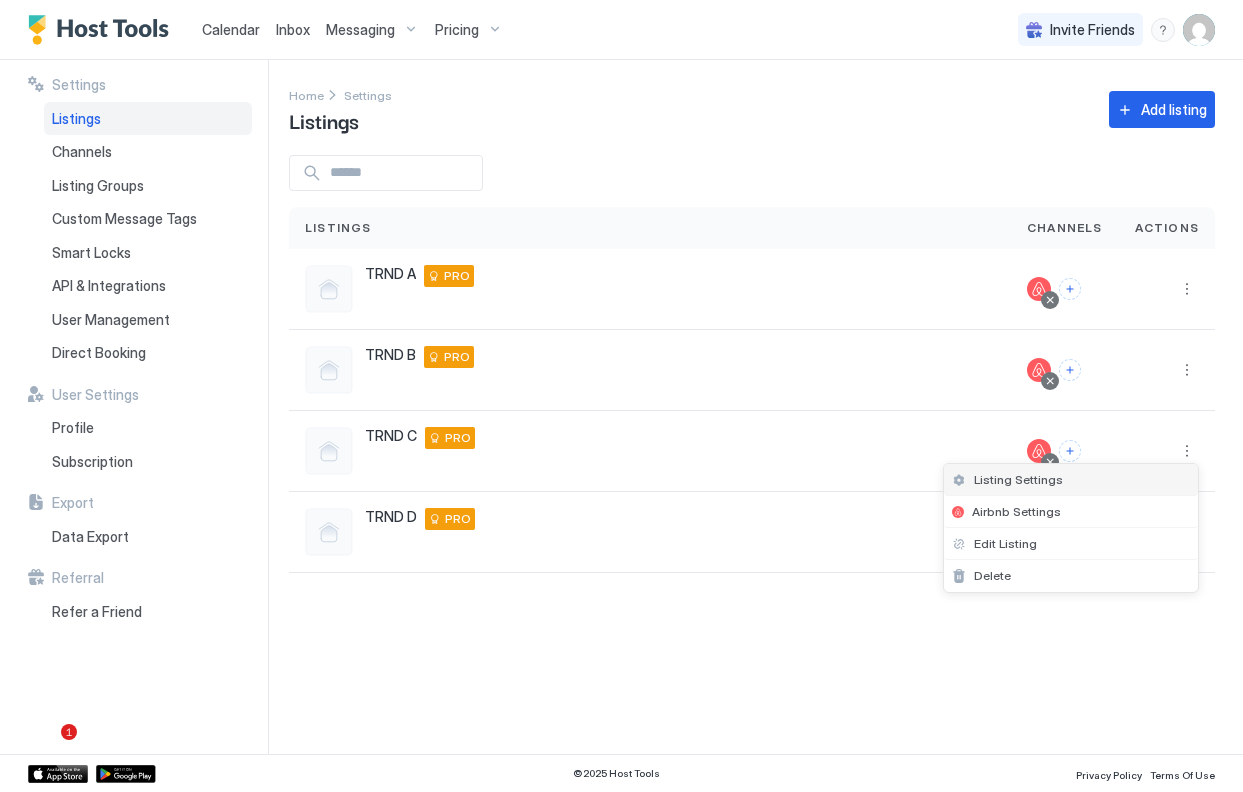 click on "Listing Settings" at bounding box center (1018, 479) 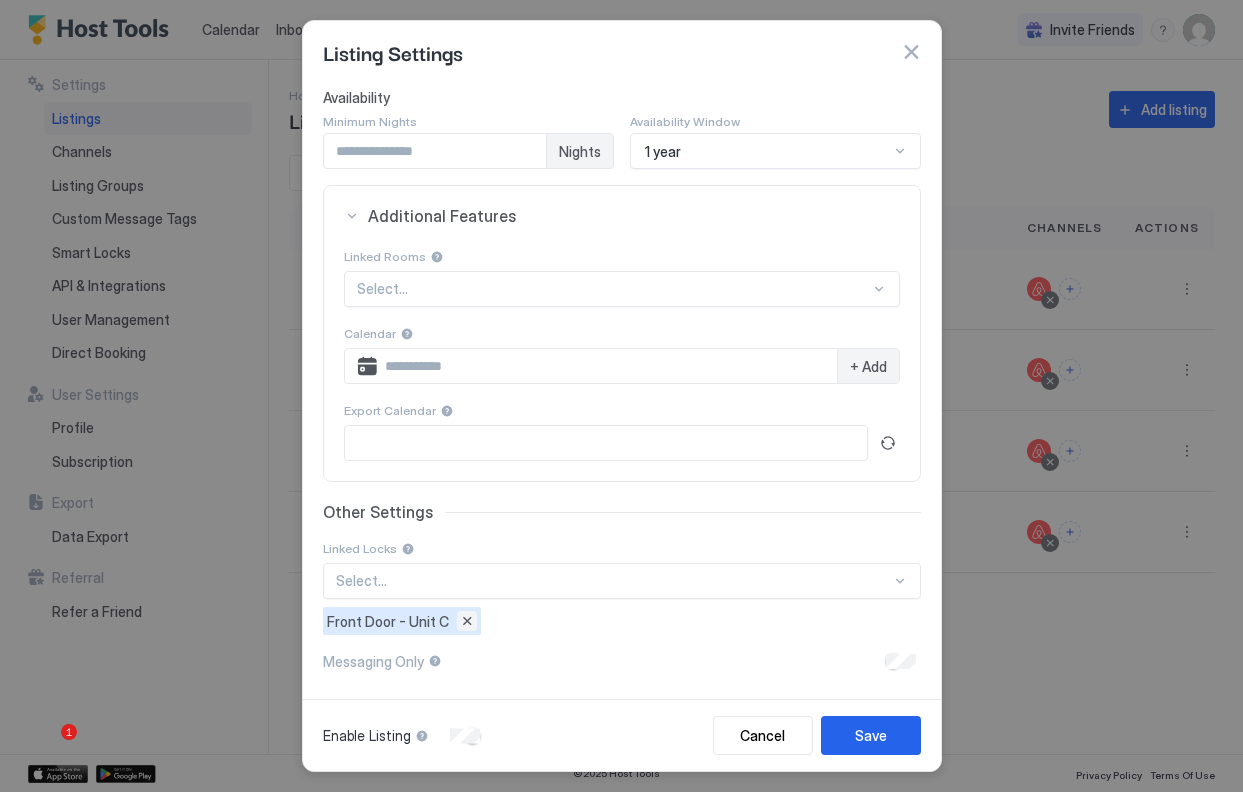 click at bounding box center (467, 621) 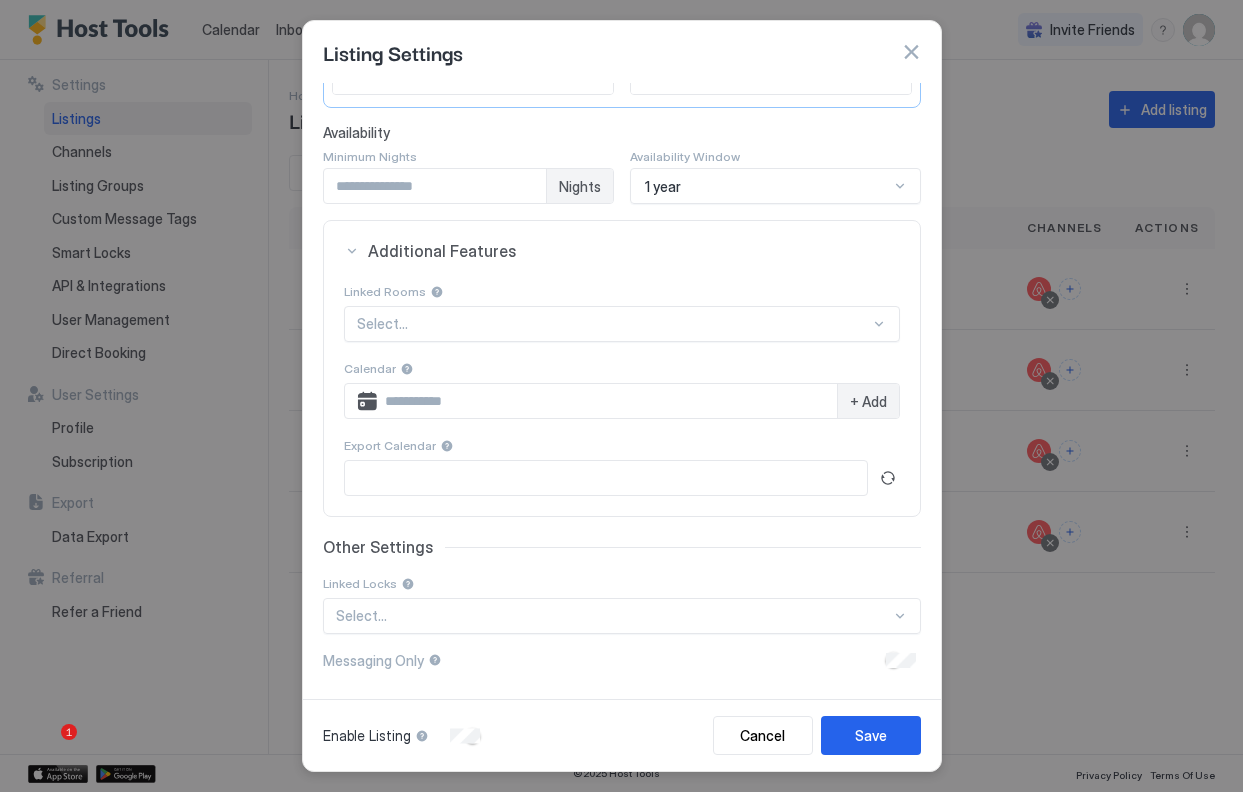 scroll, scrollTop: 252, scrollLeft: 0, axis: vertical 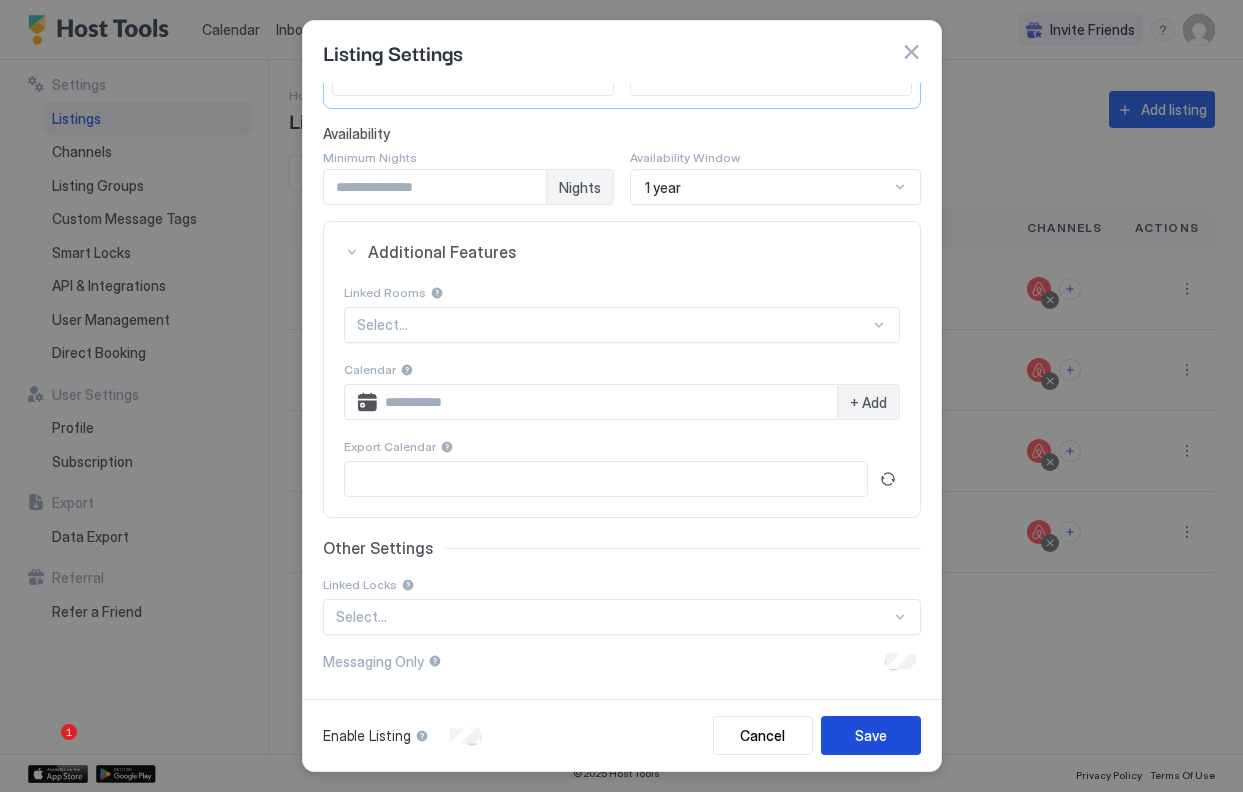 click on "Save" at bounding box center (871, 735) 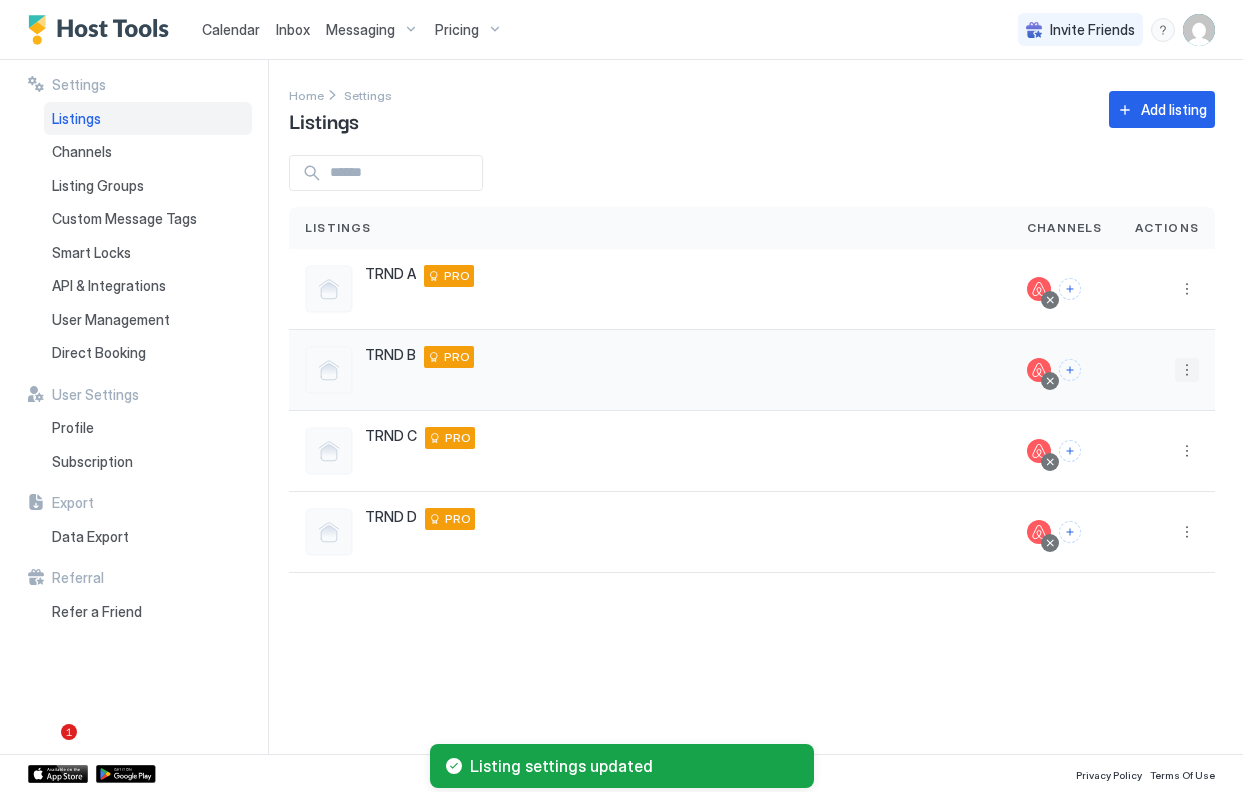 click at bounding box center [1187, 370] 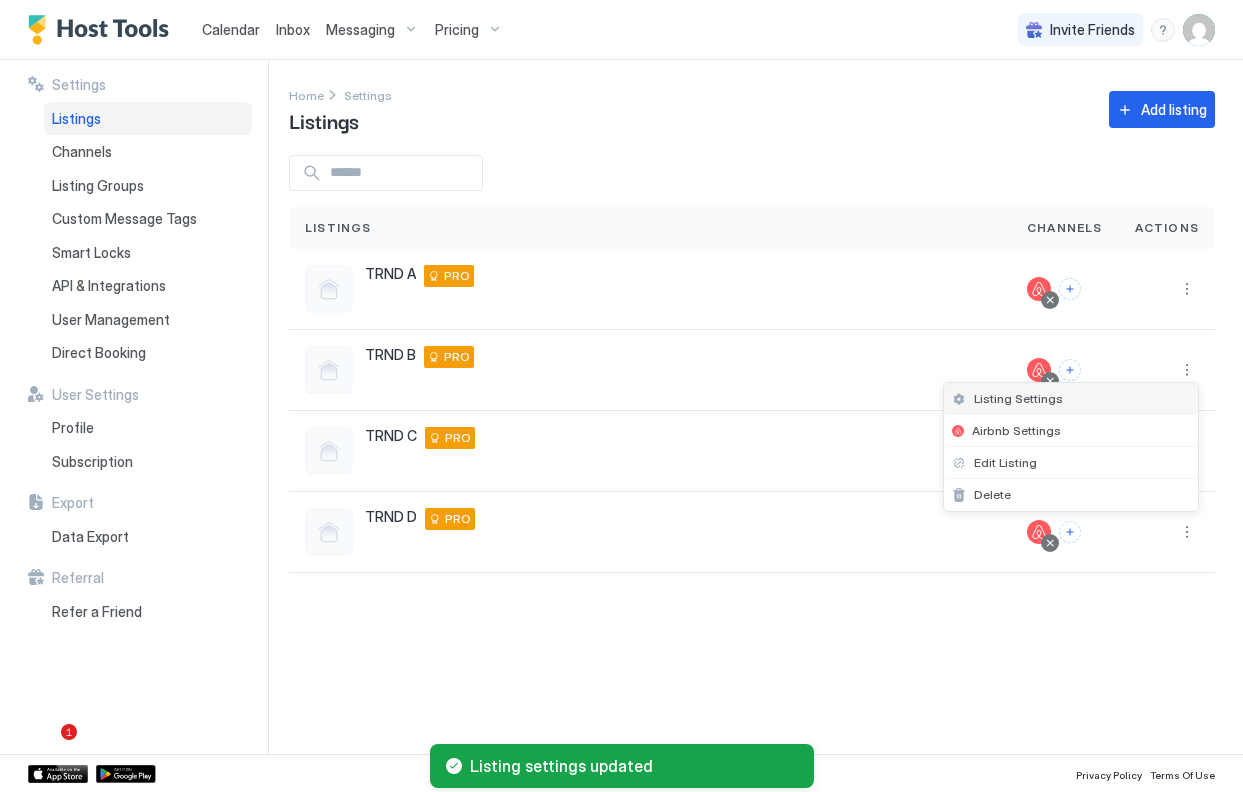 click on "Listing Settings" at bounding box center [1071, 399] 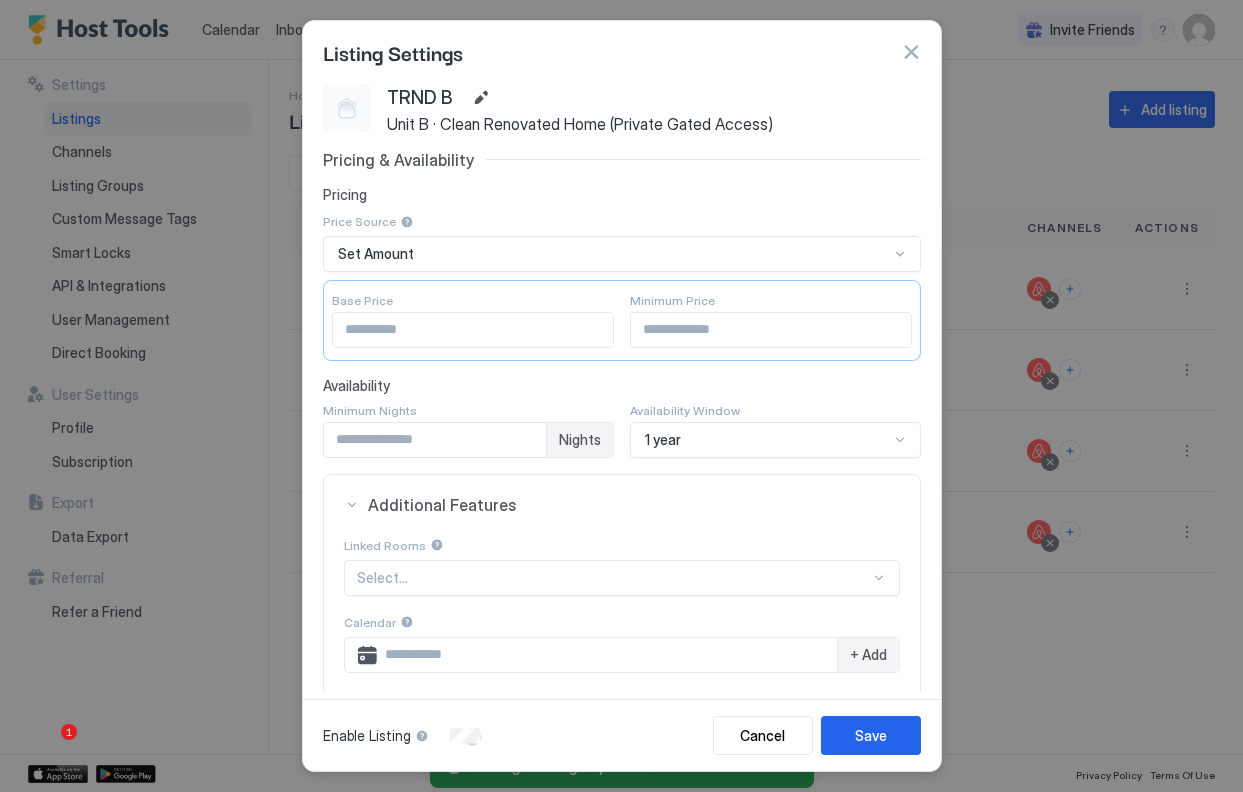 scroll, scrollTop: 288, scrollLeft: 0, axis: vertical 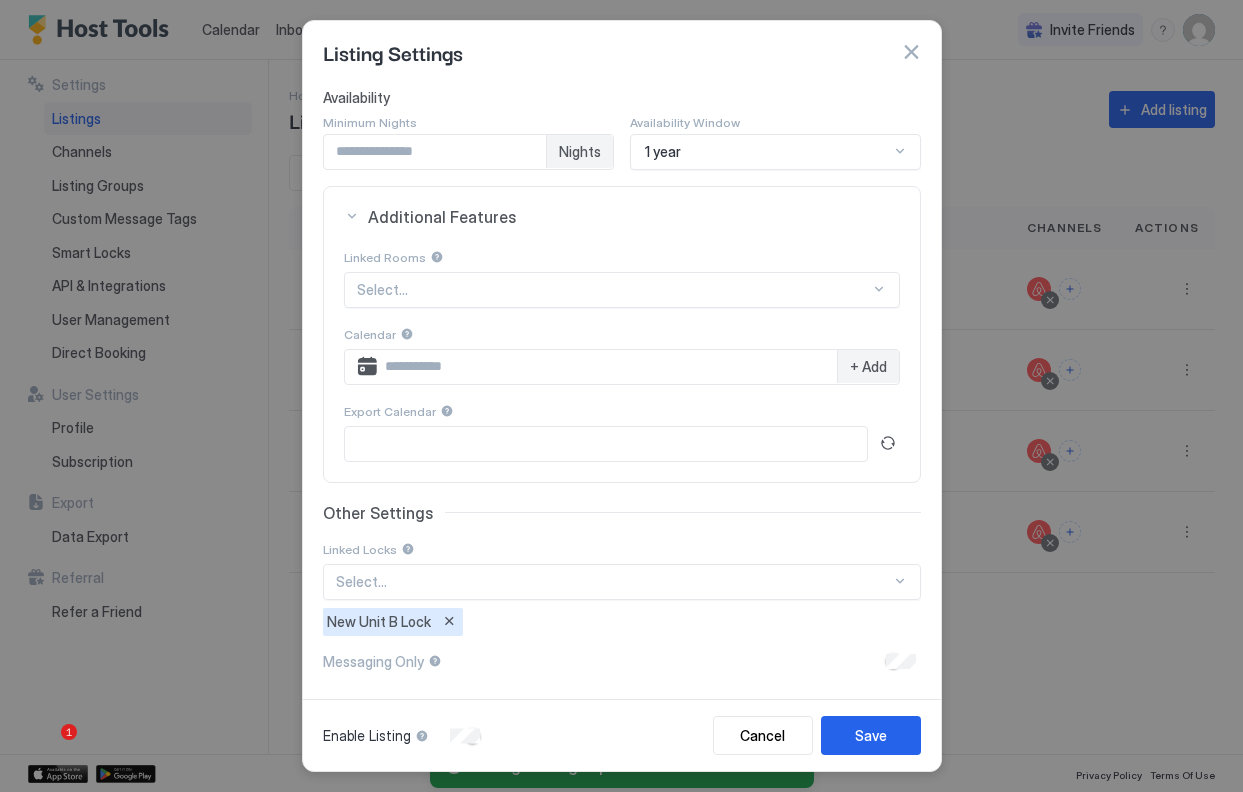 click at bounding box center (449, 621) 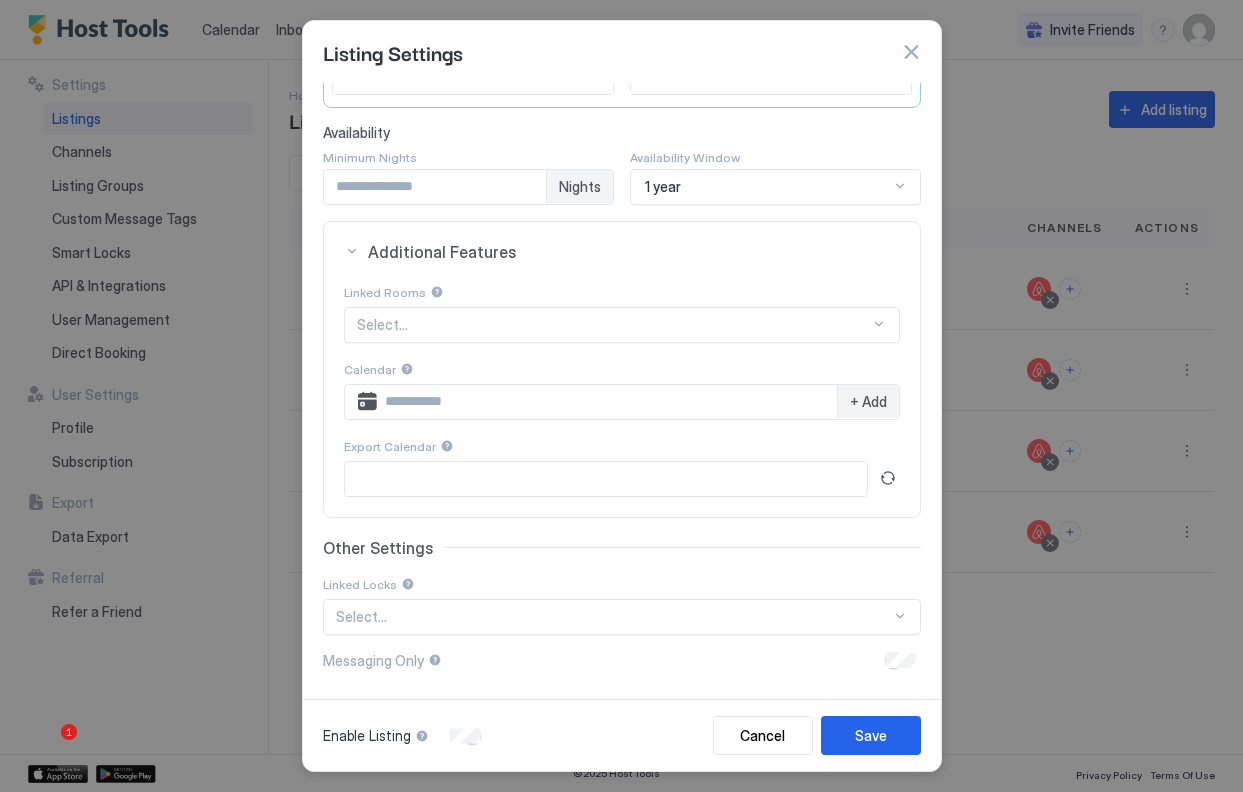 scroll, scrollTop: 252, scrollLeft: 0, axis: vertical 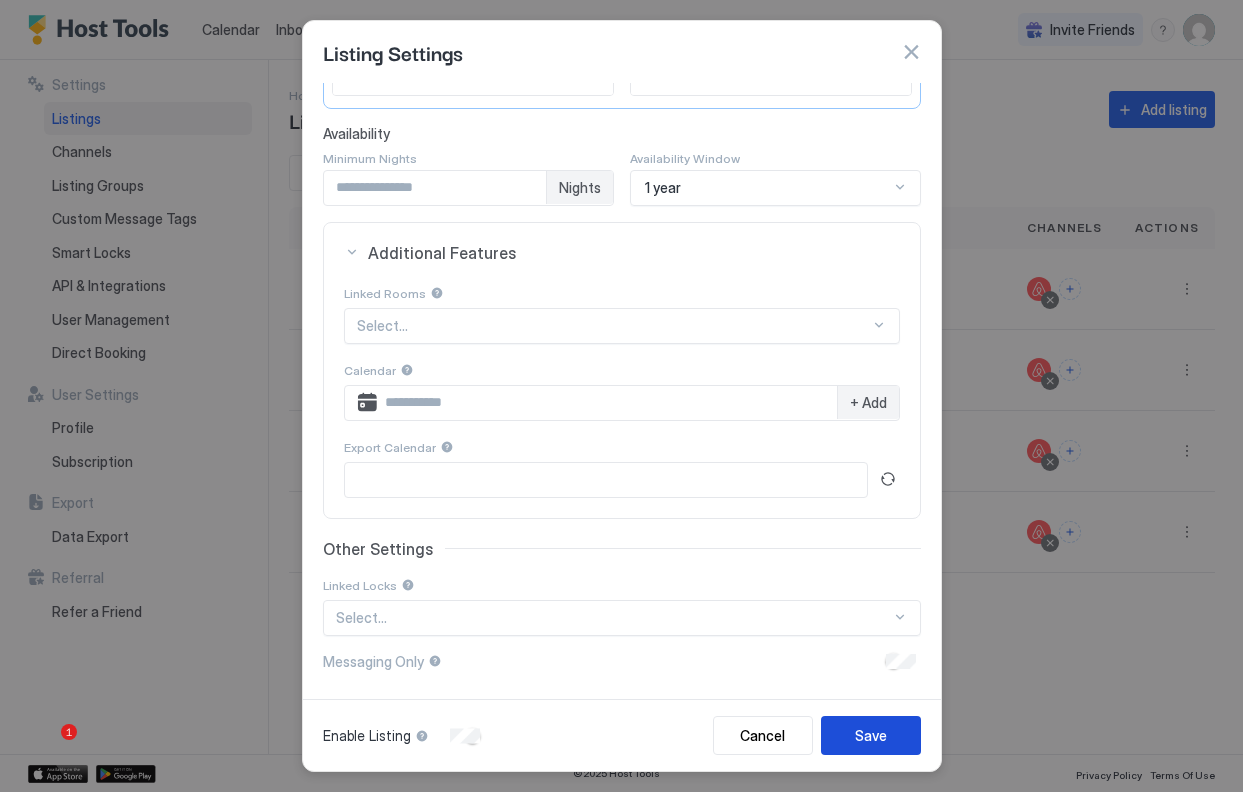 click on "Save" at bounding box center (871, 735) 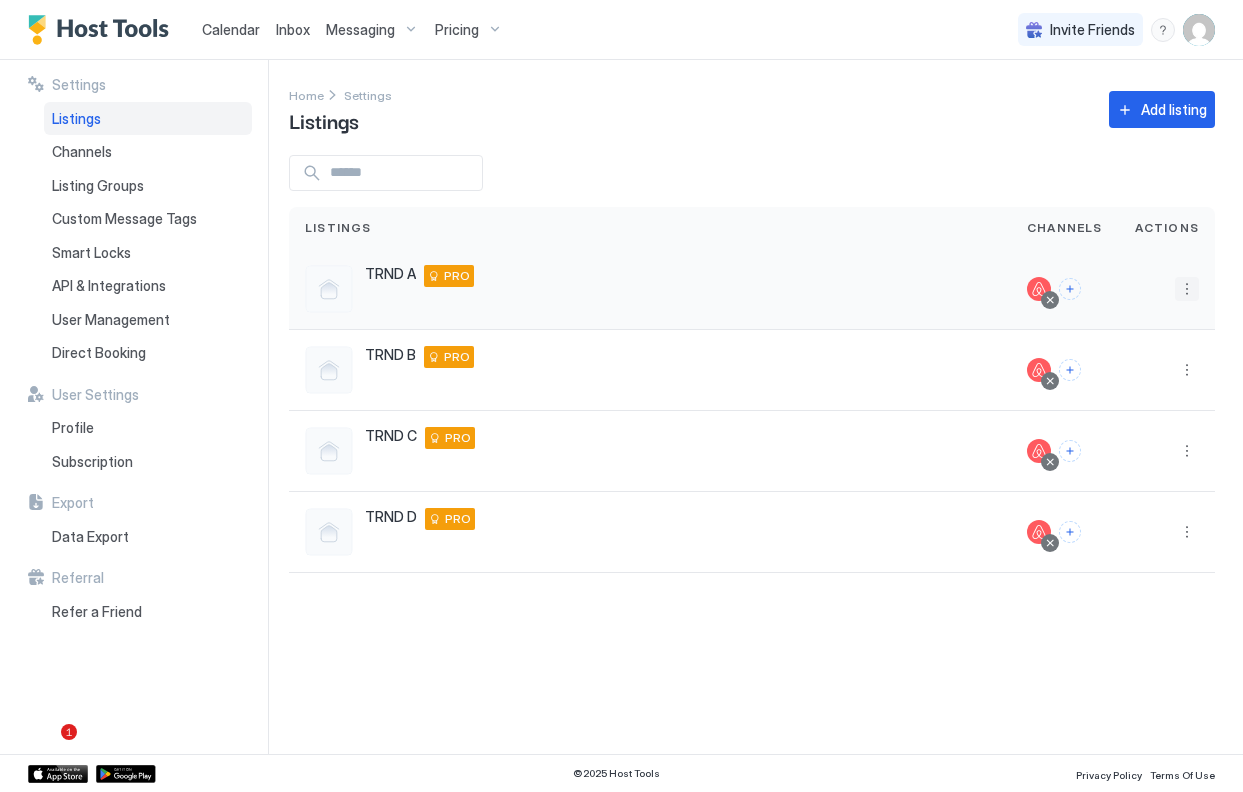 click at bounding box center (1187, 289) 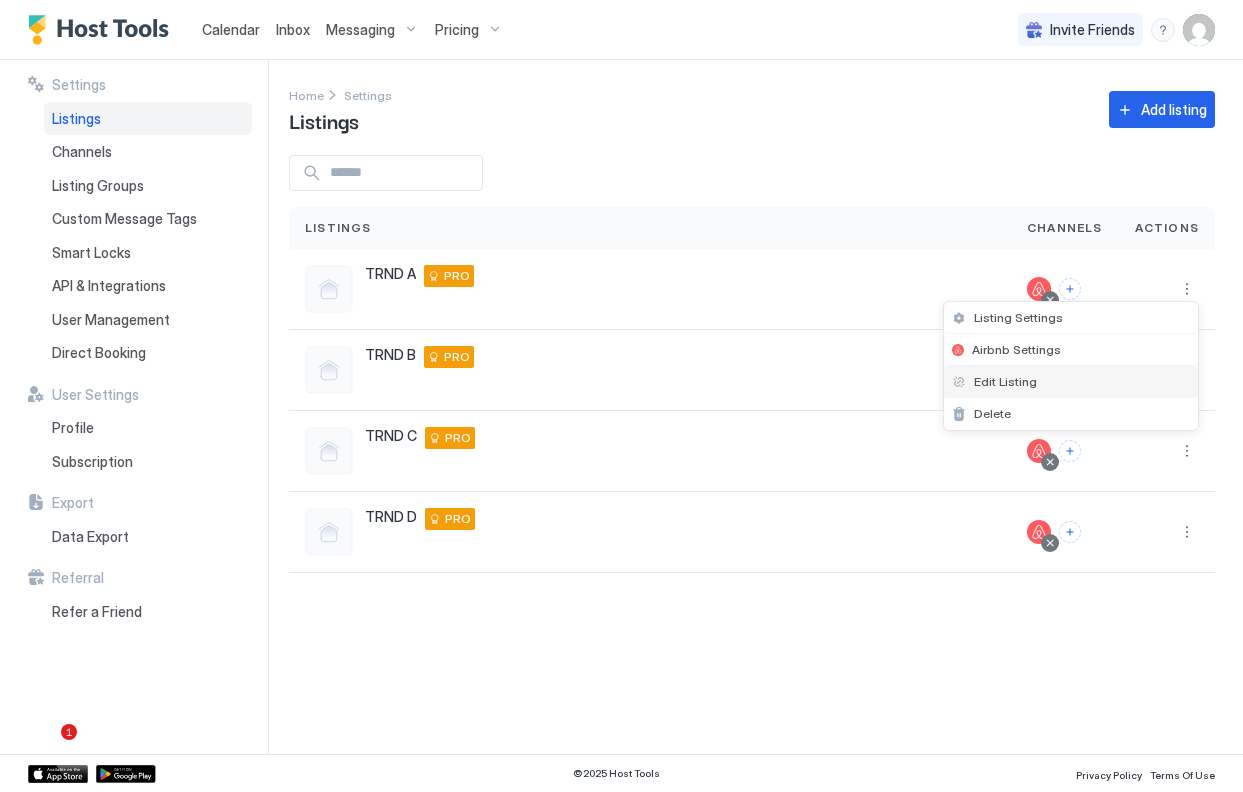 click on "Edit Listing" at bounding box center [1071, 382] 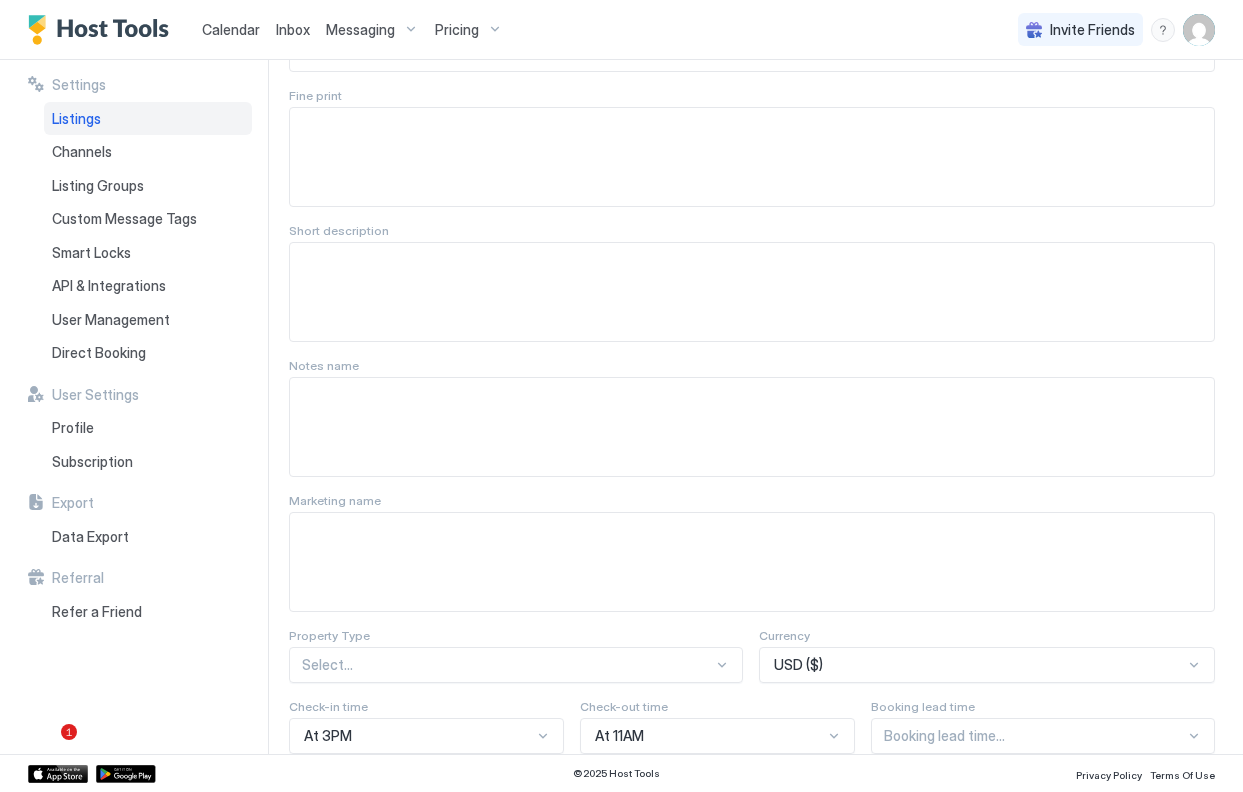 scroll, scrollTop: 0, scrollLeft: 0, axis: both 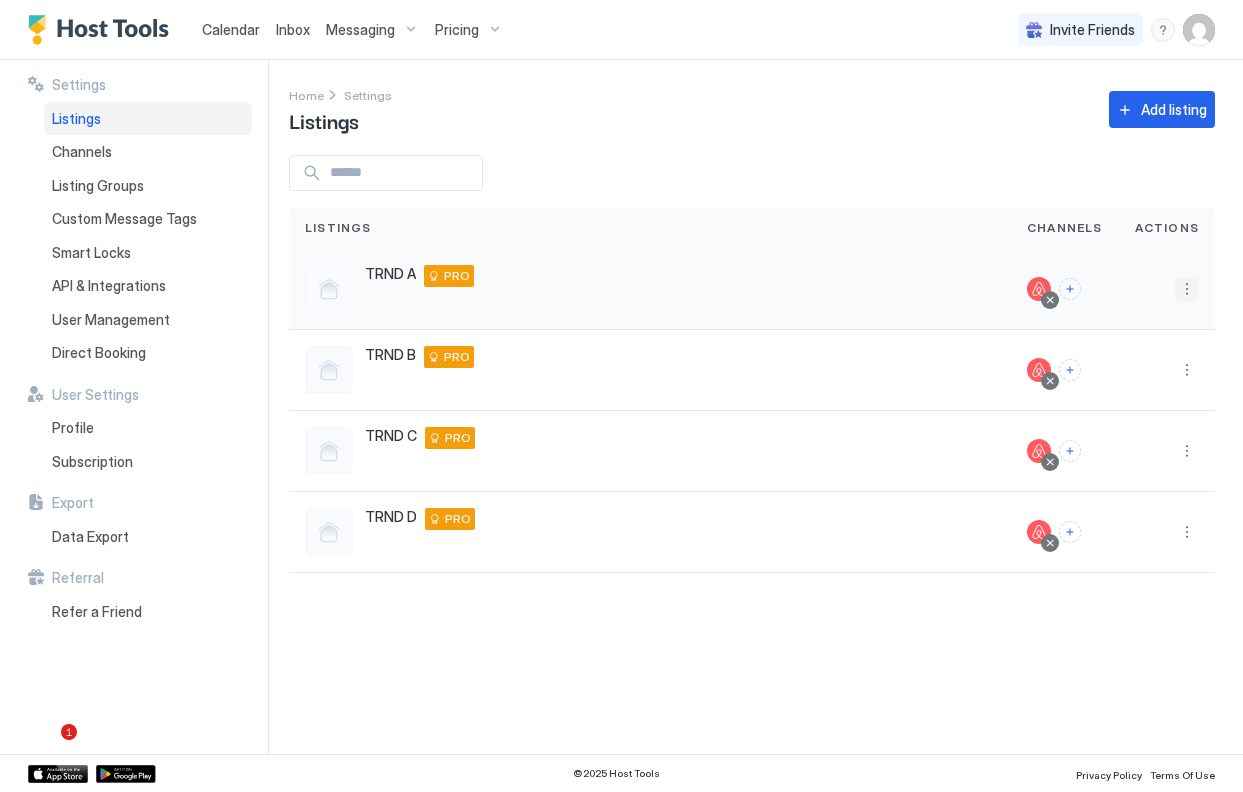 click at bounding box center [1187, 289] 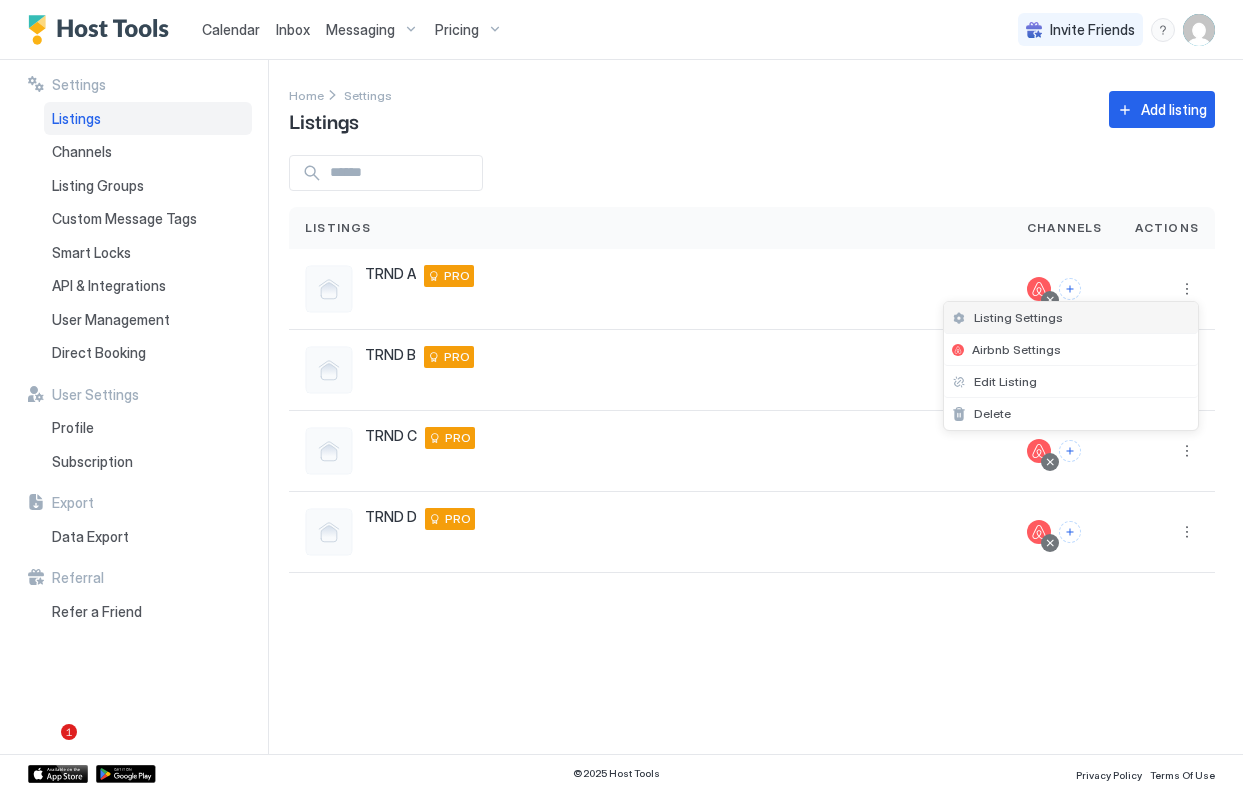 click on "Listing Settings" at bounding box center [1071, 318] 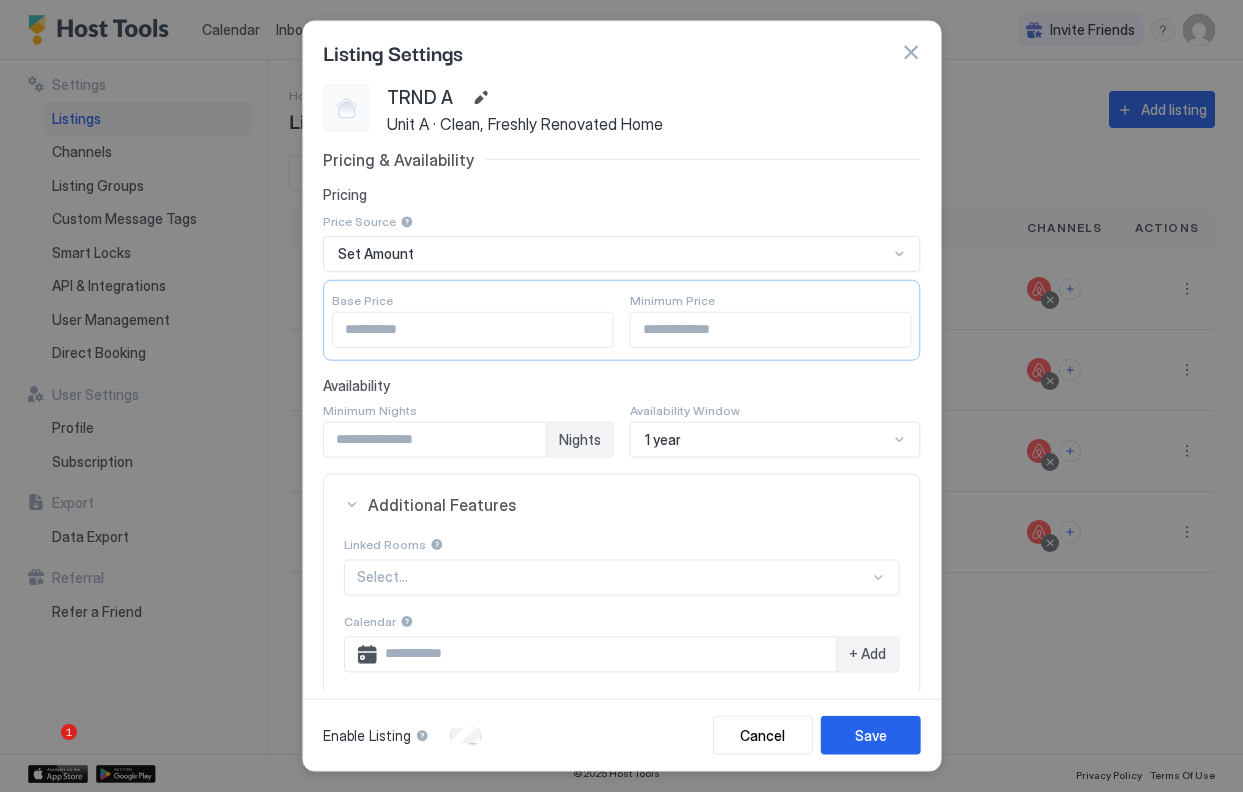 scroll, scrollTop: 252, scrollLeft: 0, axis: vertical 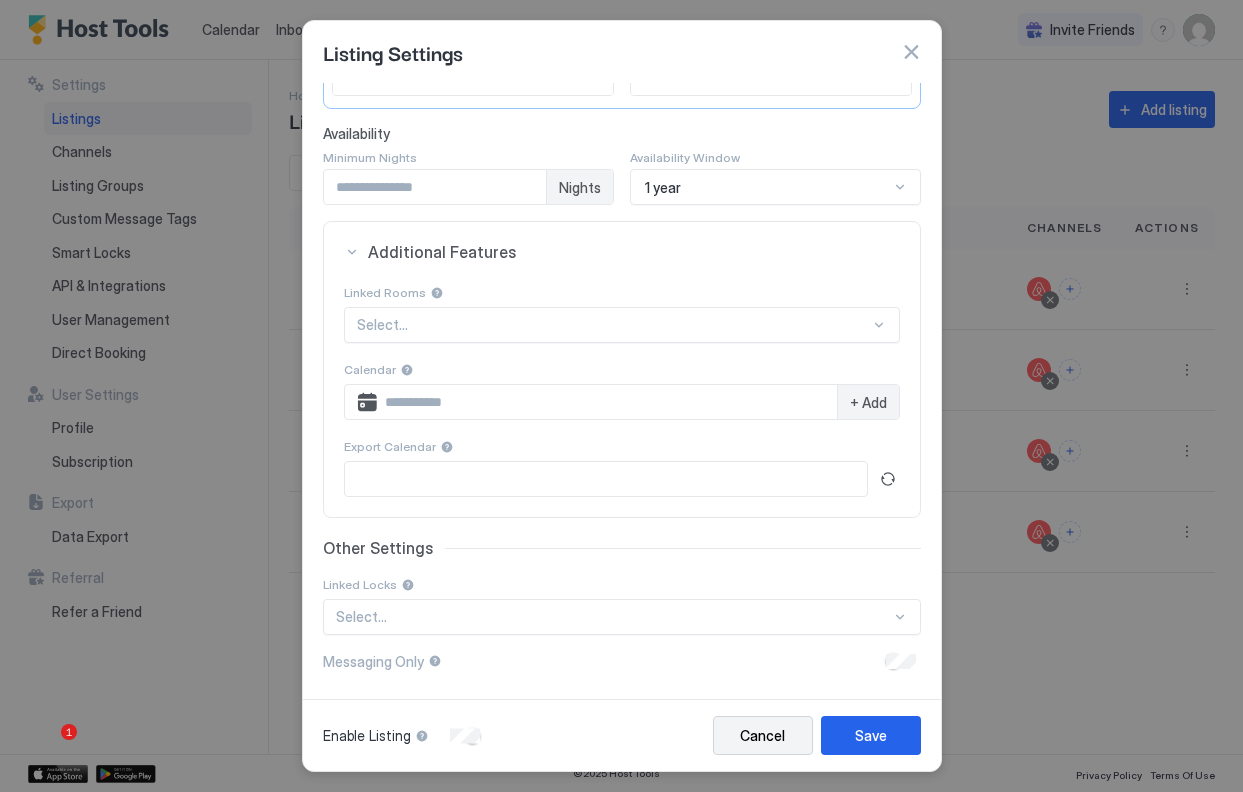click on "Cancel" at bounding box center (763, 735) 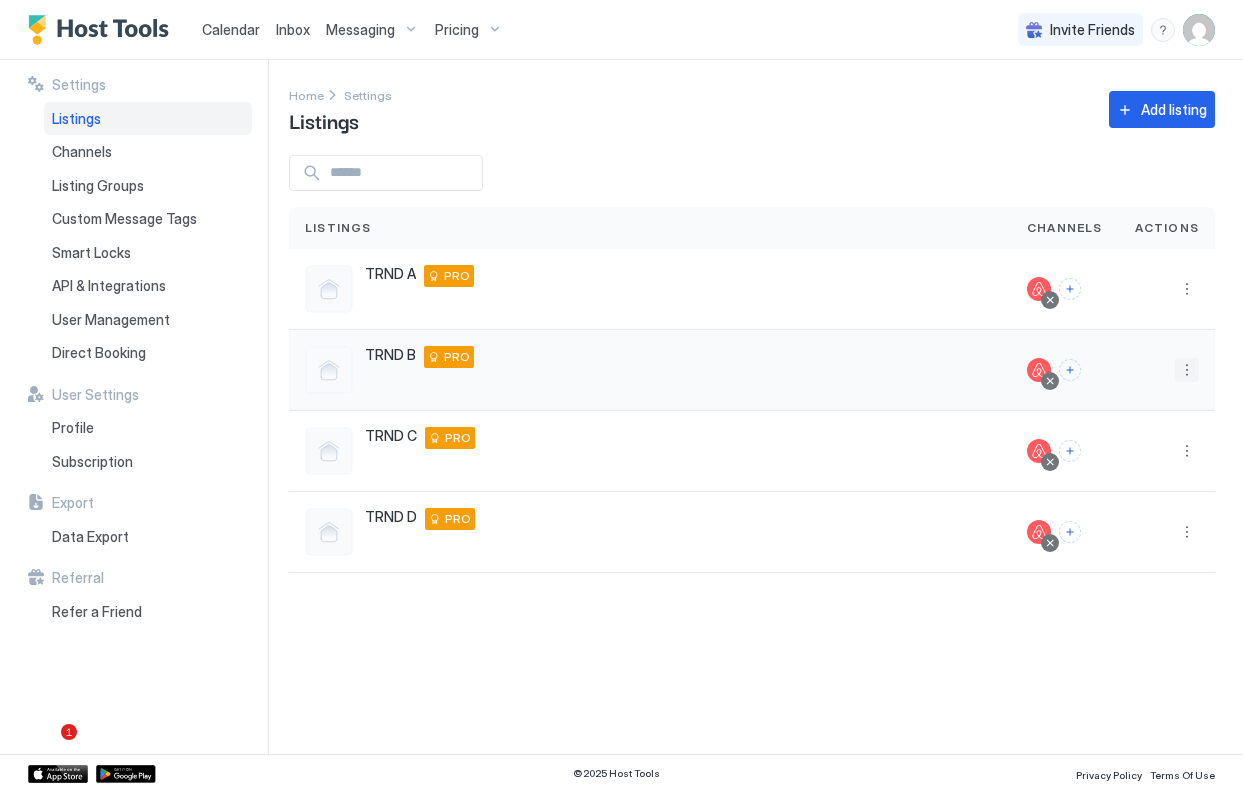 click at bounding box center [1187, 370] 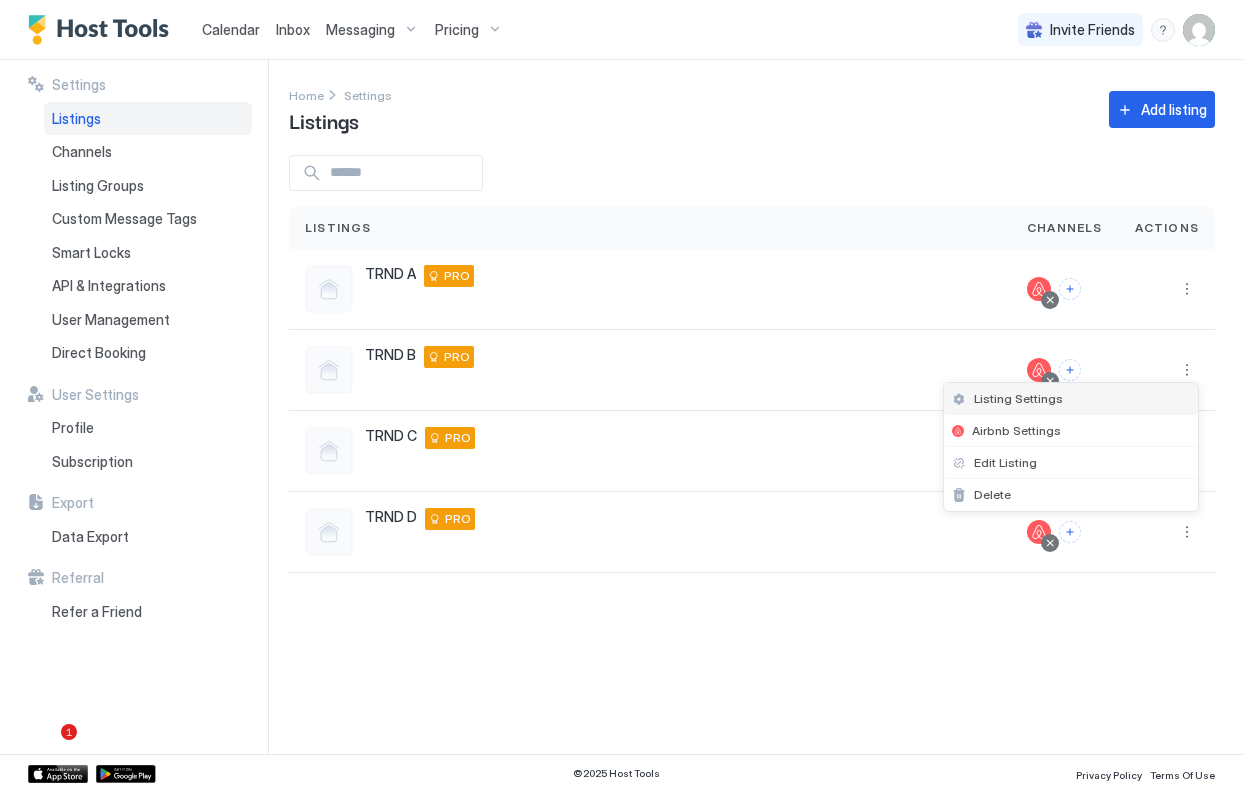 click on "Listing Settings" at bounding box center (1071, 399) 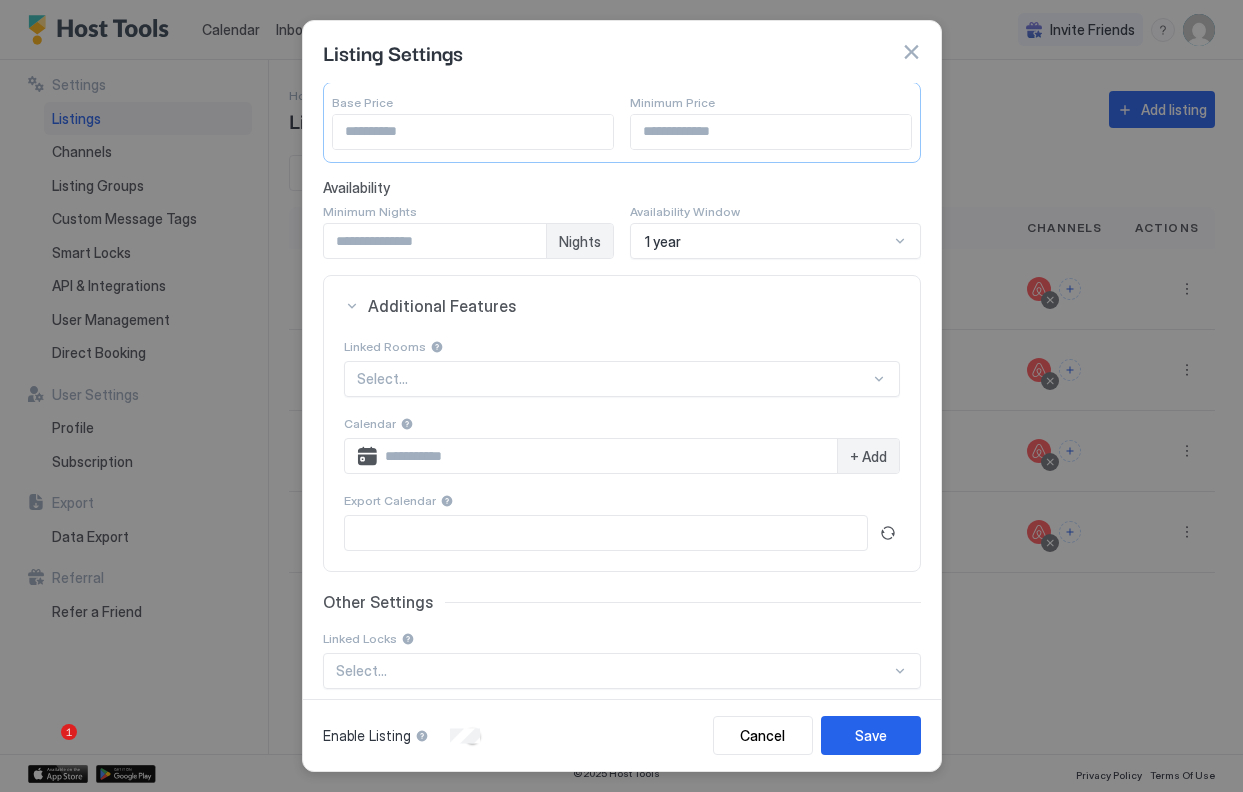 scroll, scrollTop: 252, scrollLeft: 0, axis: vertical 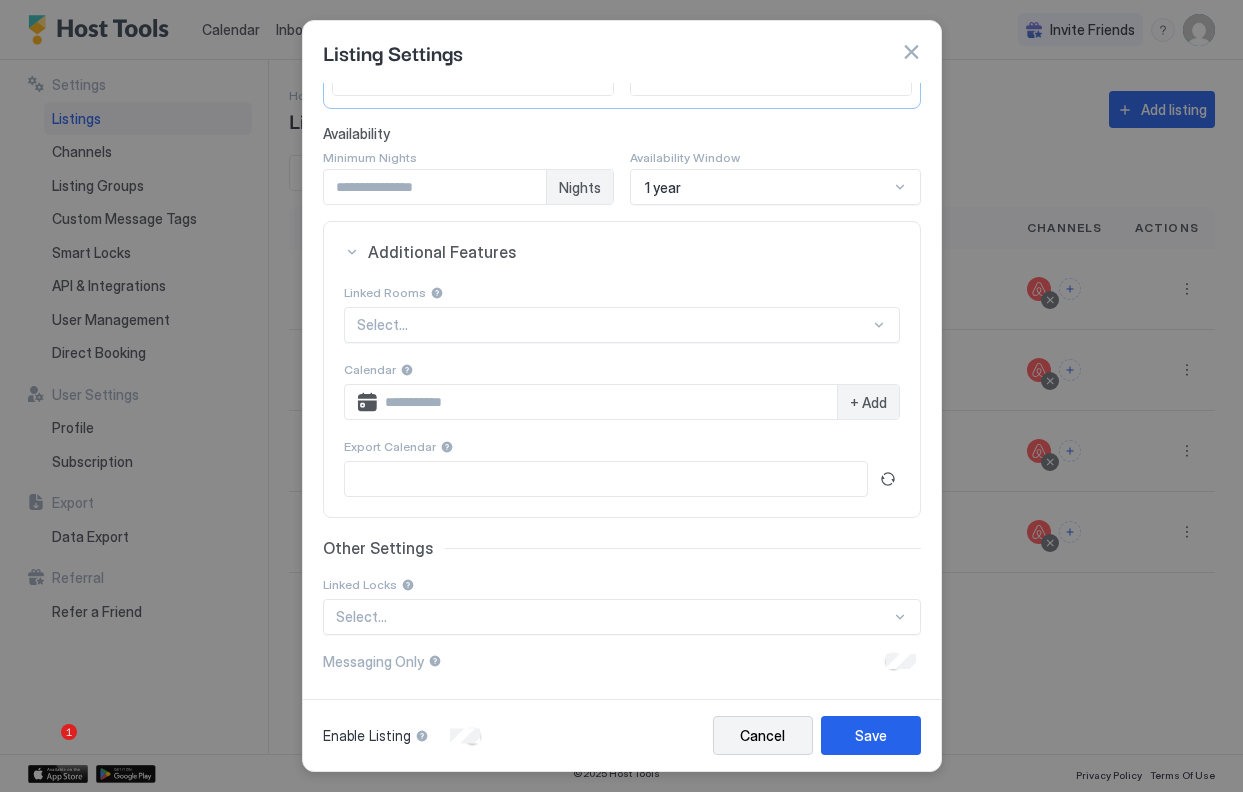 click on "Cancel" at bounding box center (762, 735) 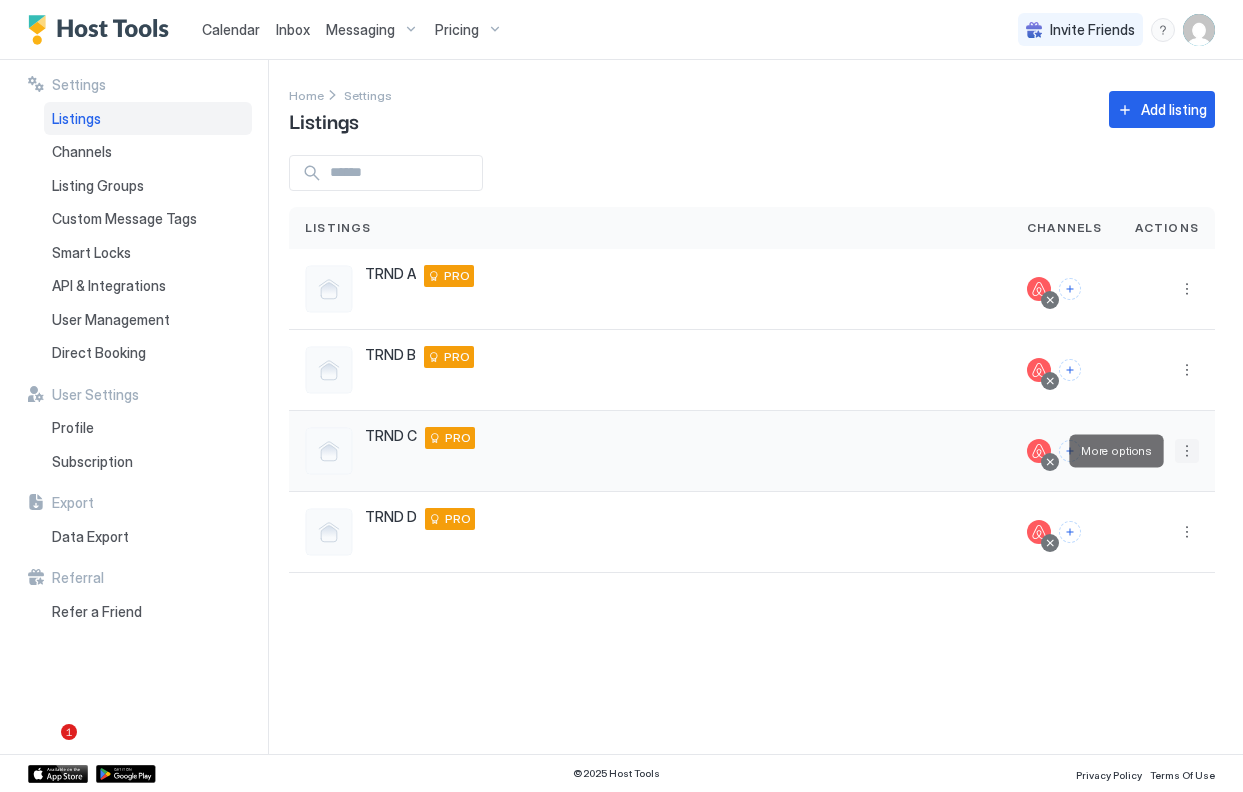 click at bounding box center [1187, 451] 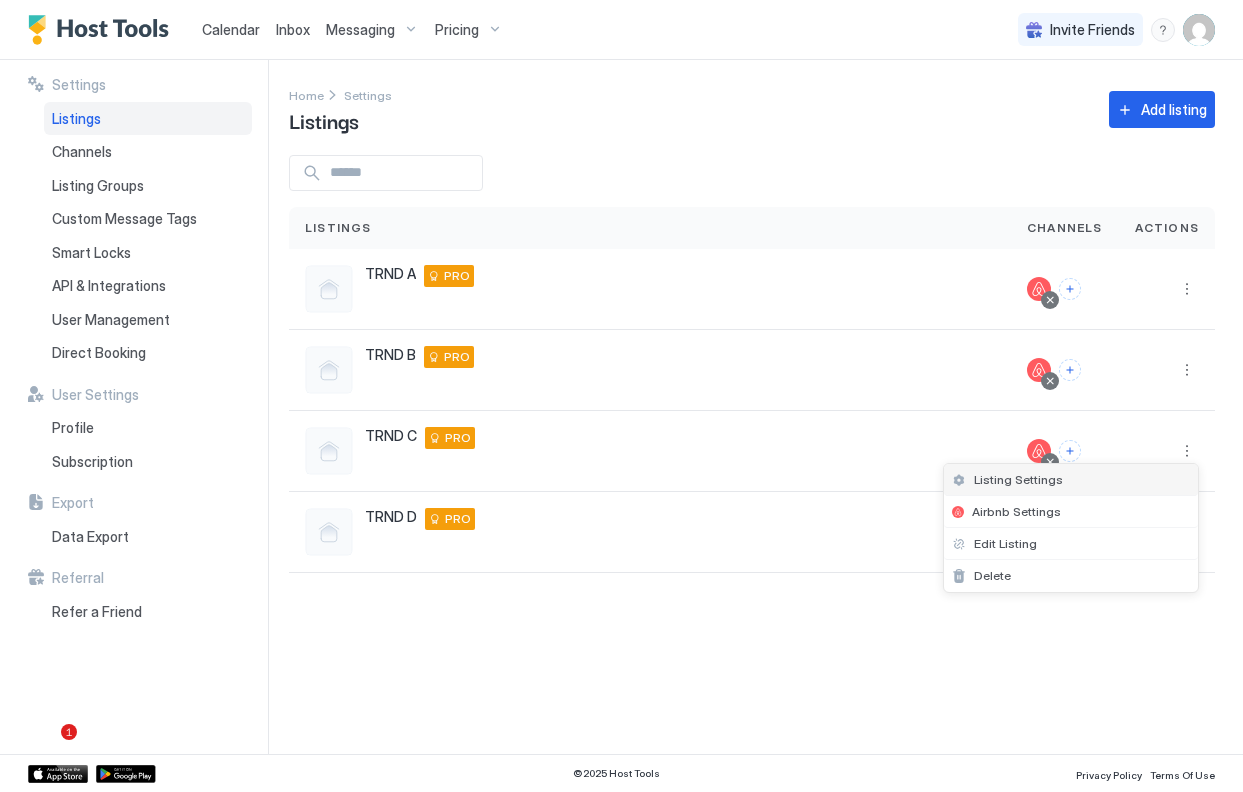 click on "Listing Settings" at bounding box center (1018, 479) 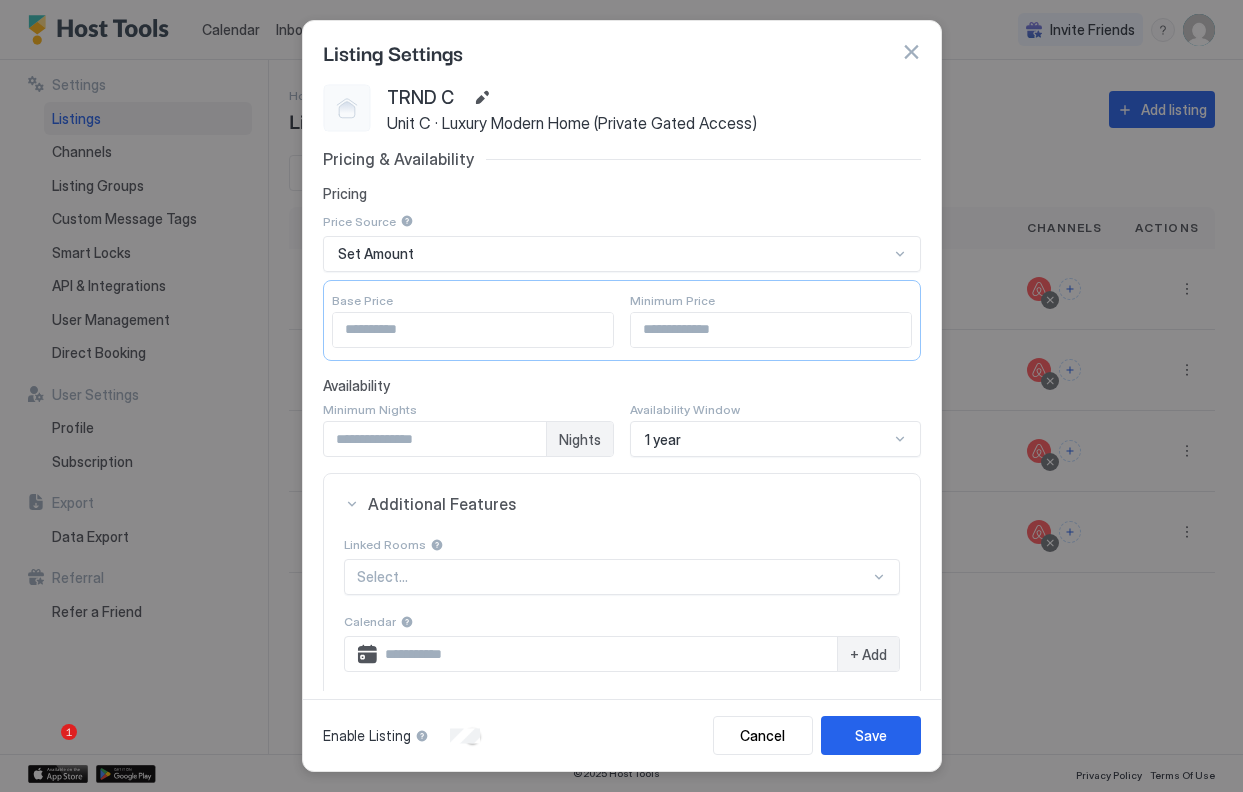 scroll, scrollTop: 252, scrollLeft: 0, axis: vertical 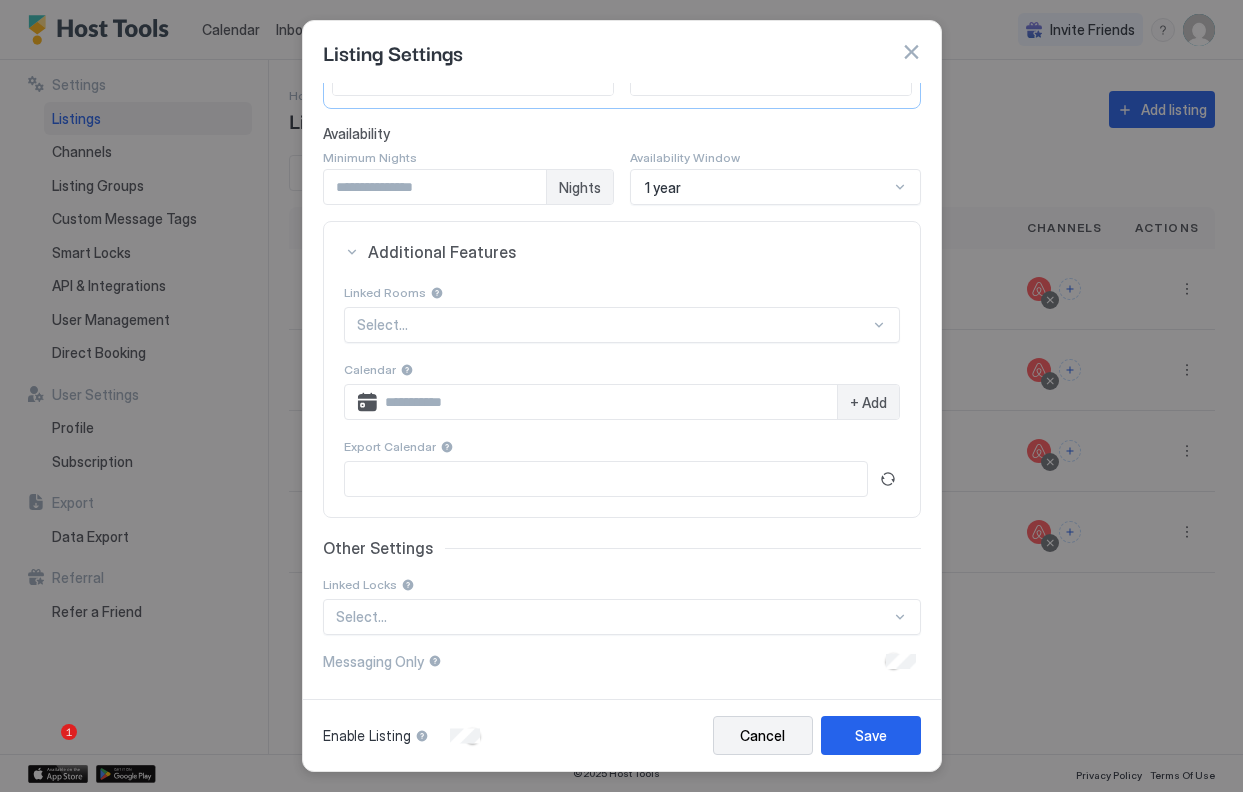 click on "Cancel" at bounding box center (763, 735) 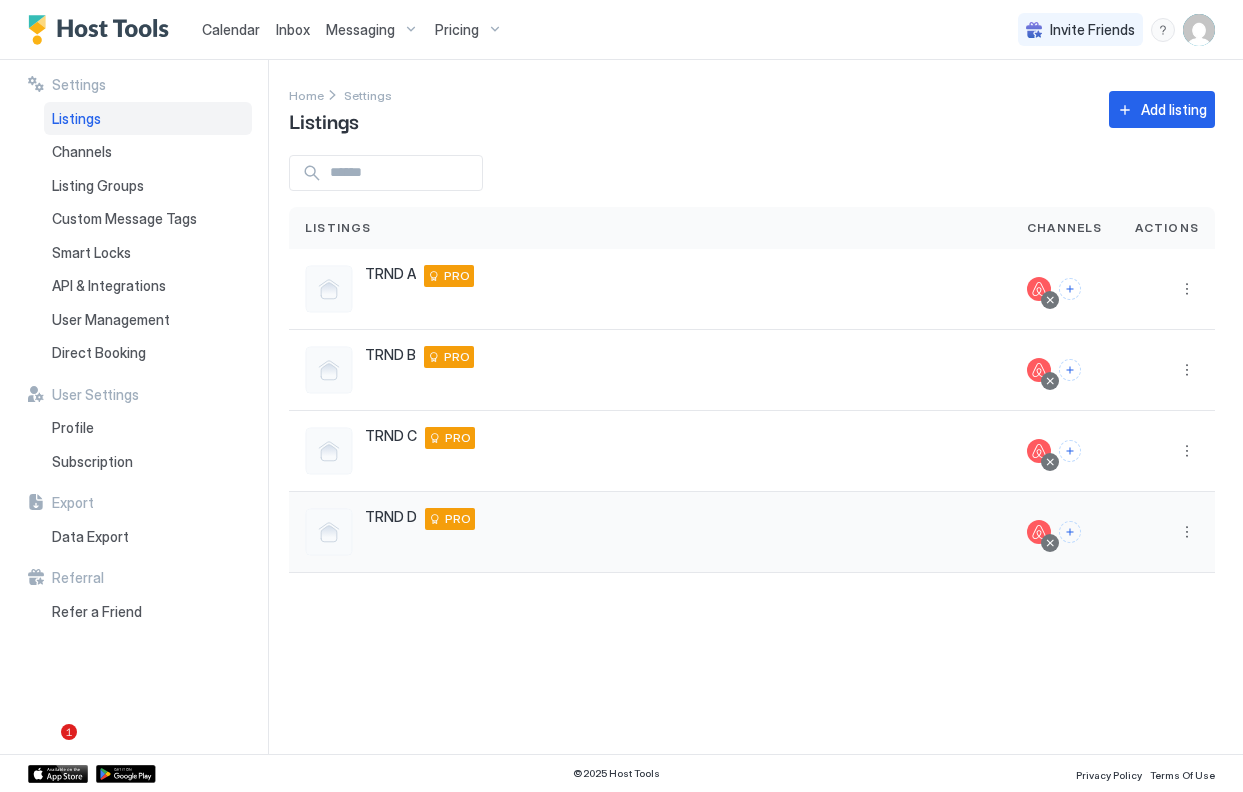 click at bounding box center (1167, 532) 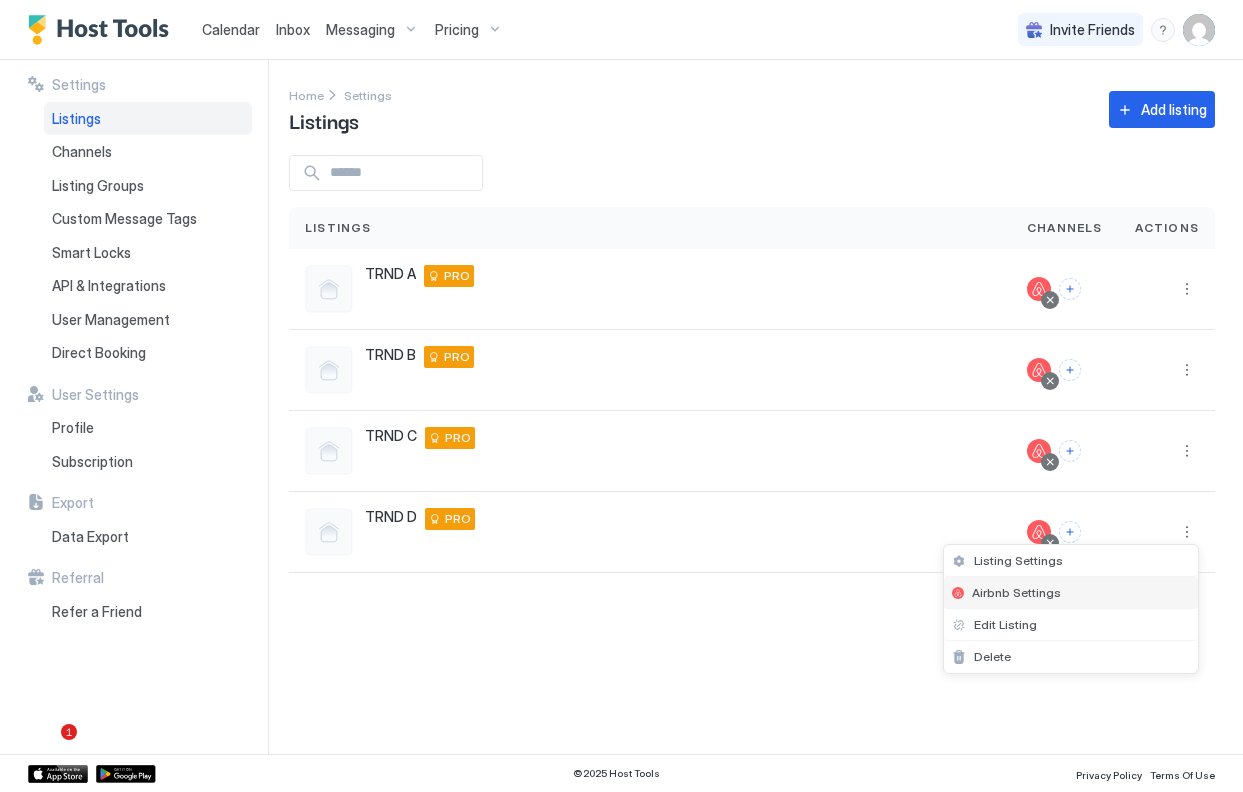 click on "Listing Settings" at bounding box center (1018, 560) 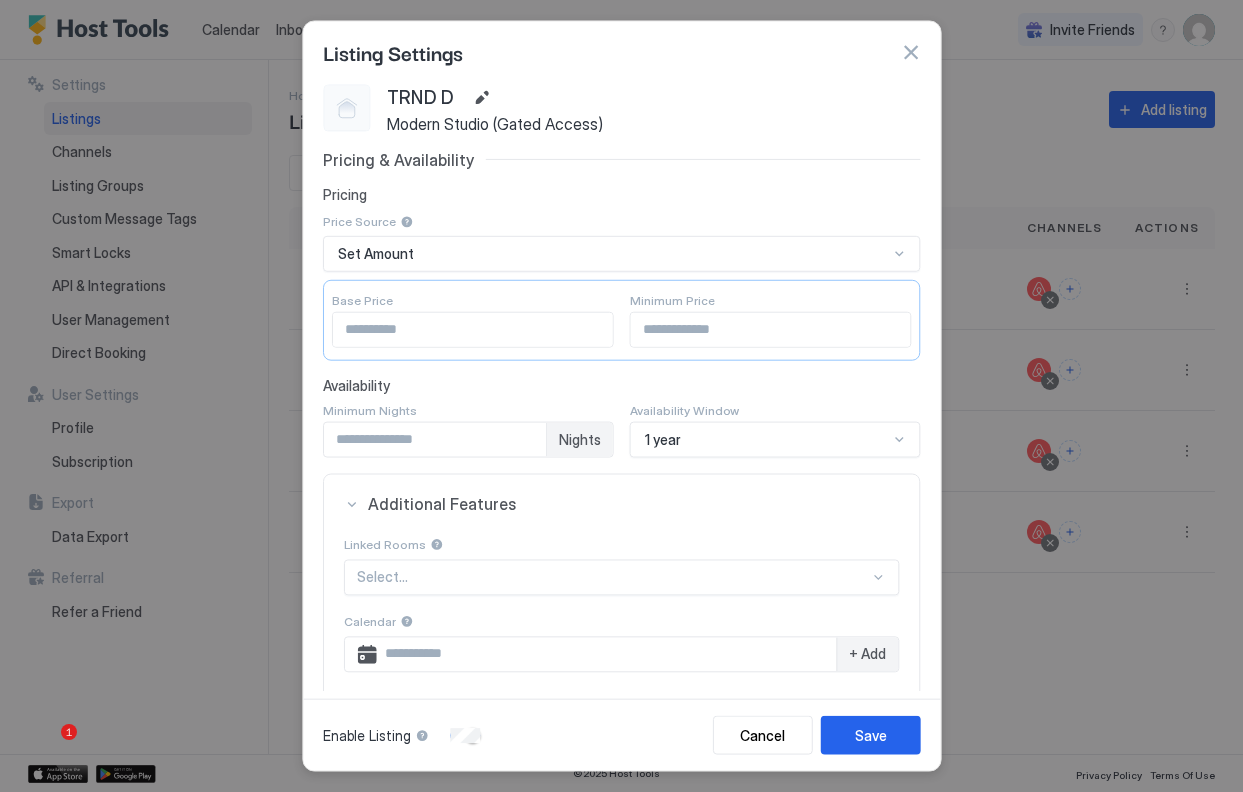 scroll, scrollTop: 252, scrollLeft: 0, axis: vertical 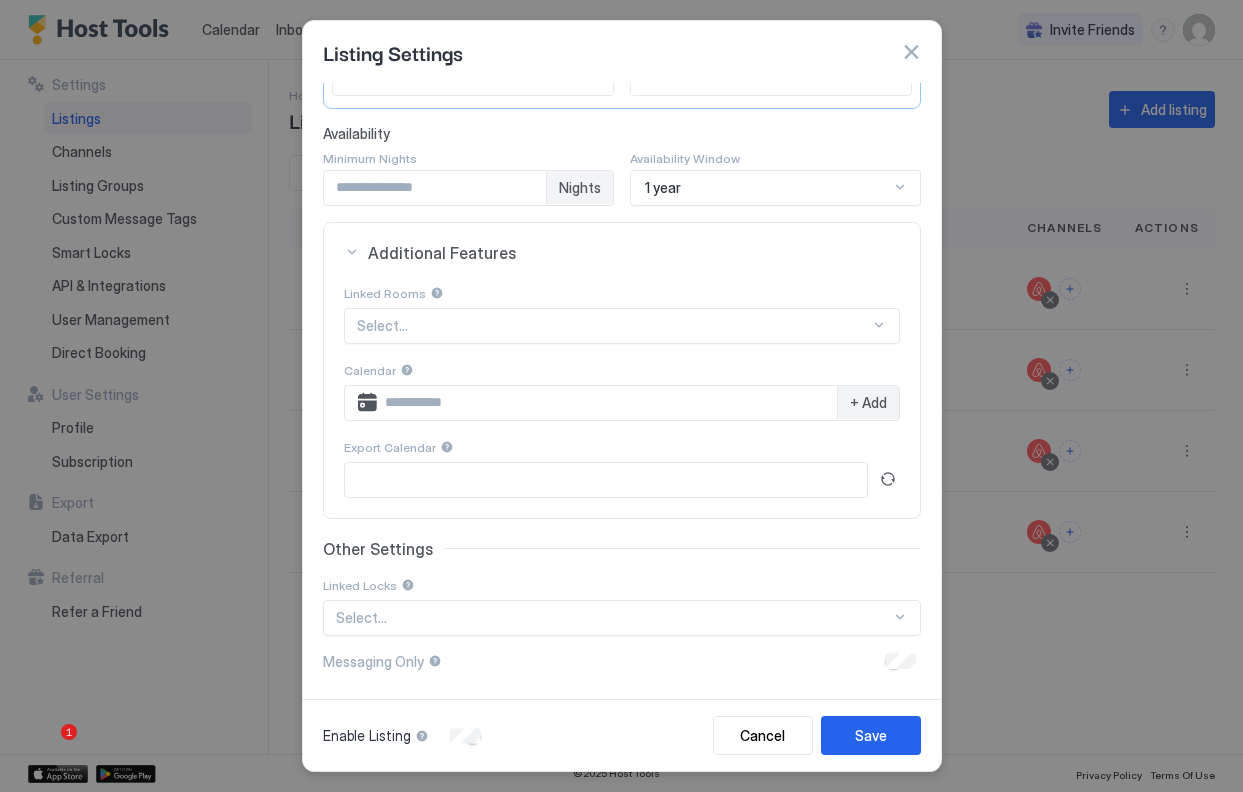 click on "Cancel" at bounding box center (763, 735) 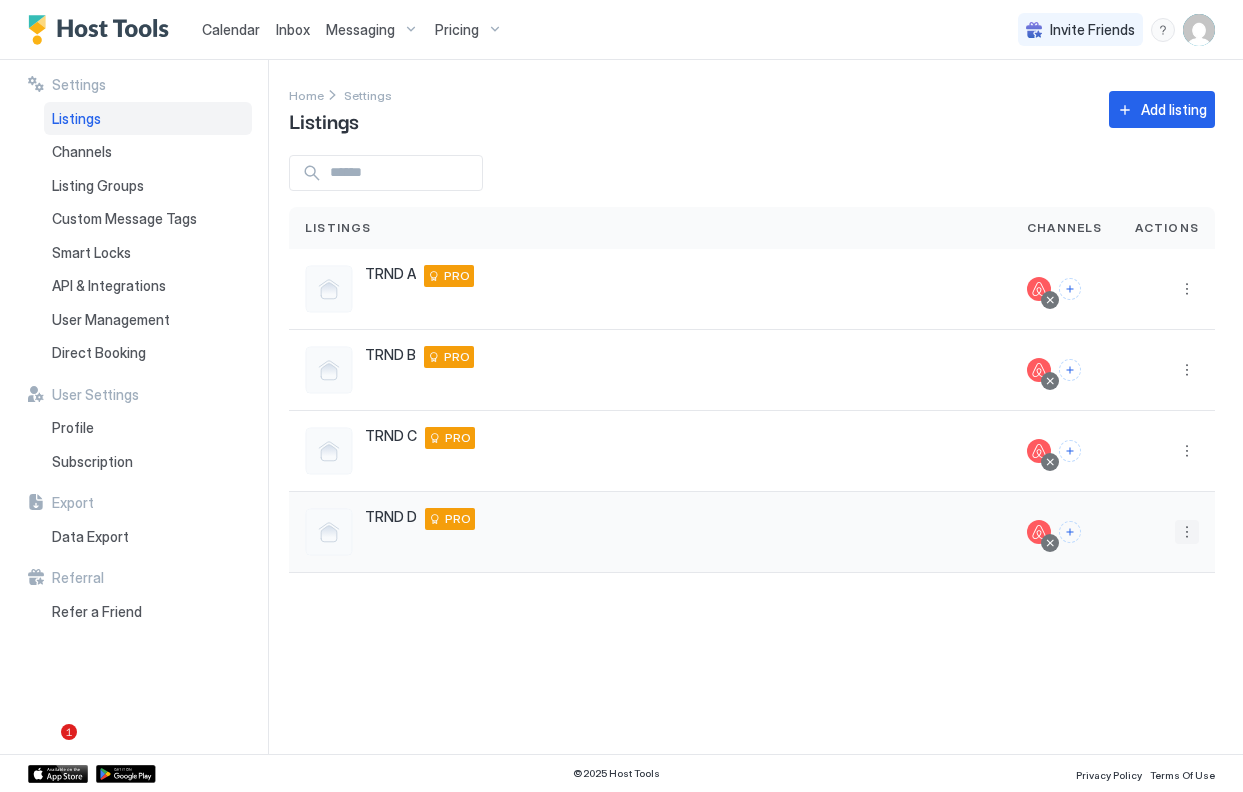 click at bounding box center (1187, 532) 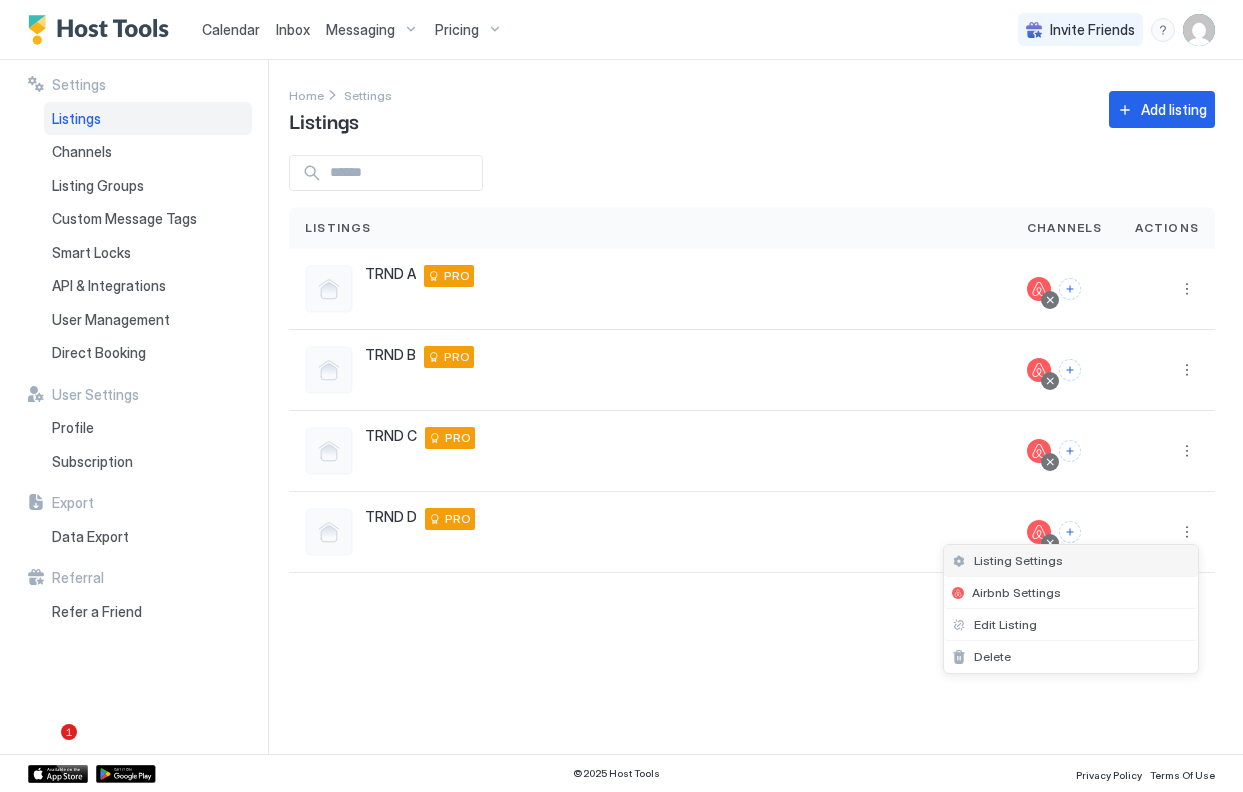 click on "Listing Settings" at bounding box center [1071, 561] 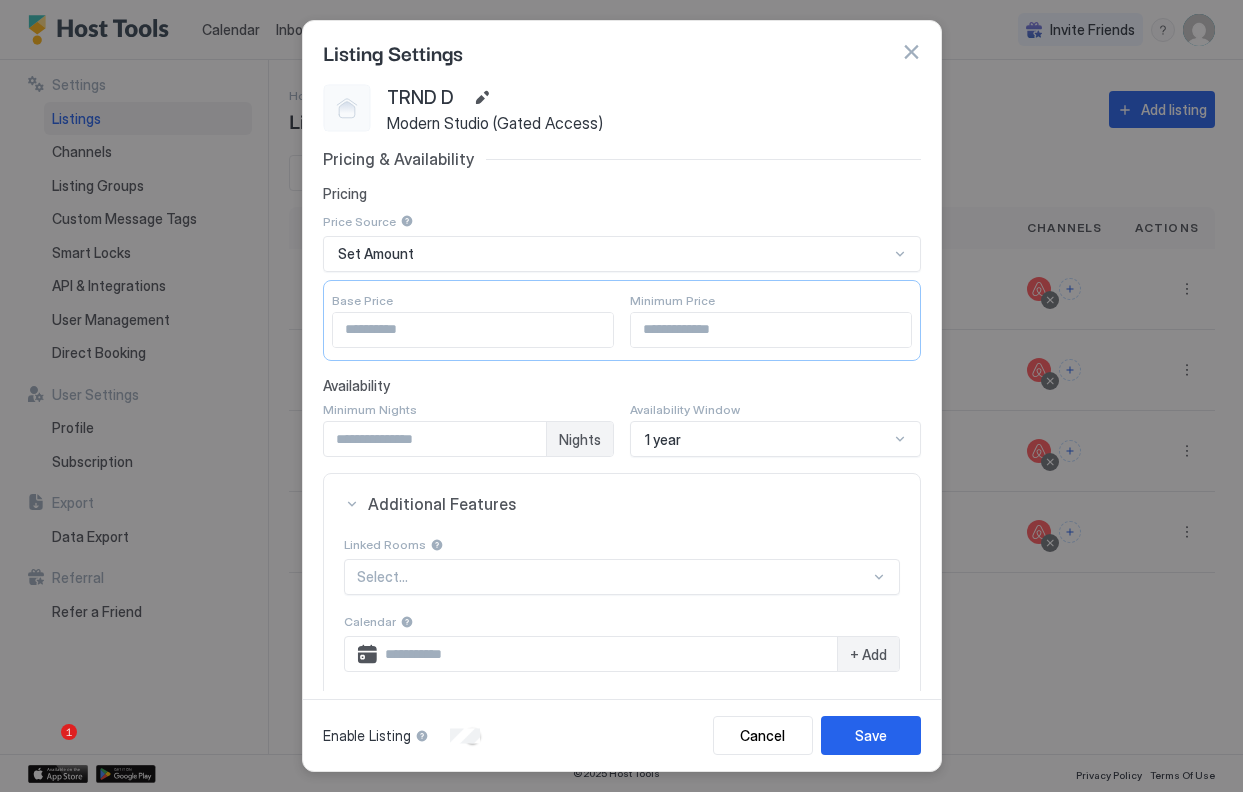scroll, scrollTop: 252, scrollLeft: 0, axis: vertical 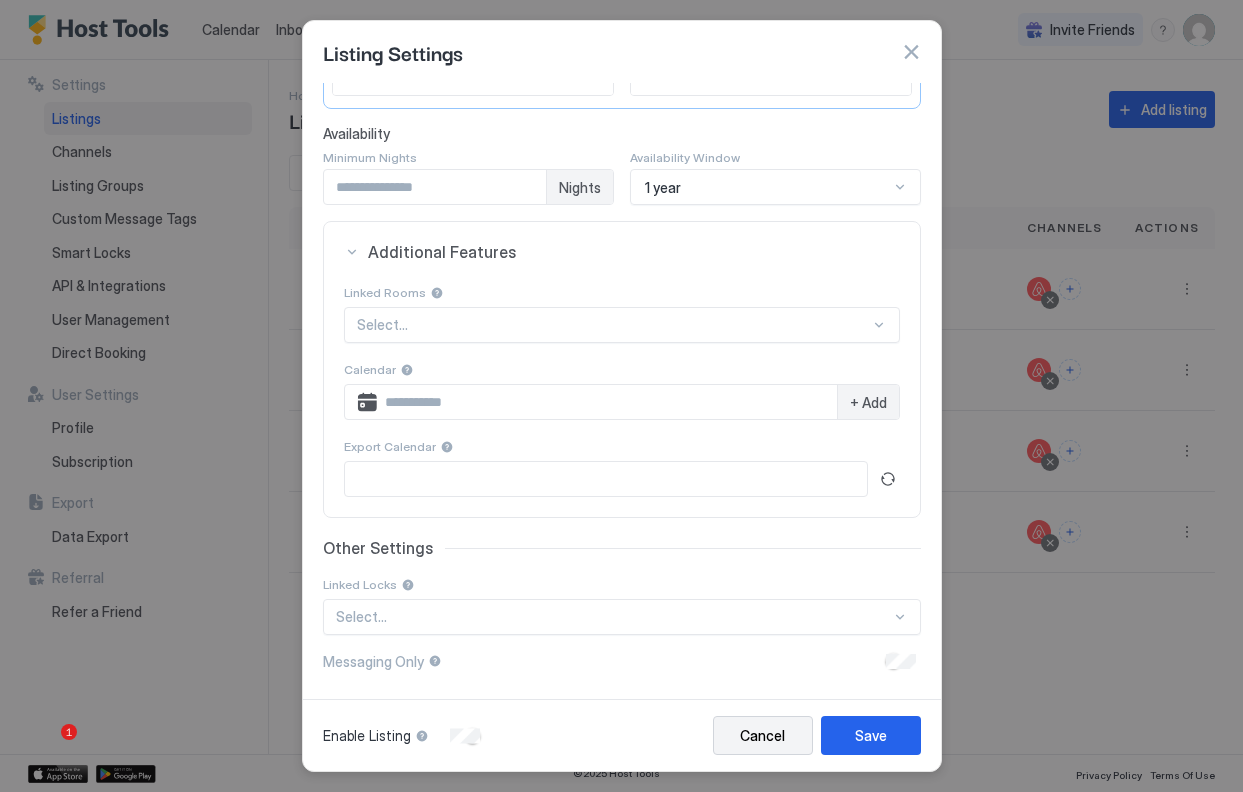 click on "Cancel" at bounding box center (762, 735) 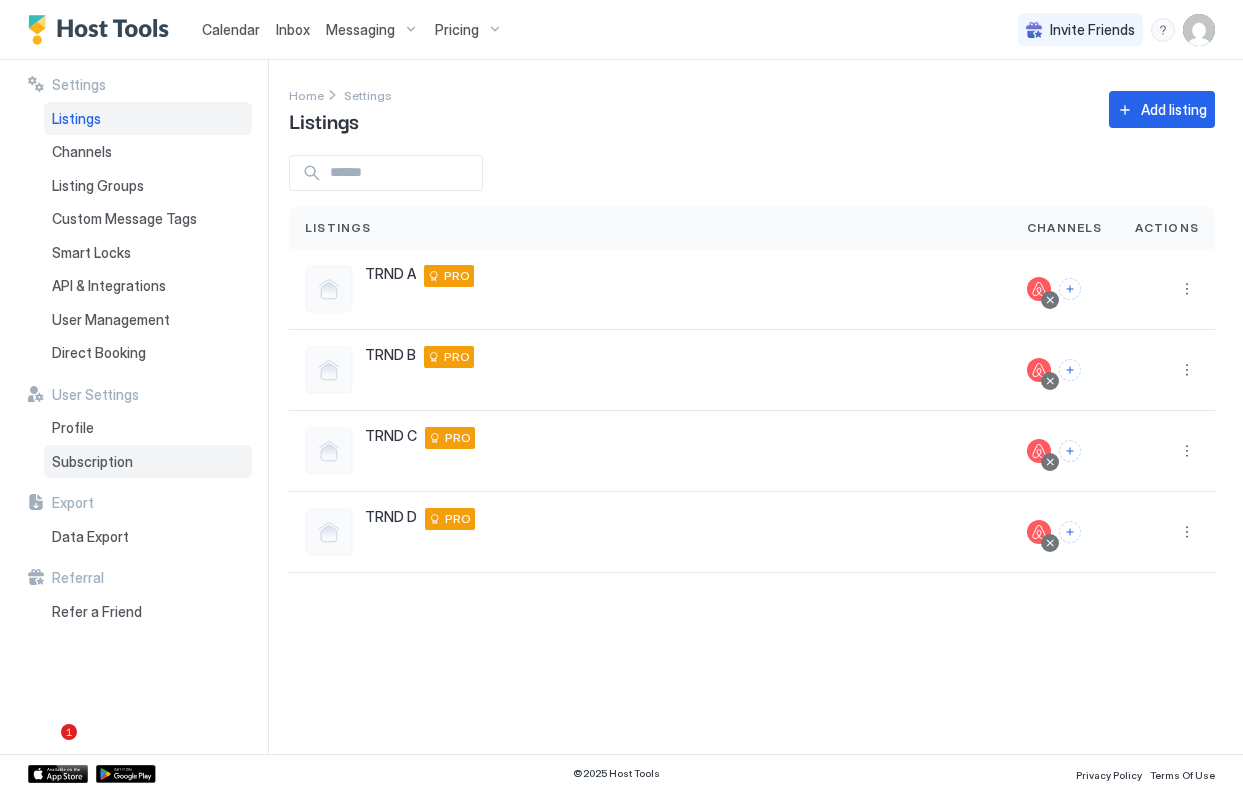 click on "Subscription" at bounding box center [148, 462] 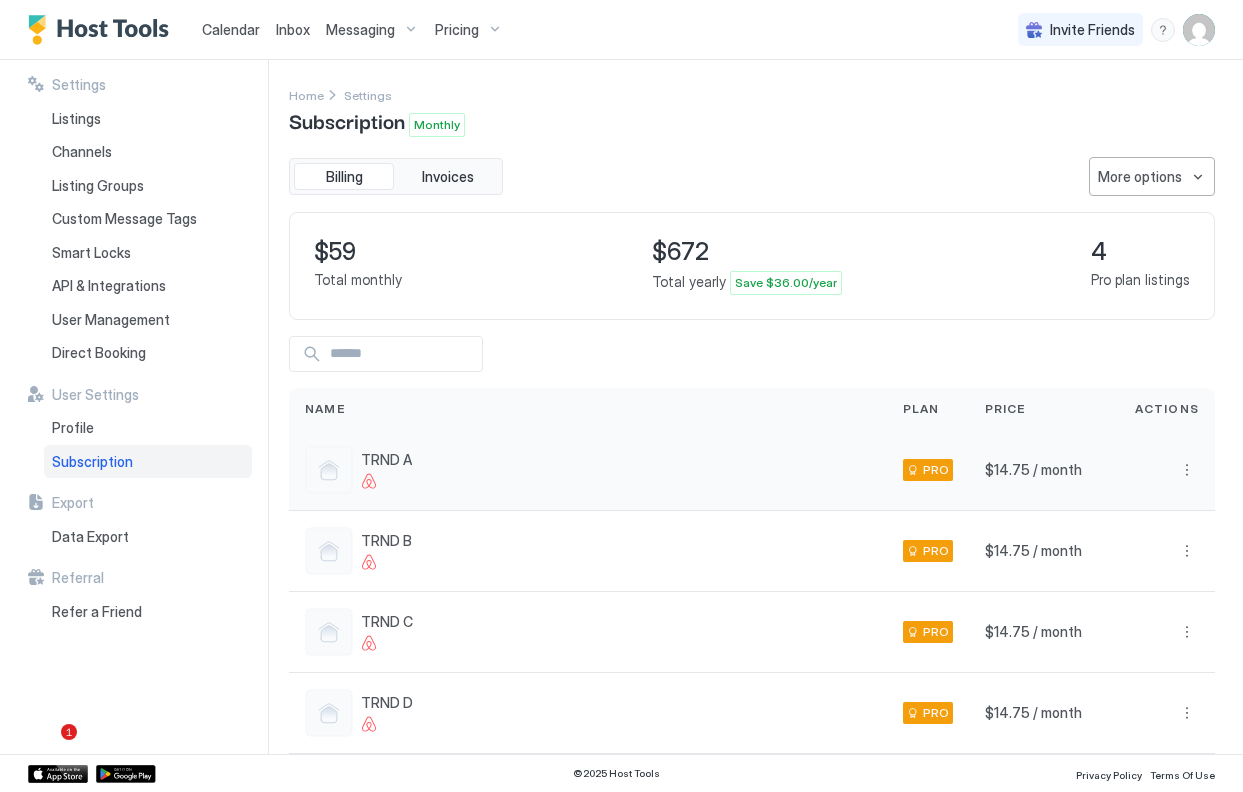 click at bounding box center (1167, 470) 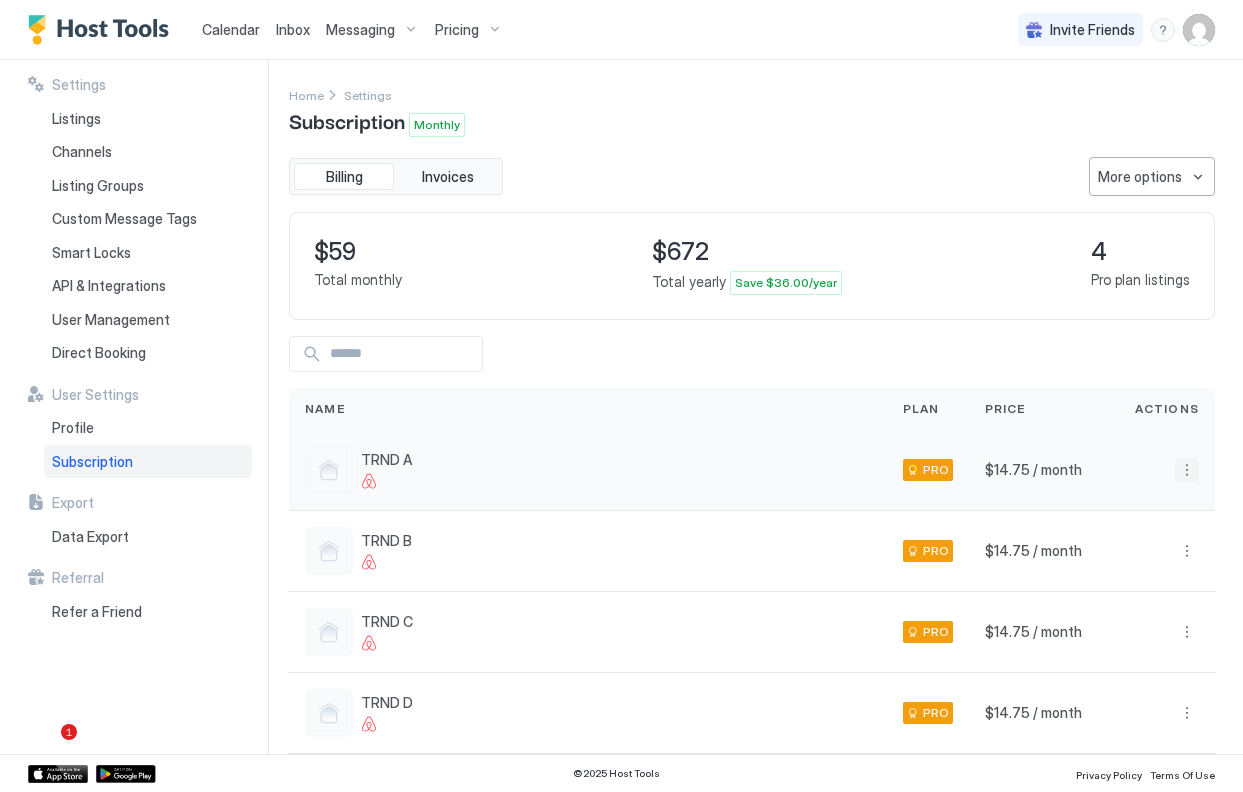 click at bounding box center [1187, 470] 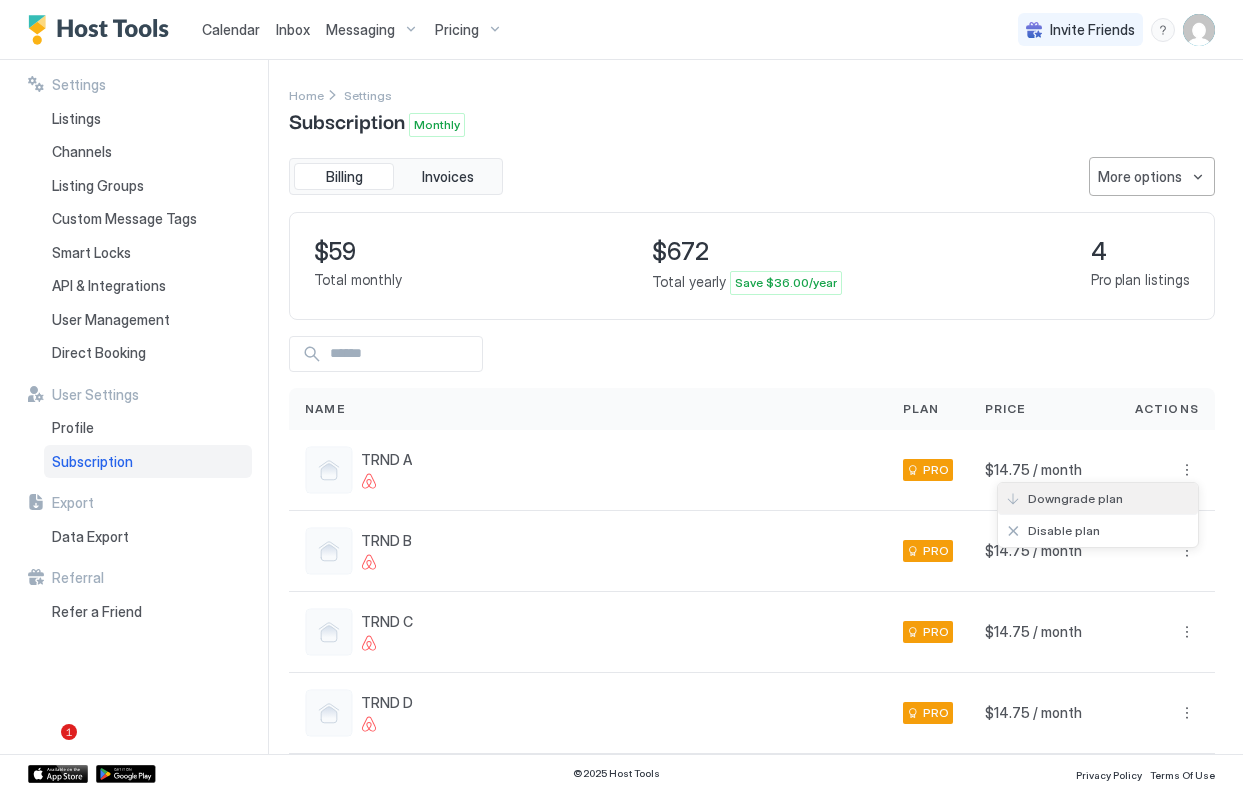 click on "Downgrade plan" at bounding box center [1075, 498] 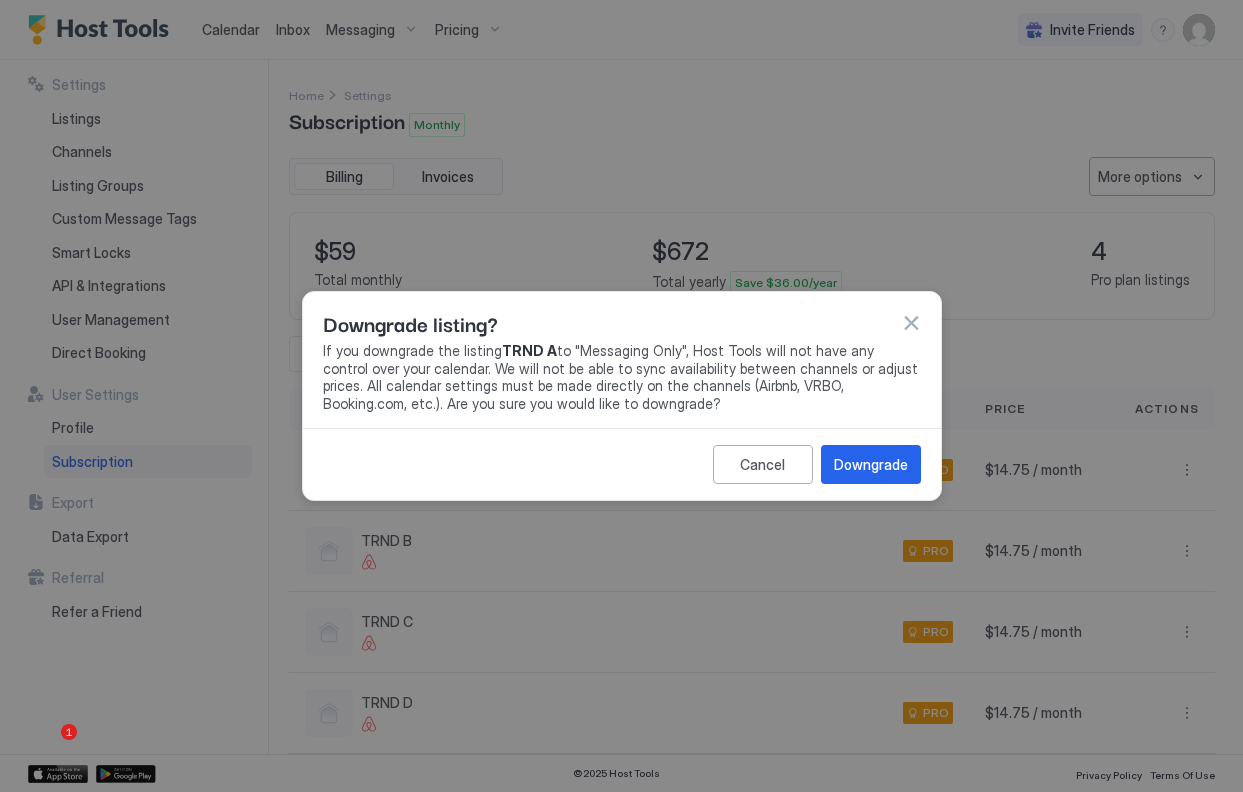 click at bounding box center (911, 323) 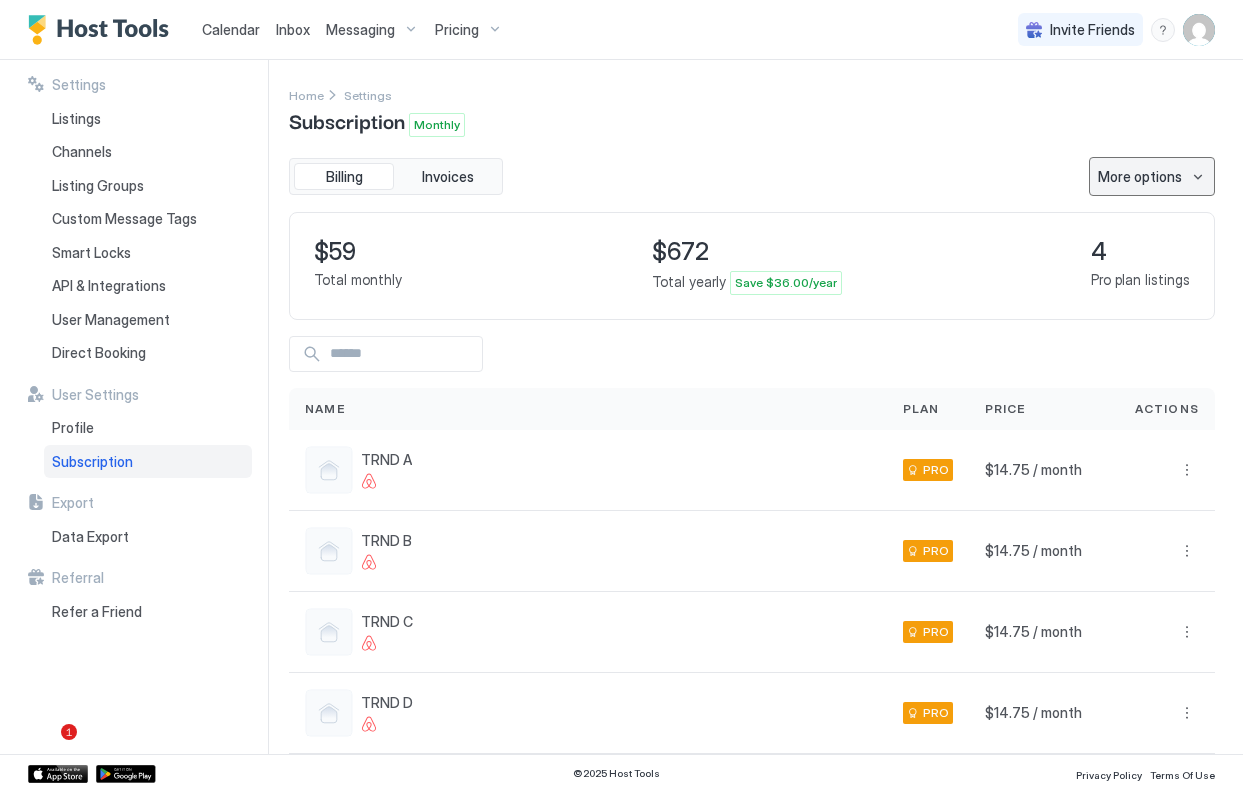 click on "More options" at bounding box center [1140, 176] 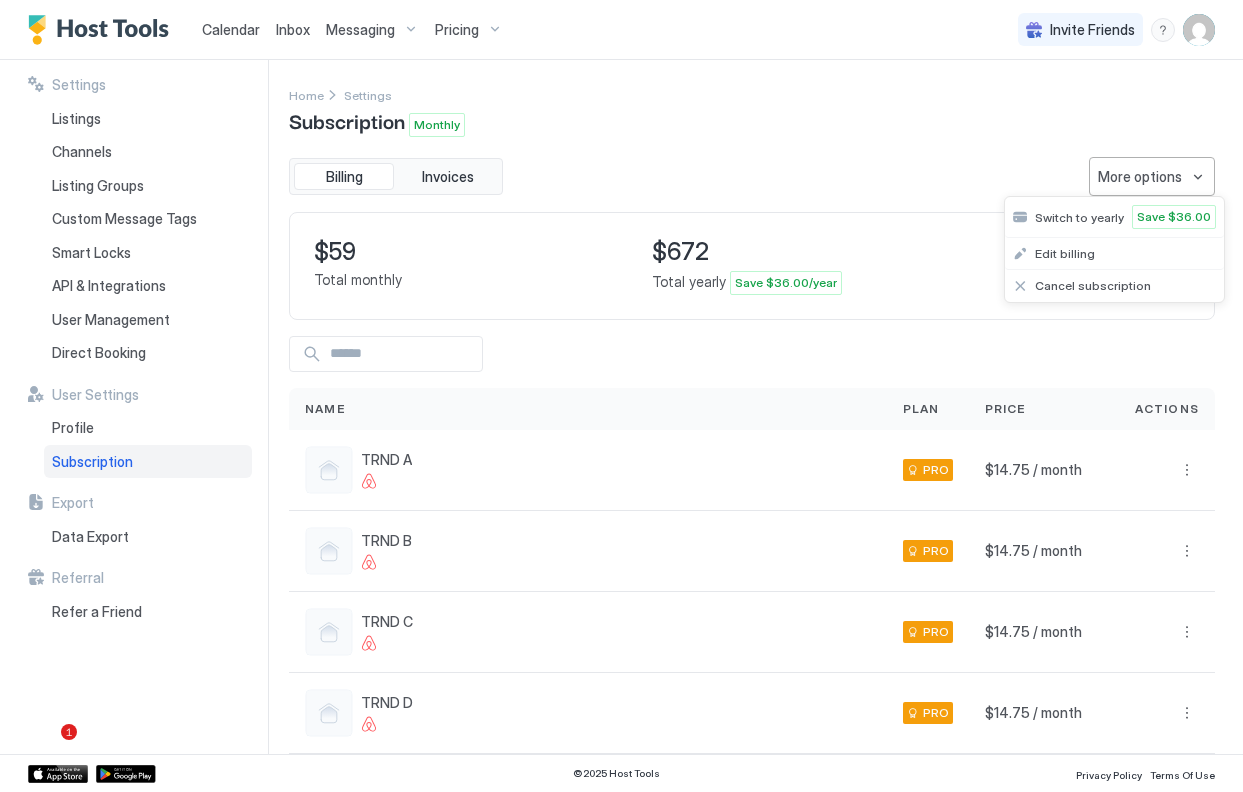 click at bounding box center (621, 396) 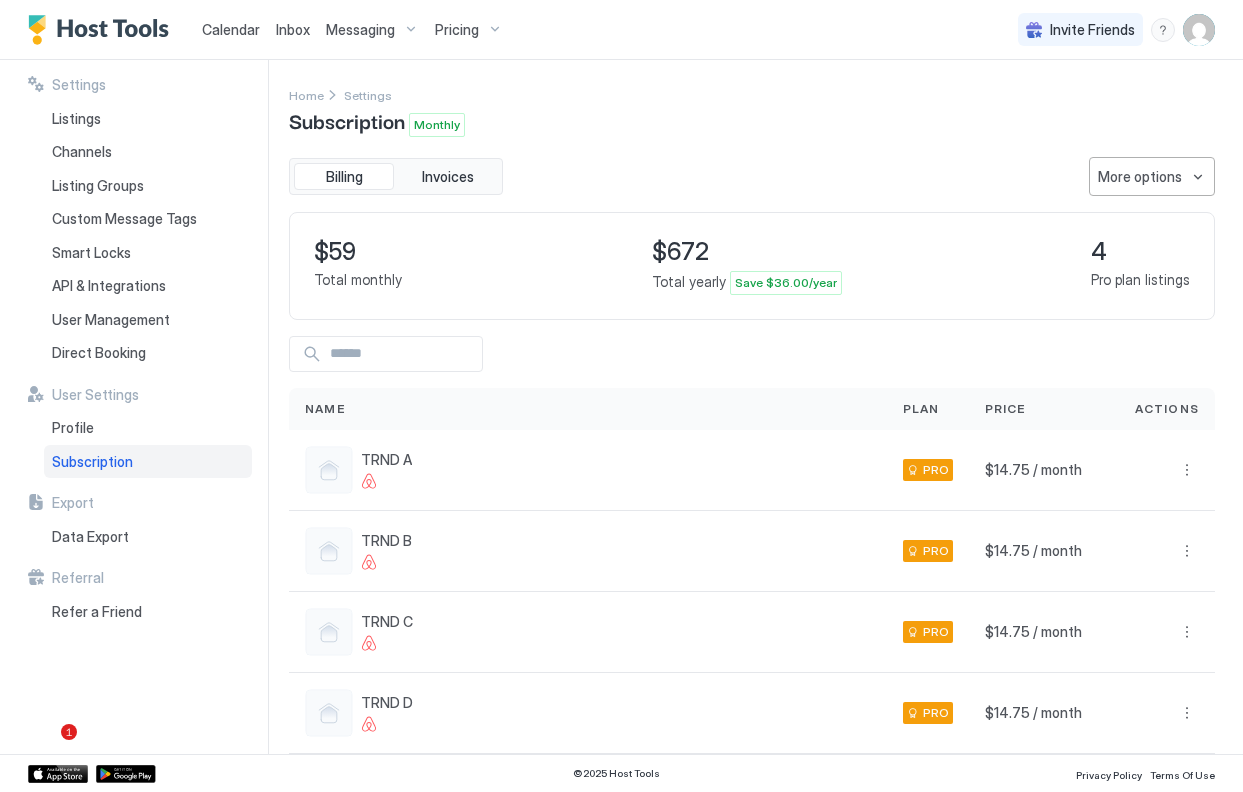 click at bounding box center (621, 396) 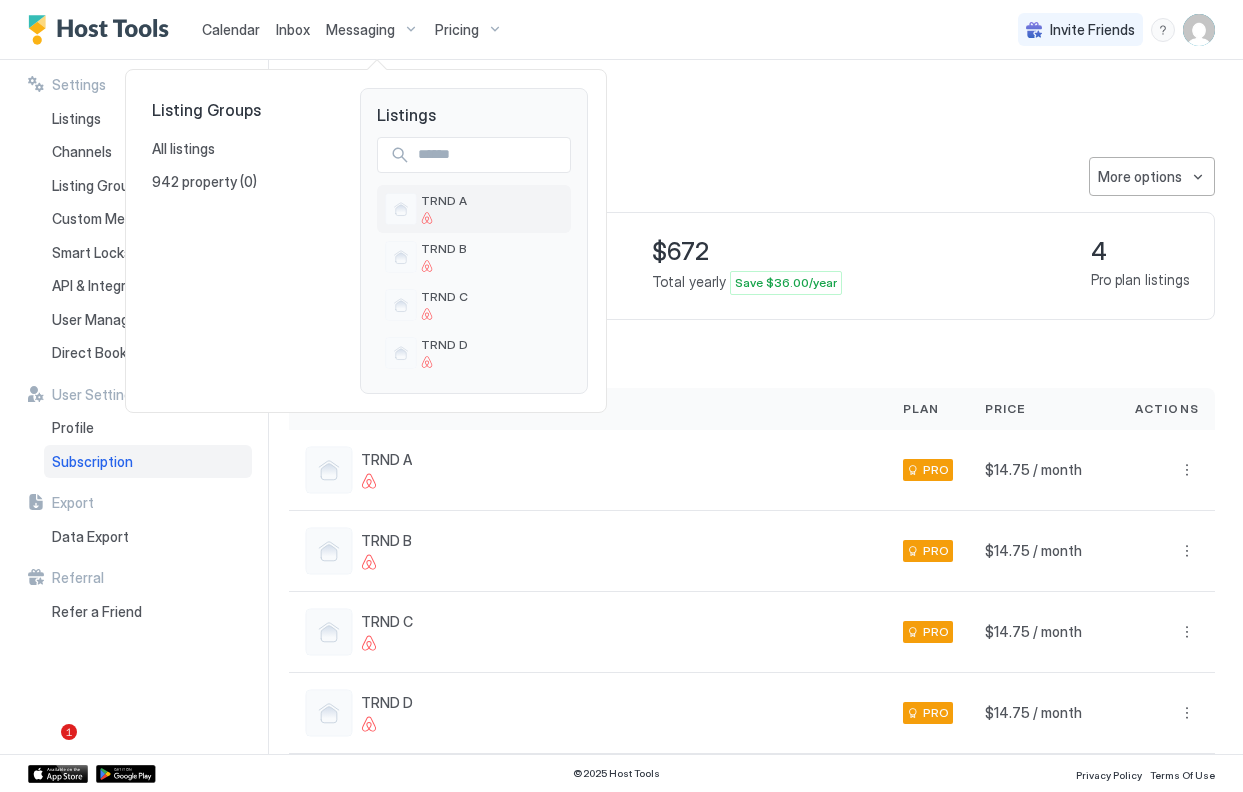 click on "TRND A" at bounding box center (444, 200) 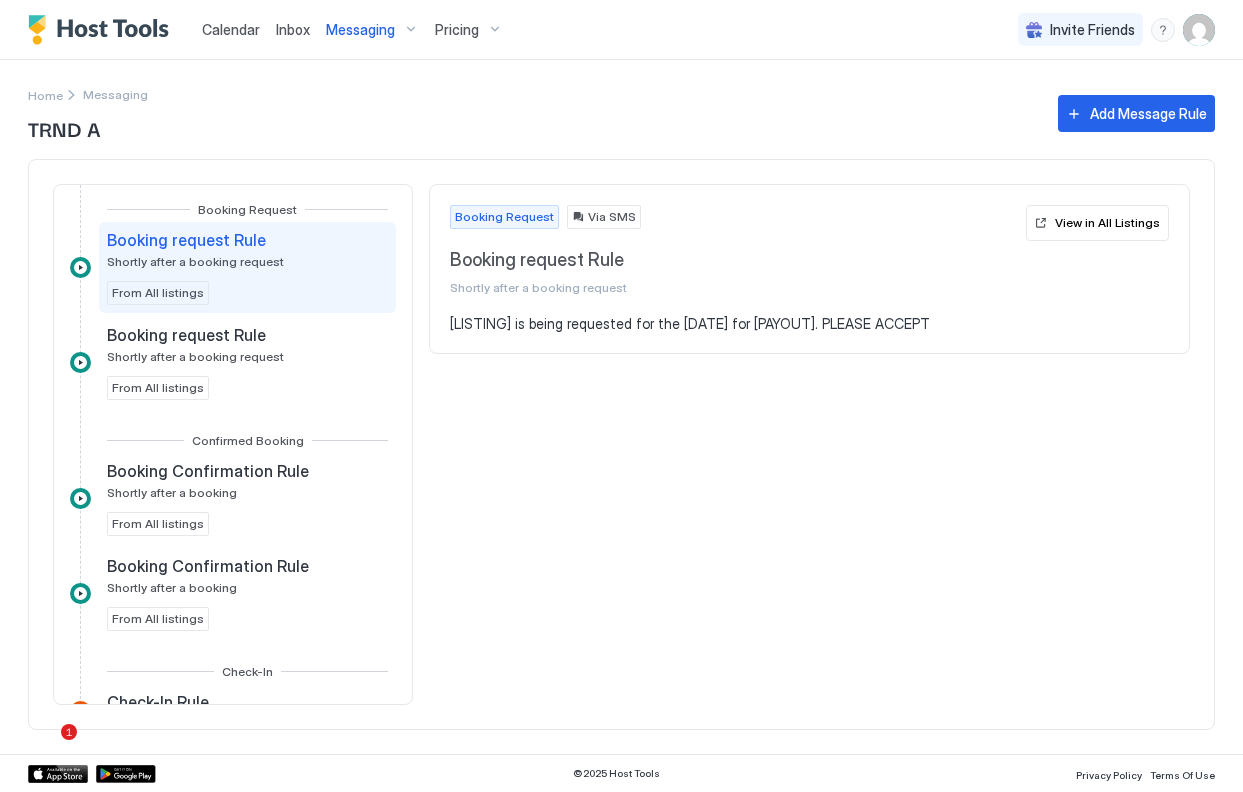 click on "Booking request Rule  Shortly after a booking request From All listings" at bounding box center [247, 267] 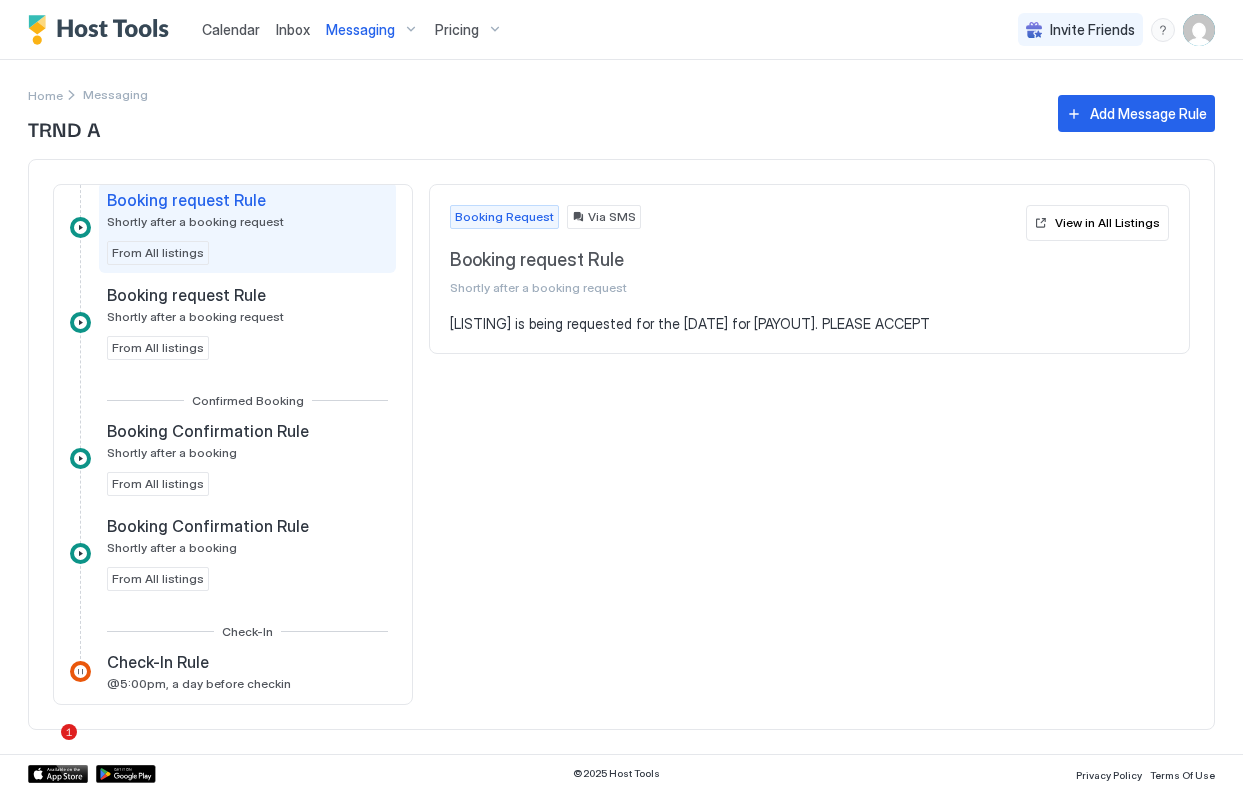 click on "Booking request Rule  Shortly after a booking request From All listings" at bounding box center [247, 322] 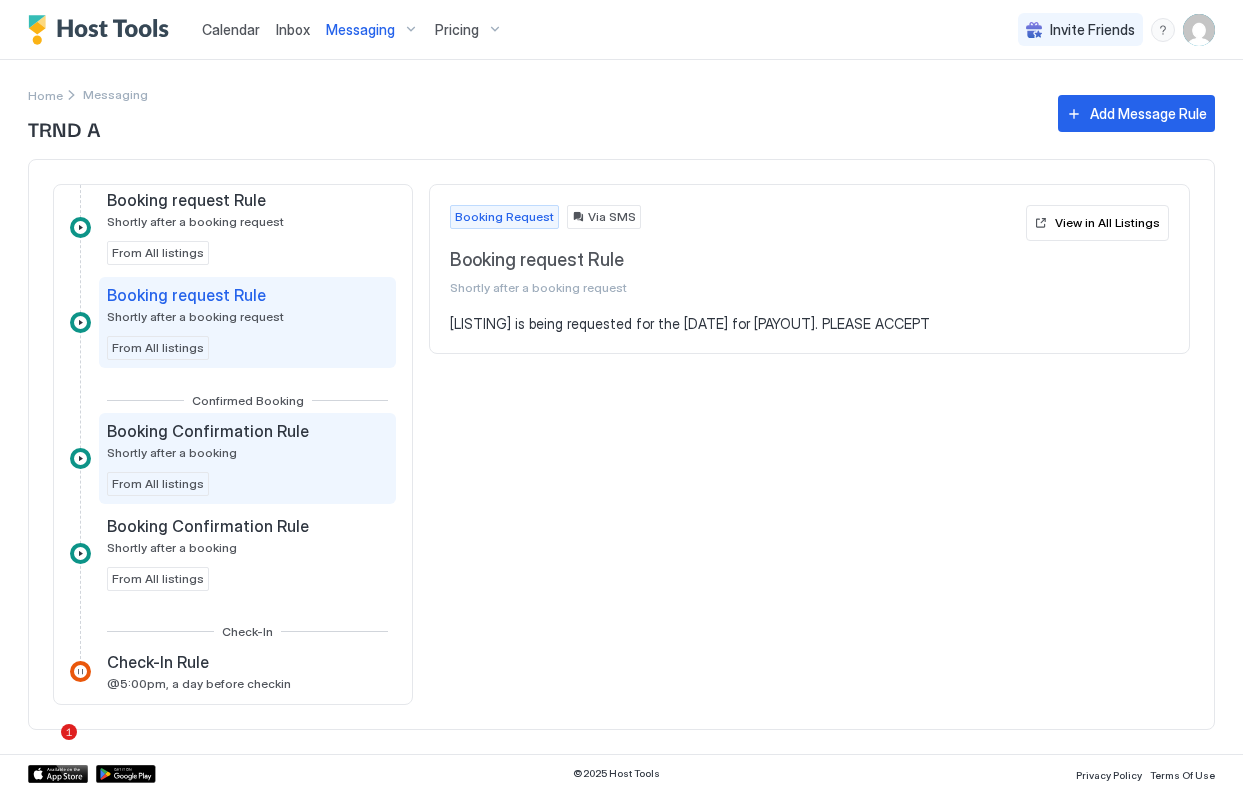 click on "Booking Confirmation Rule  Shortly after a booking From All listings" at bounding box center (247, 458) 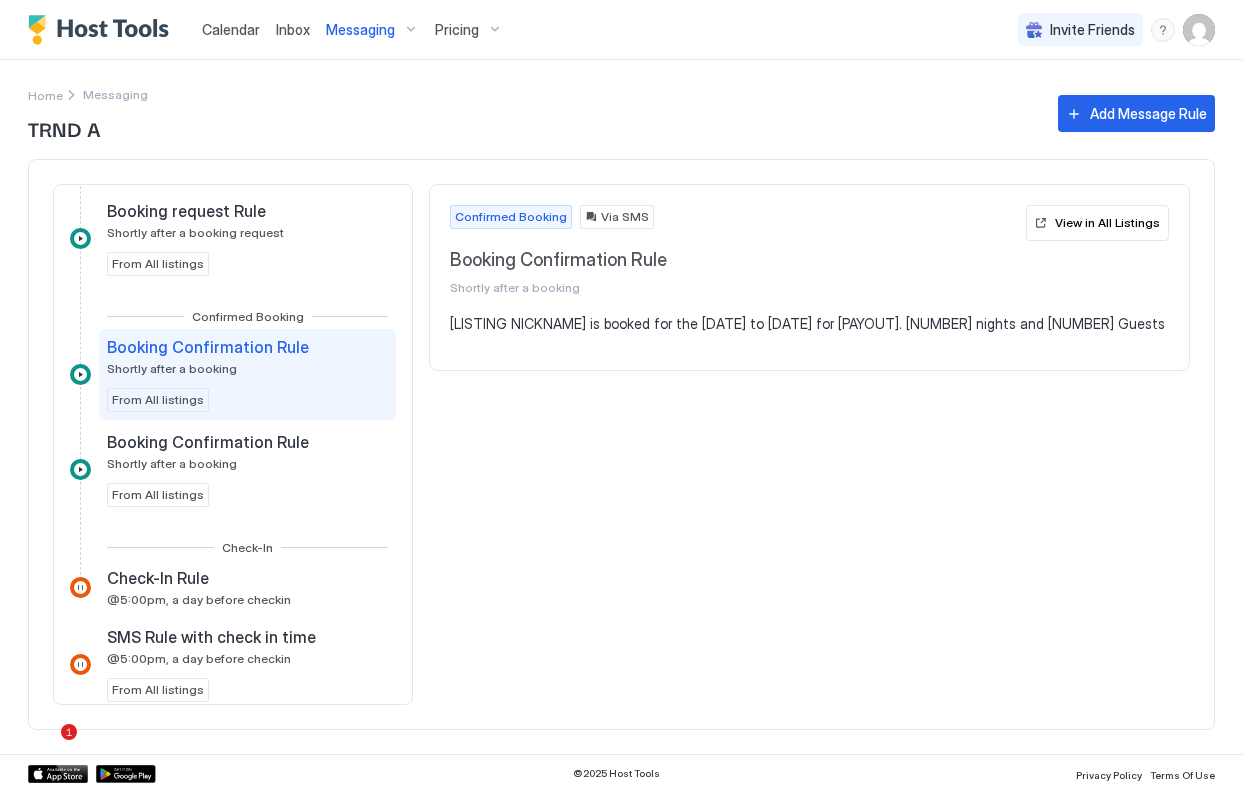 click on "Booking Confirmation Rule  Shortly after a booking From All listings" at bounding box center [247, 469] 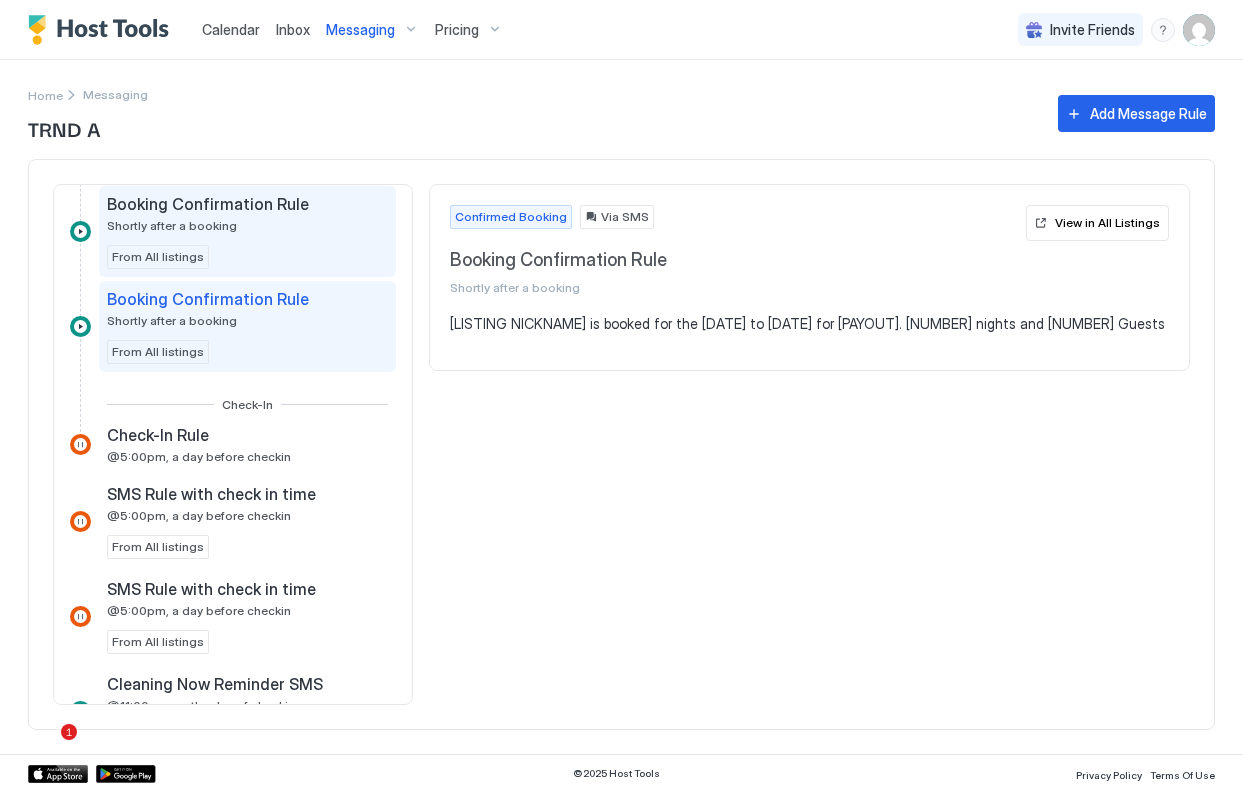 scroll, scrollTop: 287, scrollLeft: 0, axis: vertical 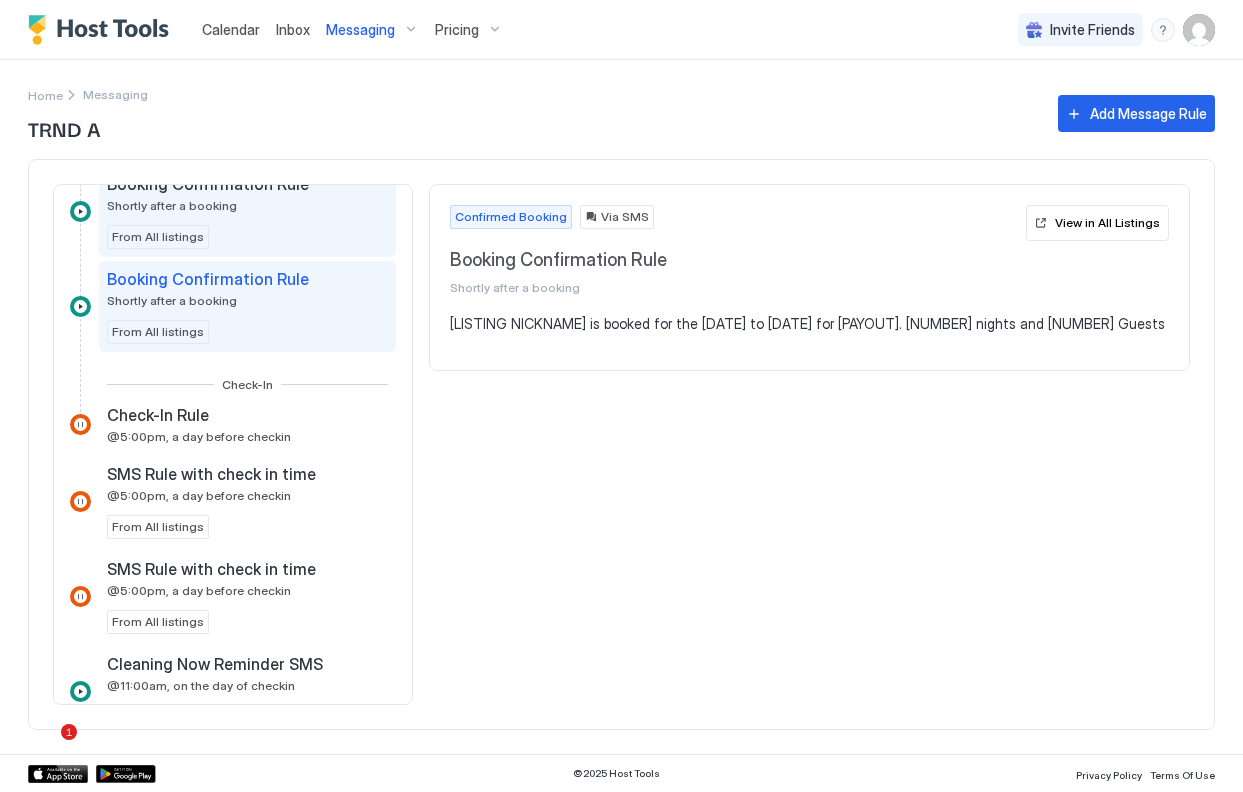 click on "SMS Rule with check in time" at bounding box center (211, 474) 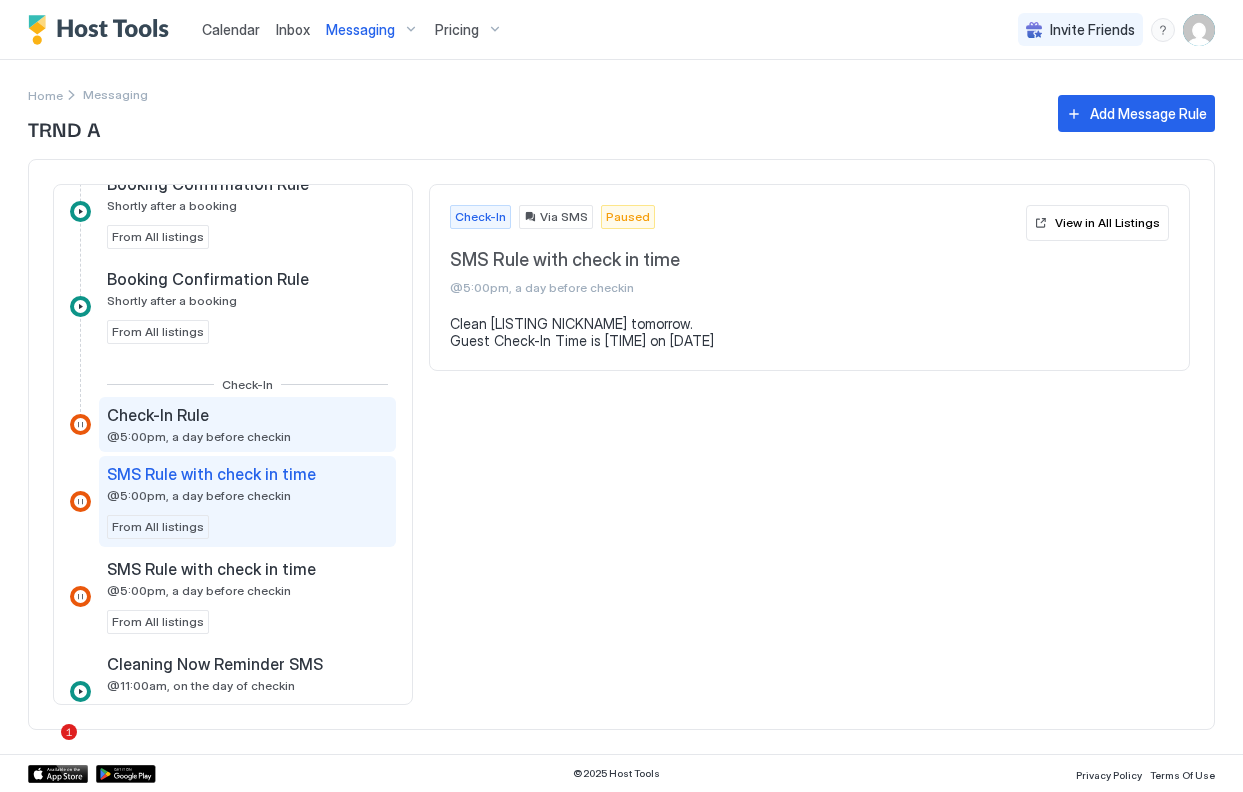 click on "Check-In Rule @5:00pm, a day before checkin" at bounding box center (247, 424) 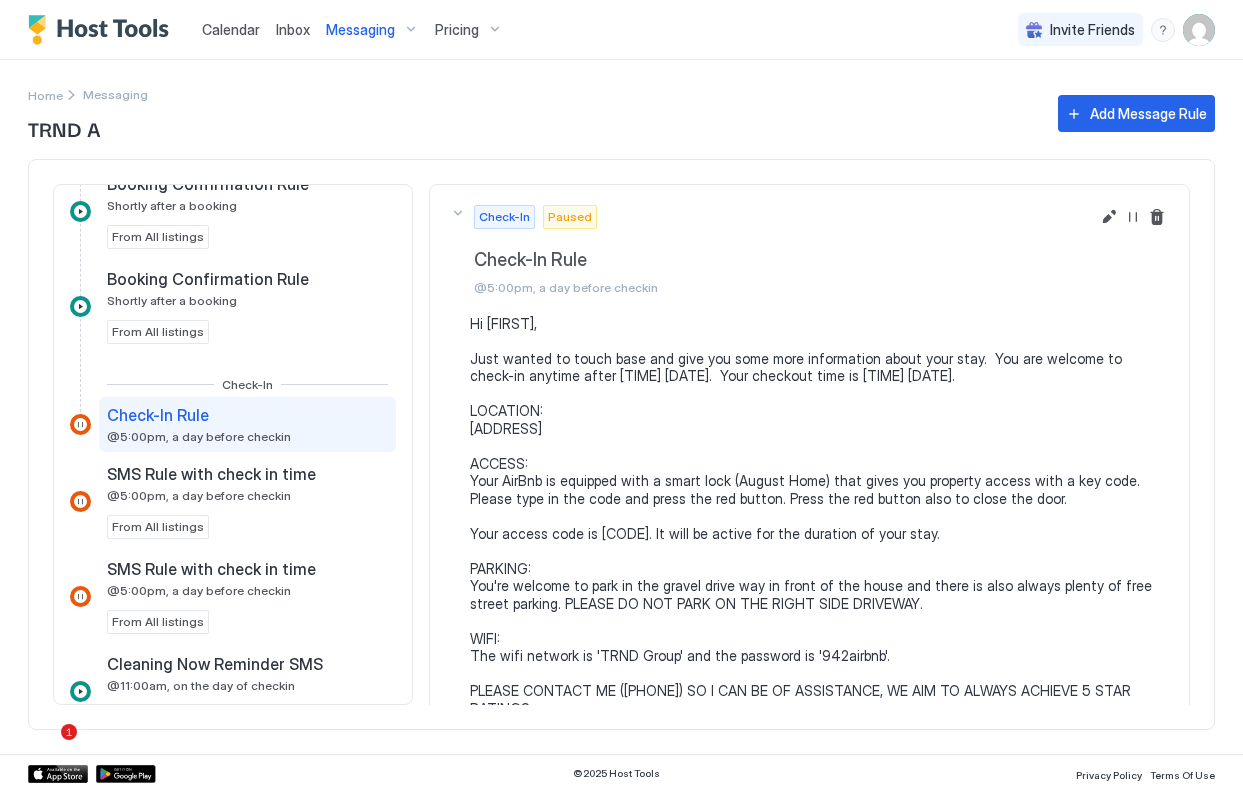 scroll, scrollTop: 407, scrollLeft: 0, axis: vertical 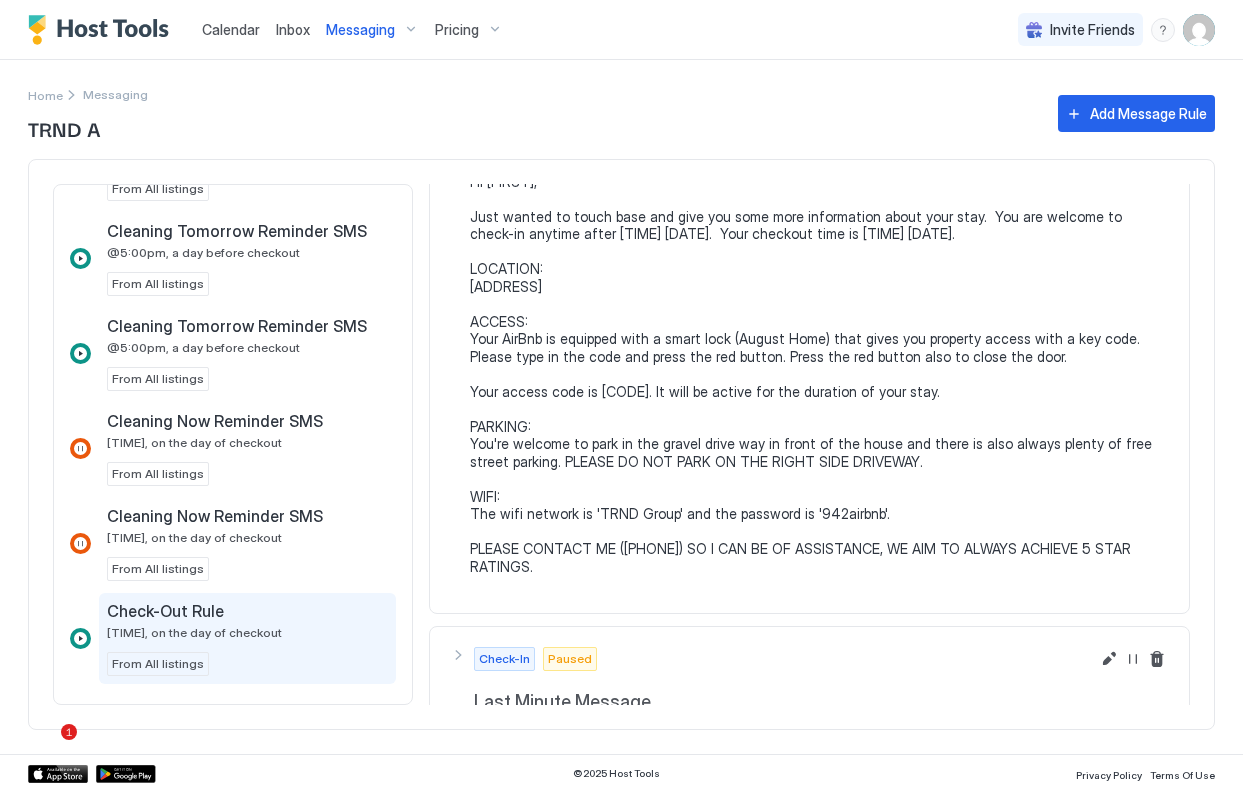 click on "[TIME], on the day of checkout" at bounding box center [194, 632] 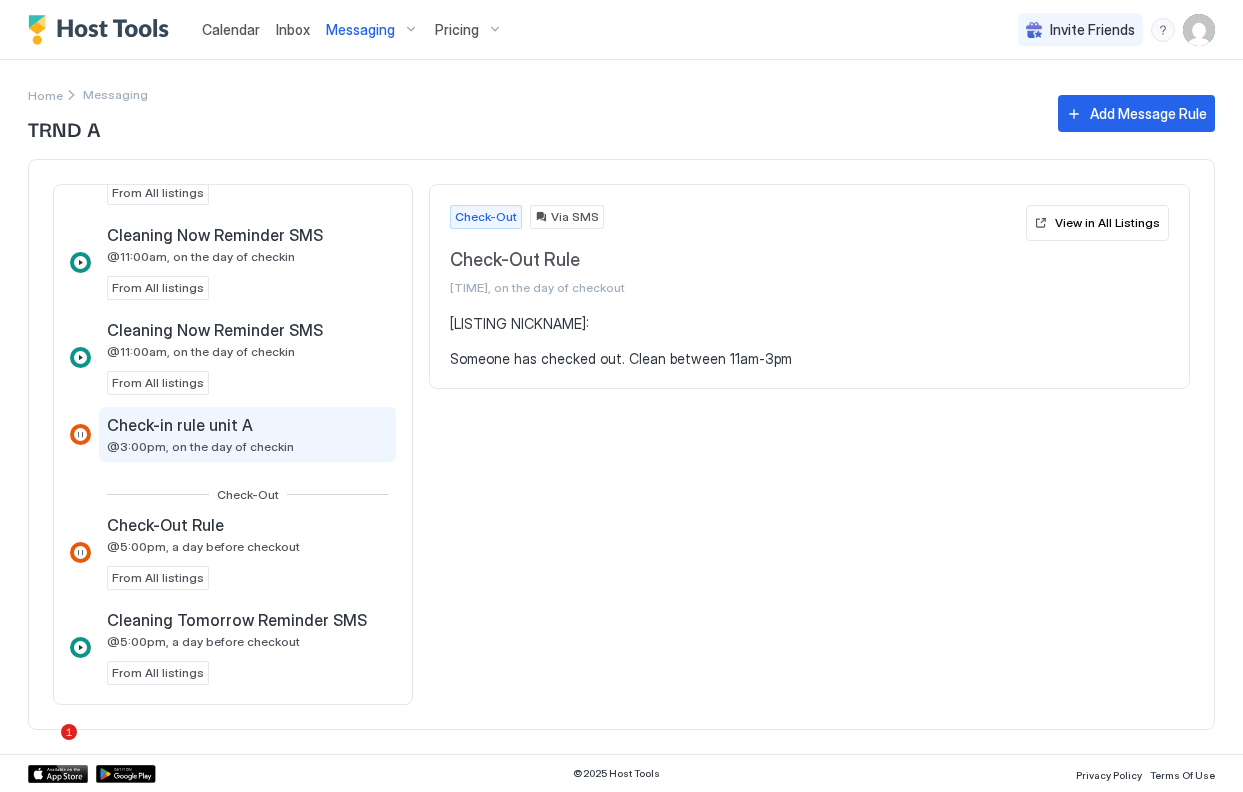 click on "@3:00pm, on the day of checkin" at bounding box center (200, 446) 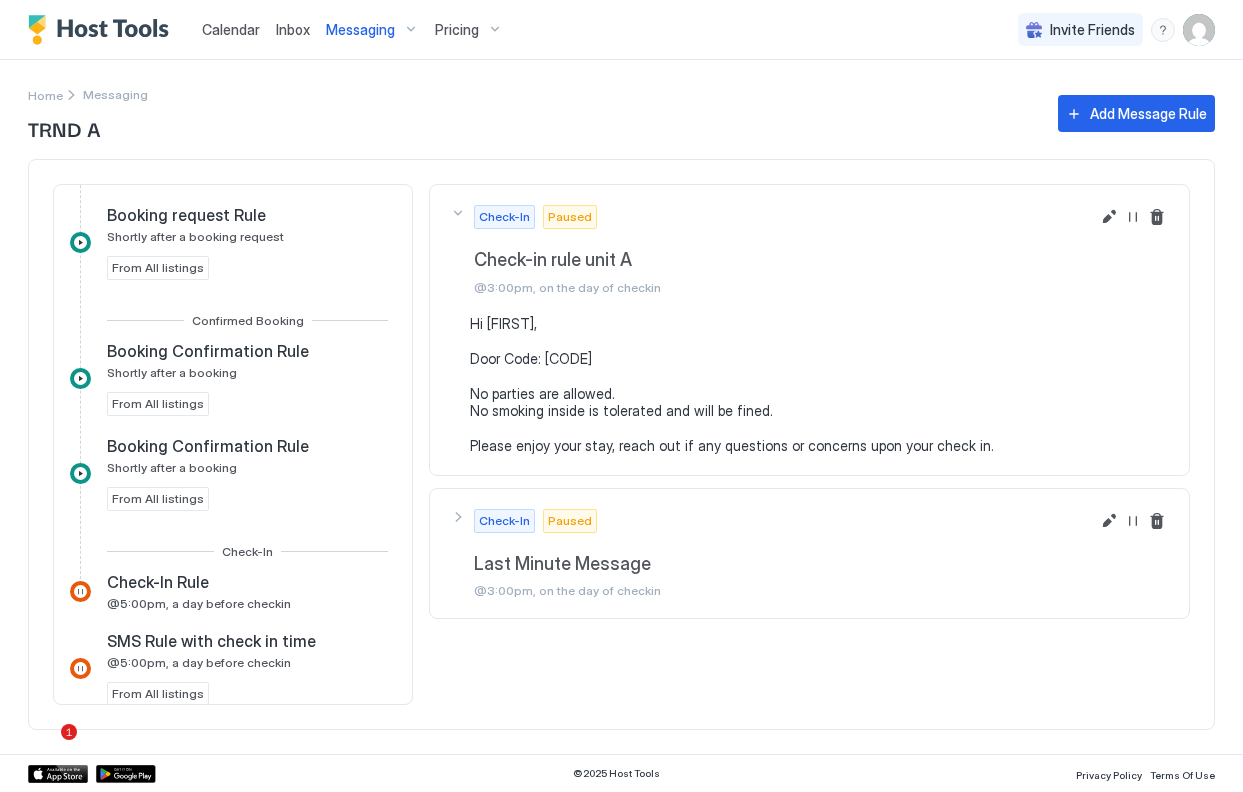 scroll, scrollTop: 106, scrollLeft: 0, axis: vertical 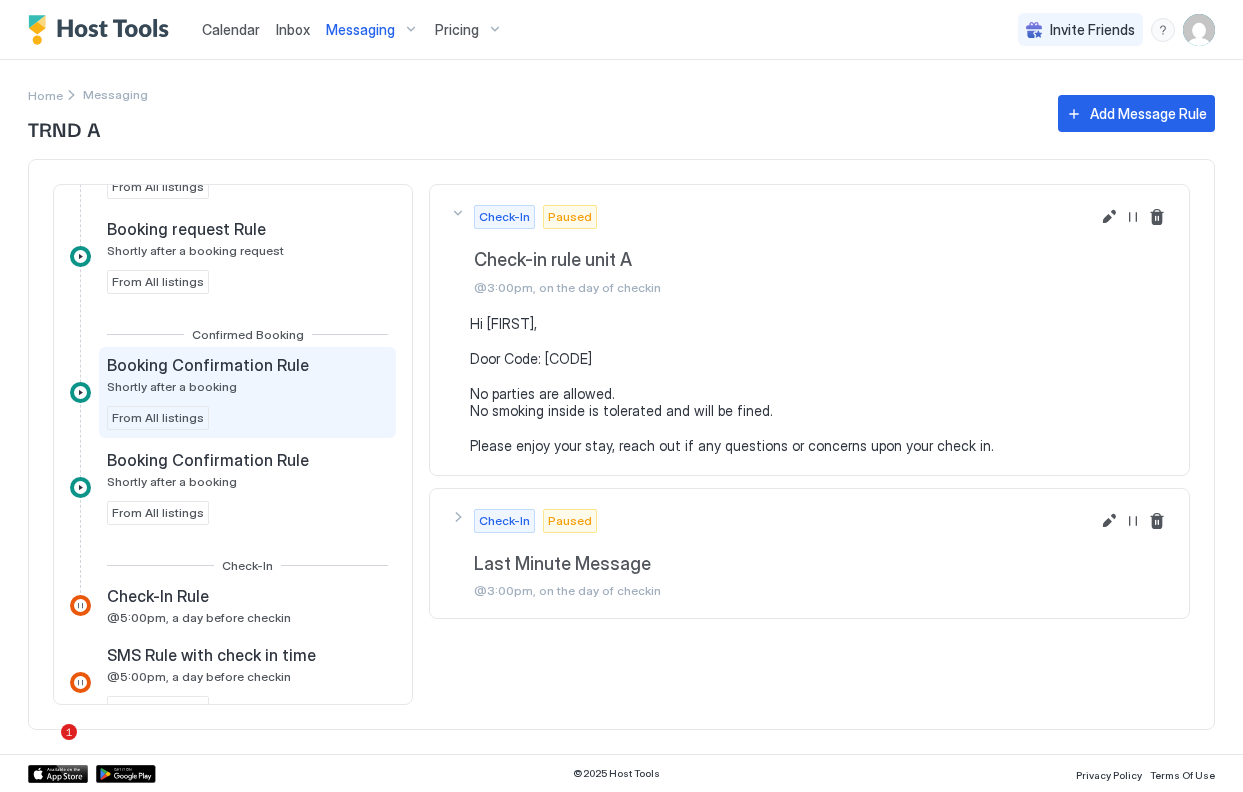 click on "Booking Confirmation Rule  Shortly after a booking" at bounding box center [210, 374] 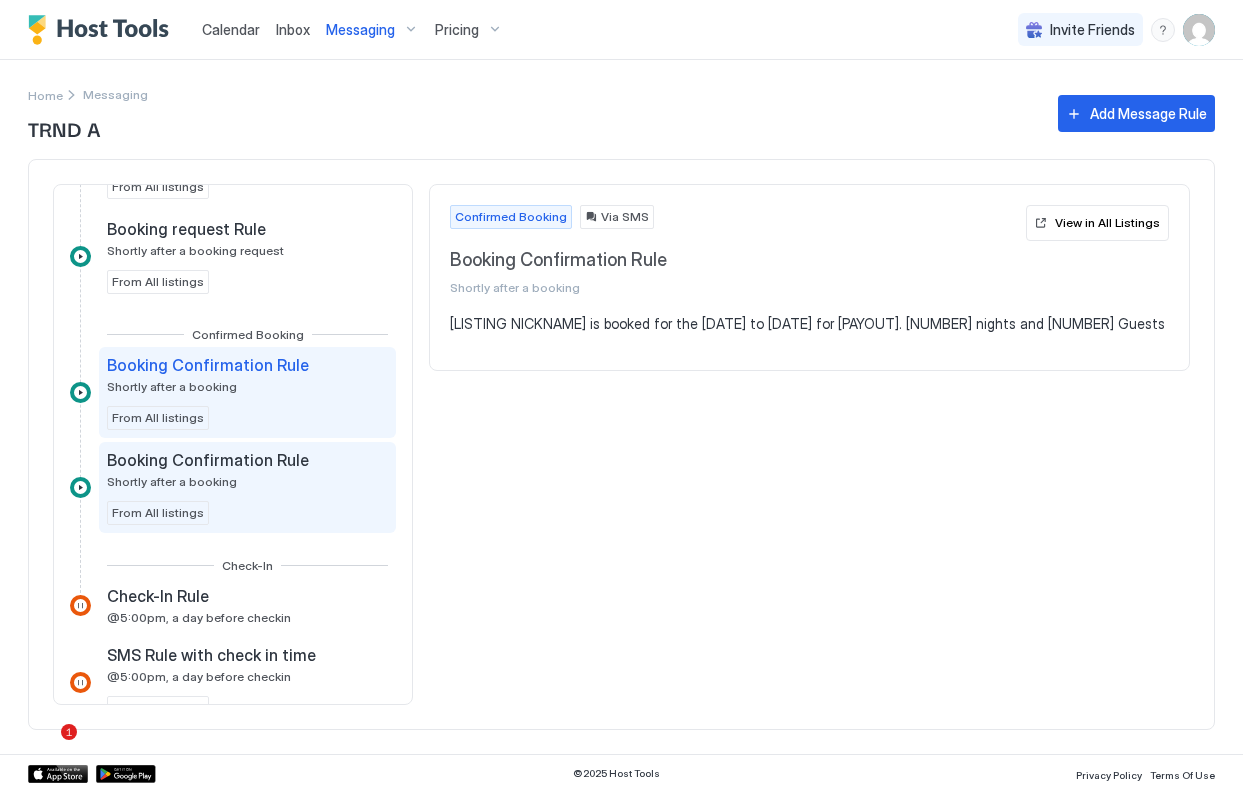 click on "Booking Confirmation Rule  Shortly after a booking" at bounding box center (210, 469) 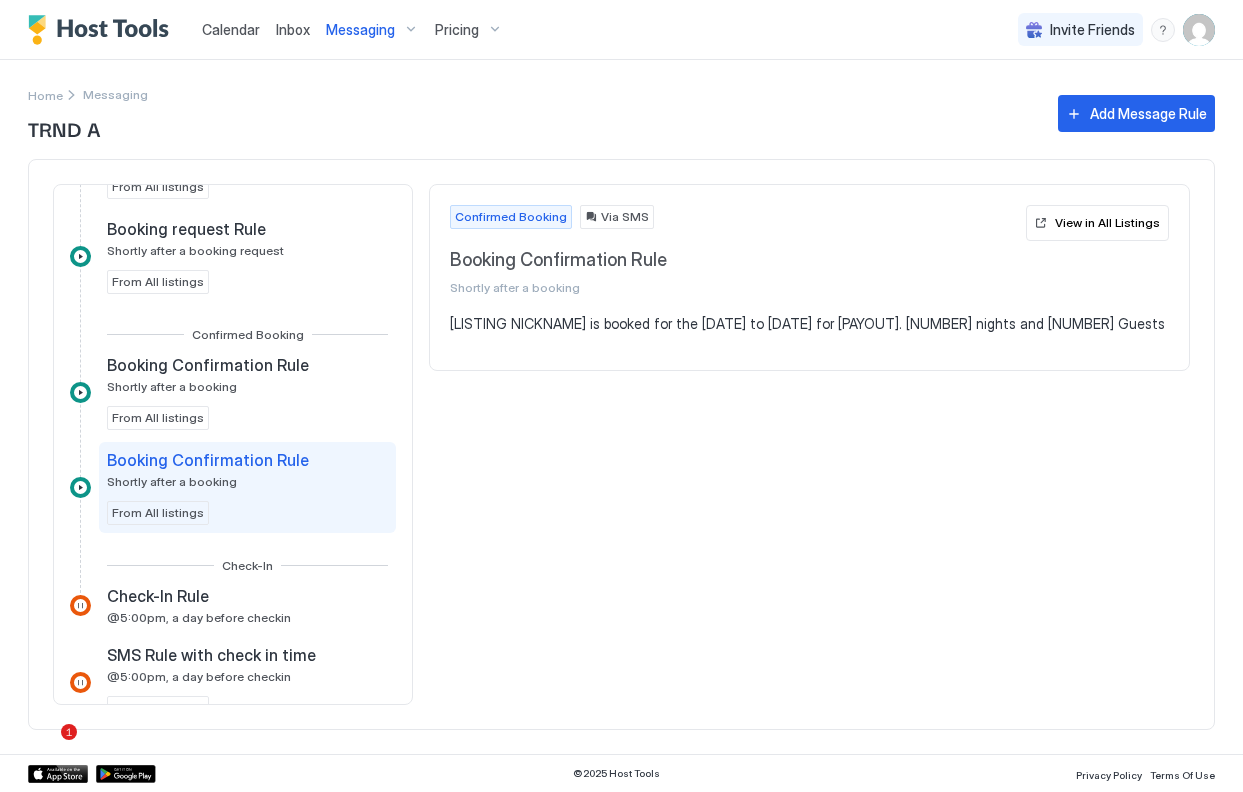 scroll, scrollTop: 0, scrollLeft: 0, axis: both 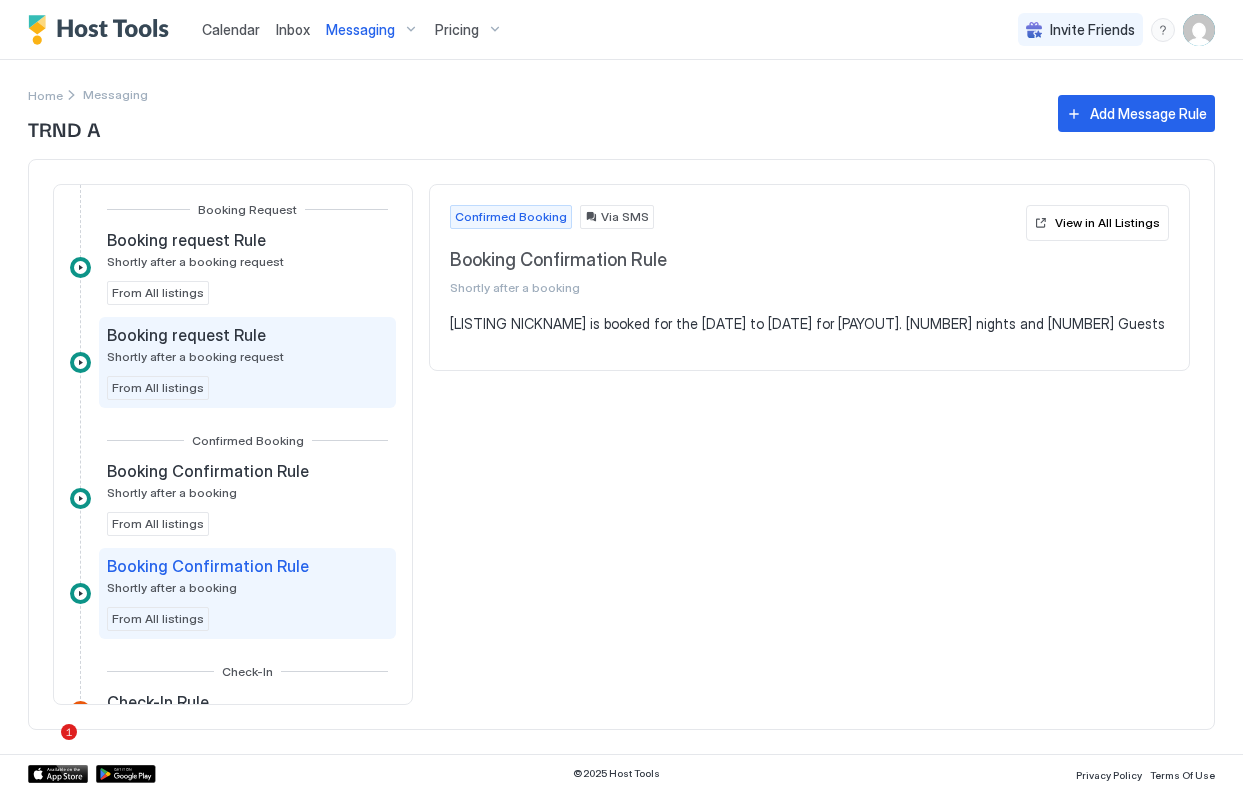 click on "Shortly after a booking request" at bounding box center [195, 356] 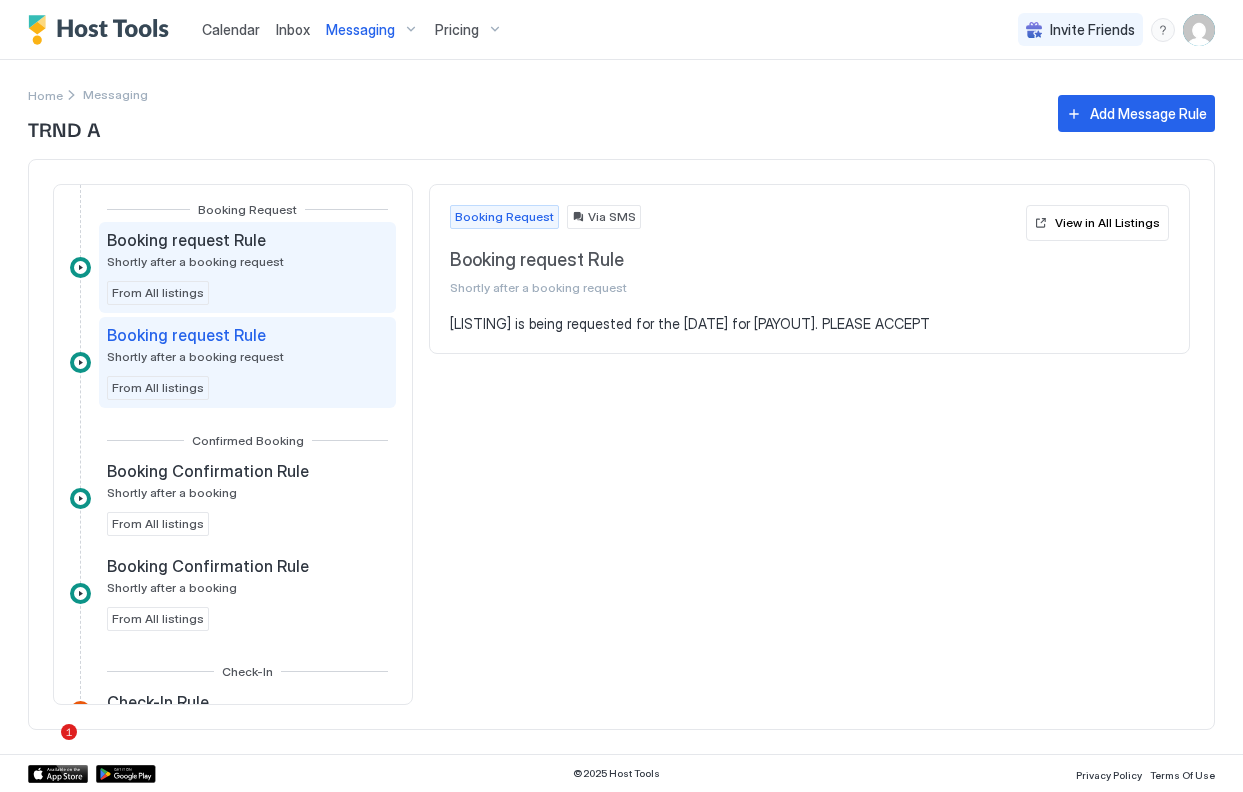 click on "Shortly after a booking request" at bounding box center [195, 261] 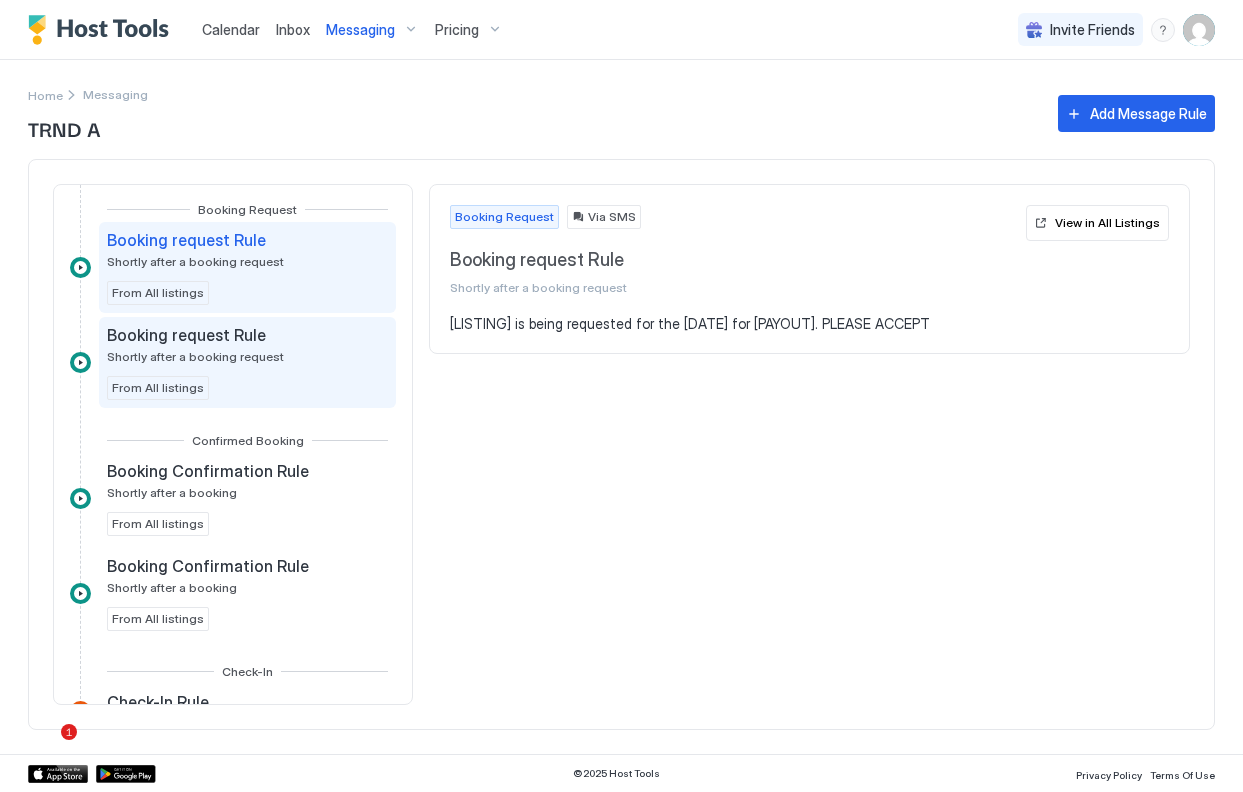 click on "Shortly after a booking request" at bounding box center (195, 356) 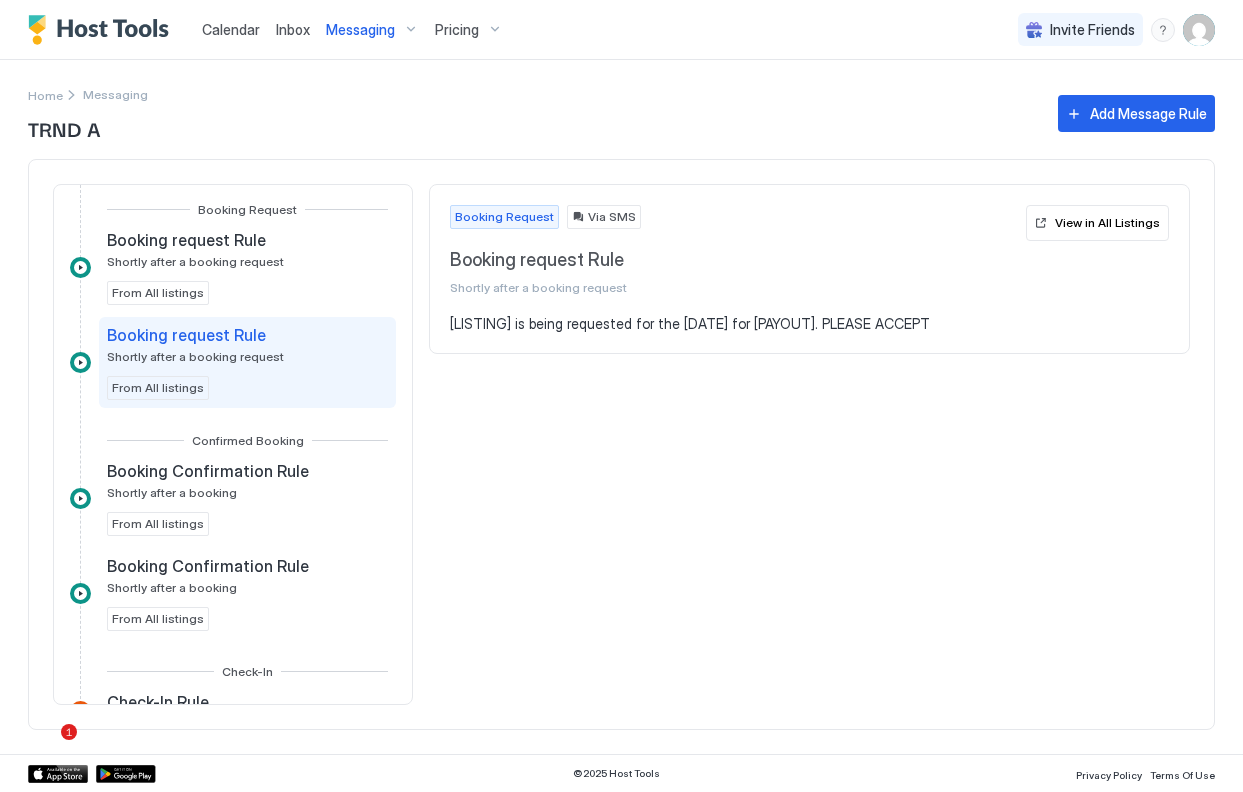 click on "Messaging" at bounding box center (360, 30) 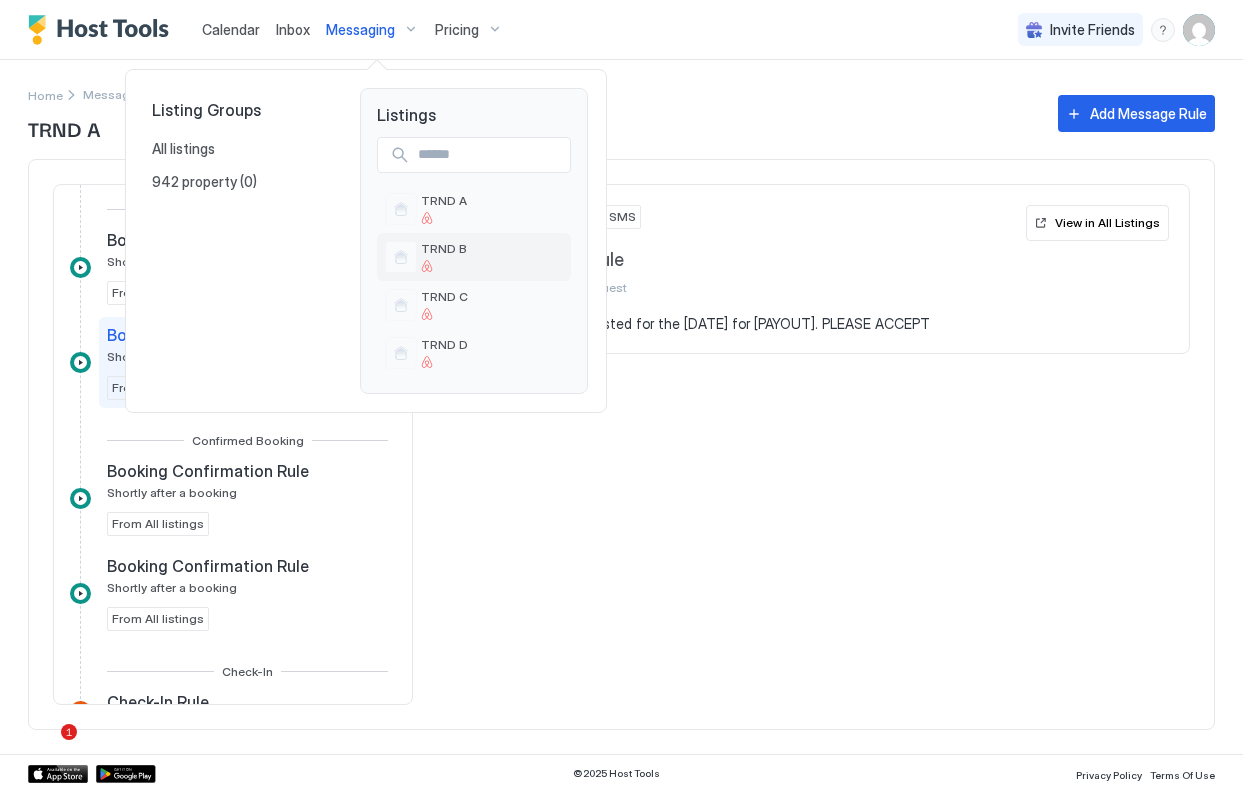 click on "TRND B" at bounding box center [474, 257] 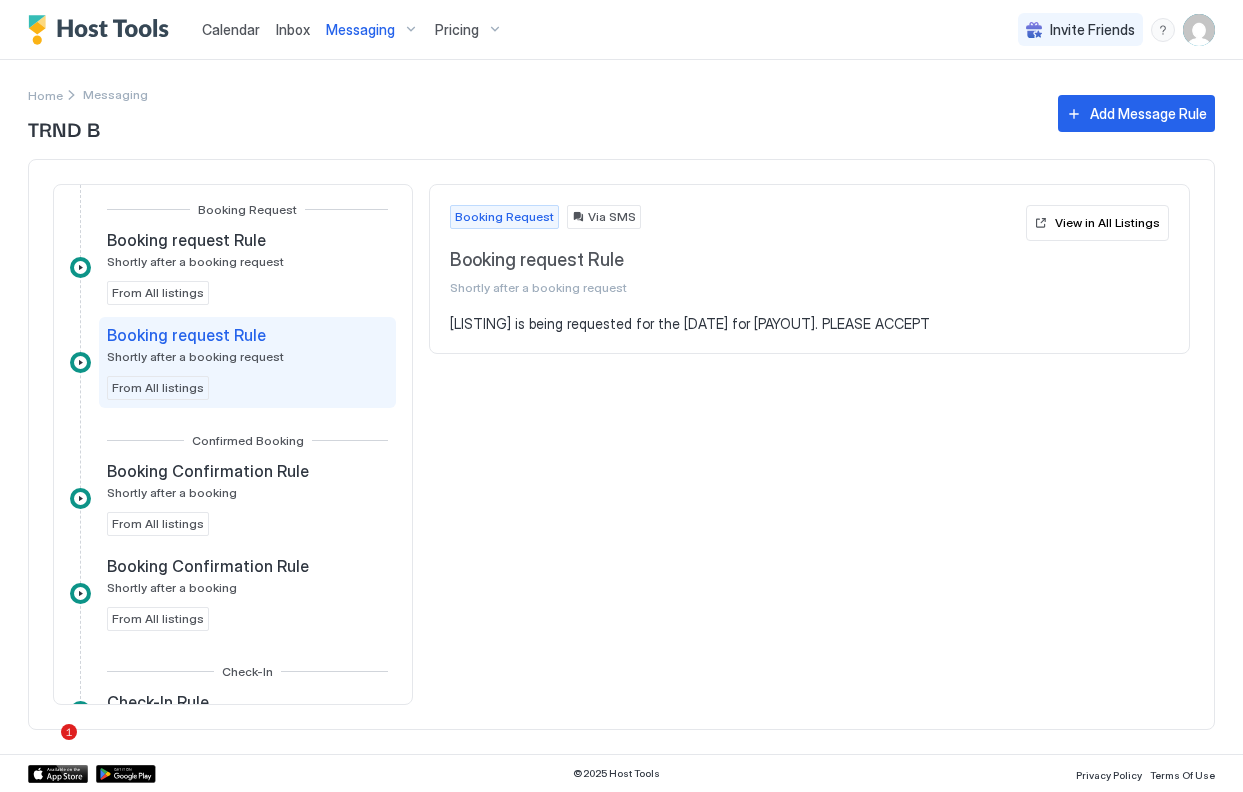 click on "Messaging" at bounding box center [360, 30] 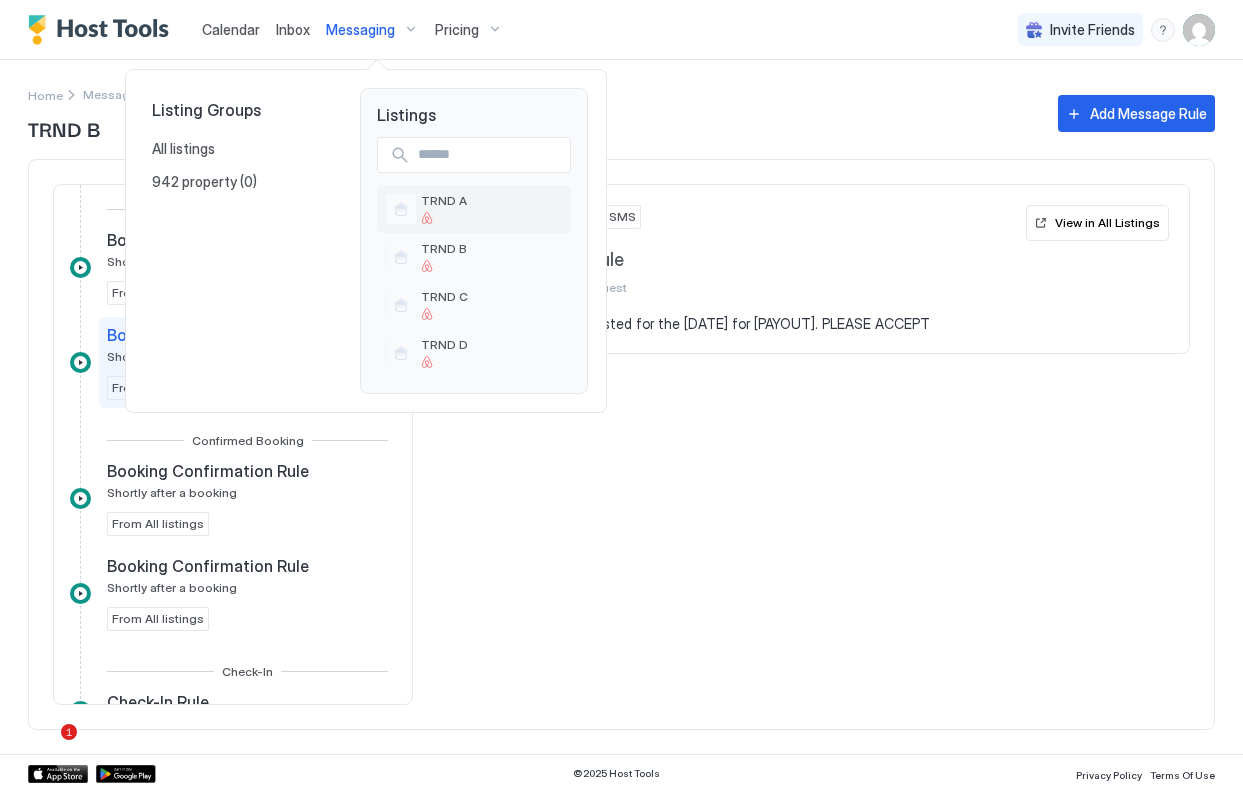 click on "TRND A" at bounding box center [444, 208] 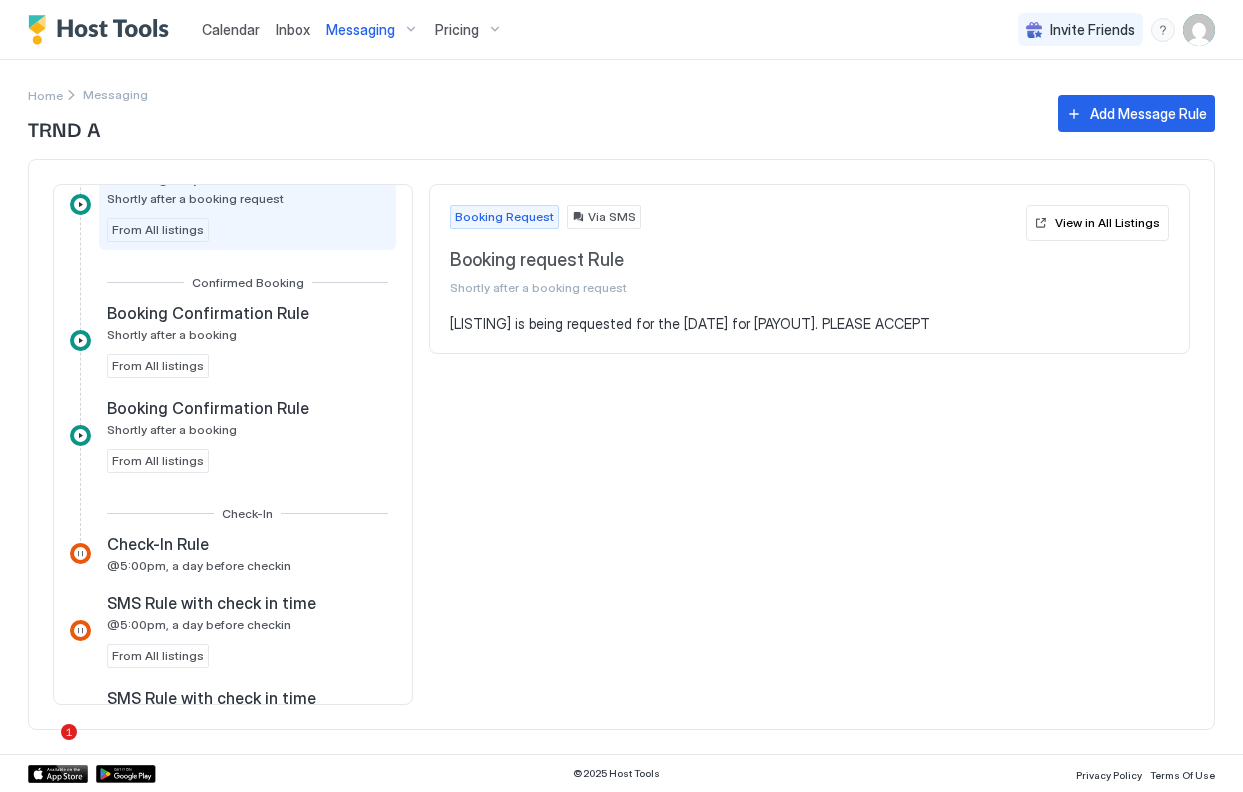 scroll, scrollTop: 184, scrollLeft: 0, axis: vertical 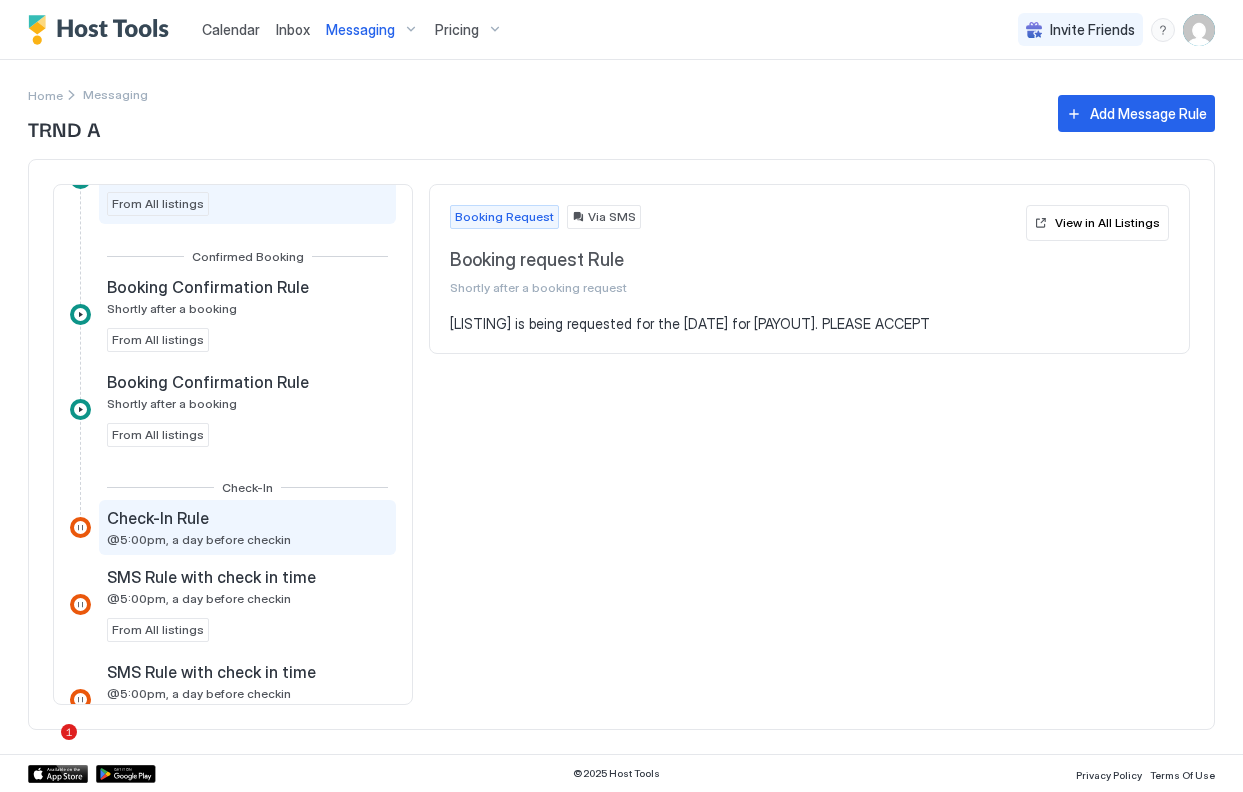 click on "Check-In Rule" at bounding box center [199, 518] 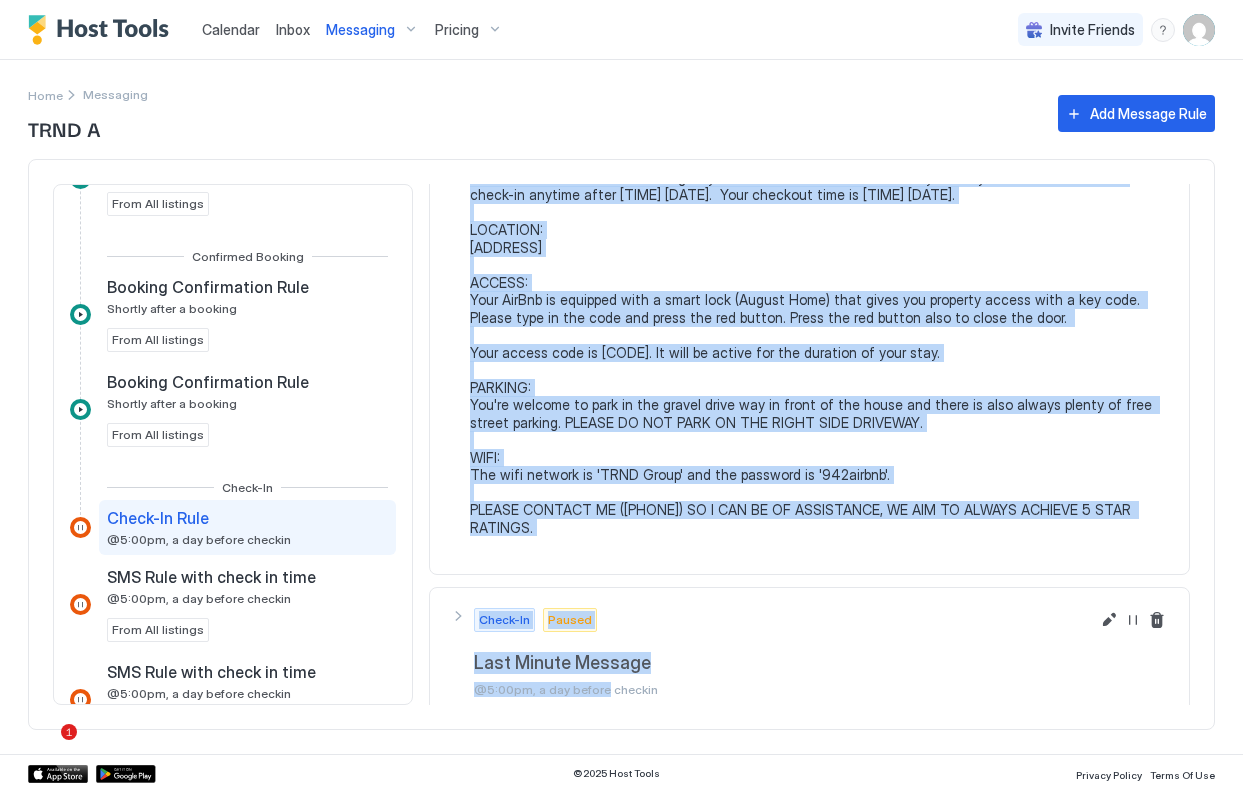 scroll, scrollTop: 194, scrollLeft: 0, axis: vertical 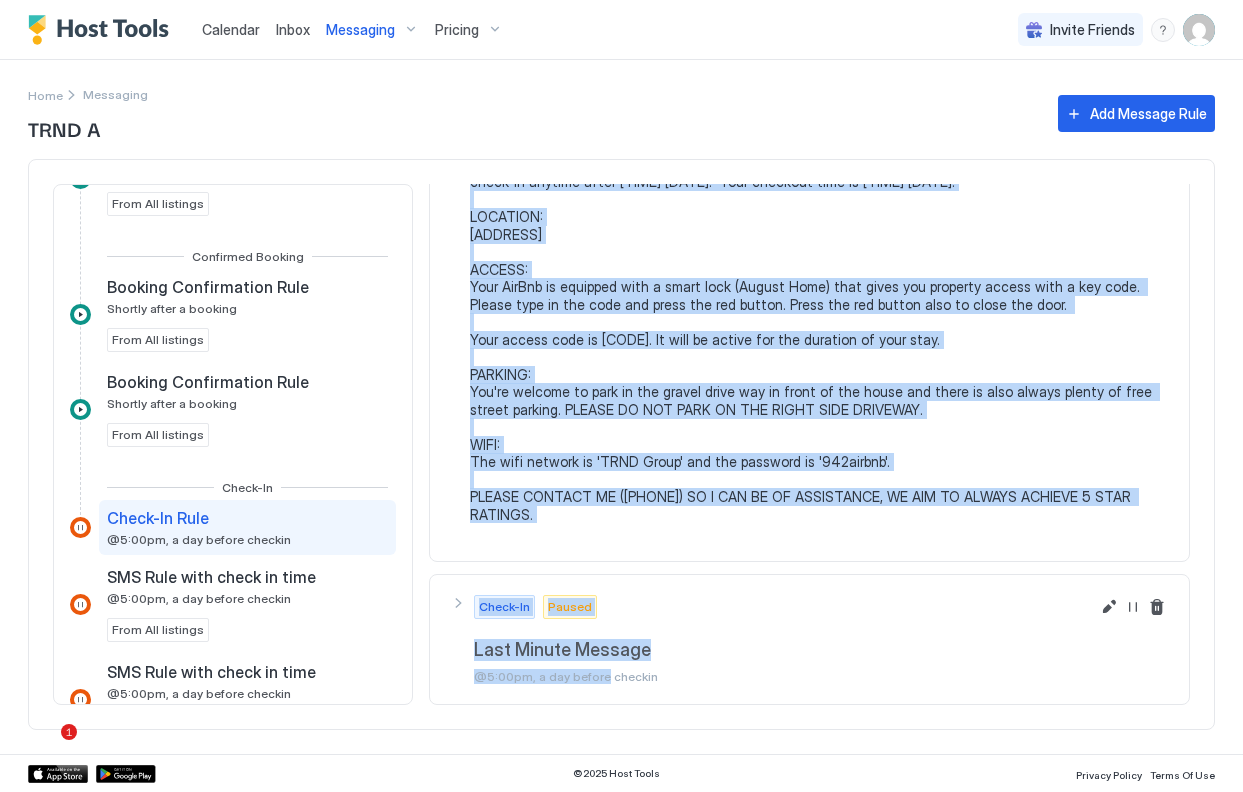 drag, startPoint x: 471, startPoint y: 263, endPoint x: 583, endPoint y: 534, distance: 293.232 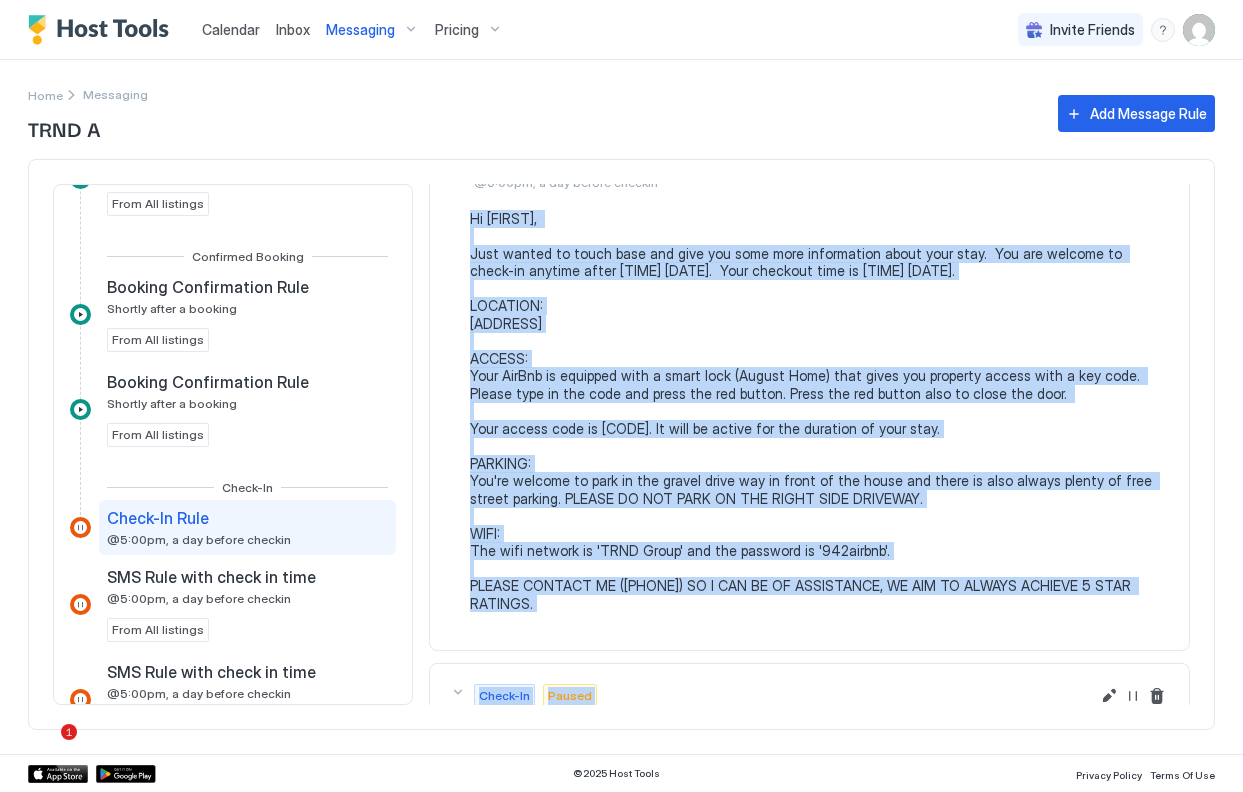 scroll, scrollTop: 0, scrollLeft: 0, axis: both 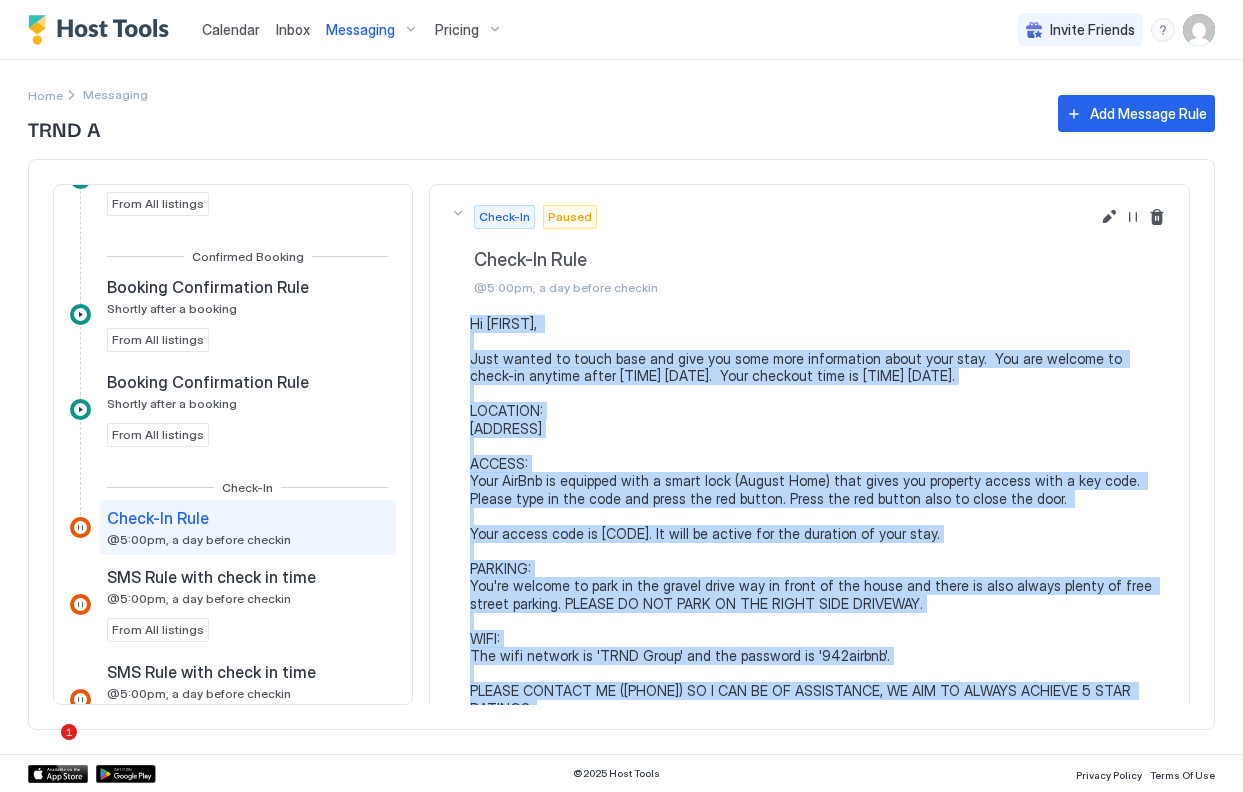 click on "Messaging" at bounding box center (360, 30) 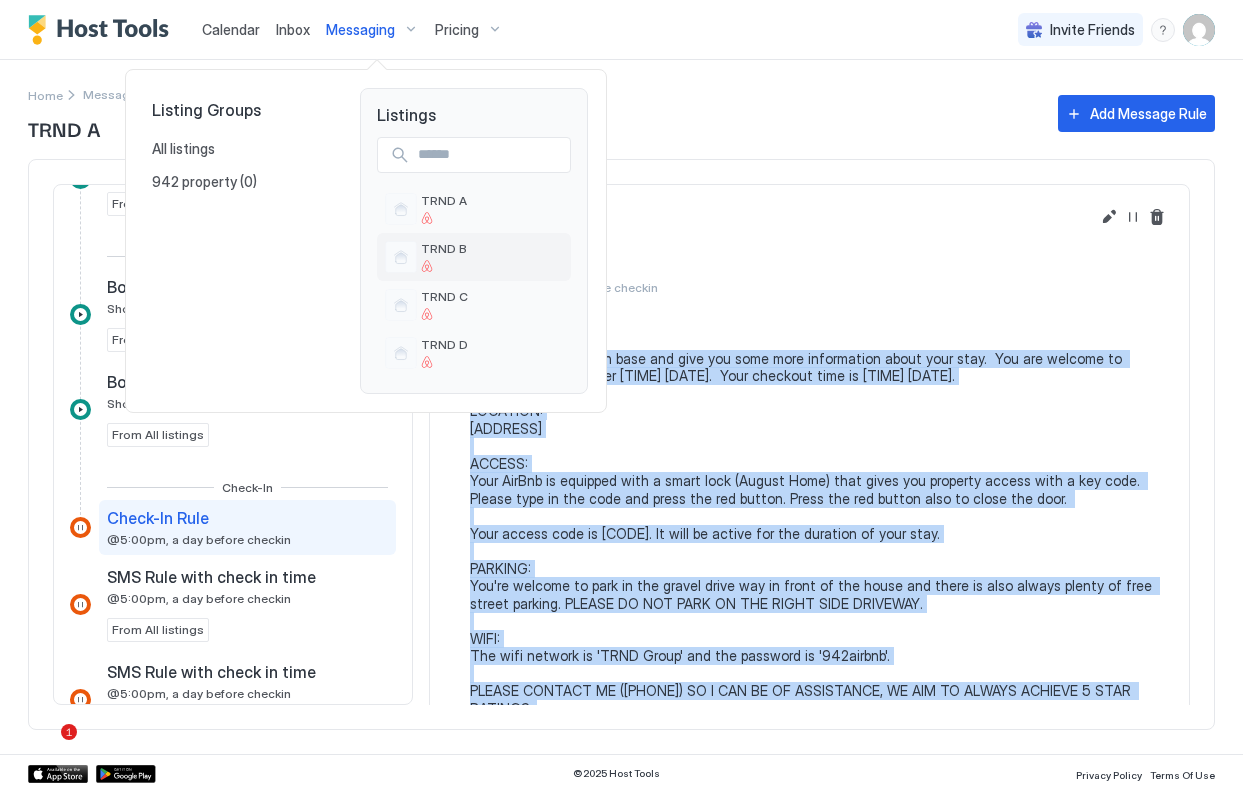 click on "TRND B" at bounding box center [474, 257] 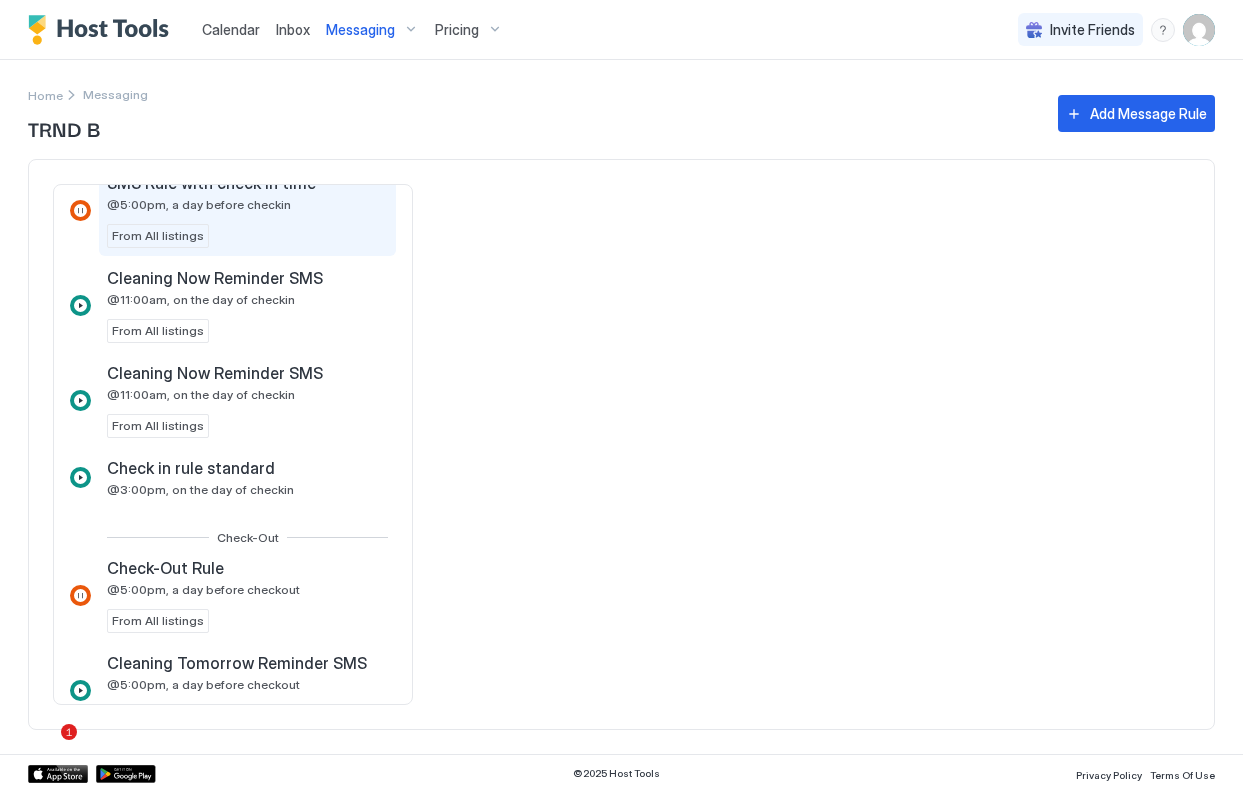 scroll, scrollTop: 676, scrollLeft: 0, axis: vertical 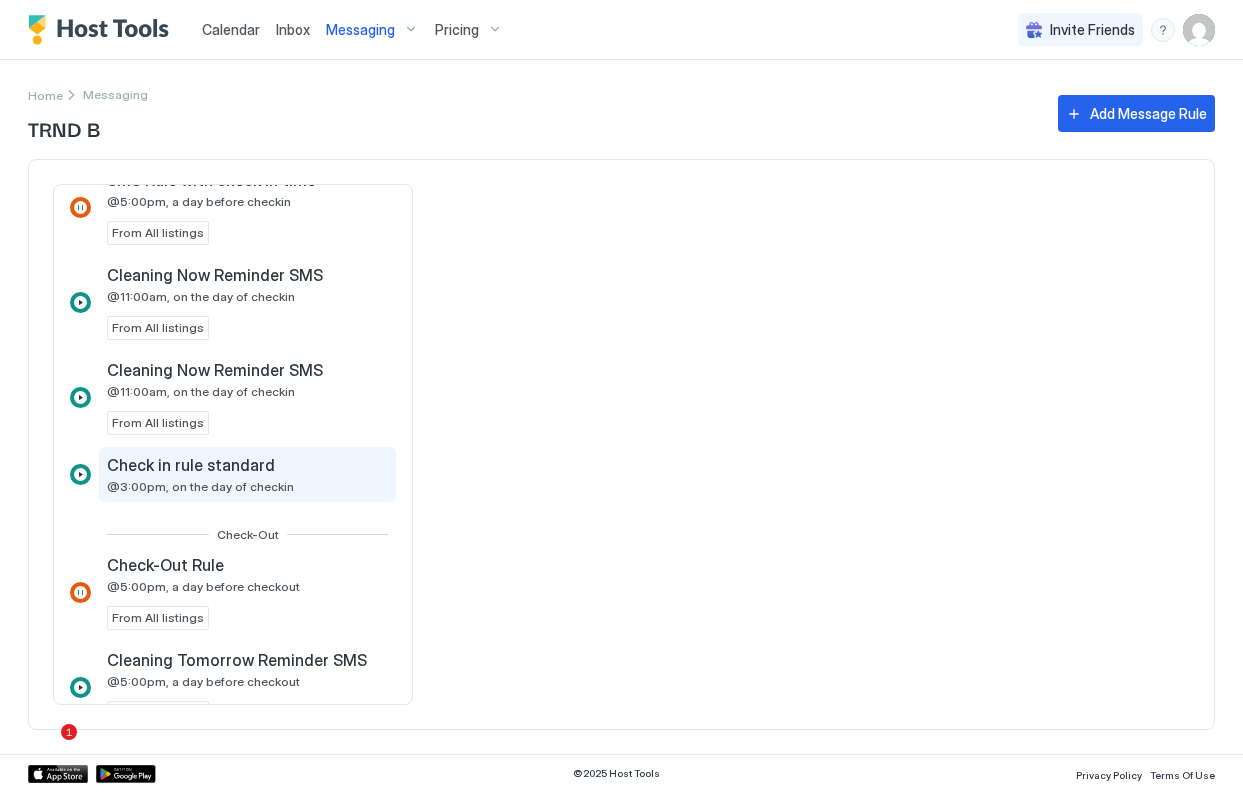 click on "@3:00pm, on the day of checkin" at bounding box center (200, 486) 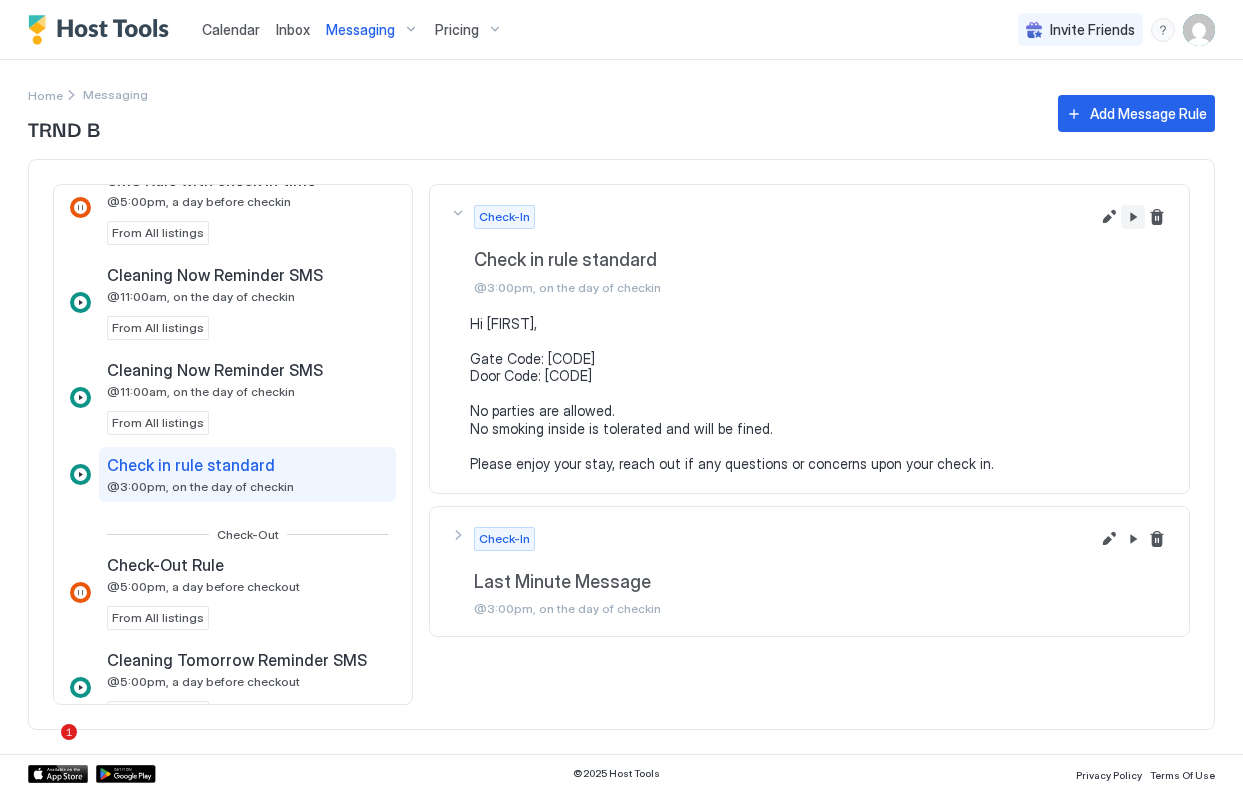 click at bounding box center (1133, 217) 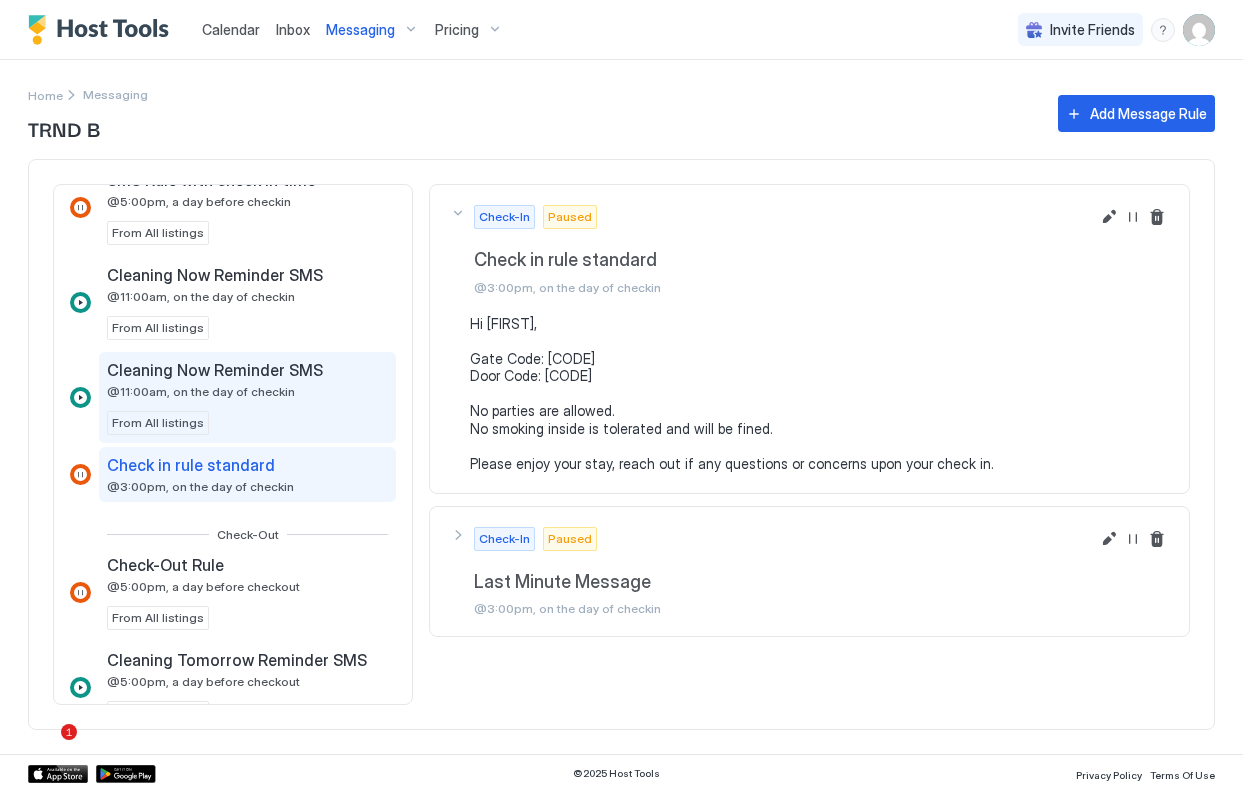 click on "Cleaning Now Reminder SMS @11:00am, on the day of checkin From All listings" at bounding box center [247, 397] 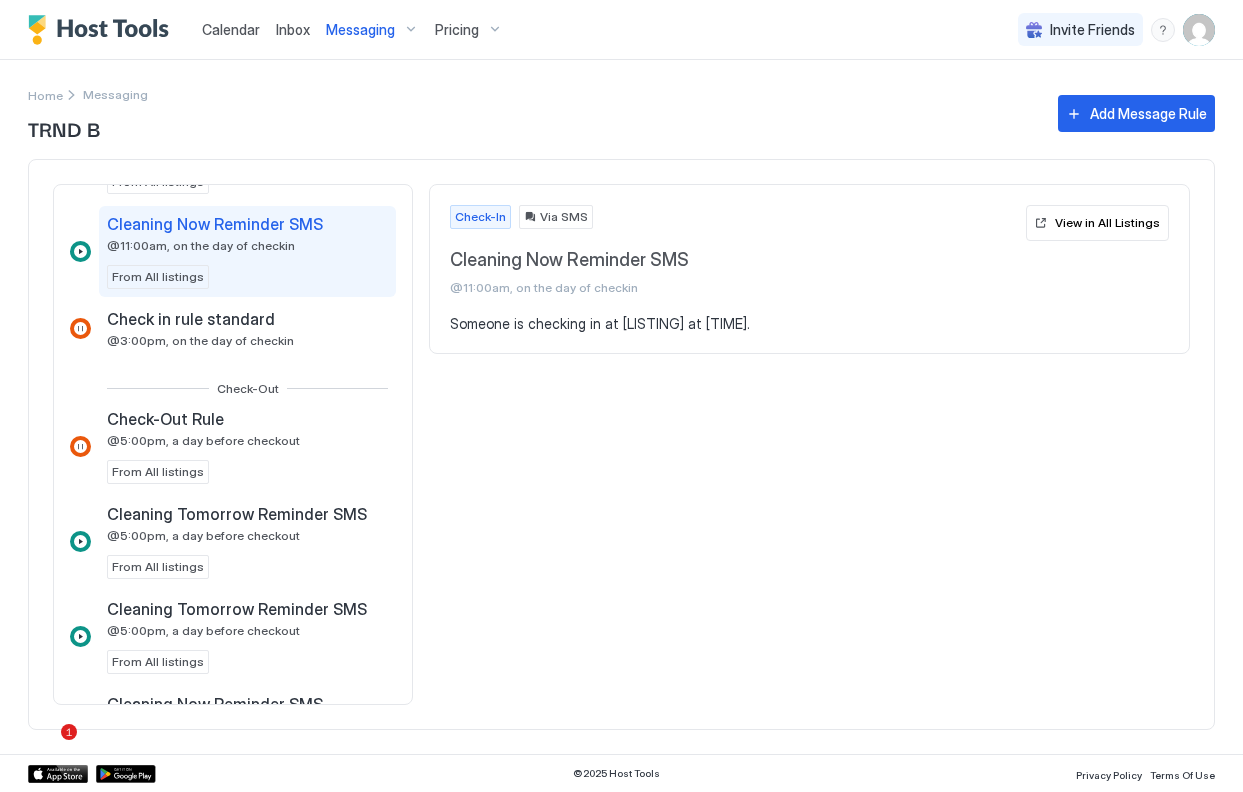 scroll, scrollTop: 831, scrollLeft: 0, axis: vertical 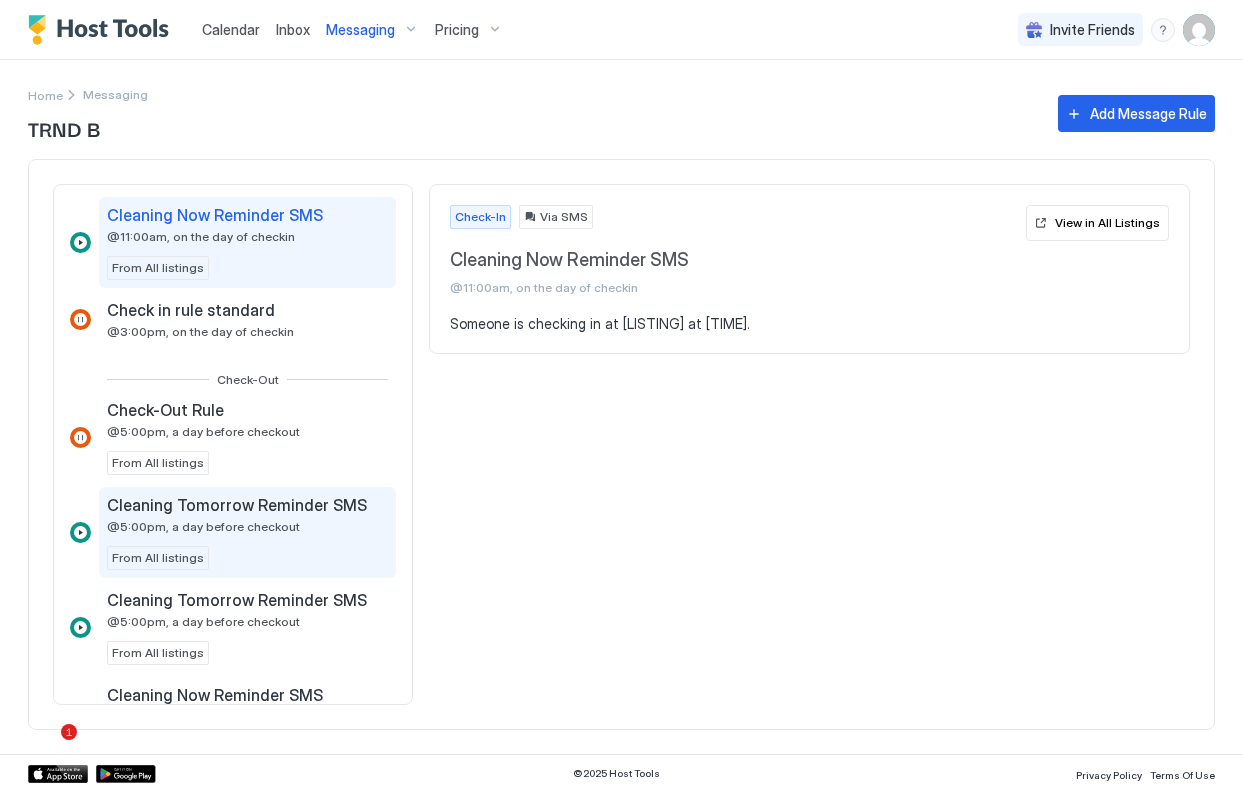 click on "@5:00pm, a day before checkout" at bounding box center (203, 526) 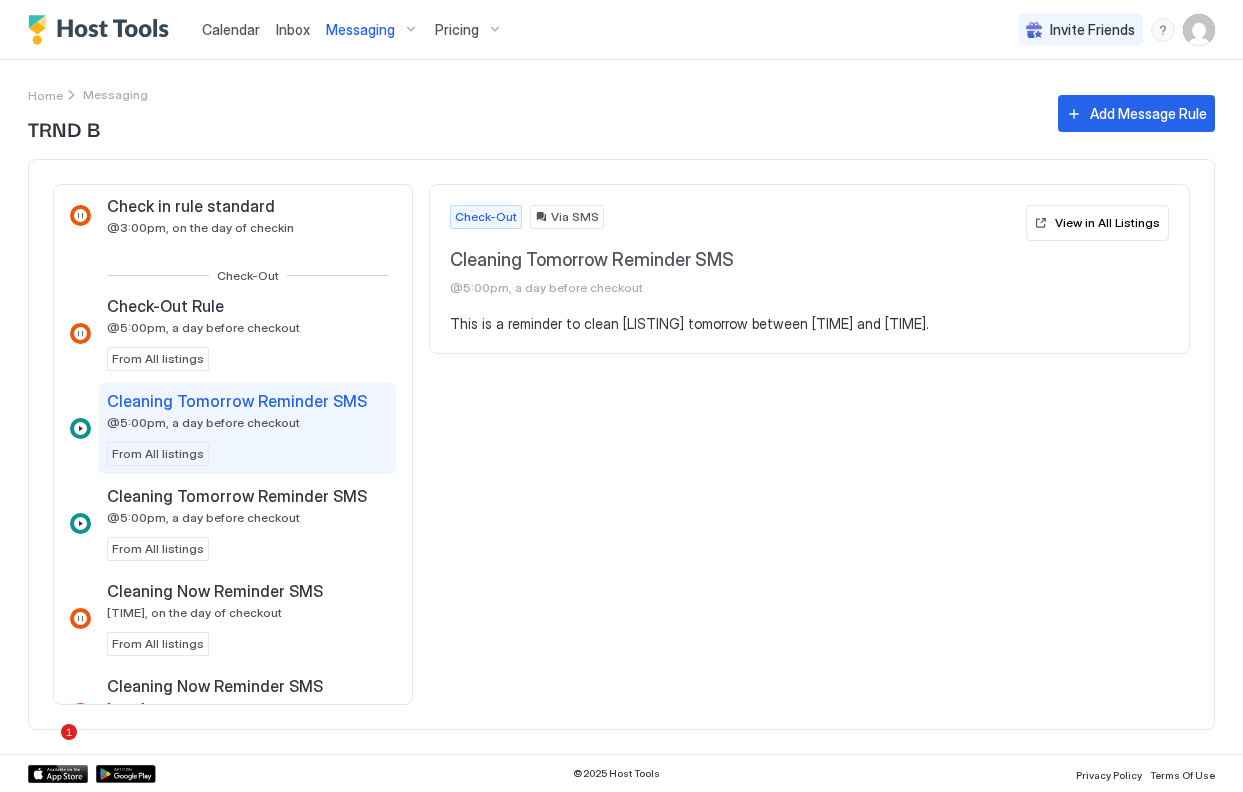 scroll, scrollTop: 969, scrollLeft: 0, axis: vertical 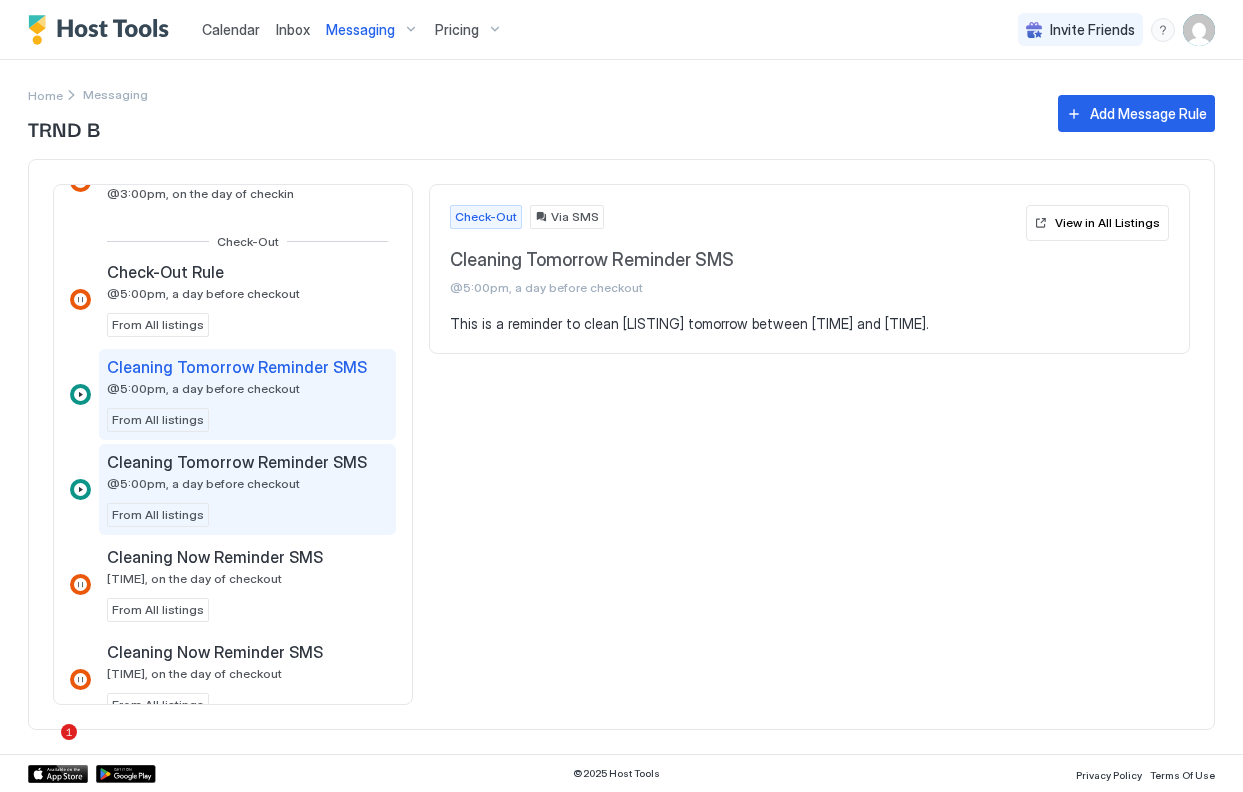 click on "Cleaning Tomorrow Reminder SMS @5:00pm, a day before checkout From All listings" at bounding box center (247, 489) 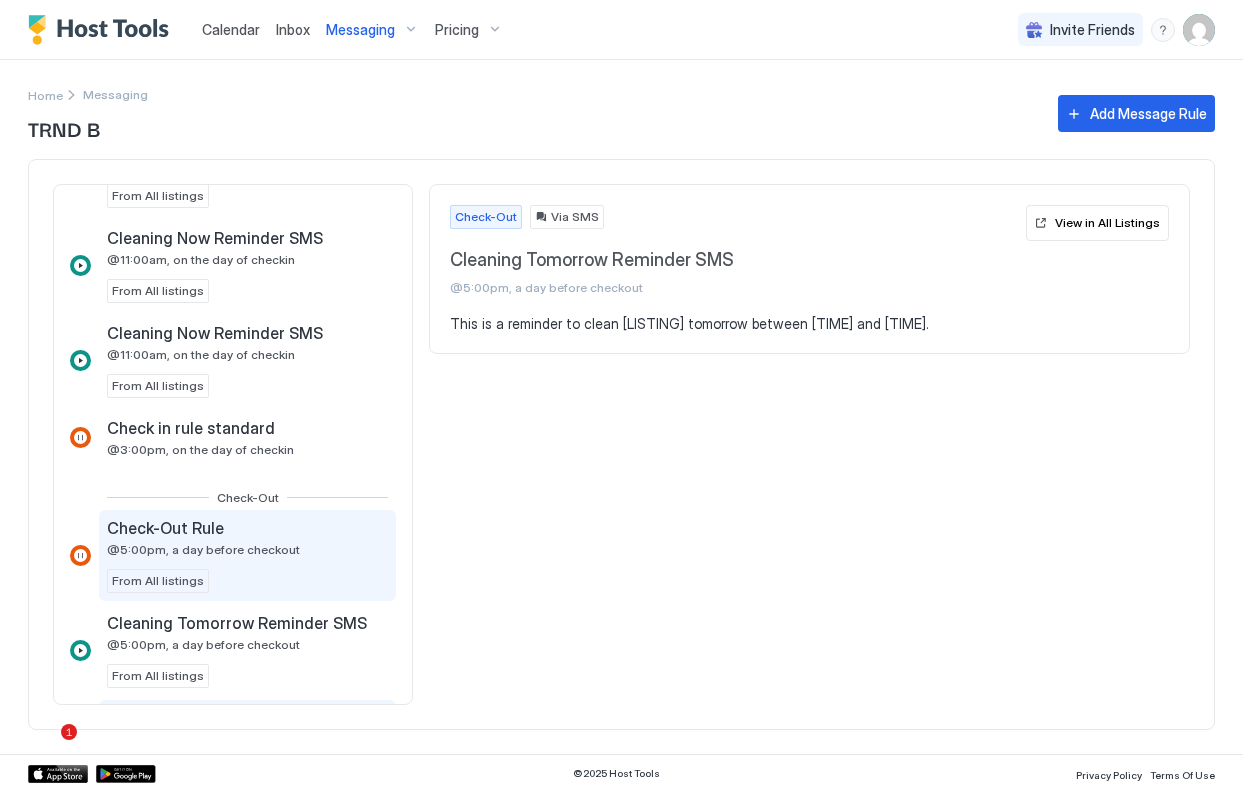 scroll, scrollTop: 671, scrollLeft: 0, axis: vertical 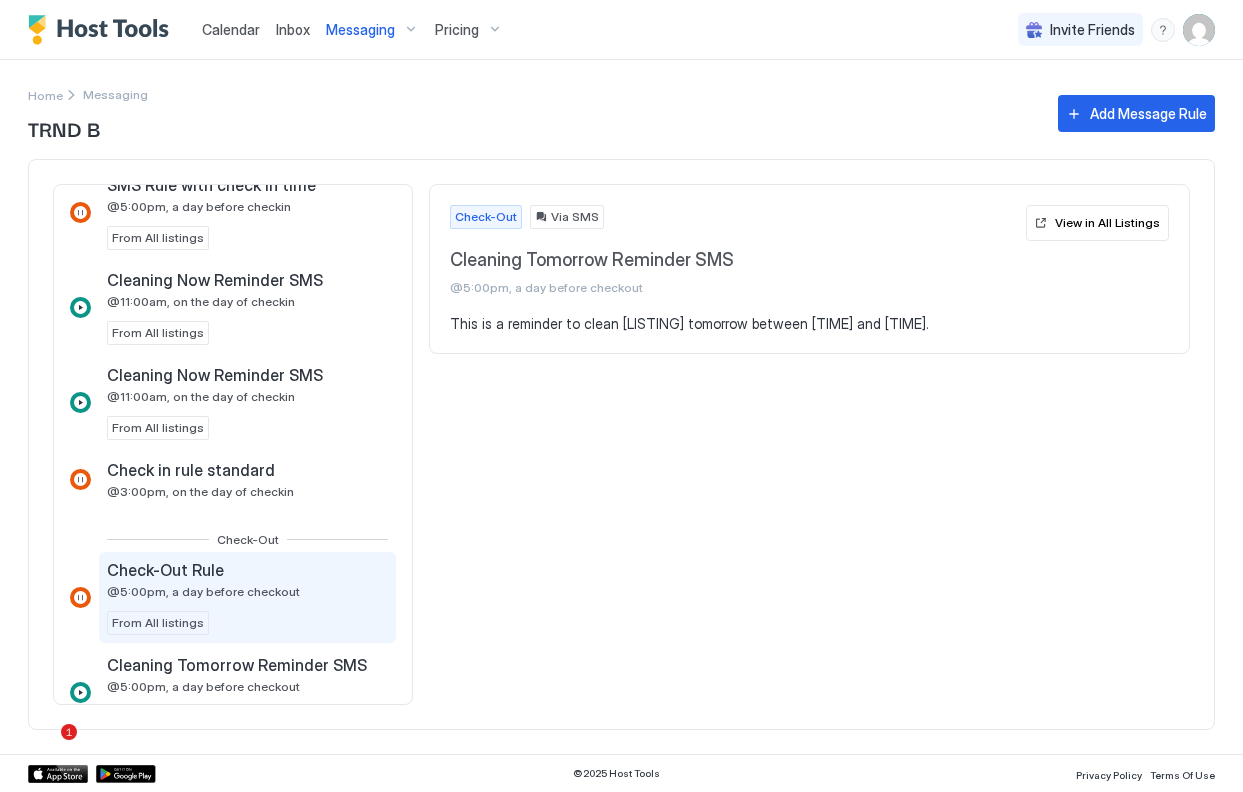 click on "Booking Request Booking request Rule  Shortly after a booking request From All listings Booking request Rule  Shortly after a booking request From All listings Confirmed Booking Booking Confirmation Rule  Shortly after a booking From All listings Booking Confirmation Rule  Shortly after a booking From All listings Check-In Check-In Rule @5:00pm, a day before checkin SMS Rule with check in time  @5:00pm, a day before checkin From All listings SMS Rule with check in time  @5:00pm, a day before checkin From All listings Cleaning Now Reminder SMS @11:00am, on the day of checkin From All listings Cleaning Now Reminder SMS @11:00am, on the day of checkin From All listings Check in rule standard @3:00pm, on the day of checkin Check-Out Check-Out Rule @5:00pm, a day before checkout From All listings Cleaning Tomorrow Reminder SMS @5:00pm, a day before checkout From All listings Cleaning Tomorrow Reminder SMS @5:00pm, a day before checkout From All listings Cleaning Now Reminder SMS @11:00am, on the day of checkout" at bounding box center [233, 444] 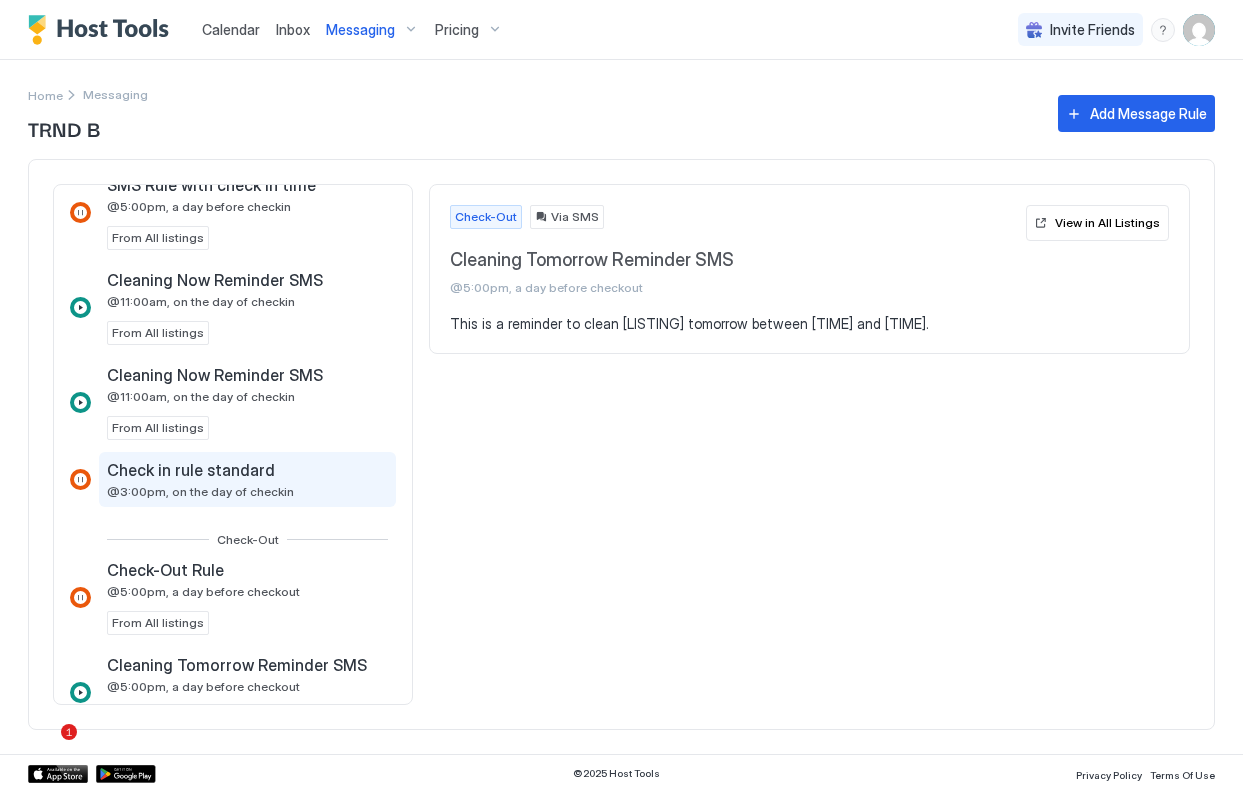 click on "@3:00pm, on the day of checkin" at bounding box center (200, 491) 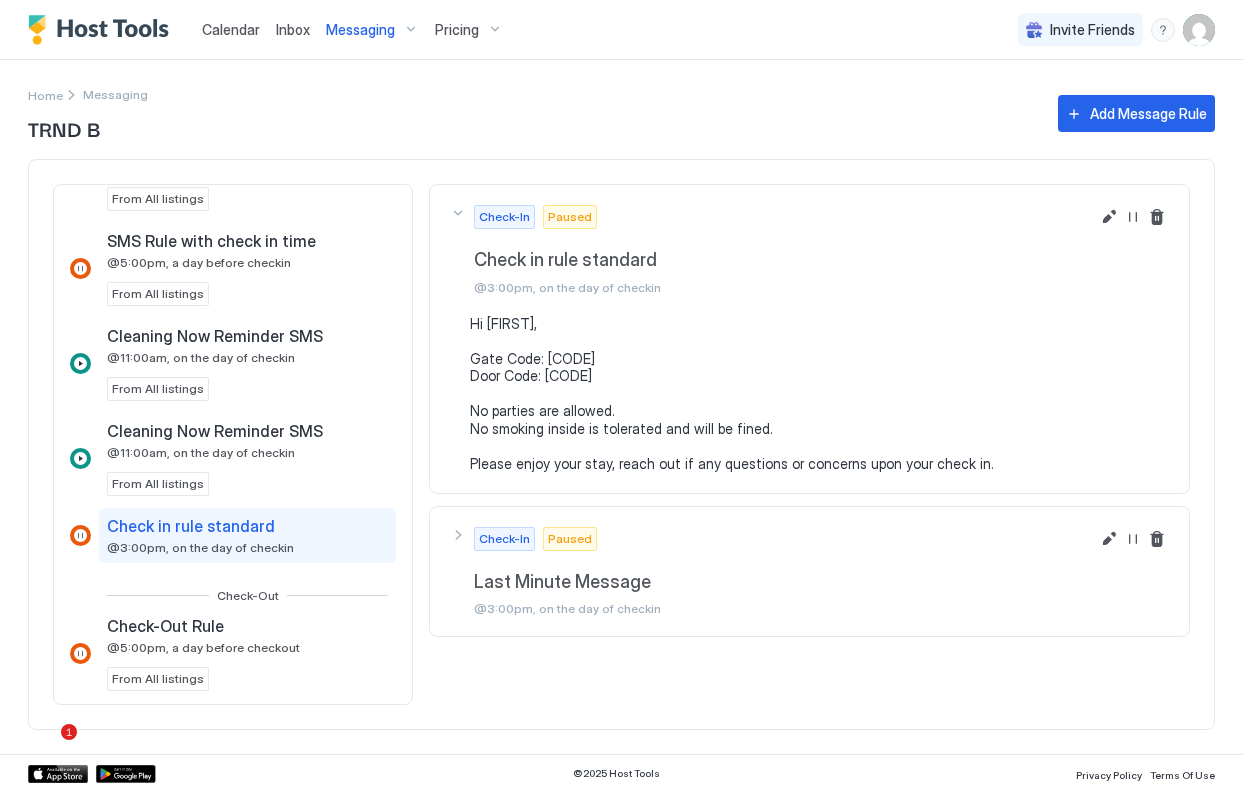 scroll, scrollTop: 608, scrollLeft: 0, axis: vertical 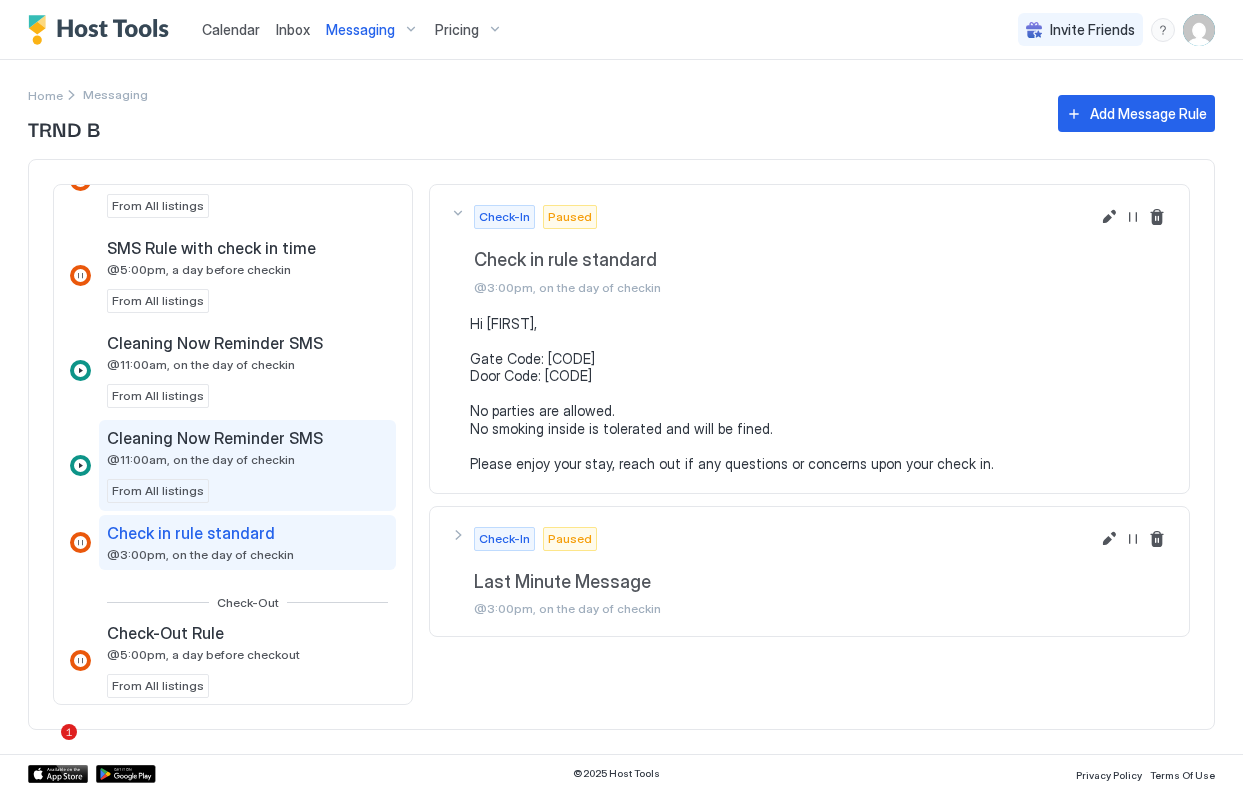 click on "Cleaning Now Reminder SMS @11:00am, on the day of checkin From All listings" at bounding box center [247, 465] 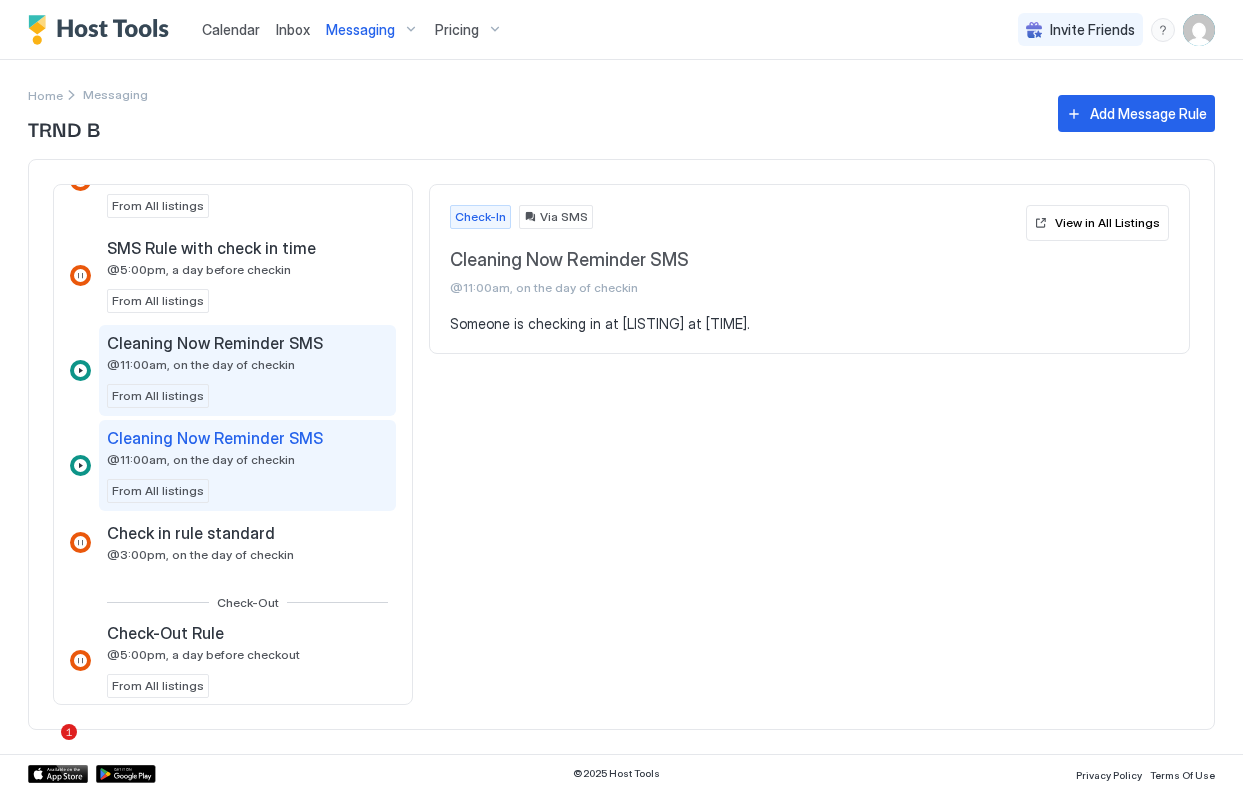 click on "Cleaning Now Reminder SMS @11:00am, on the day of checkin" at bounding box center [217, 352] 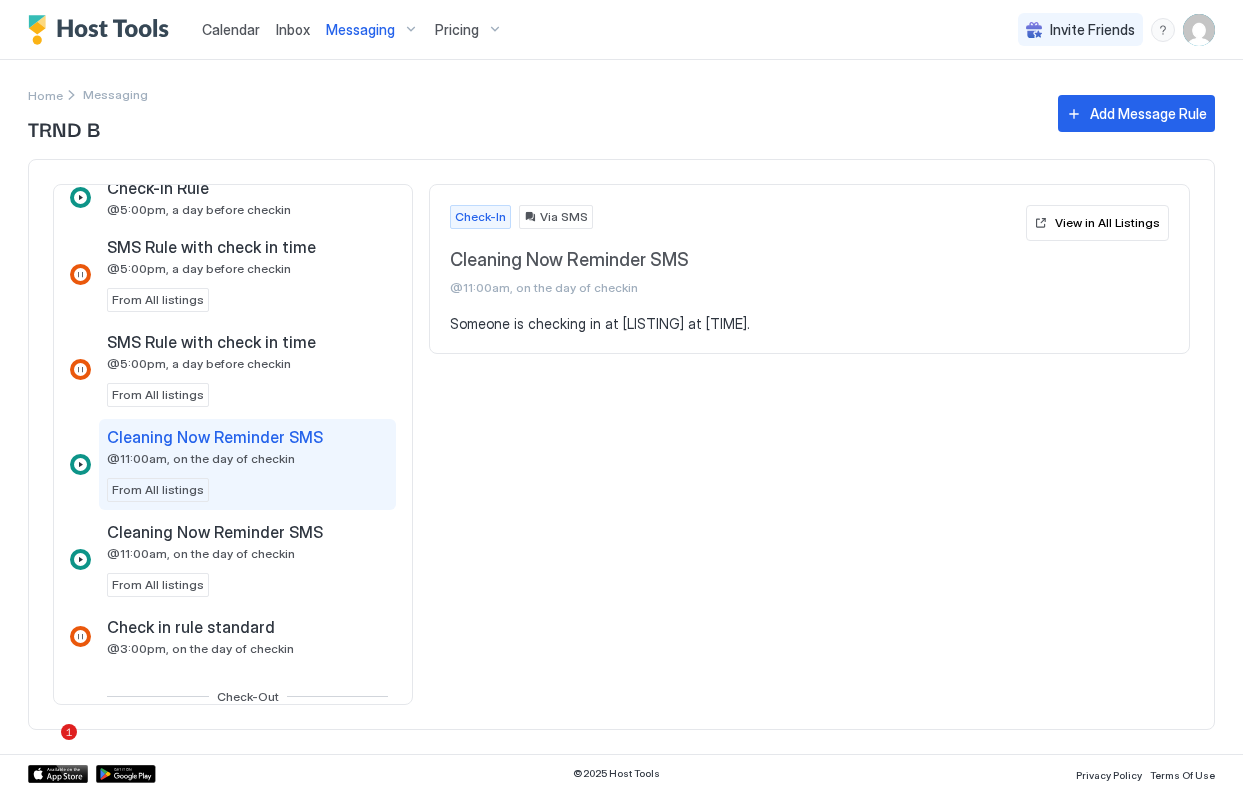 scroll, scrollTop: 485, scrollLeft: 0, axis: vertical 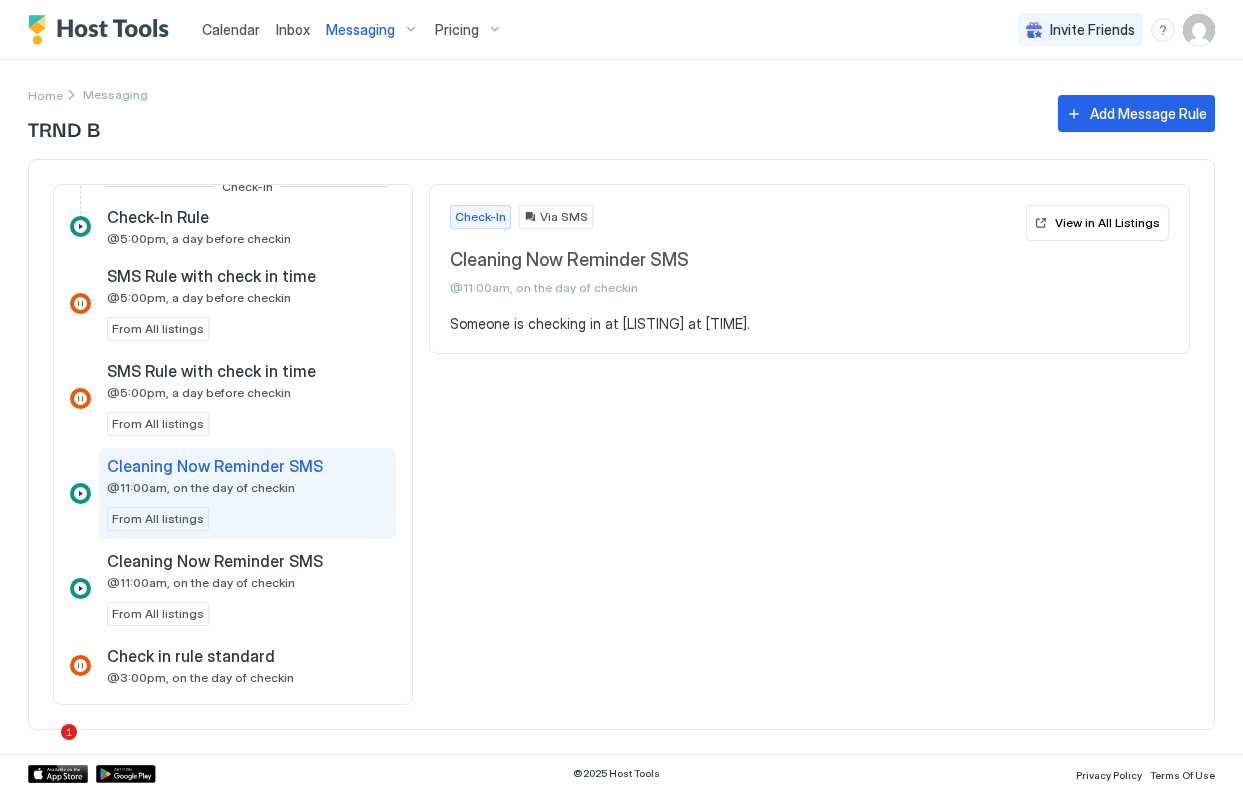 click on "SMS Rule with check in time  @[TIME], a day before checkin From All listings" at bounding box center [247, 398] 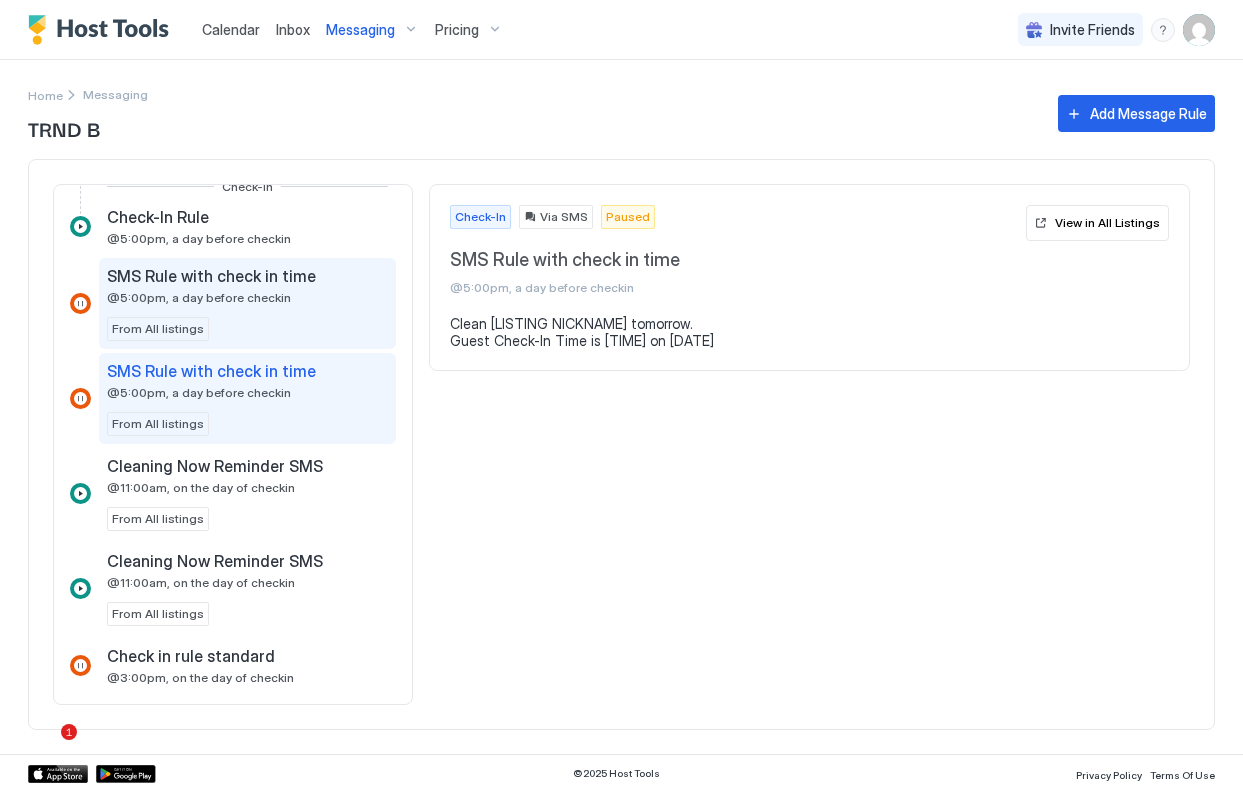 click on "SMS Rule with check in time  @[TIME], a day before checkin From All listings" at bounding box center (247, 303) 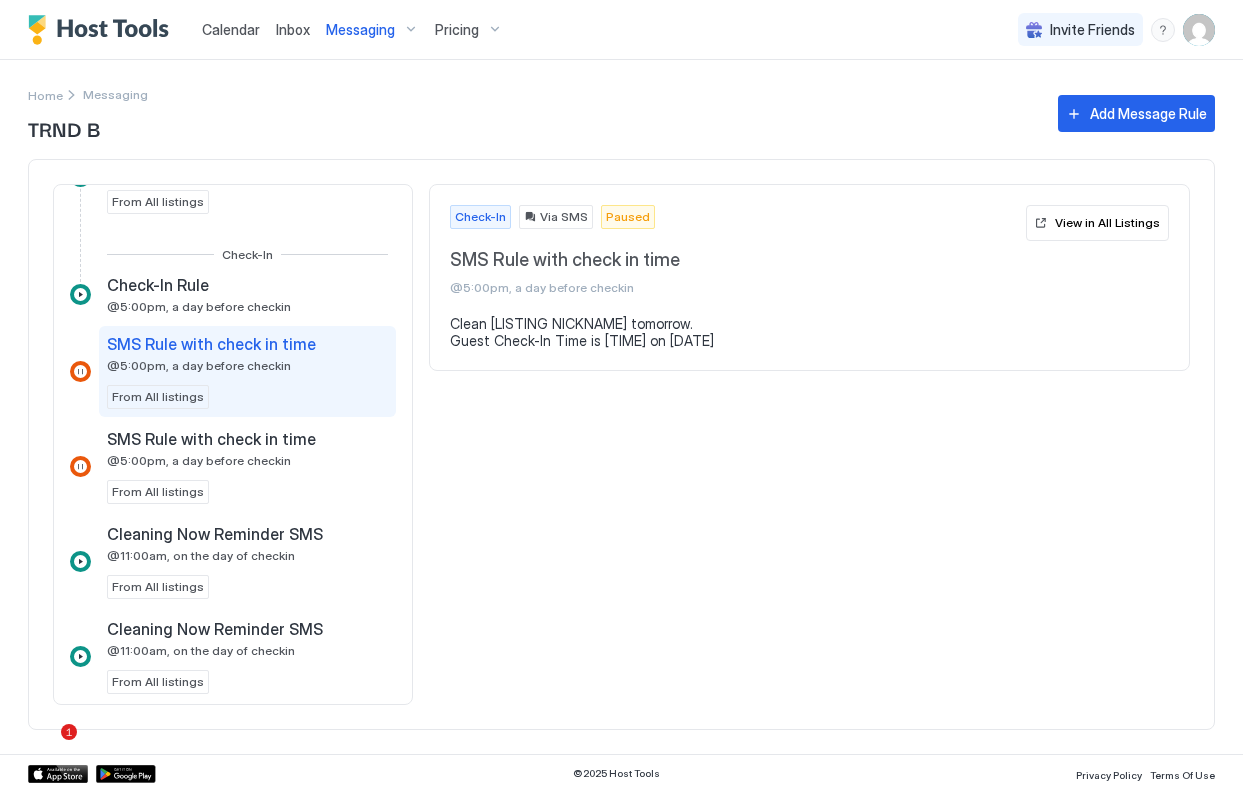 scroll, scrollTop: 406, scrollLeft: 0, axis: vertical 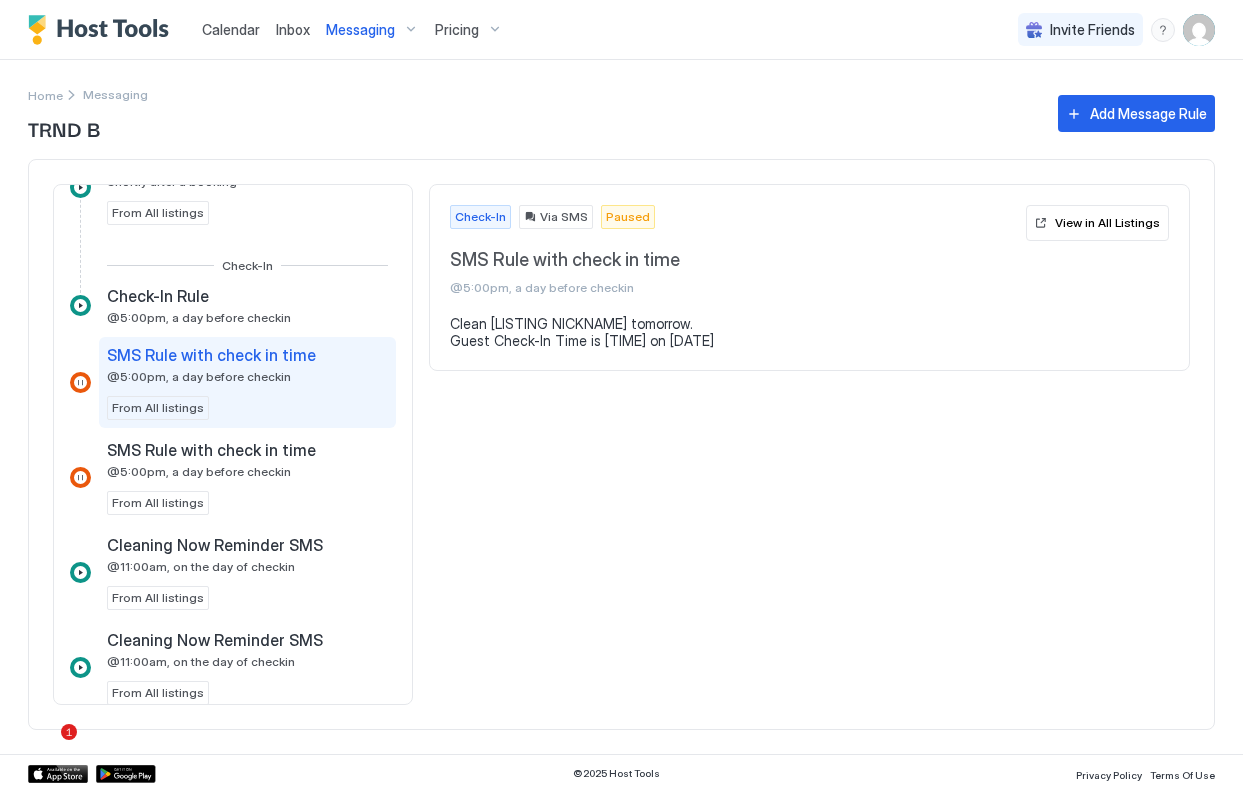 click on "@5:00pm, a day before checkin" at bounding box center (199, 317) 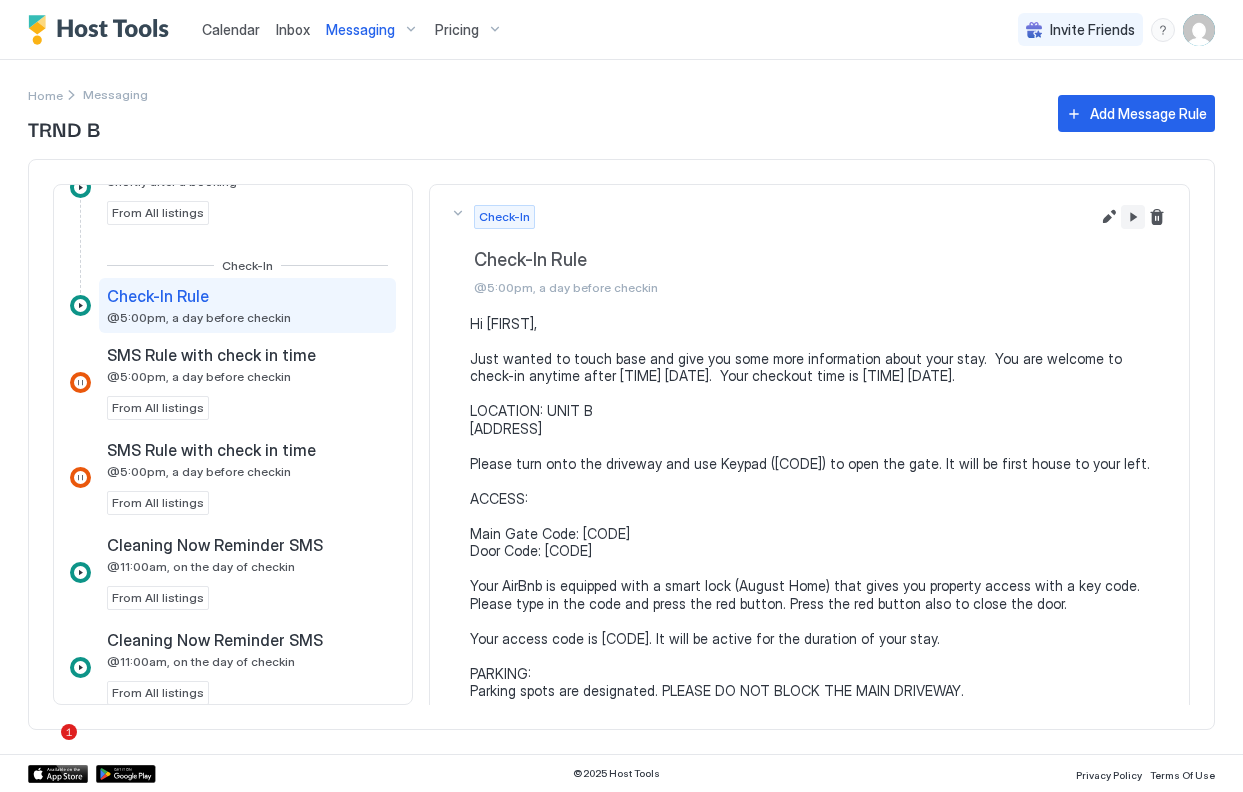 click at bounding box center [1133, 217] 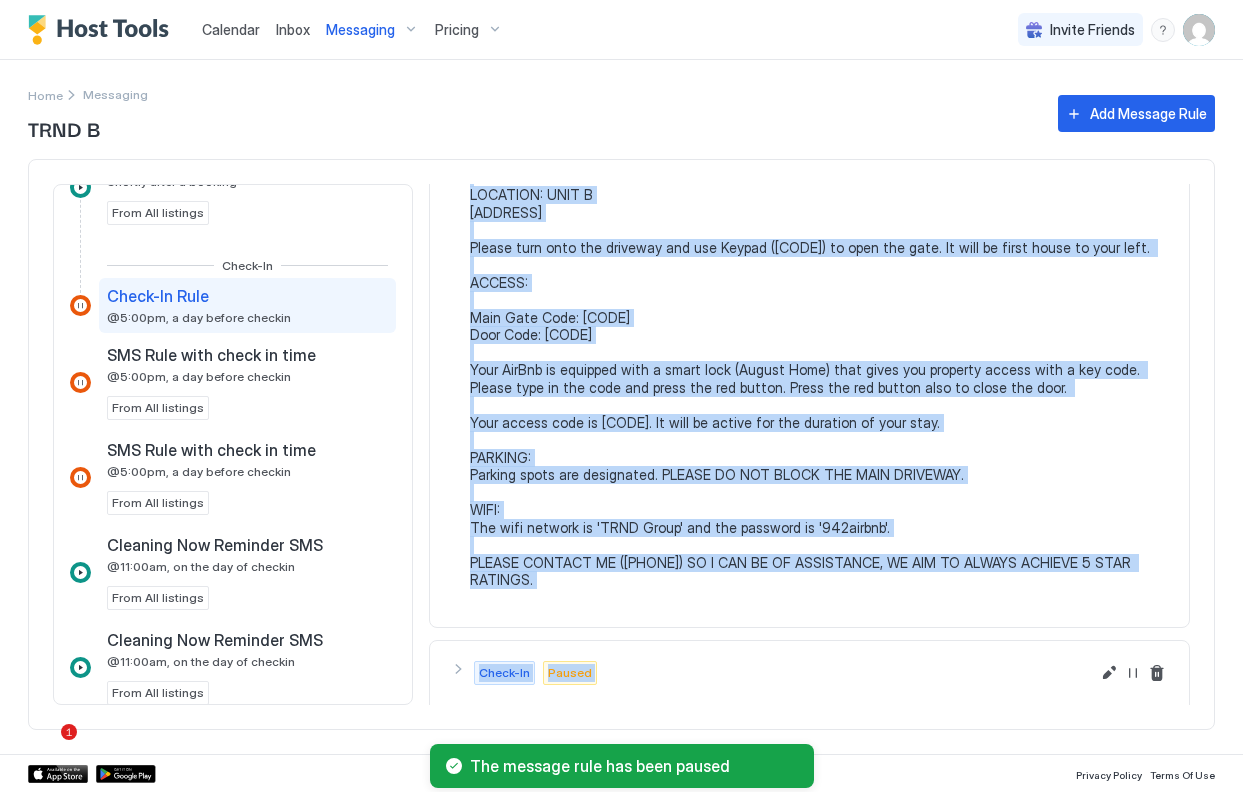 scroll, scrollTop: 220, scrollLeft: 0, axis: vertical 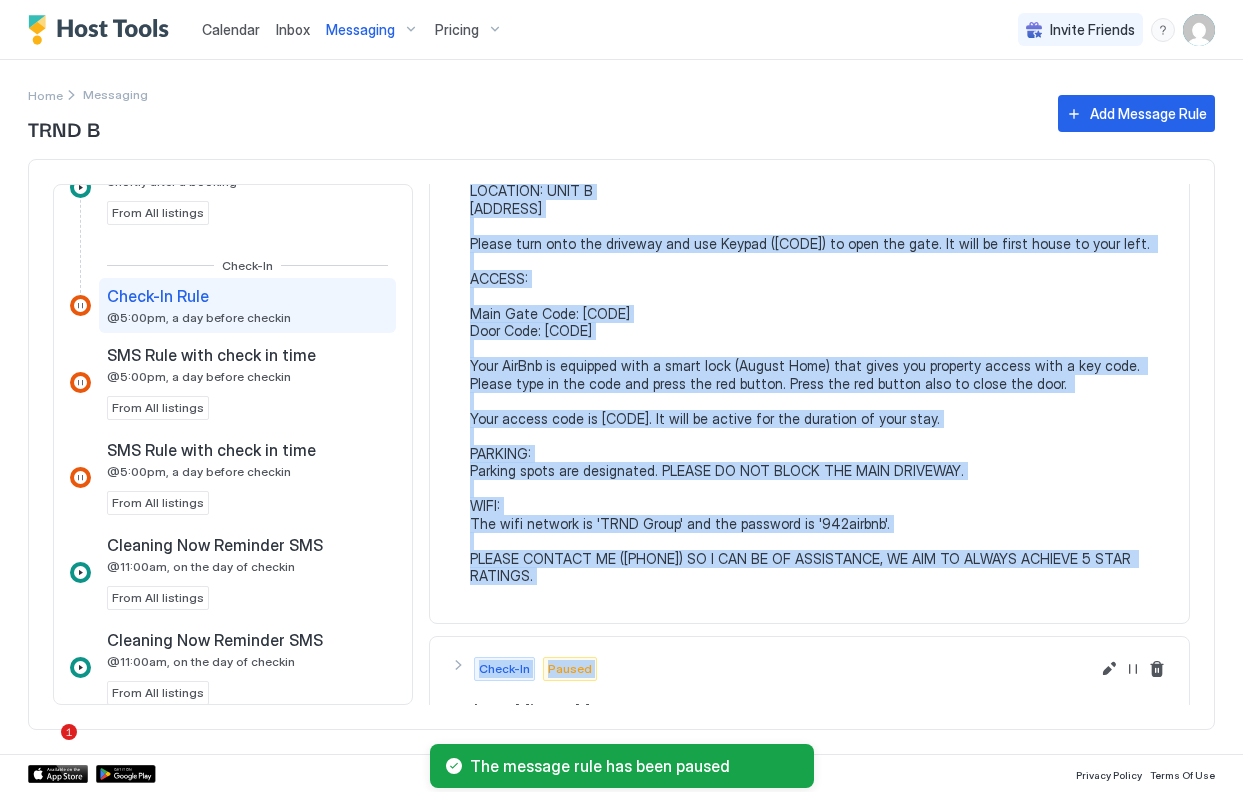 drag, startPoint x: 471, startPoint y: 321, endPoint x: 600, endPoint y: 602, distance: 309.19574 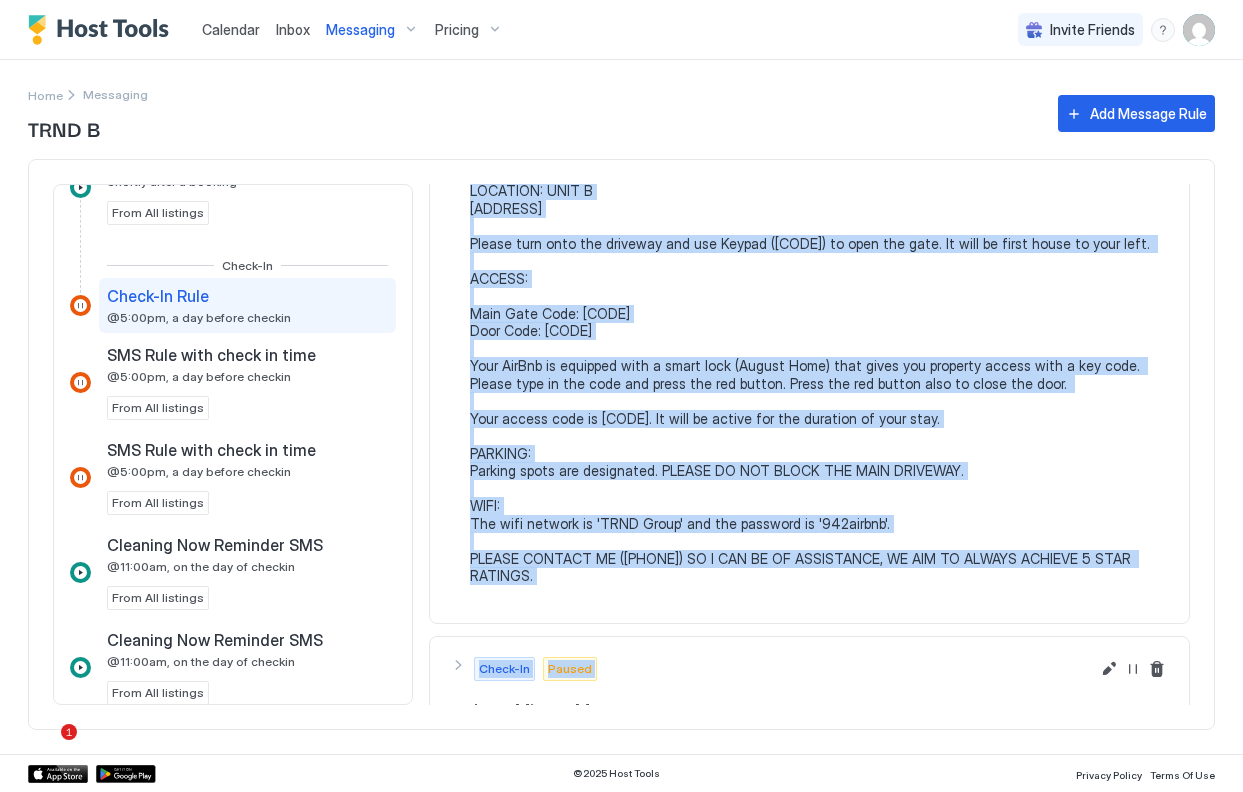 click on "Hi [FIRST],
Just wanted to touch base and give you some more information about your stay.  You are welcome to check-in anytime after [TIME] [DATE].  Your checkout time is [TIME] [DATE].
LOCATION: UNIT B
[ADDRESS]
Please turn onto the driveway and use Keypad ([CODE]) to open the gate. It will be first house to your left.
ACCESS:
Main Gate Code: [CODE]
Door Code: [CODE]
Your AirBnb is equipped with a smart lock (August Home) that gives you property access with a key code. Please type in the code and press the red button. Press the red button also to close the door.
Your access code is [CODE]. It will be active for the duration of your stay.
PARKING:
Parking spots are designated. PLEASE DO NOT BLOCK THE MAIN DRIVEWAY.
WIFI:
The wifi network is 'TRND Group' and the password is '942airbnb'.
PLEASE CONTACT ME ([PHONE]) SO I CAN BE OF ASSISTANCE, WE AIM TO ALWAYS ACHIEVE 5 STAR RATINGS." at bounding box center (819, 340) 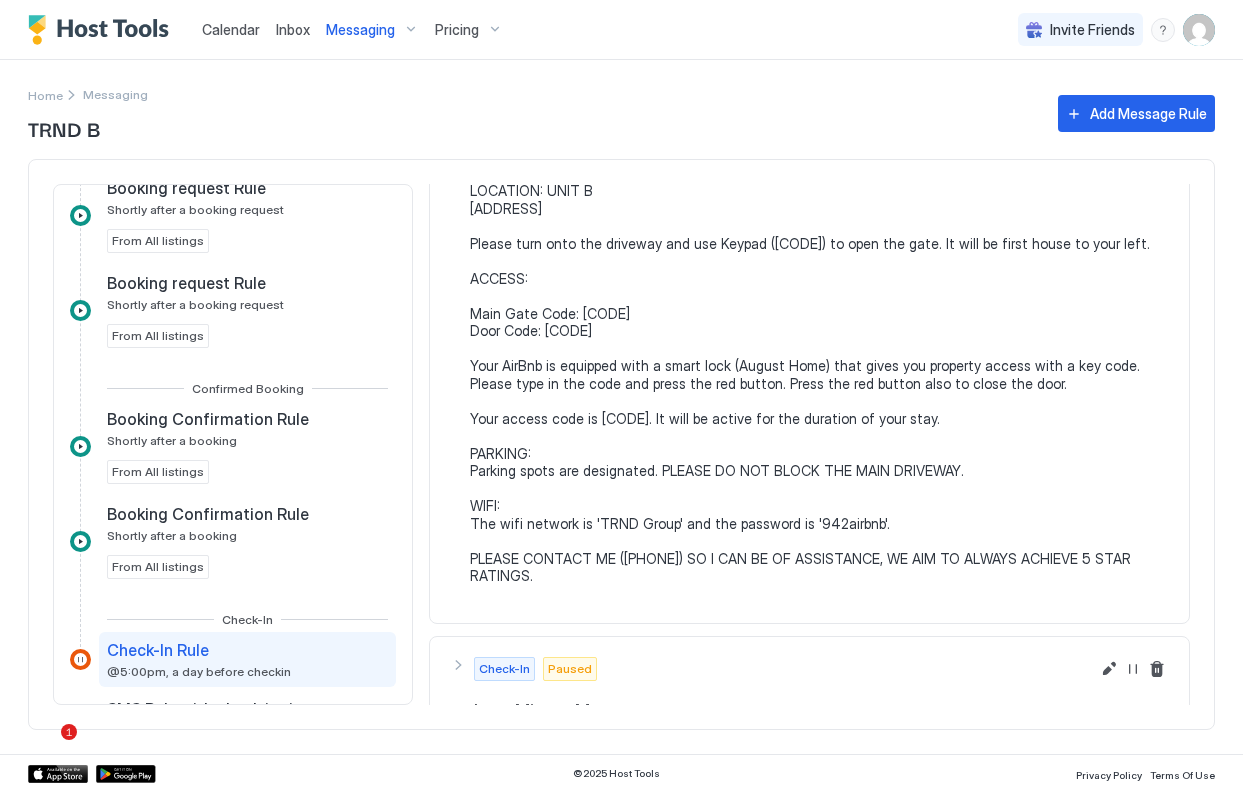 scroll, scrollTop: 0, scrollLeft: 0, axis: both 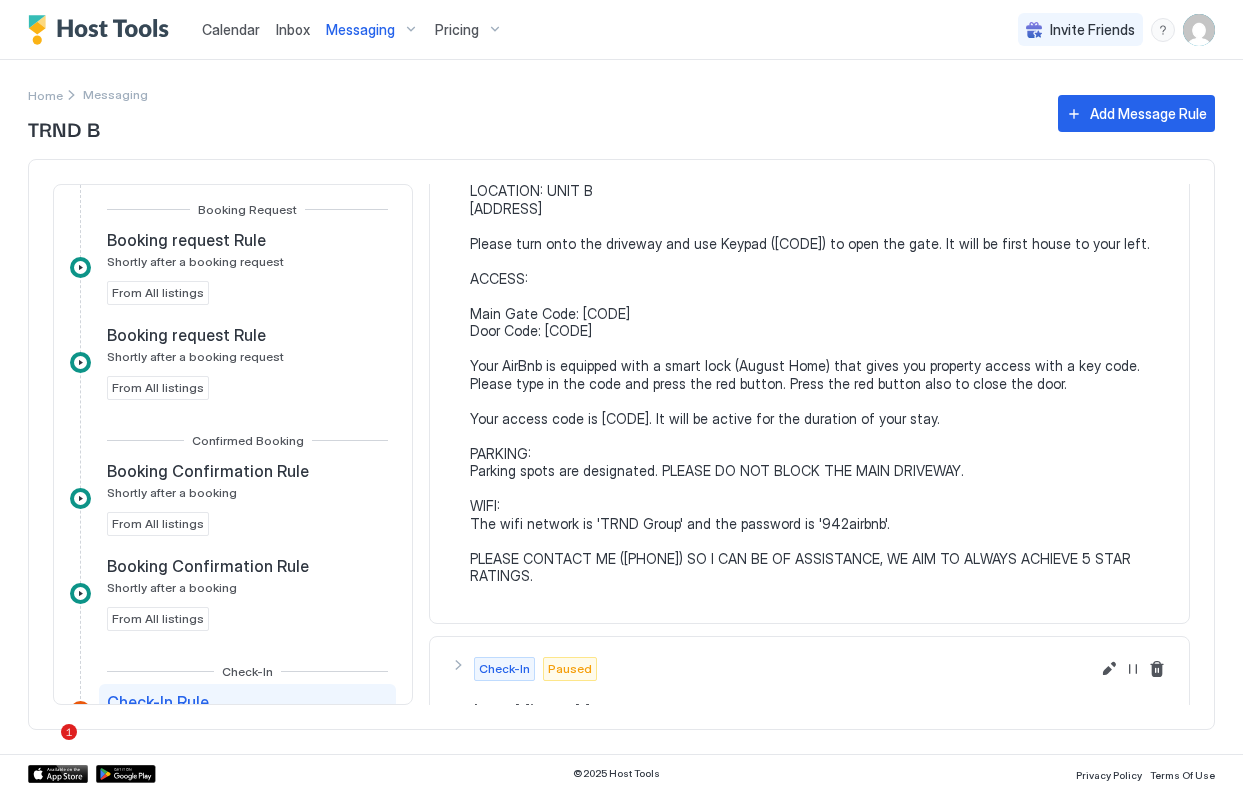 click on "Messaging" at bounding box center (360, 30) 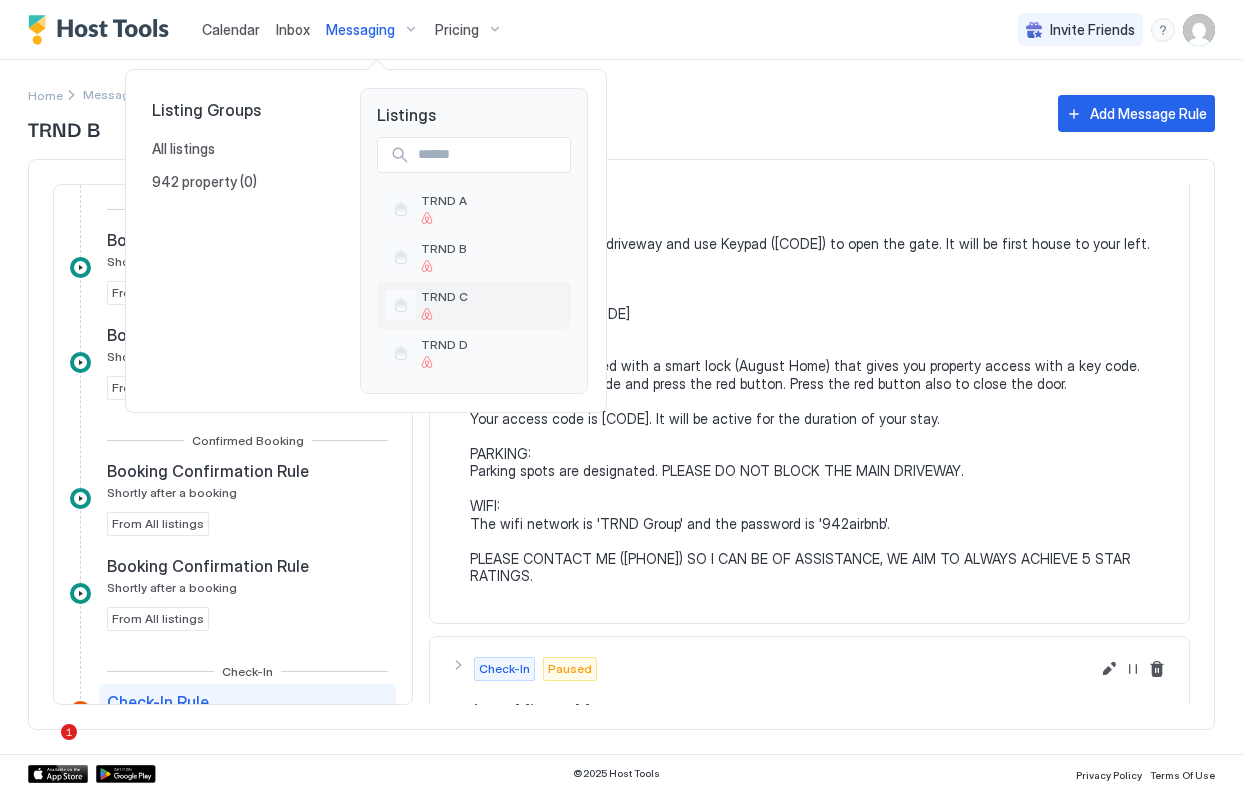 click on "TRND C" at bounding box center [444, 296] 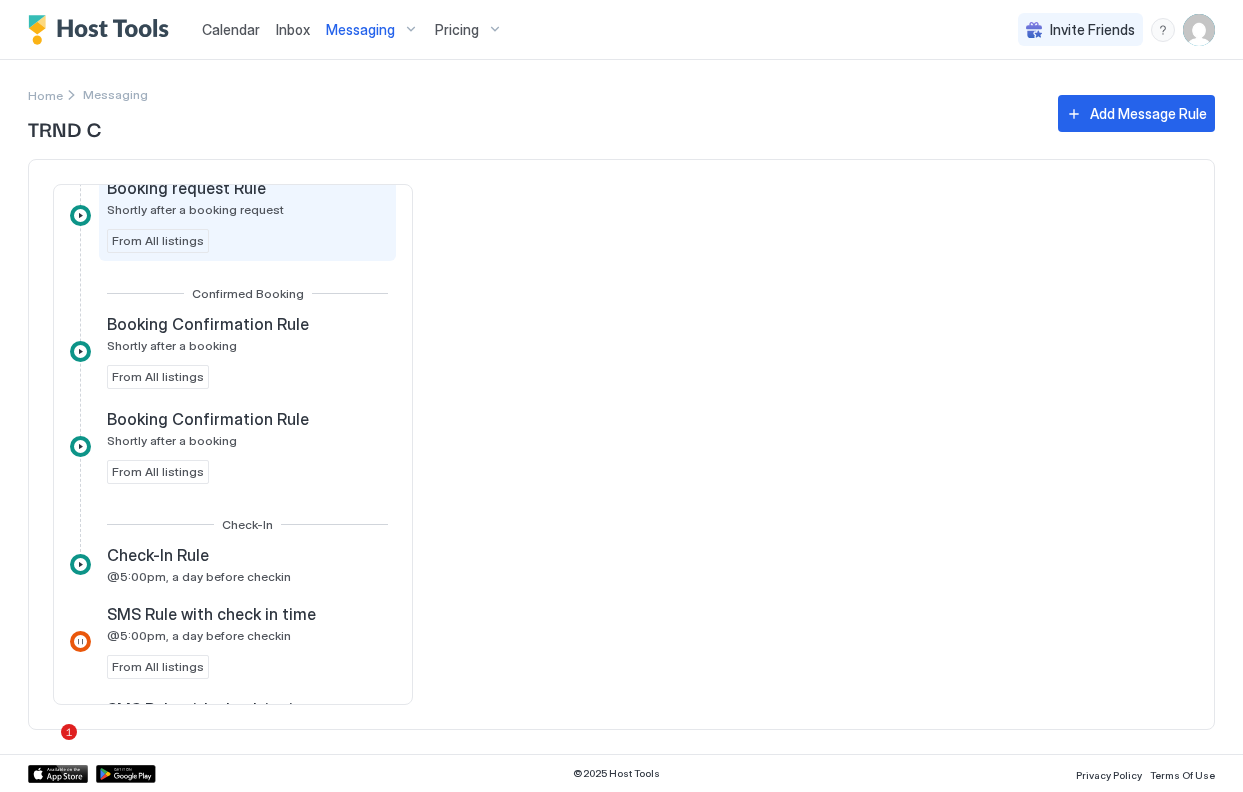 scroll, scrollTop: 166, scrollLeft: 0, axis: vertical 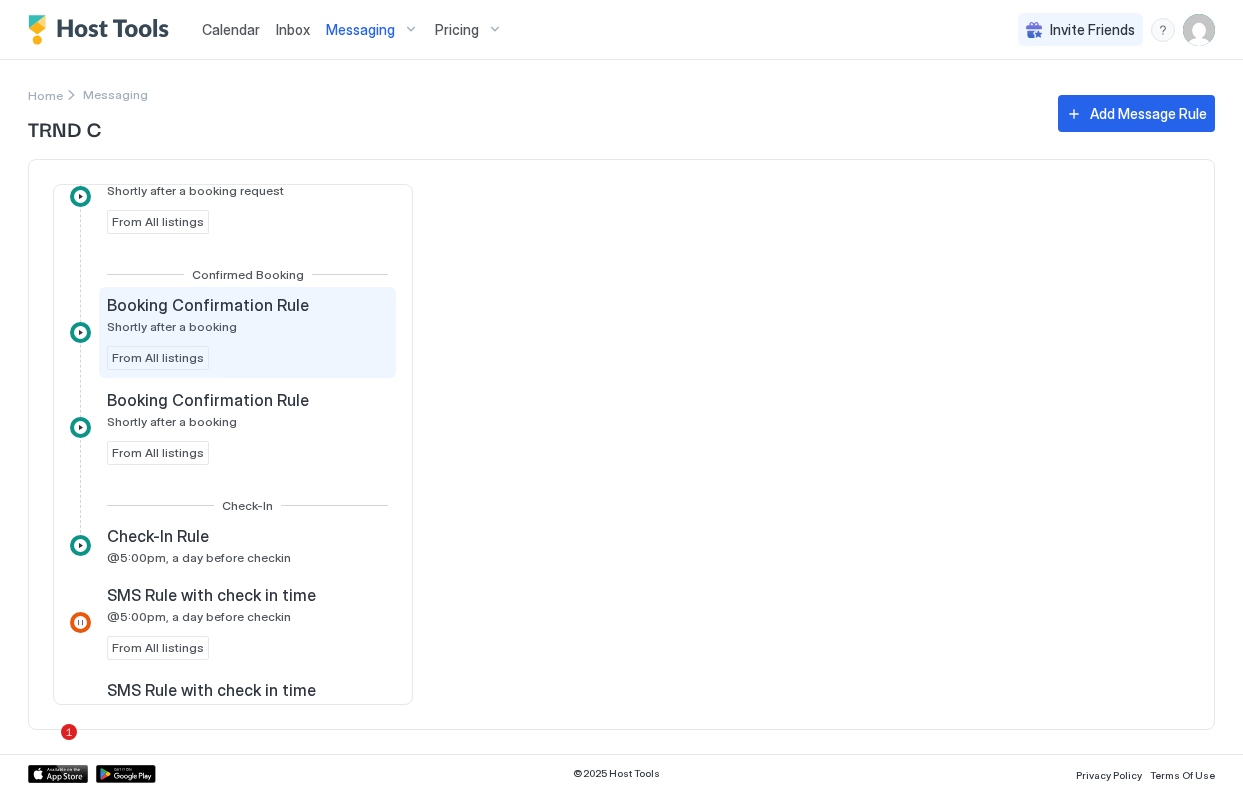 click on "Booking Confirmation Rule  Shortly after a booking From All listings" at bounding box center [247, 332] 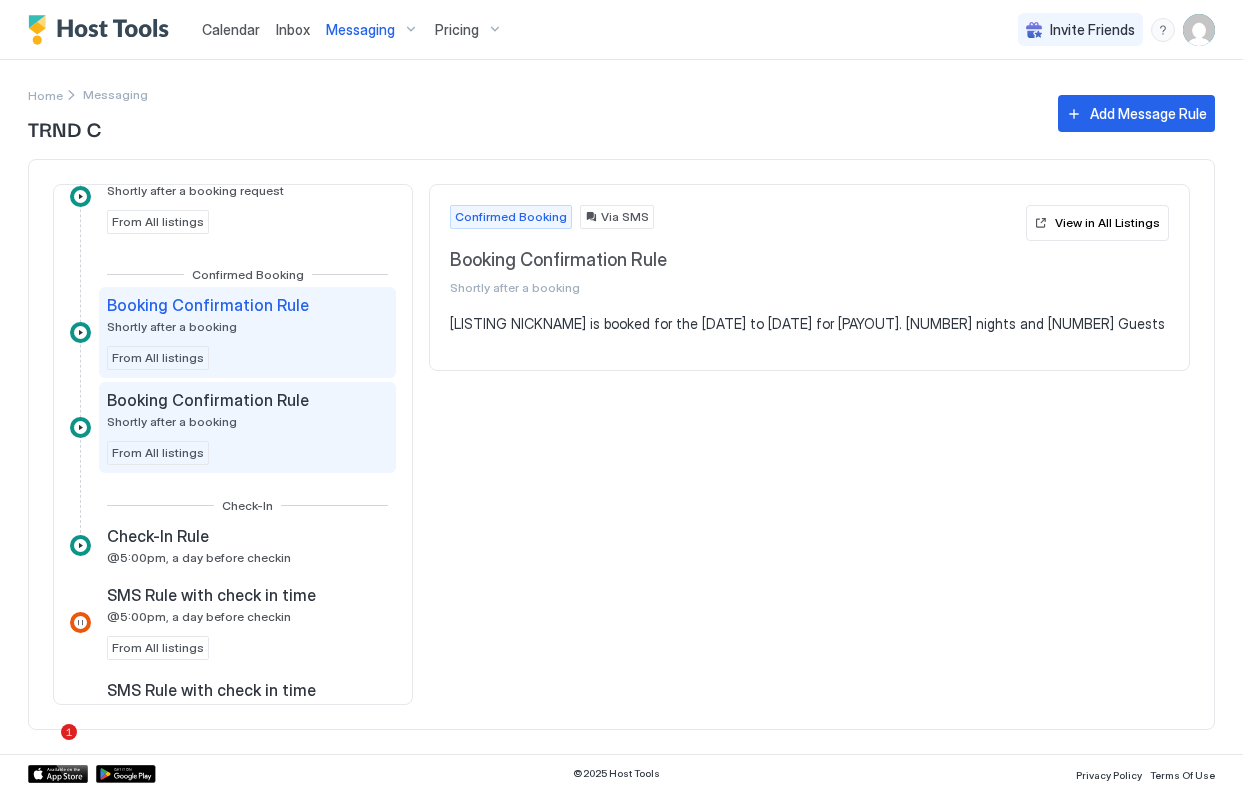 click on "Booking Confirmation Rule  Shortly after a booking" at bounding box center [210, 409] 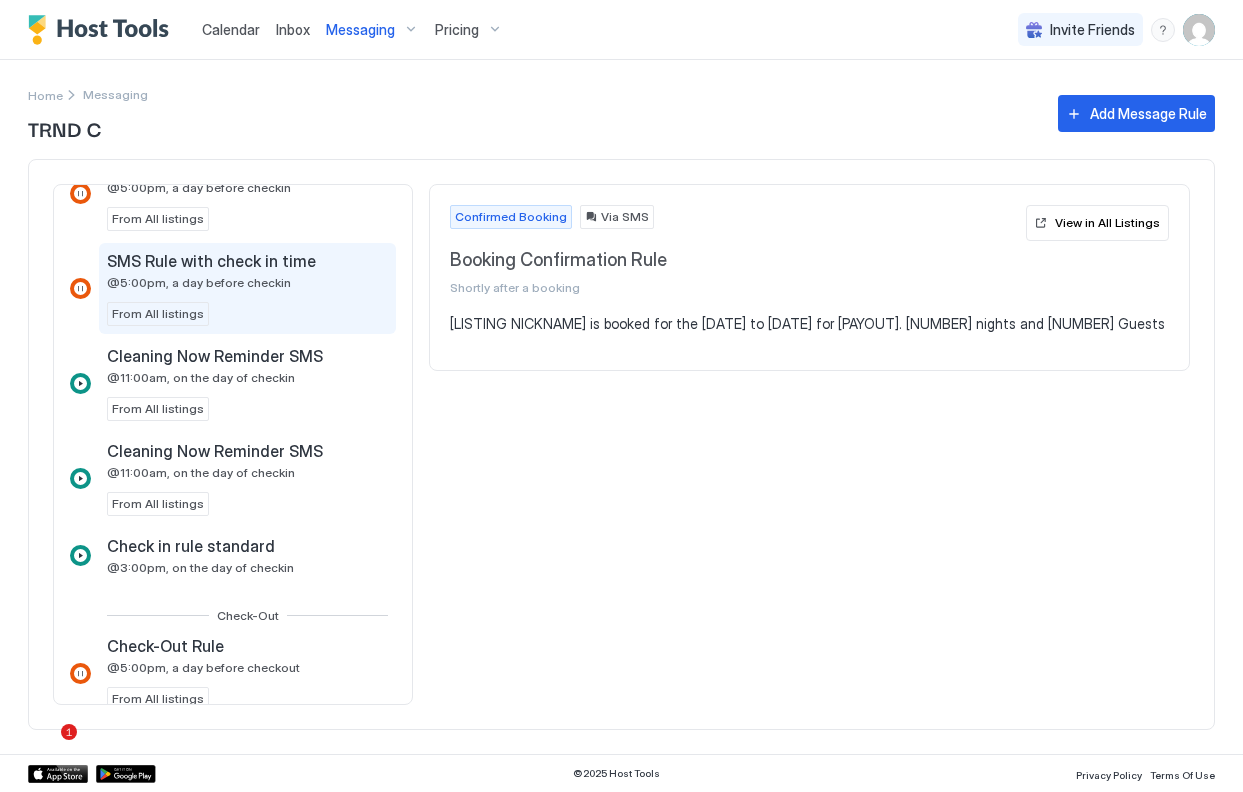 scroll, scrollTop: 619, scrollLeft: 0, axis: vertical 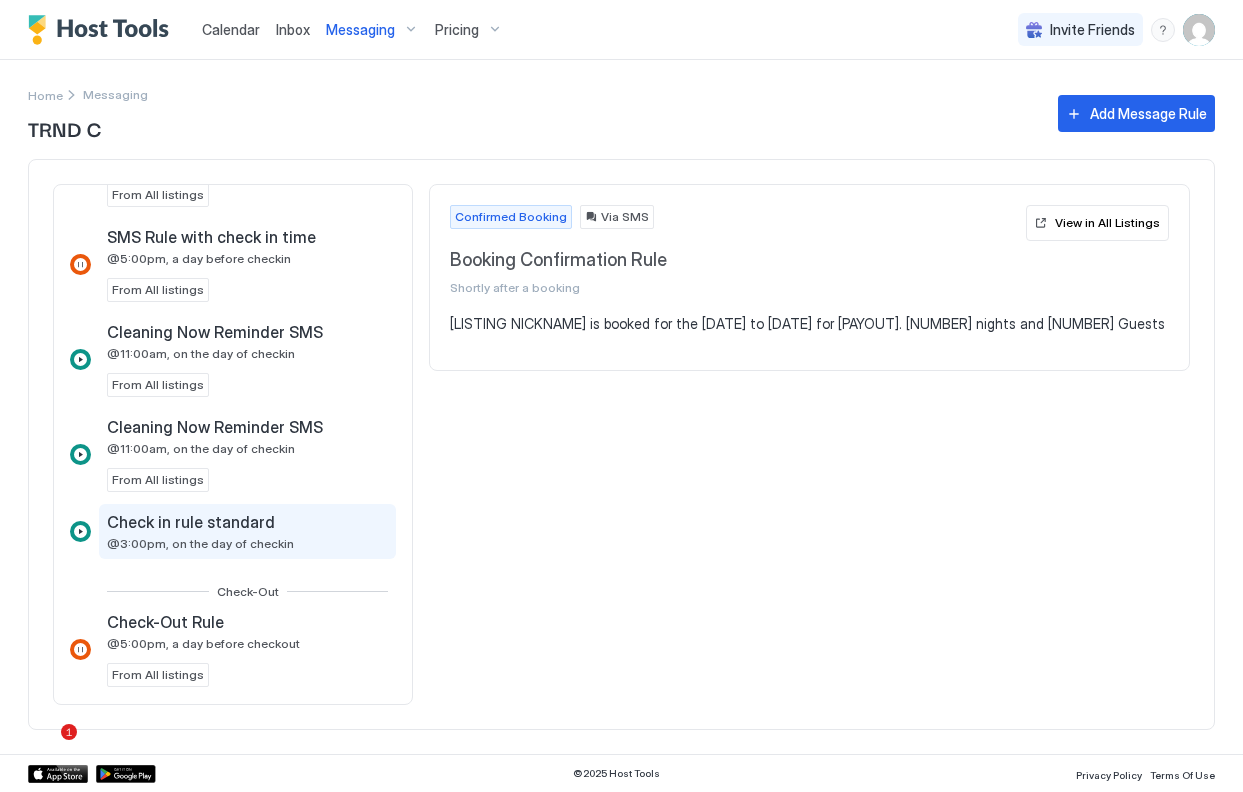 click on "@3:00pm, on the day of checkin" at bounding box center (200, 543) 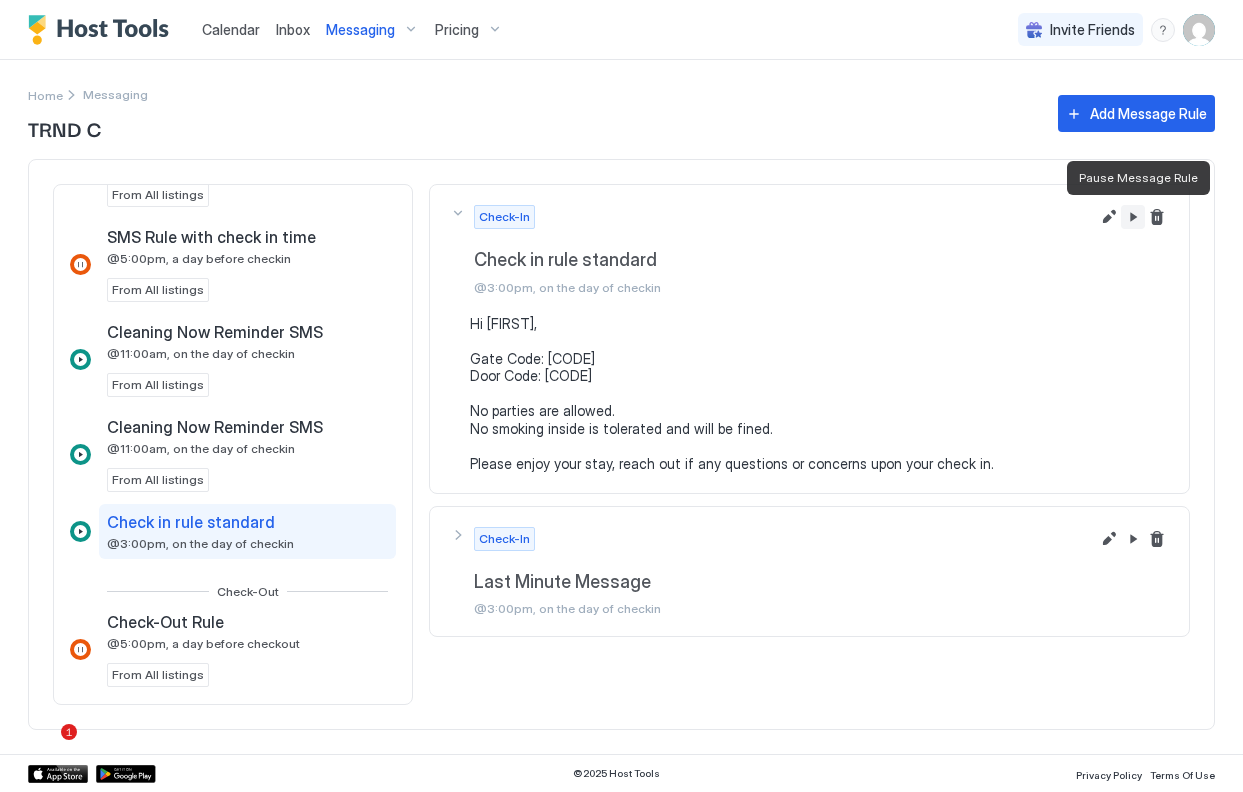 click at bounding box center (1133, 217) 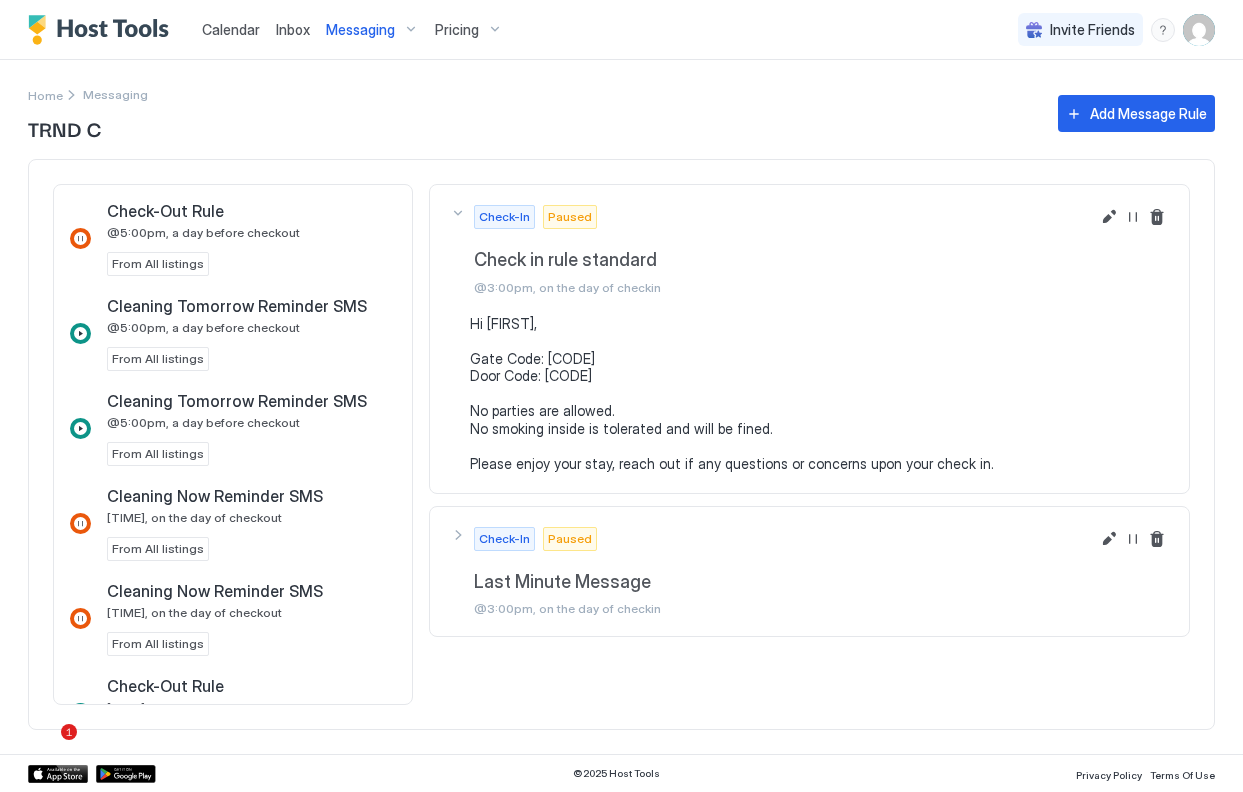 scroll, scrollTop: 1105, scrollLeft: 0, axis: vertical 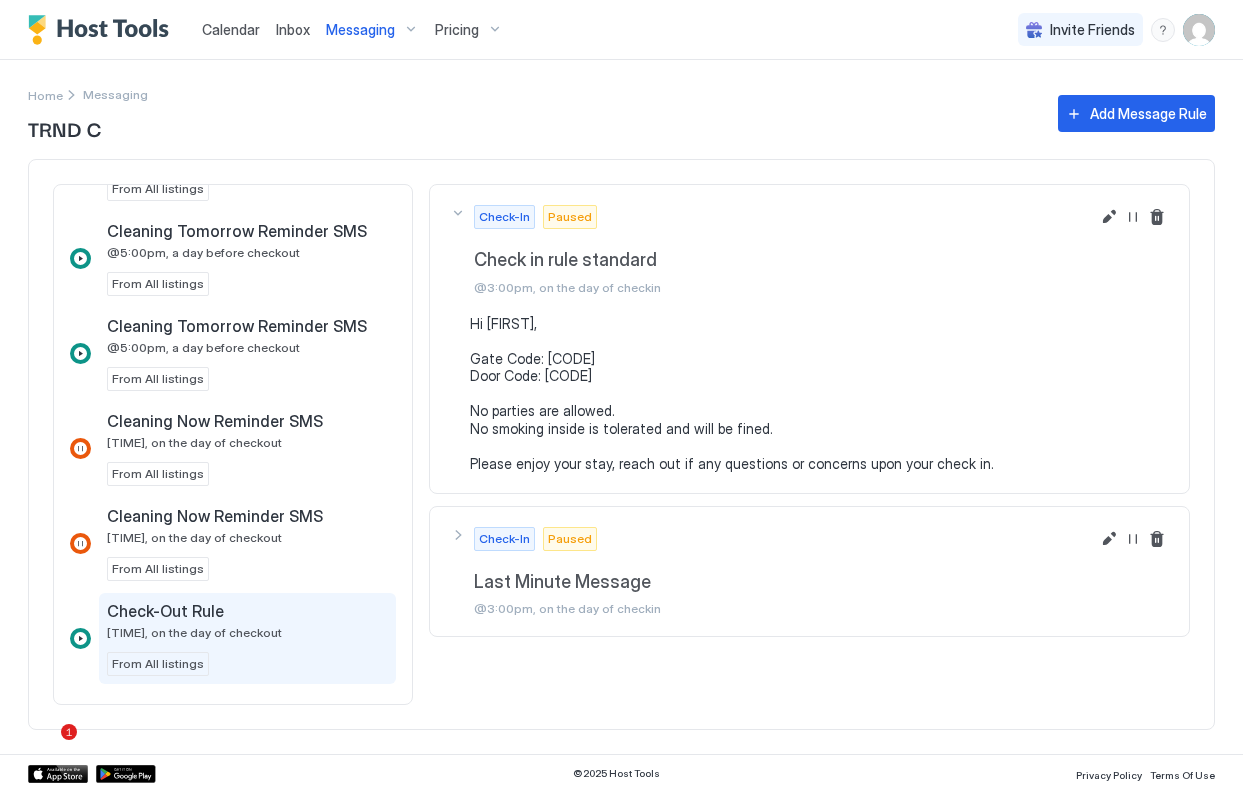 click on "Check-Out Rule @11:00am, on the day of checkout From All listings" at bounding box center [247, 638] 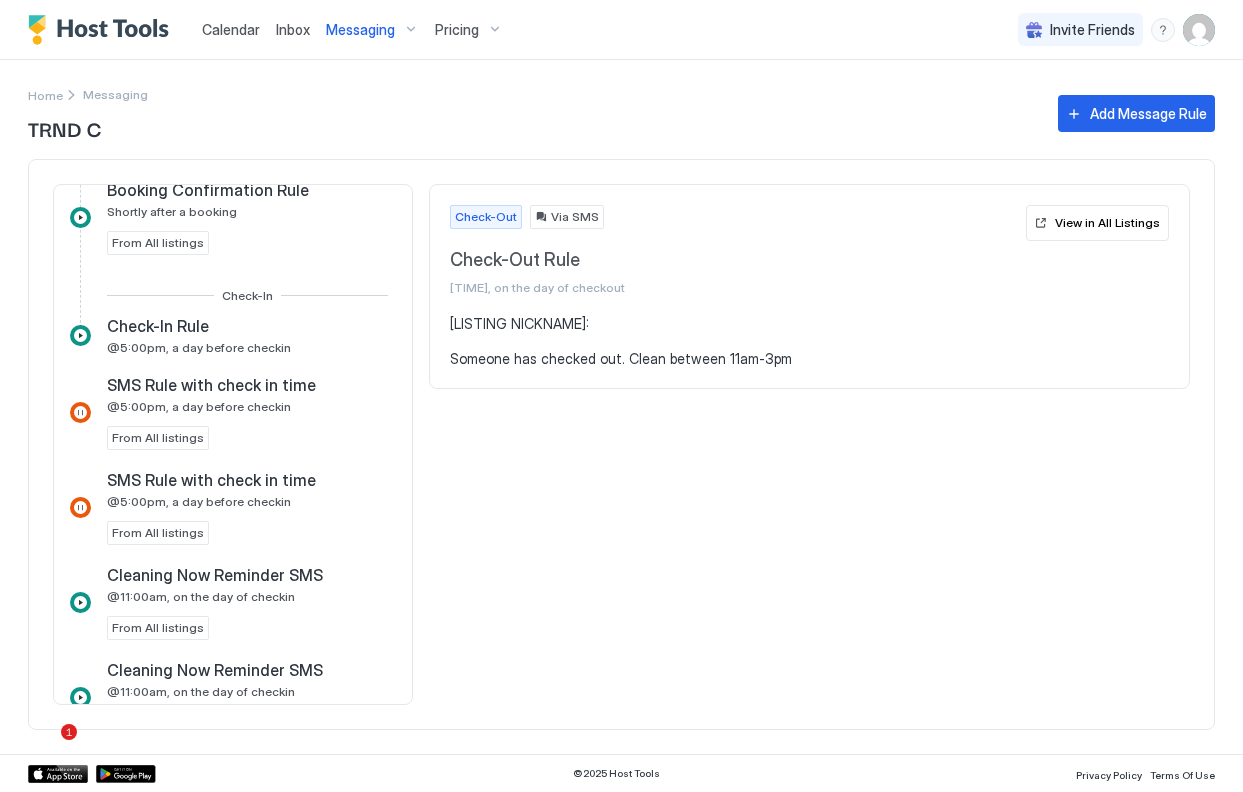 scroll, scrollTop: 325, scrollLeft: 0, axis: vertical 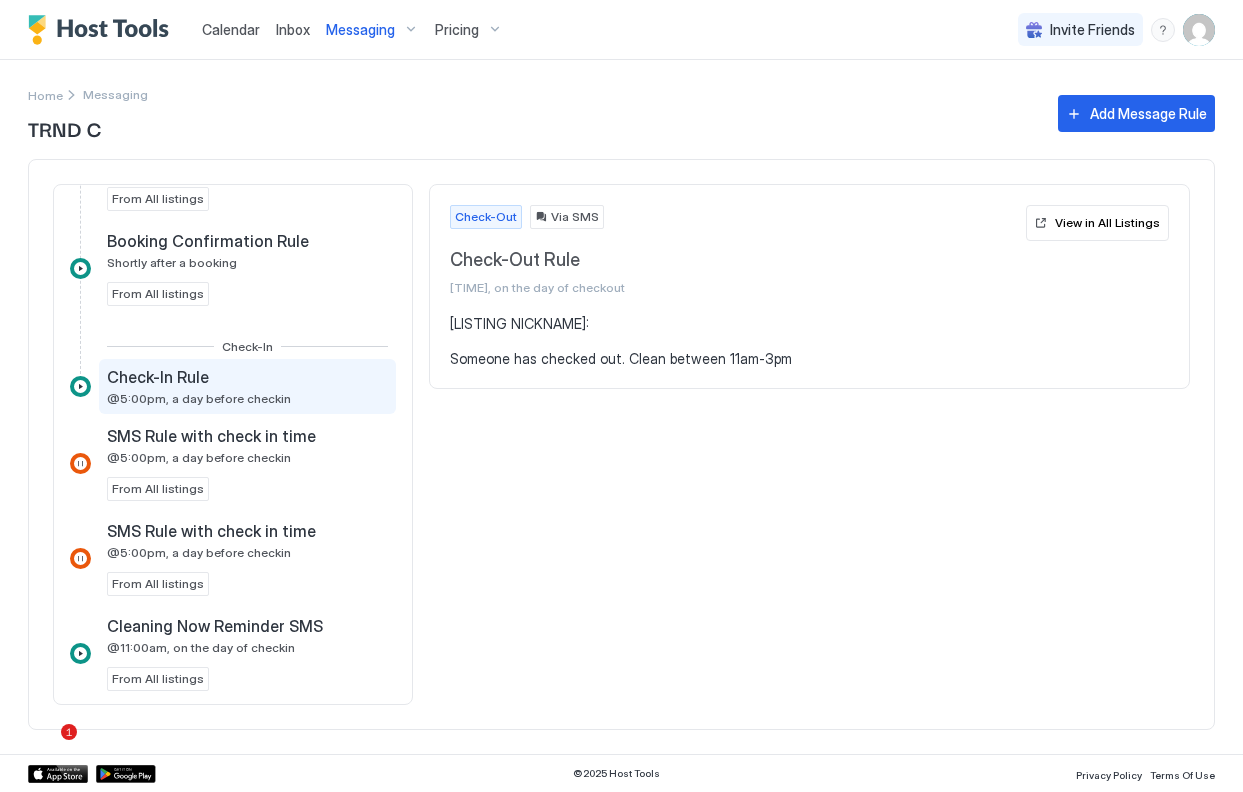 click on "@5:00pm, a day before checkin" at bounding box center (199, 398) 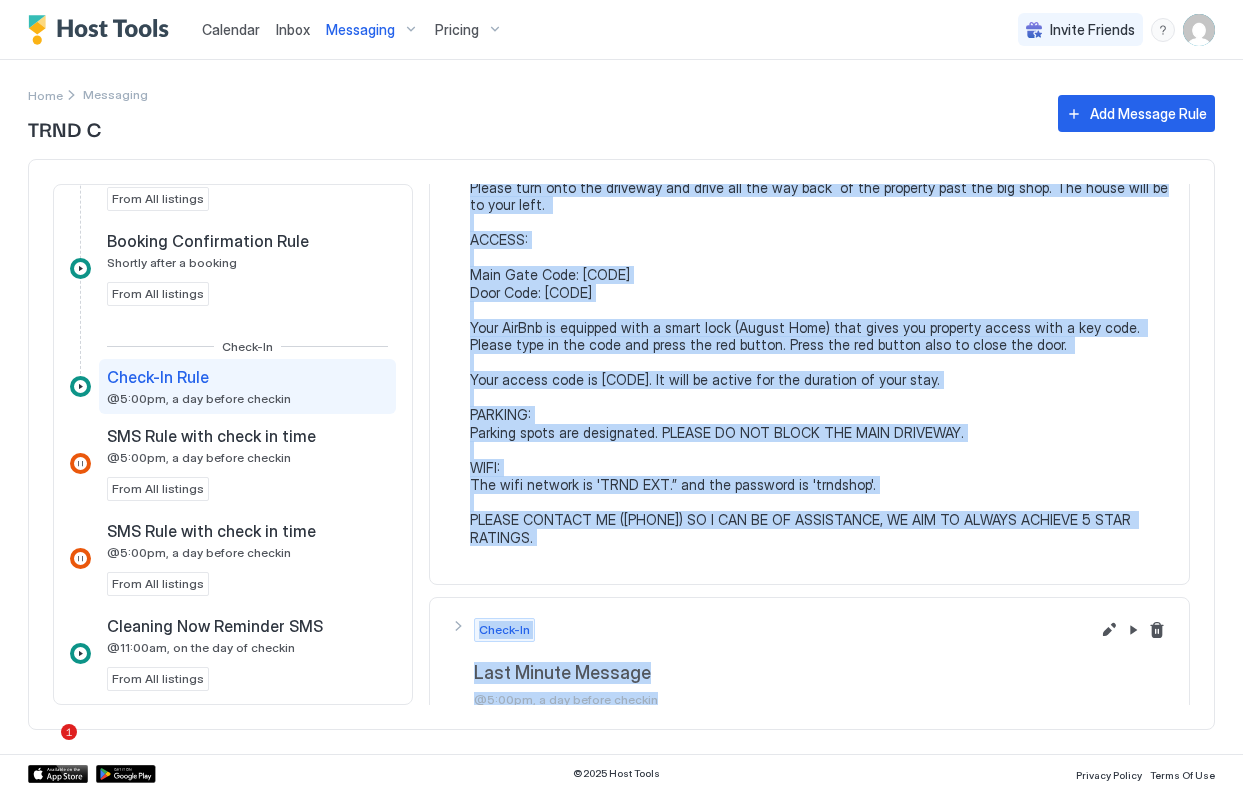 scroll, scrollTop: 293, scrollLeft: 0, axis: vertical 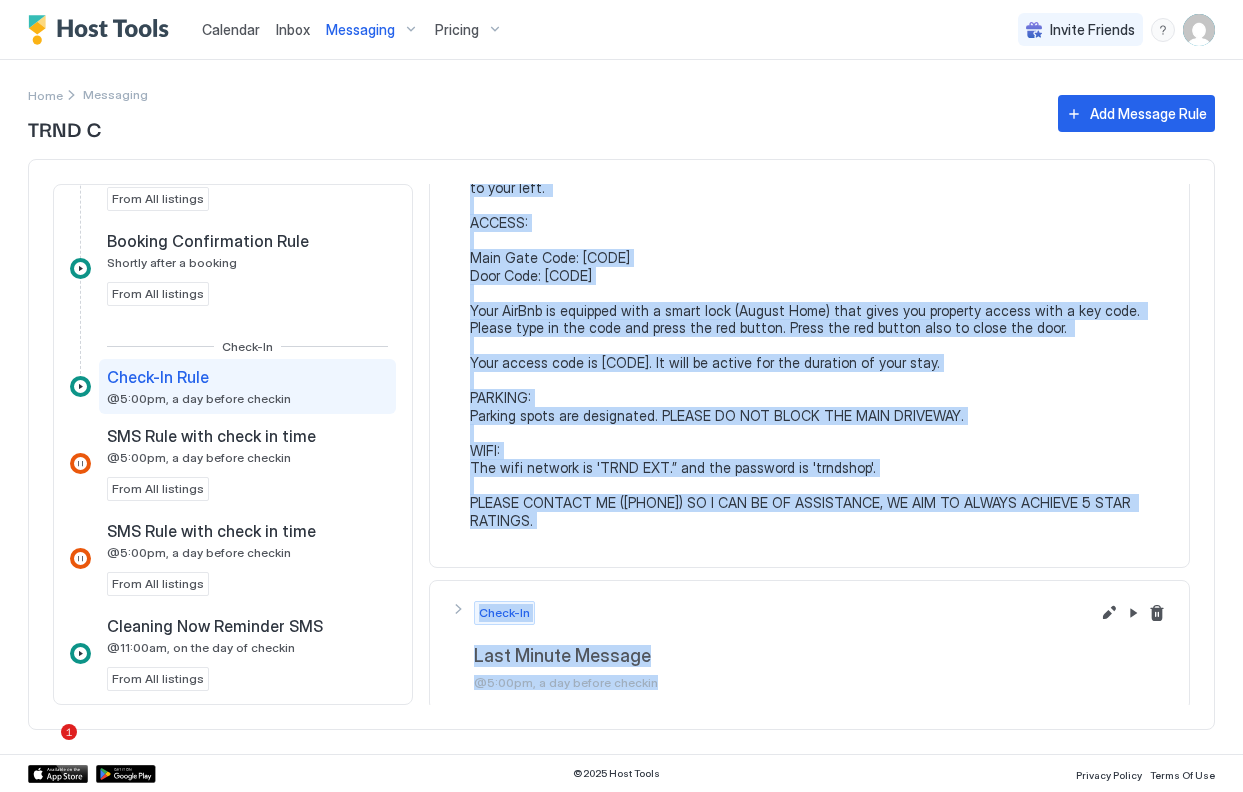 drag, startPoint x: 470, startPoint y: 324, endPoint x: 574, endPoint y: 533, distance: 233.44592 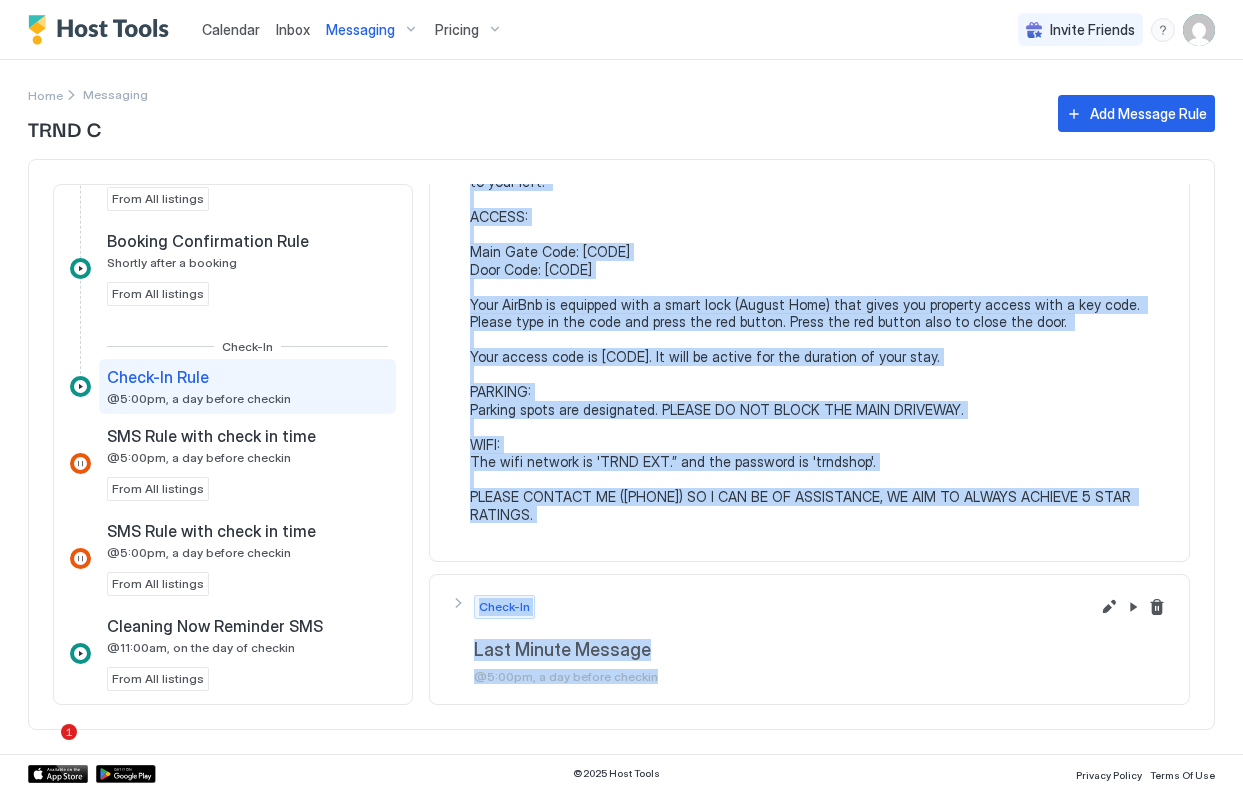 scroll, scrollTop: 0, scrollLeft: 0, axis: both 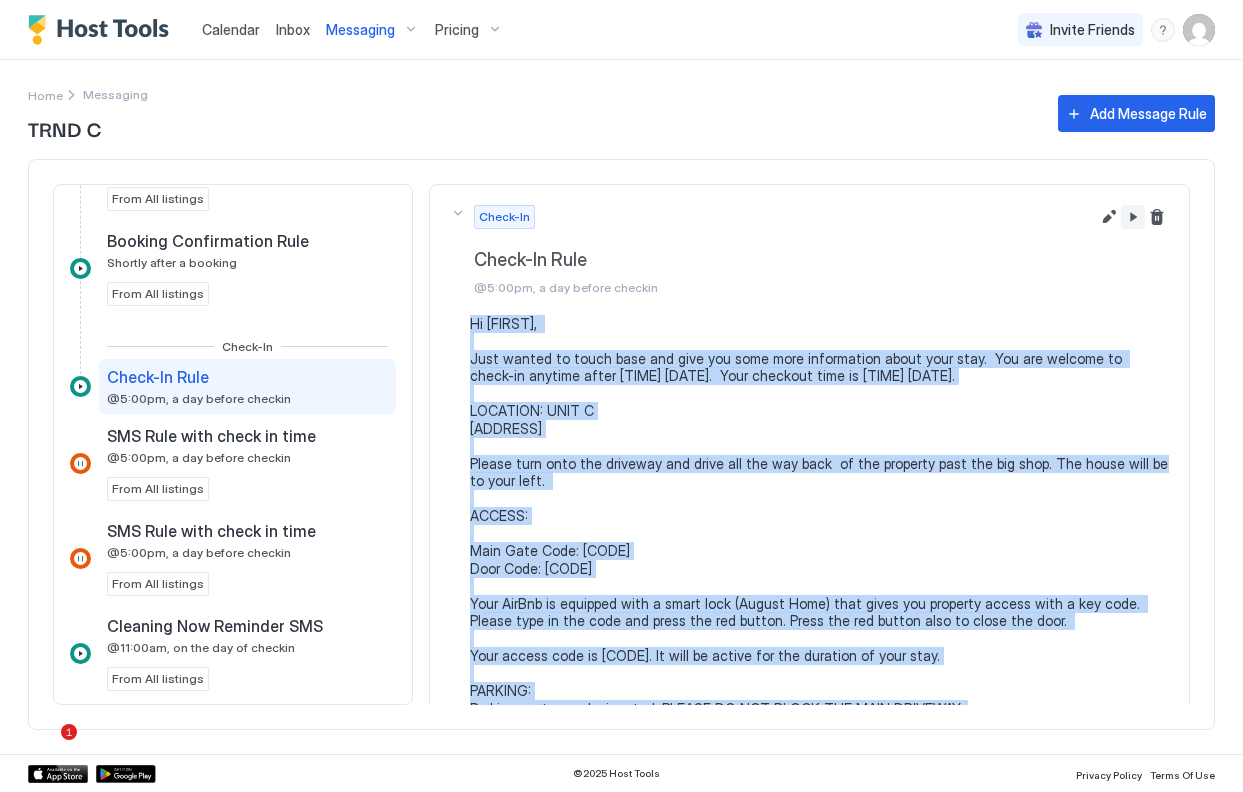 click at bounding box center (1133, 217) 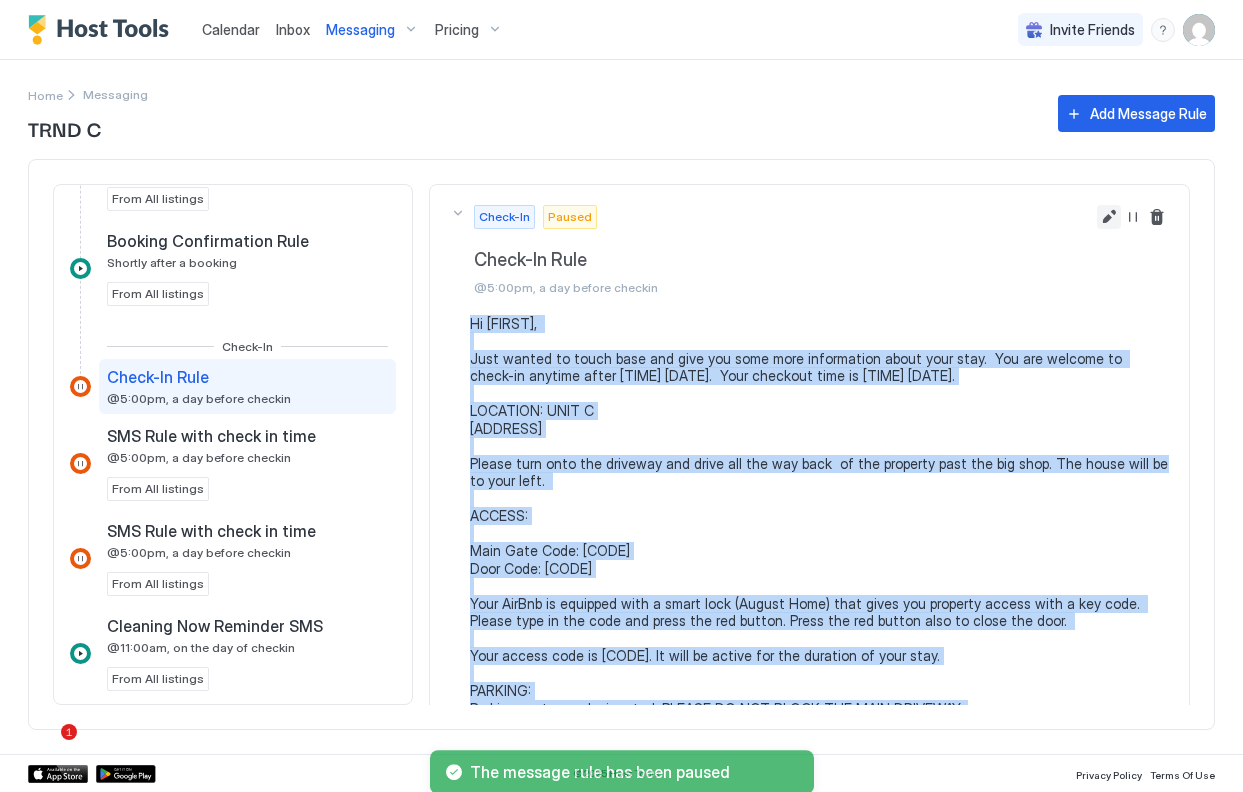 click on "Hi [FIRST],
Just wanted to touch base and give you some more information about your stay.  You are welcome to check-in anytime after [TIME] [DATE].  Your checkout time is [TIME] [DATE].
LOCATION: UNIT C
[ADDRESS]
Please turn onto the driveway and drive all the way back  of the property past the big shop. The house will be to your left.
ACCESS:
Main Gate Code: [CODE]
Door Code: [CODE]
Your AirBnb is equipped with a smart lock (August Home) that gives you property access with a key code. Please type in the code and press the red button. Press the red button also to close the door.
Your access code is [CODE]. It will be active for the duration of your stay.
PARKING:
Parking spots are designated. PLEASE DO NOT BLOCK THE MAIN DRIVEWAY.
WIFI:
The wifi network is 'TRND EXT.” and the password is 'trndshop'.
PLEASE CONTACT ME ([PHONE]) SO I CAN BE OF ASSISTANCE, WE AIM TO ALWAYS ACHIEVE 5 STAR RATINGS." at bounding box center [819, 569] 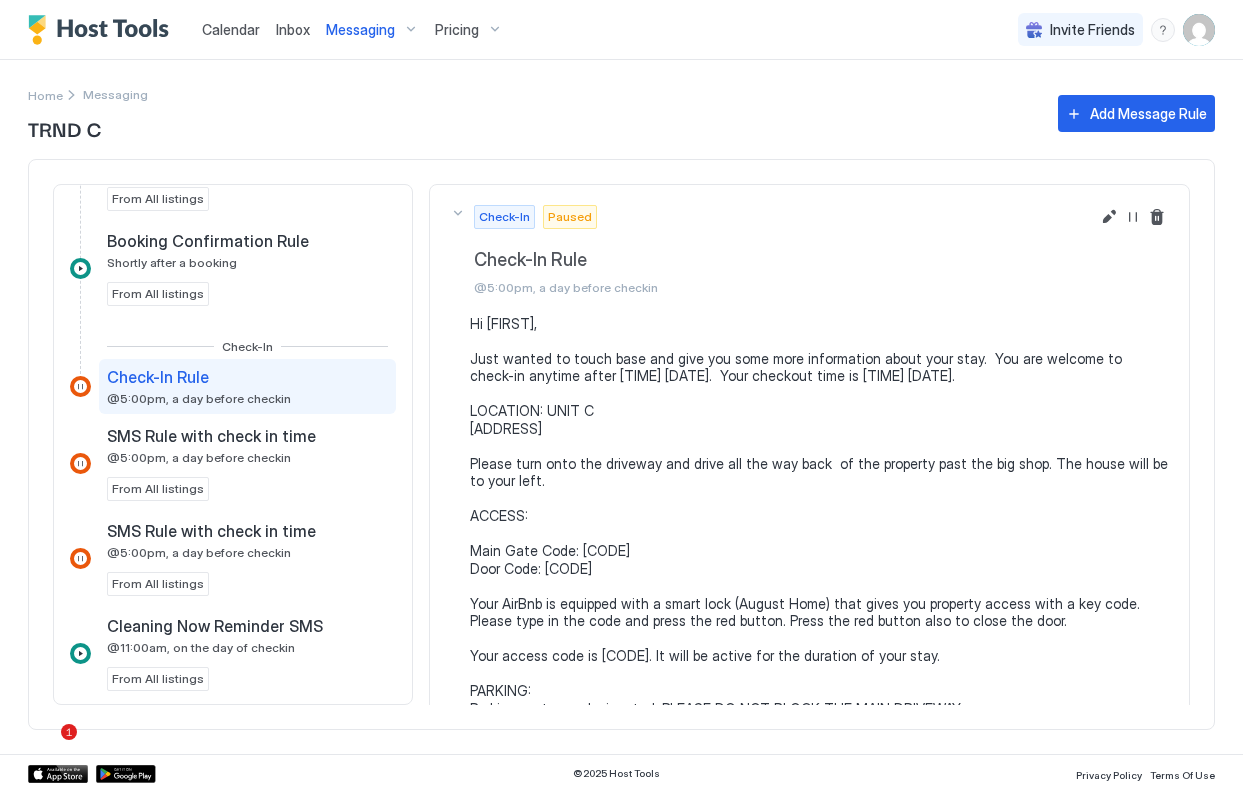 click on "Messaging" at bounding box center (372, 30) 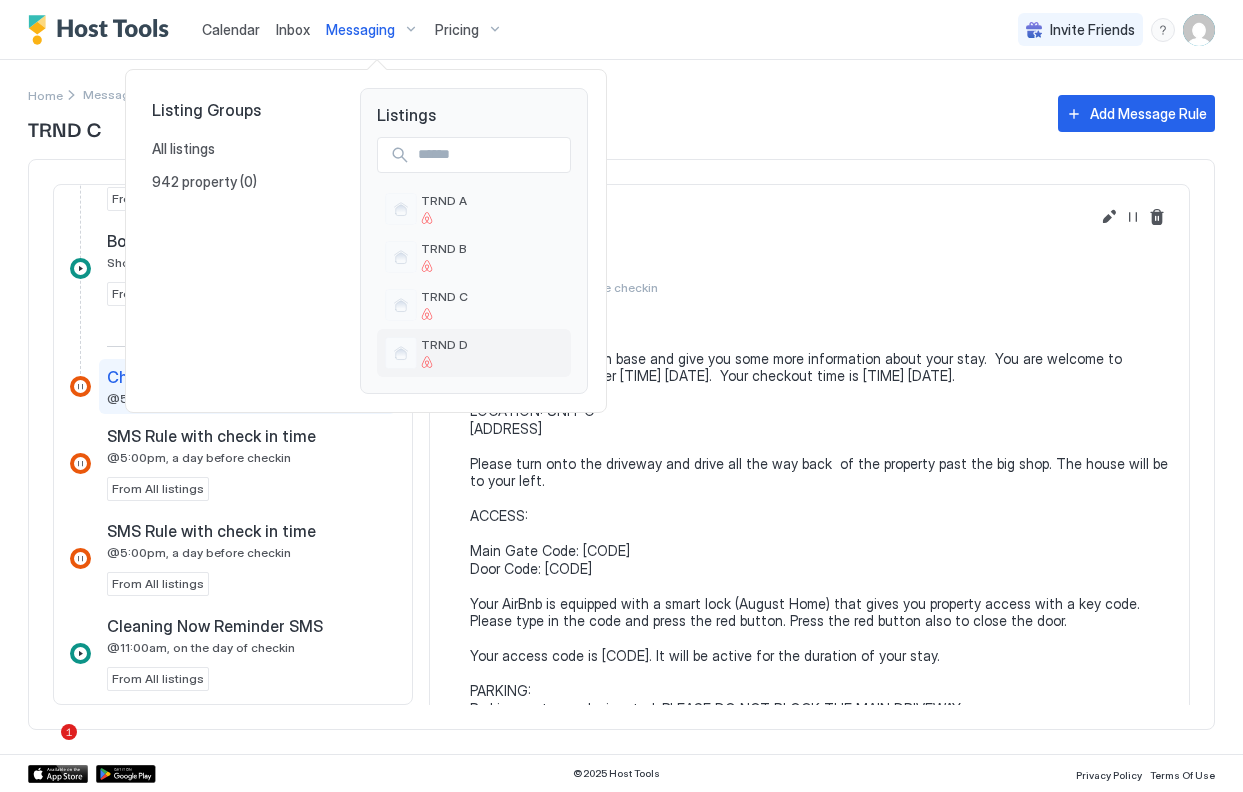 click on "TRND D" at bounding box center [444, 352] 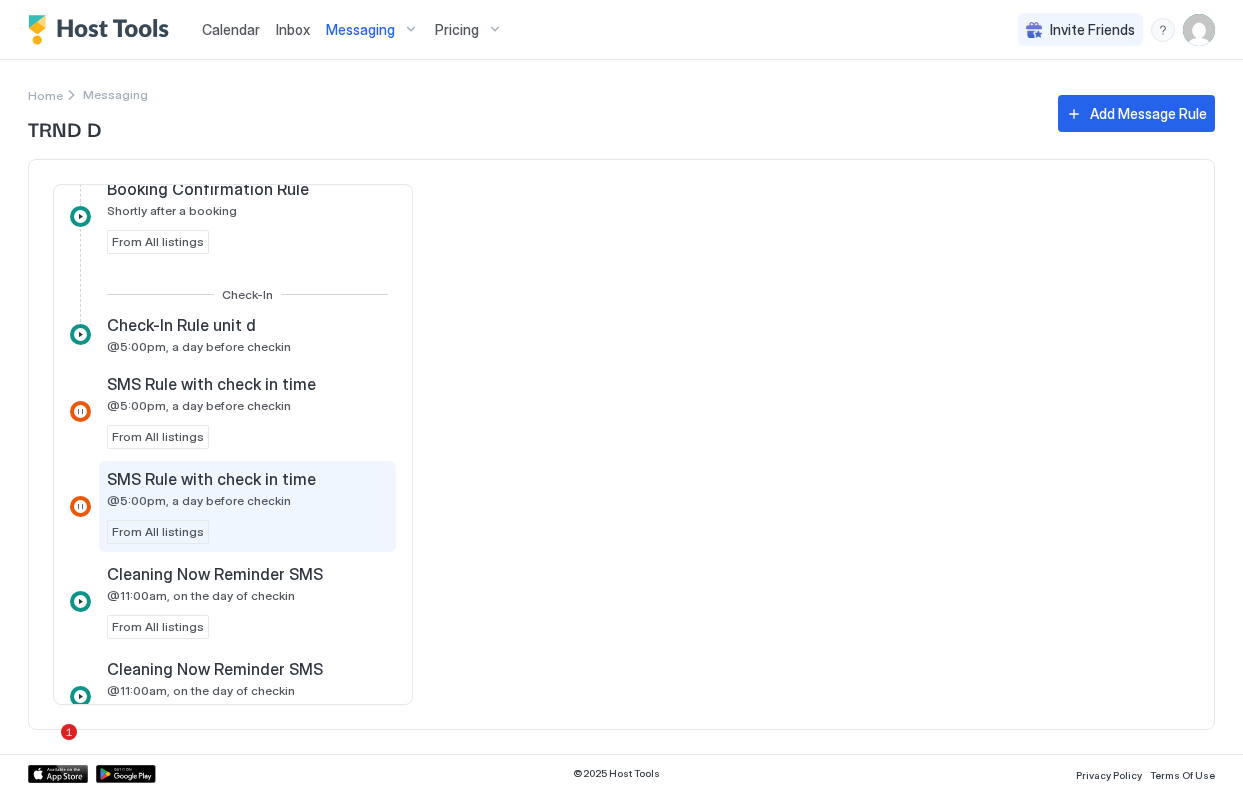 scroll, scrollTop: 0, scrollLeft: 0, axis: both 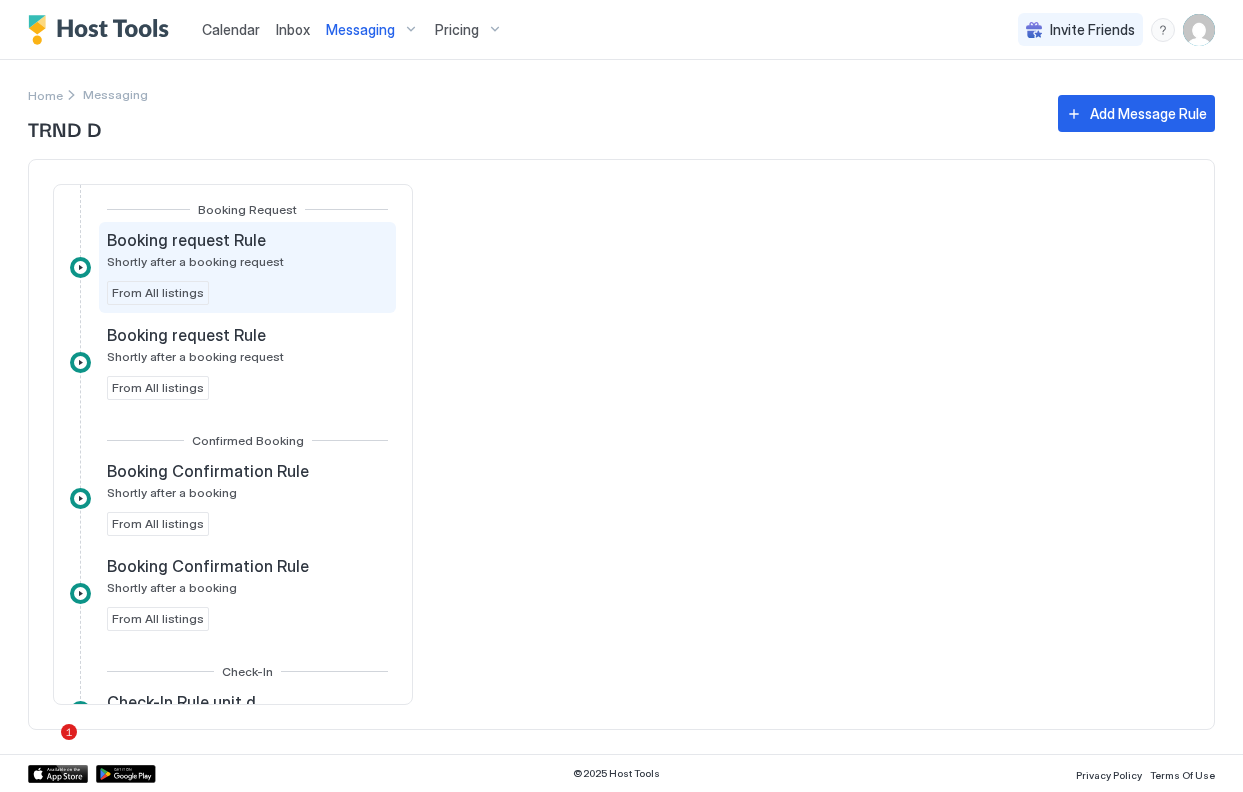 click on "Booking request Rule  Shortly after a booking request From All listings" at bounding box center [247, 267] 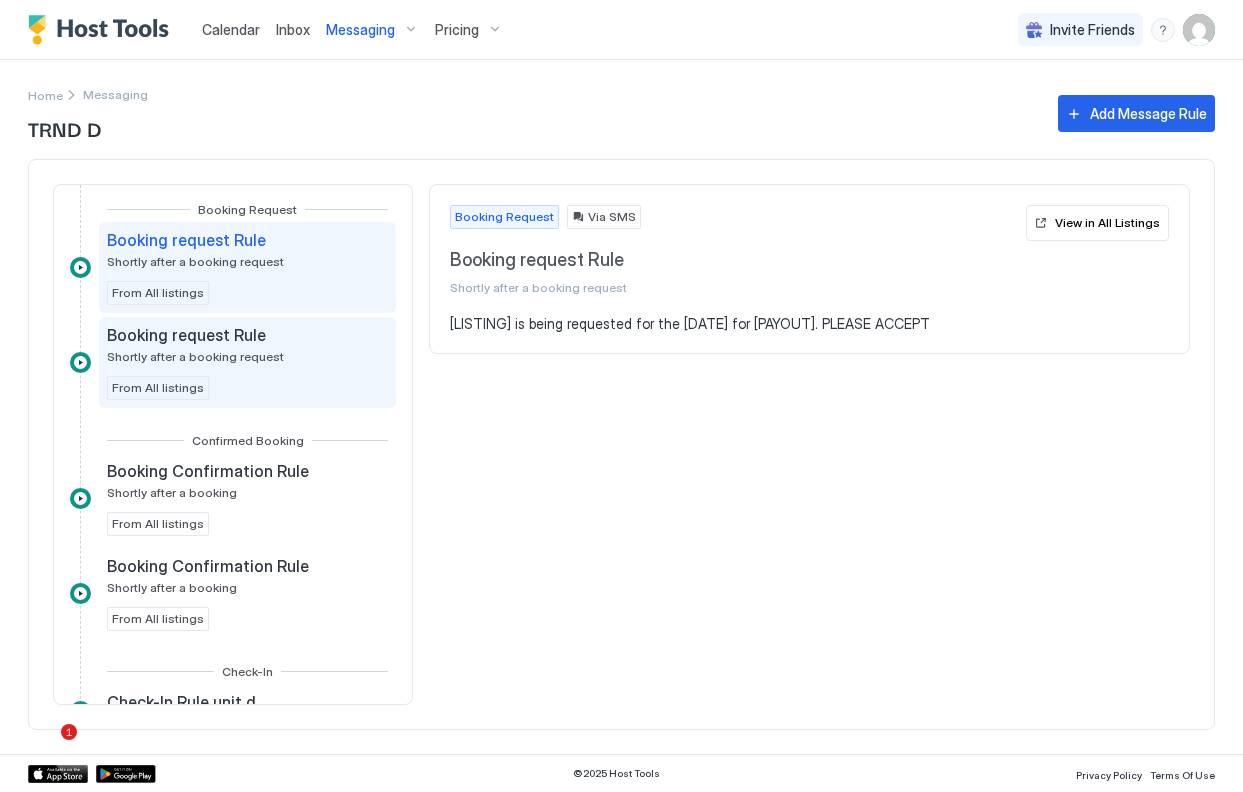 click on "Booking request Rule  Shortly after a booking request From All listings" at bounding box center (247, 362) 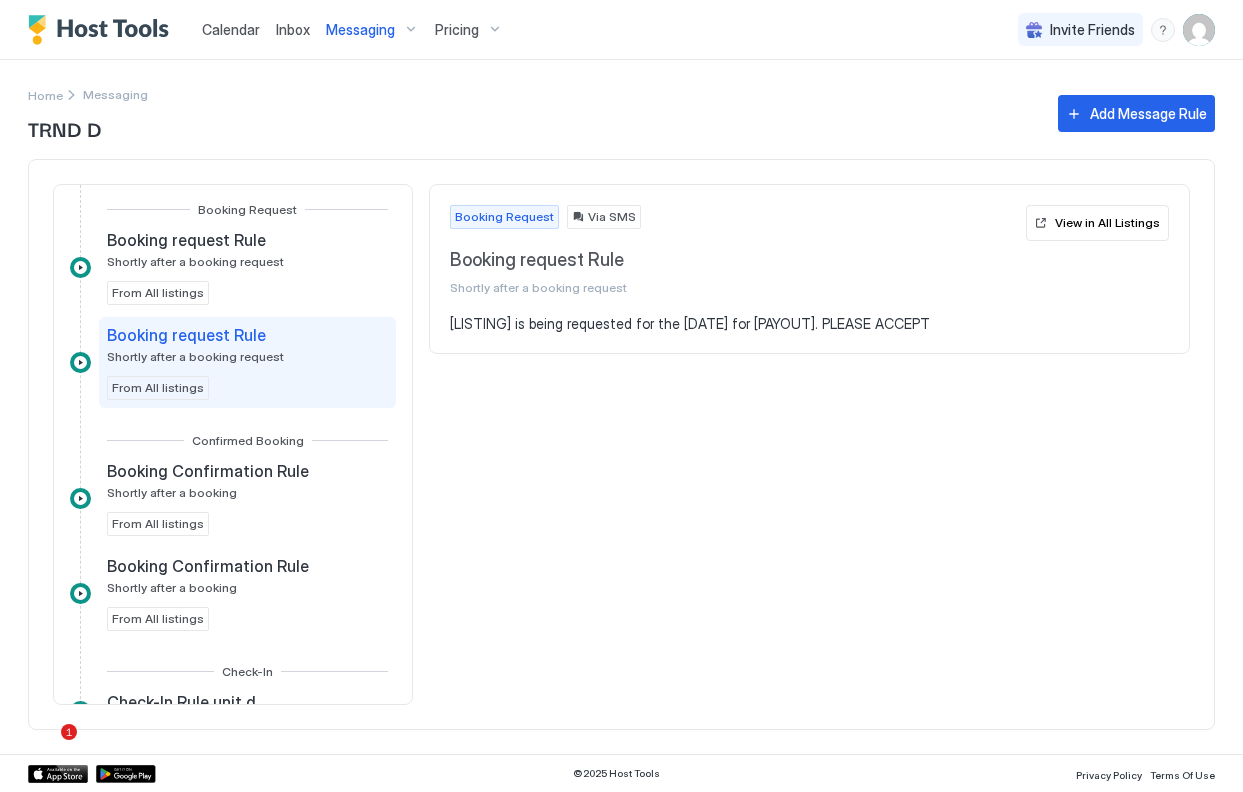 scroll, scrollTop: 30, scrollLeft: 0, axis: vertical 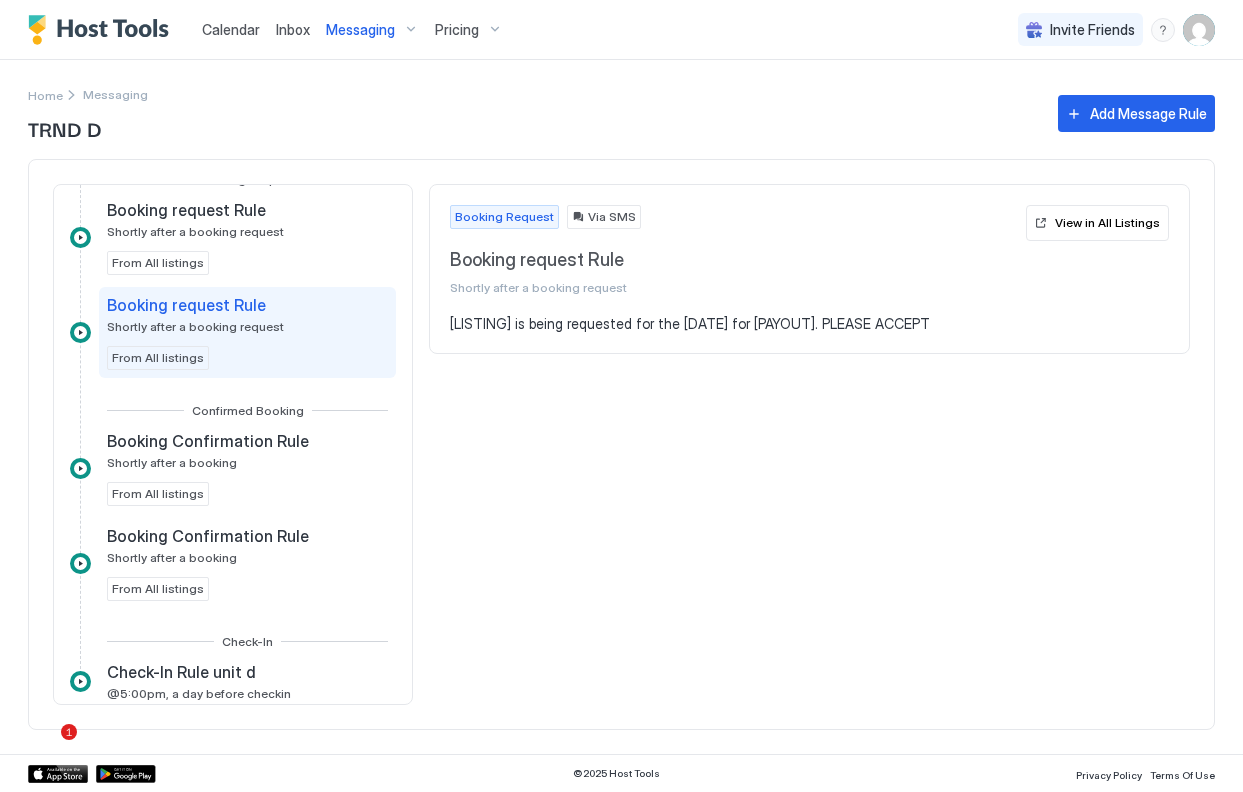click on "Booking Confirmation Rule" at bounding box center (208, 441) 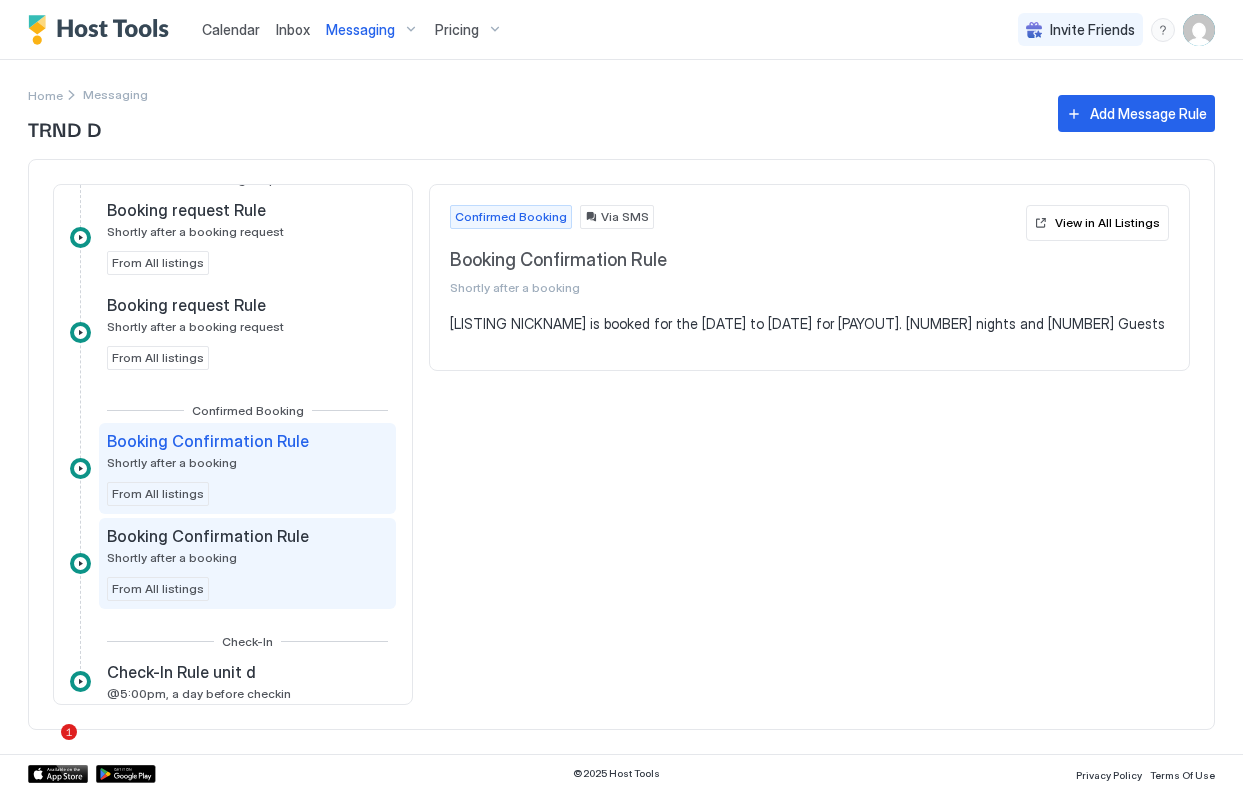click on "Booking Confirmation Rule" at bounding box center (208, 536) 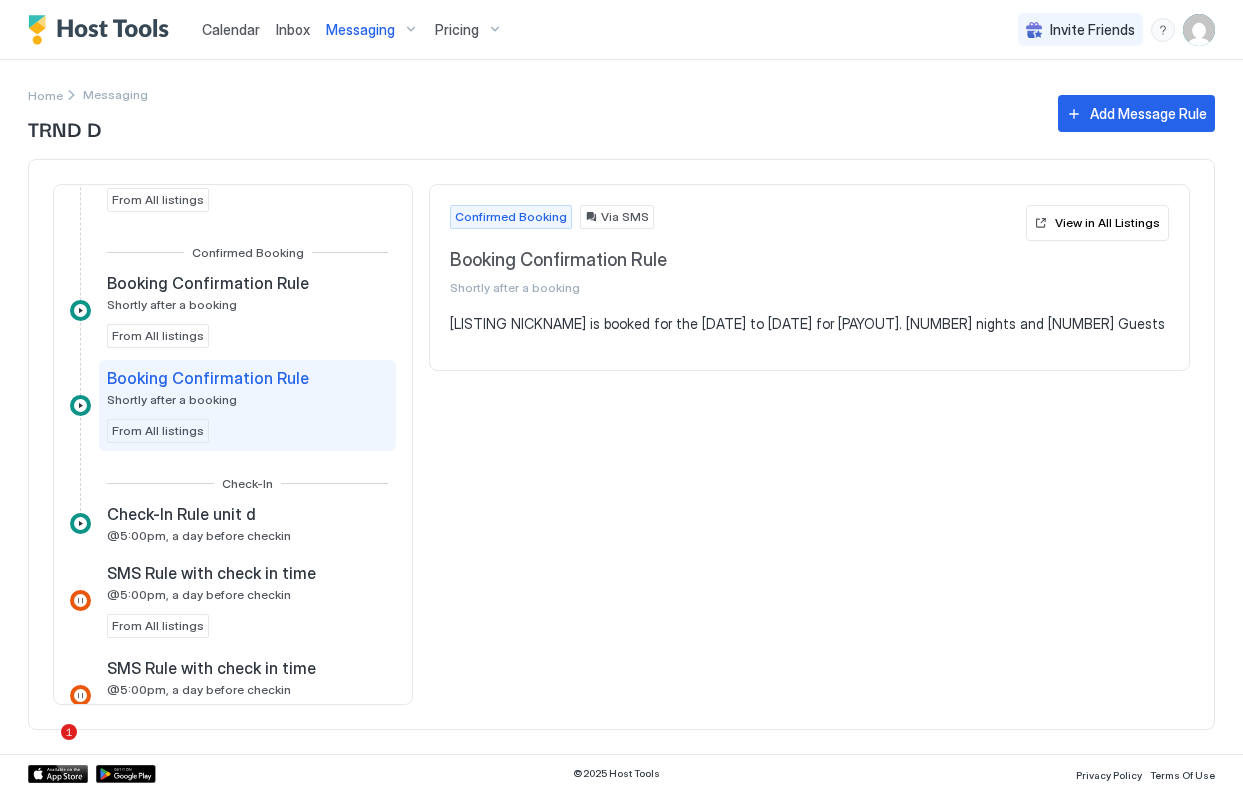 scroll, scrollTop: 220, scrollLeft: 0, axis: vertical 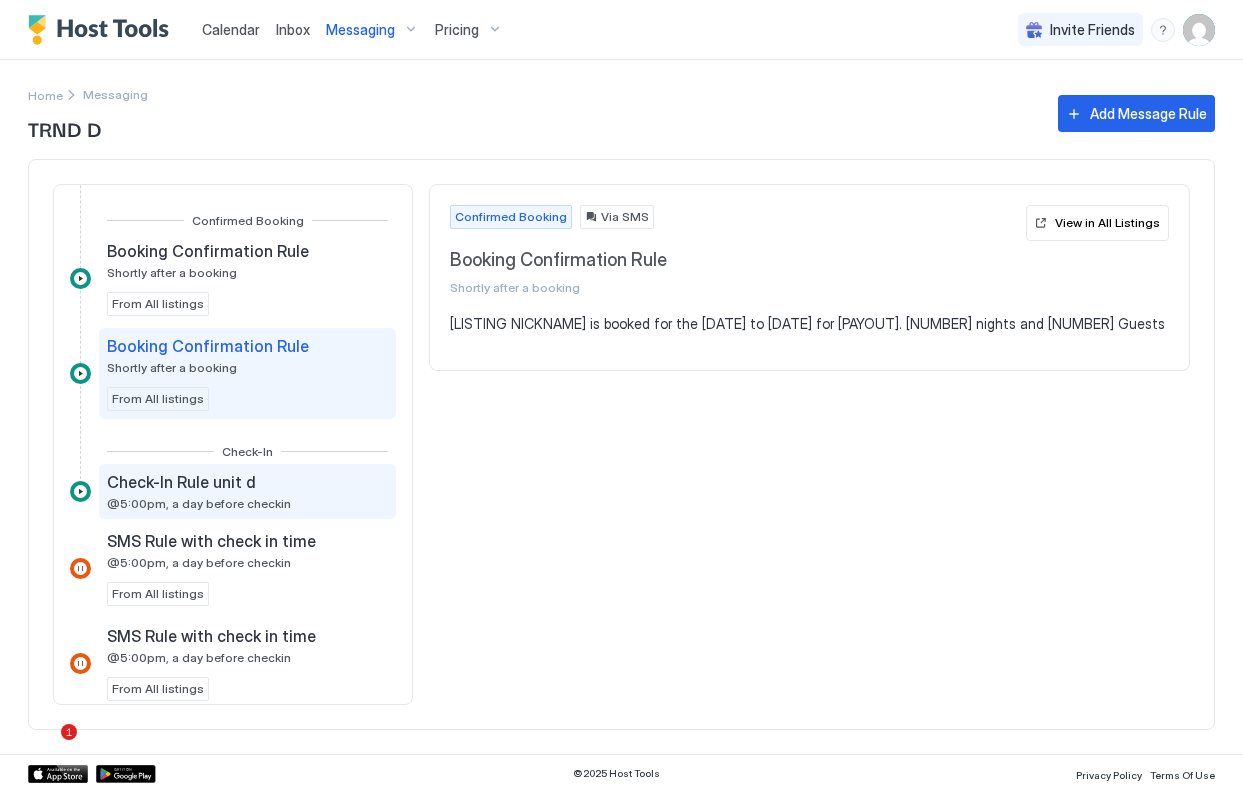 click on "Check-In Rule unit d" at bounding box center [199, 482] 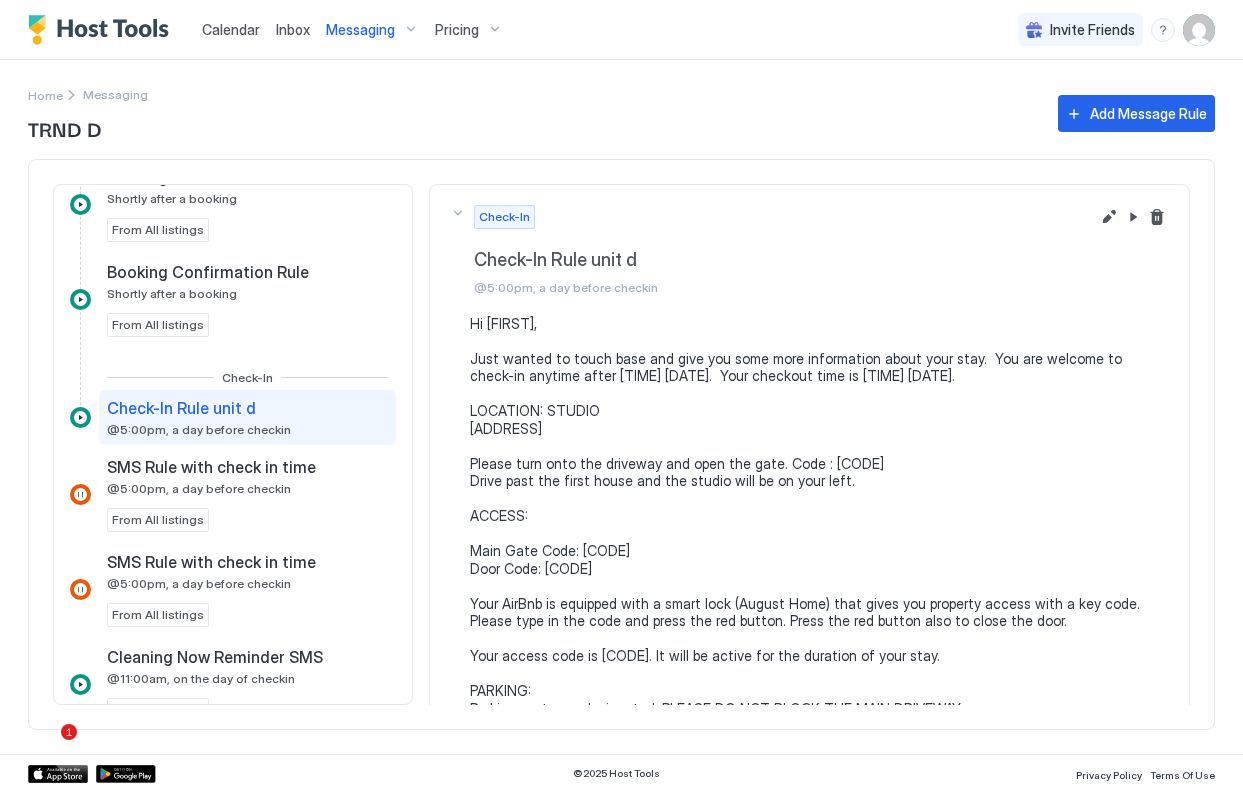 scroll, scrollTop: 315, scrollLeft: 0, axis: vertical 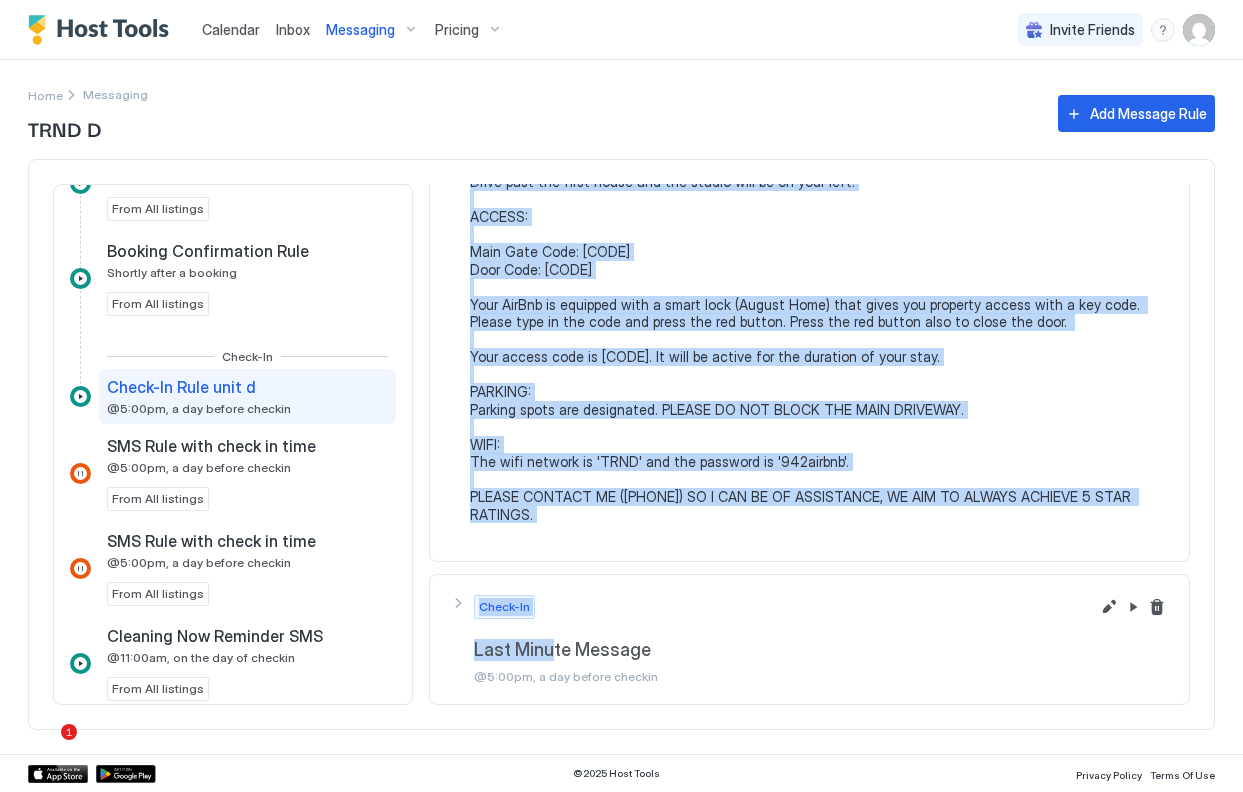 drag, startPoint x: 470, startPoint y: 323, endPoint x: 603, endPoint y: 545, distance: 258.7914 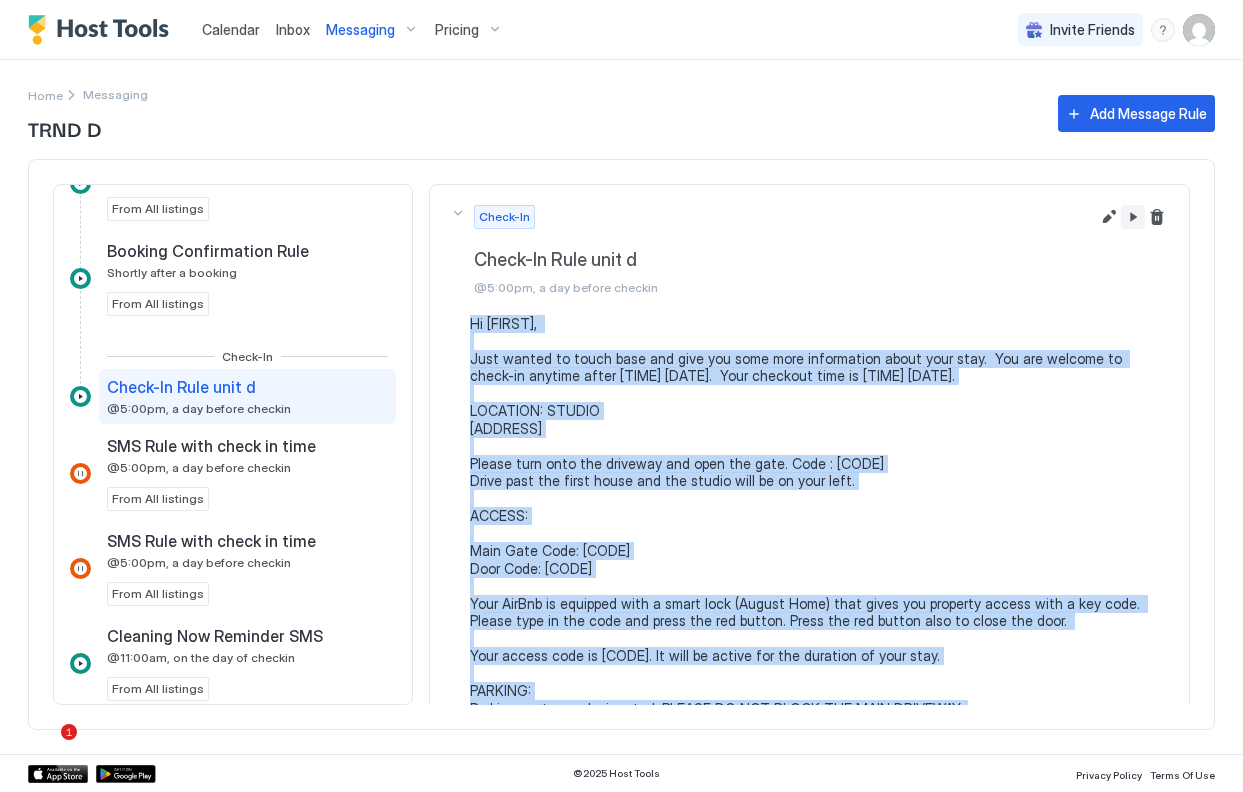click at bounding box center (1133, 217) 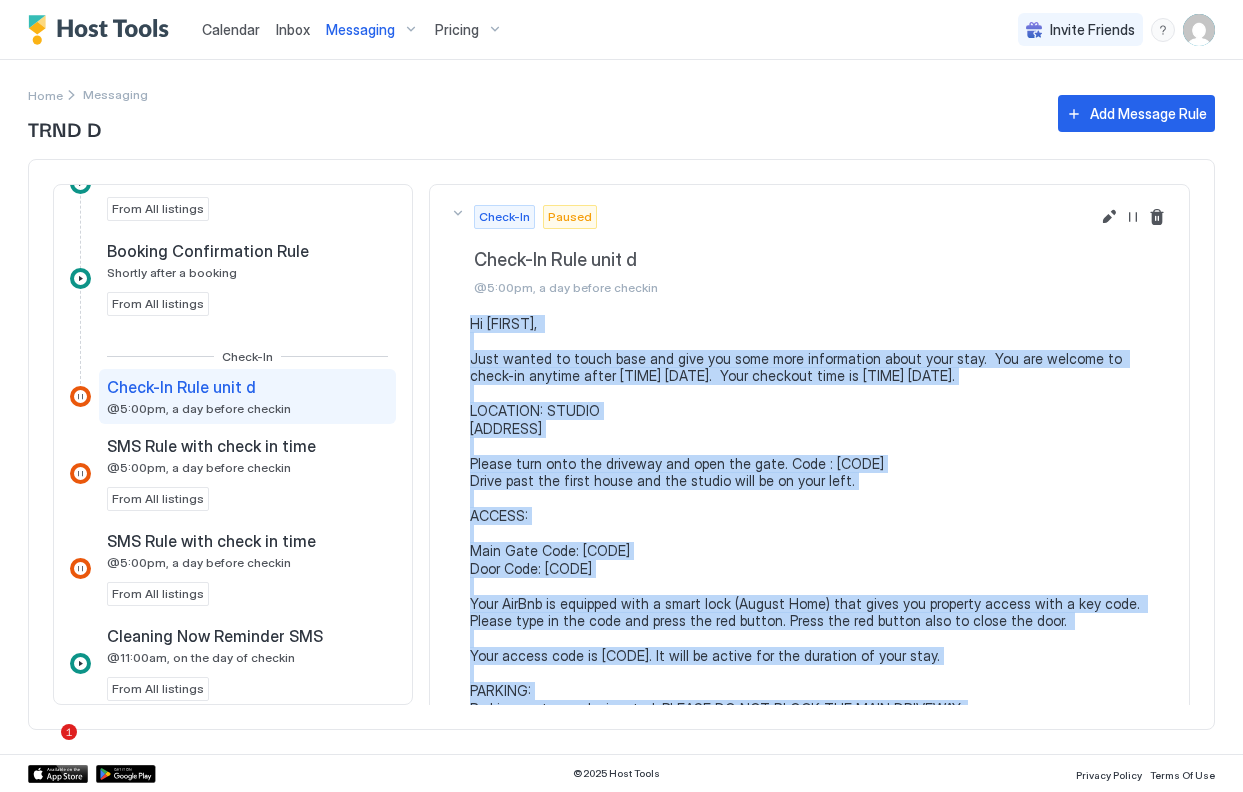 click on "Check-In Paused Check-In Rule unit d @5:00pm, a day before checkin" at bounding box center (809, 250) 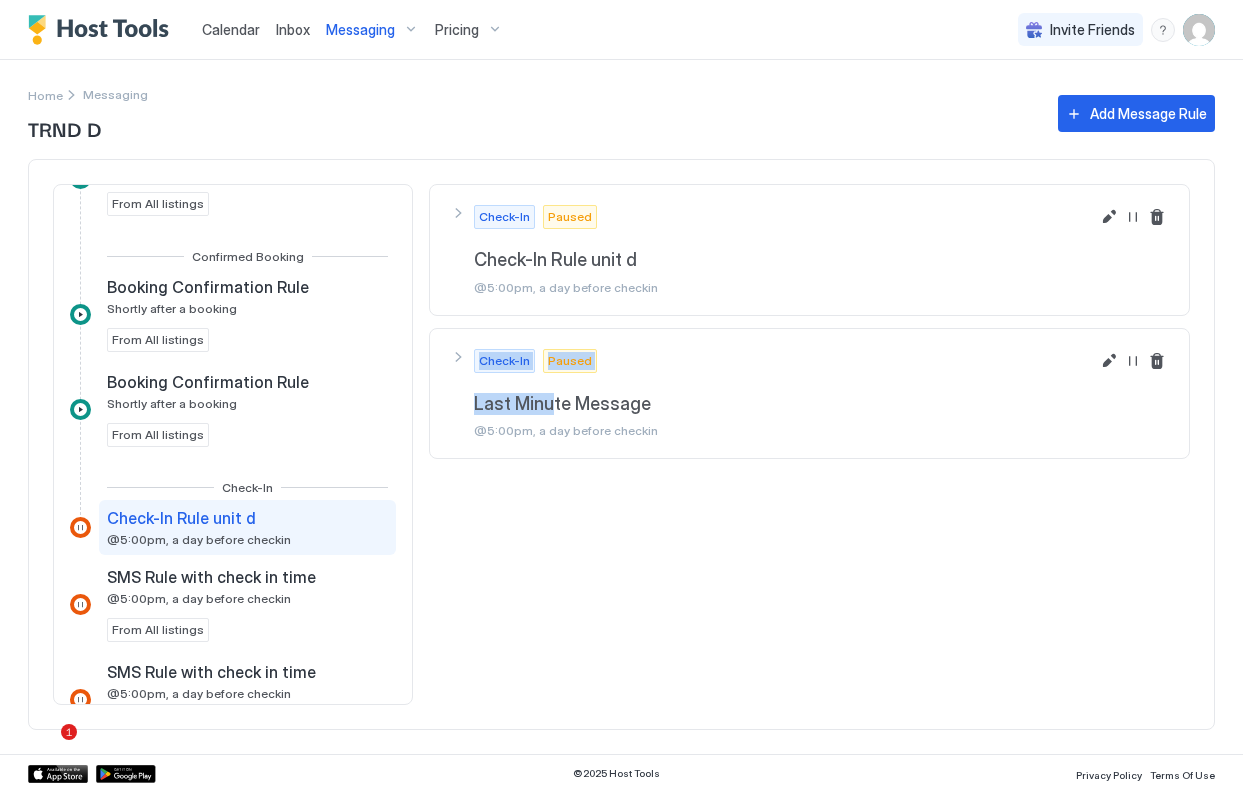 scroll, scrollTop: 166, scrollLeft: 0, axis: vertical 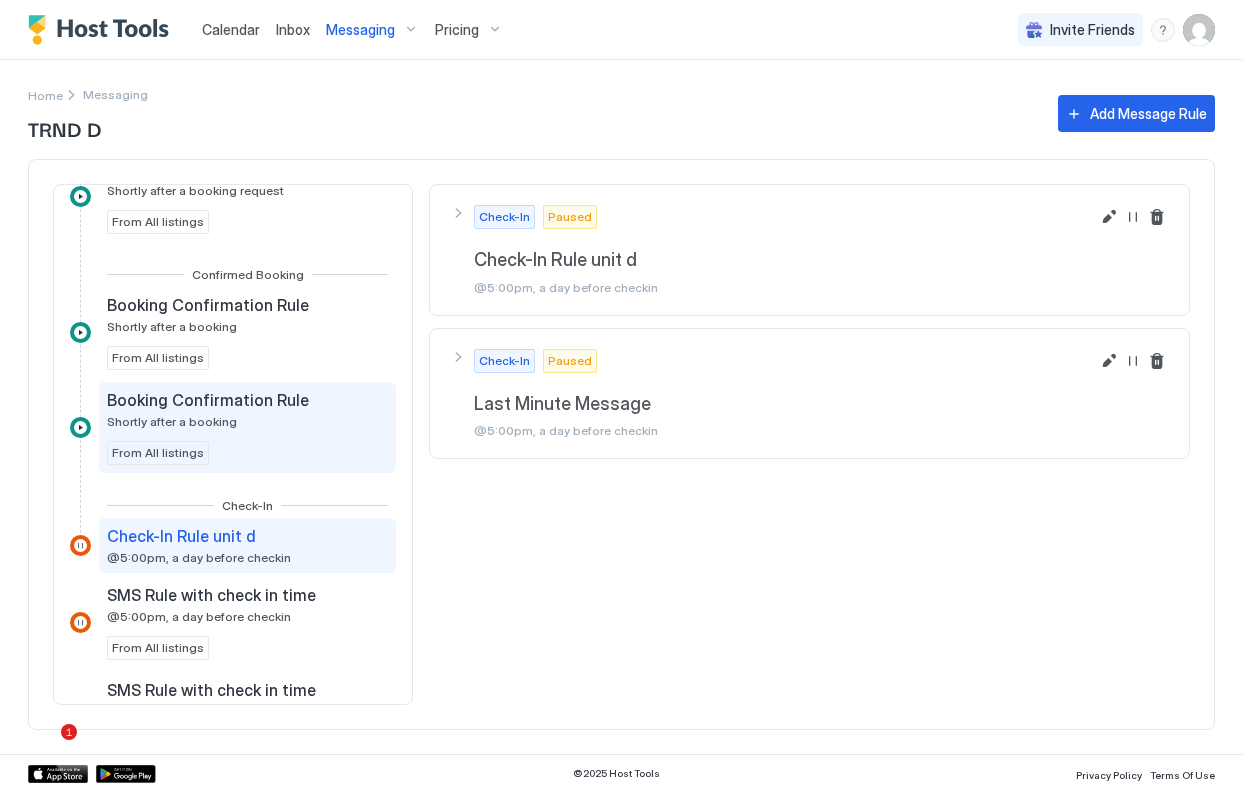 click on "Booking Confirmation Rule  Shortly after a booking From All listings" at bounding box center (247, 427) 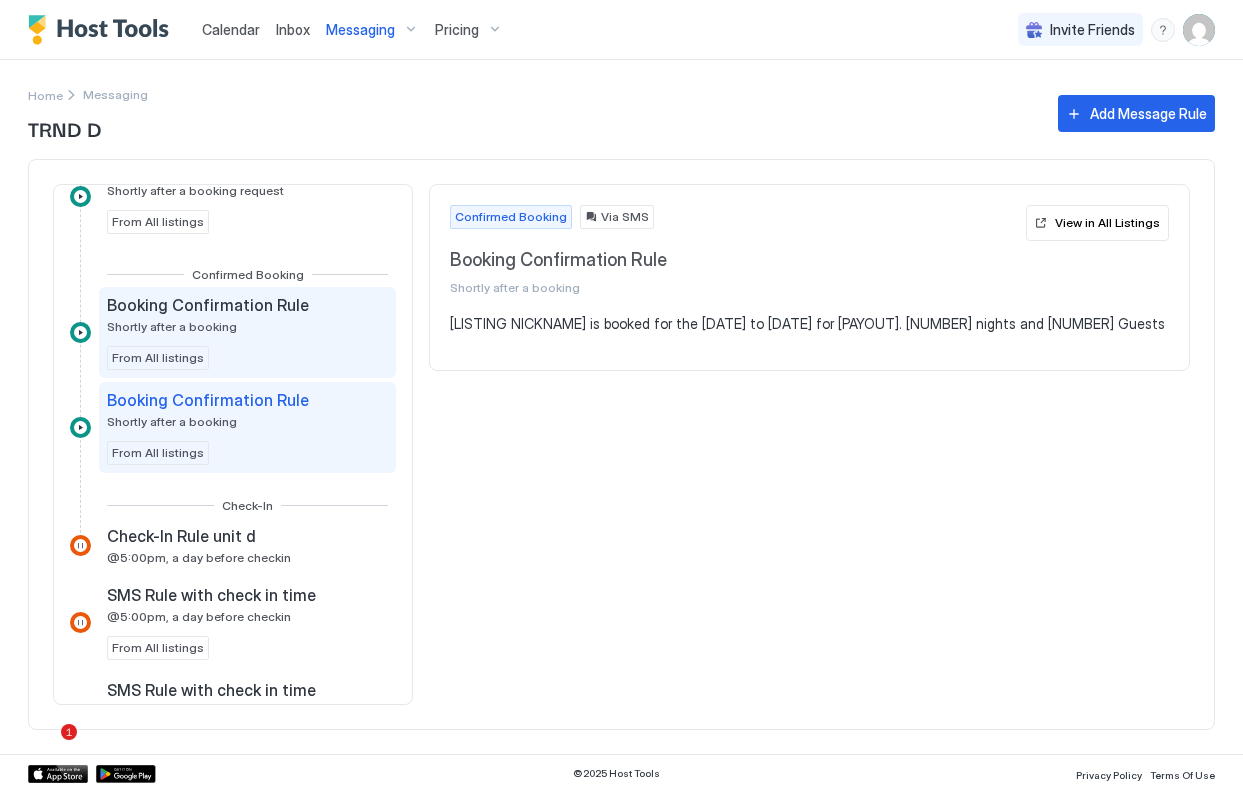 click on "Booking Confirmation Rule  Shortly after a booking From All listings" at bounding box center [247, 332] 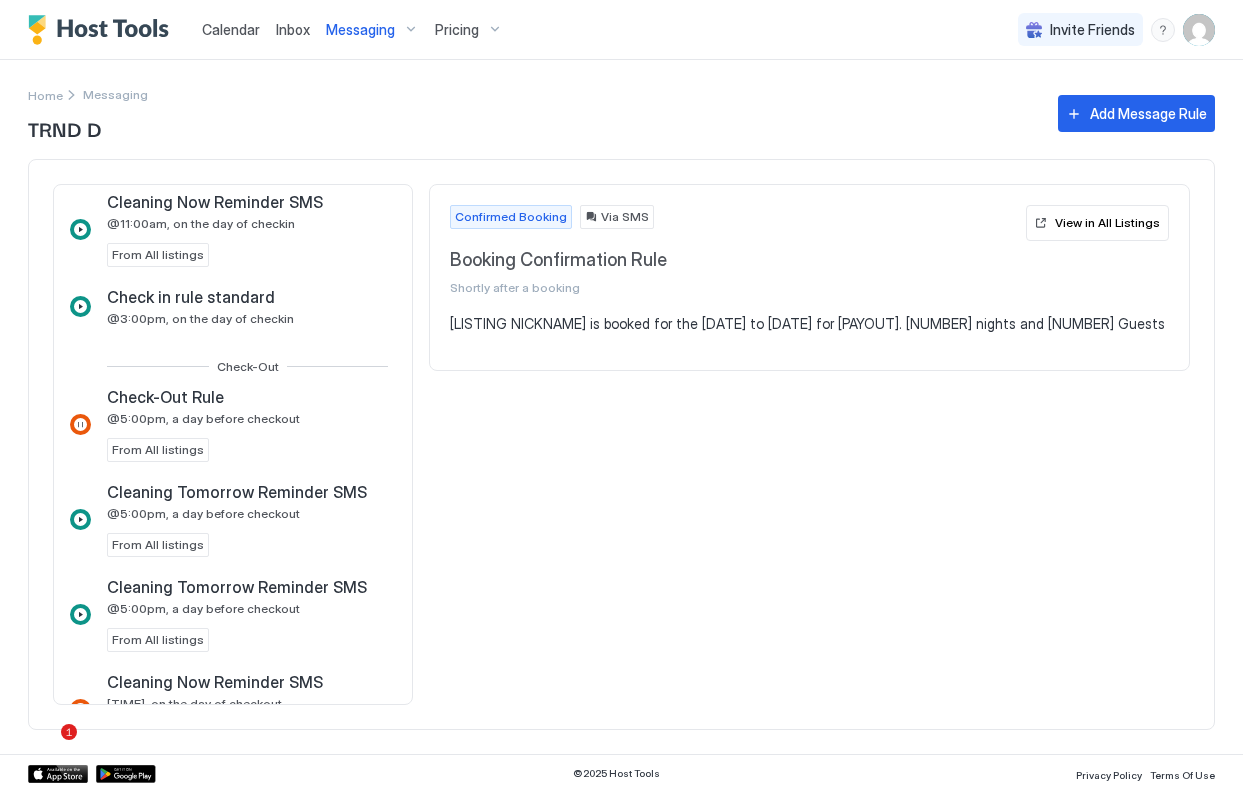 scroll, scrollTop: 1105, scrollLeft: 0, axis: vertical 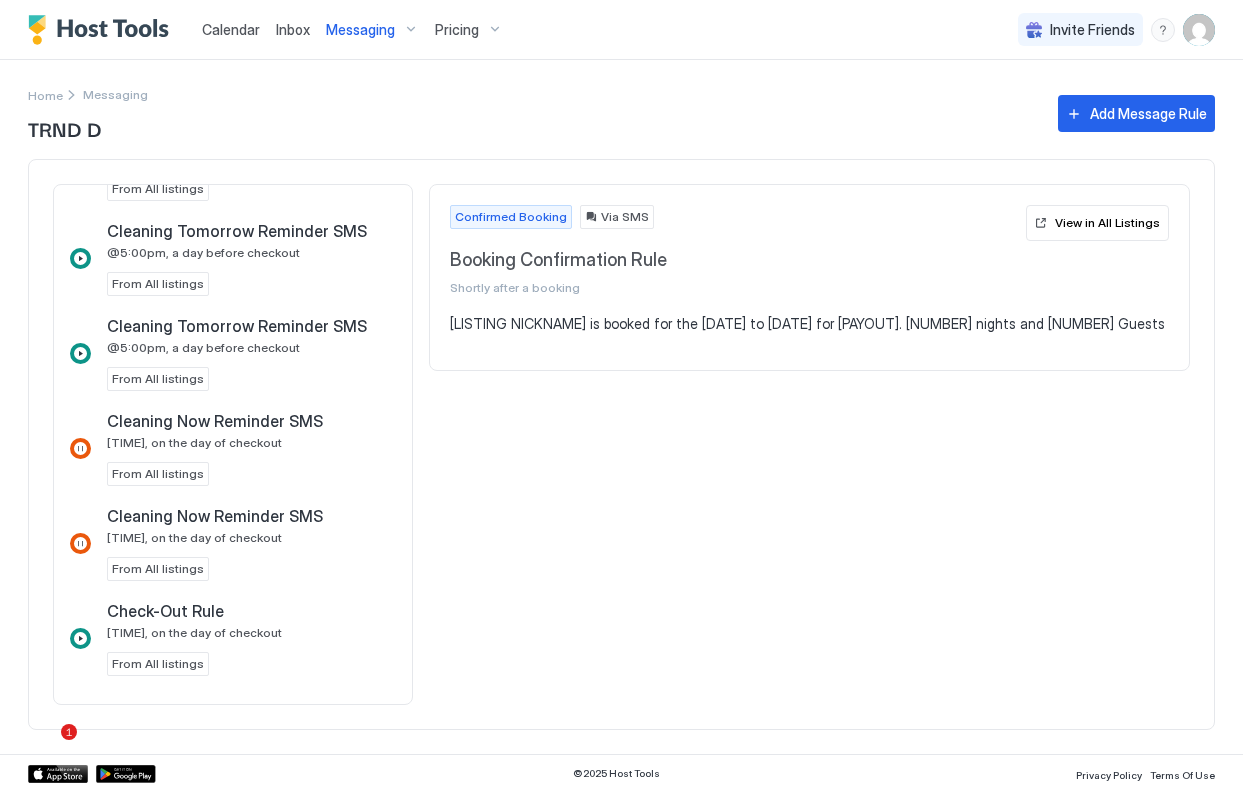 click on "Pricing" at bounding box center (457, 30) 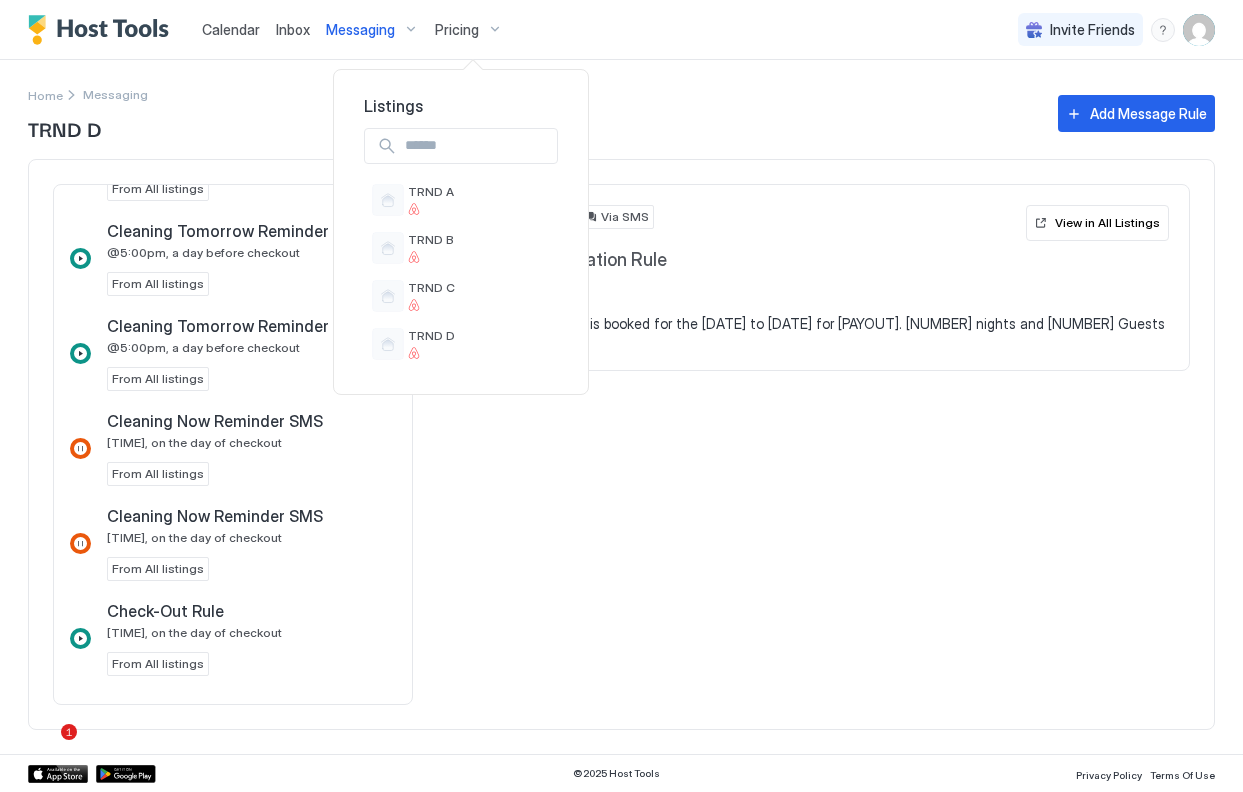 click on "Listings TRND A TRND B TRND C TRND D" at bounding box center (461, 232) 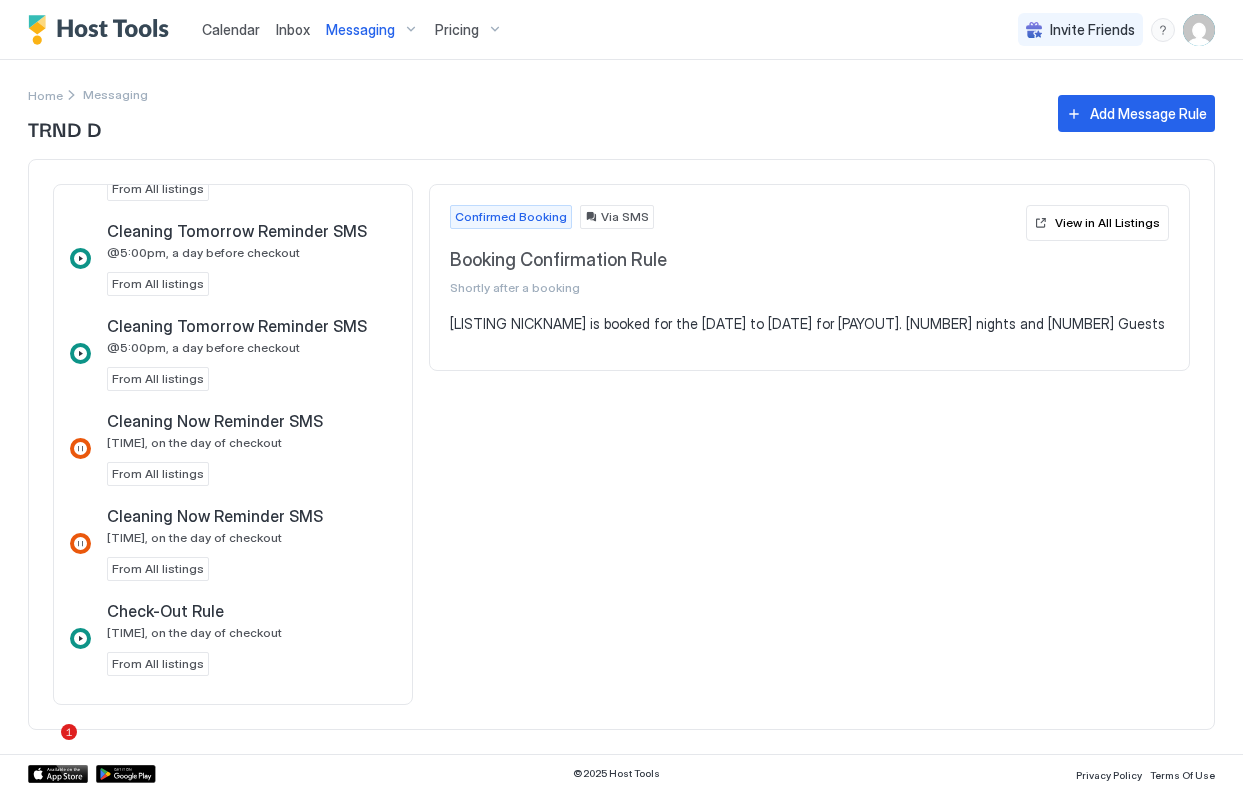 click at bounding box center [1199, 30] 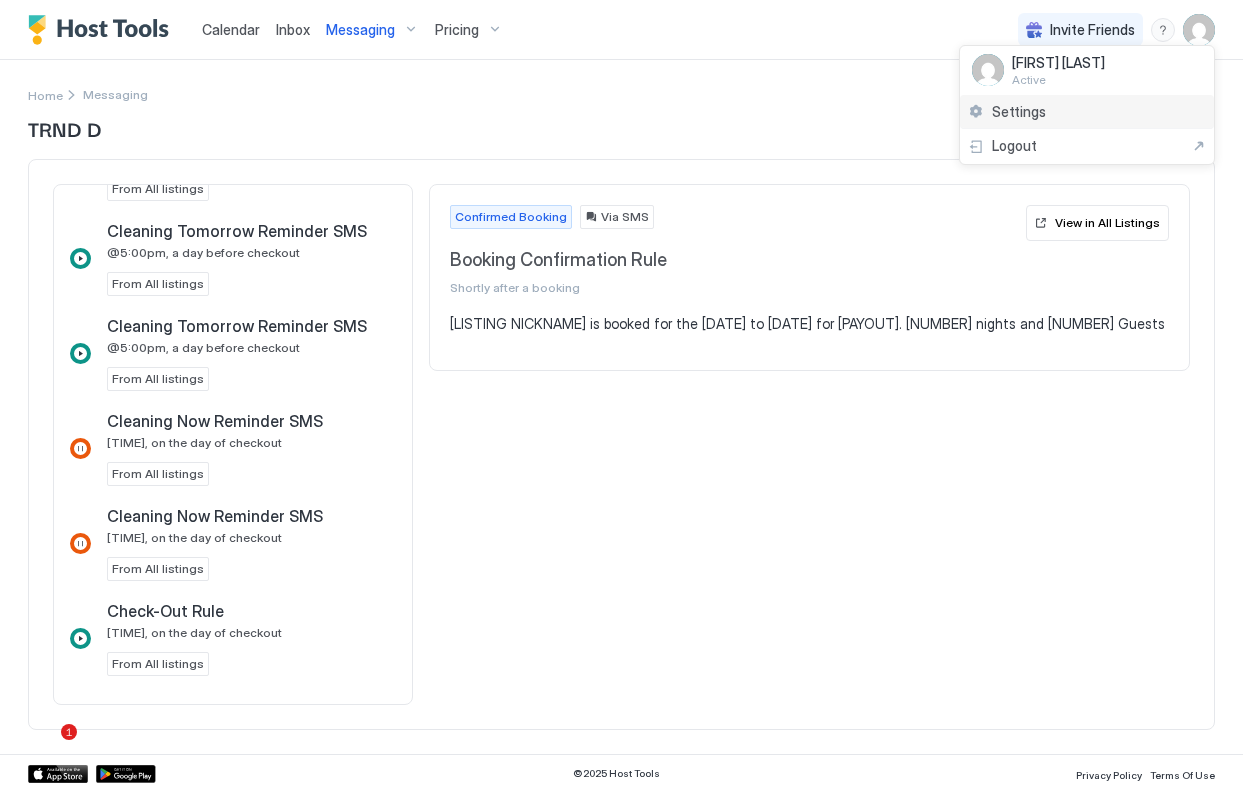 click on "Settings" at bounding box center [1087, 112] 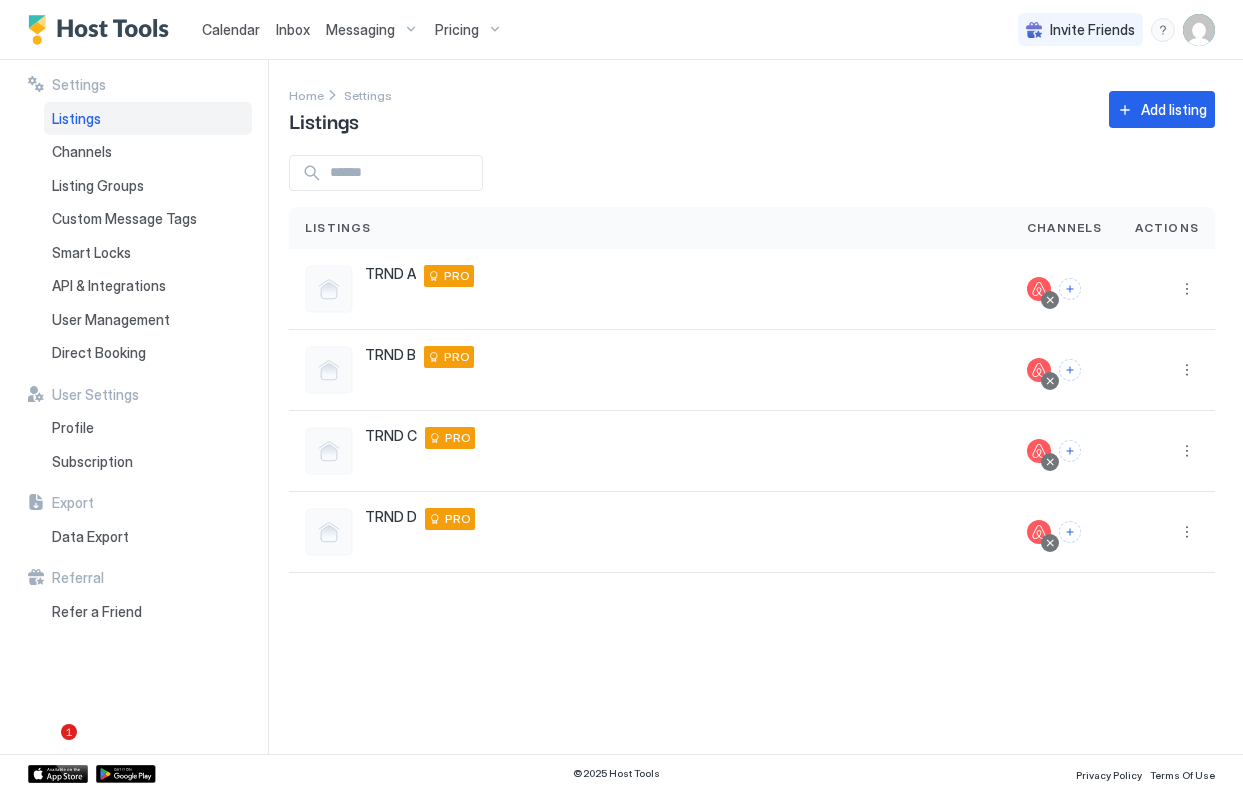click on "Messaging" at bounding box center [372, 29] 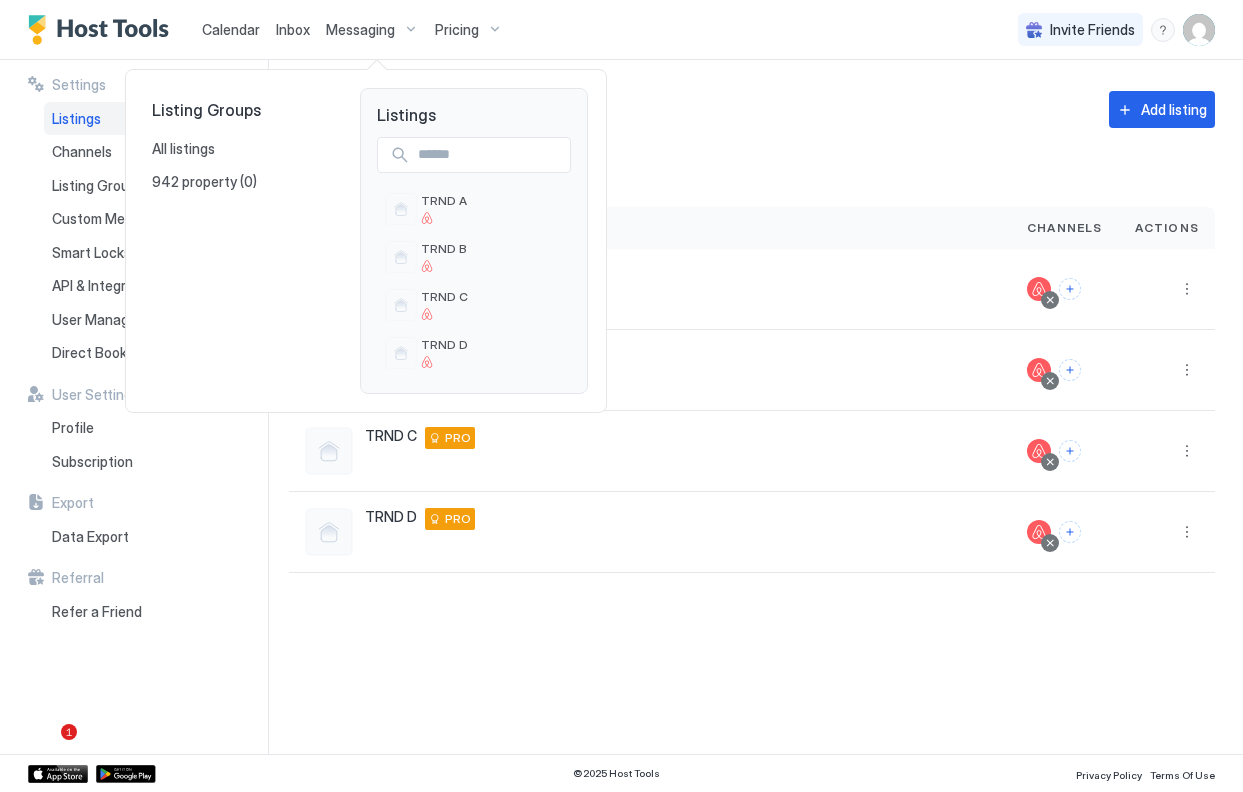 click at bounding box center [621, 396] 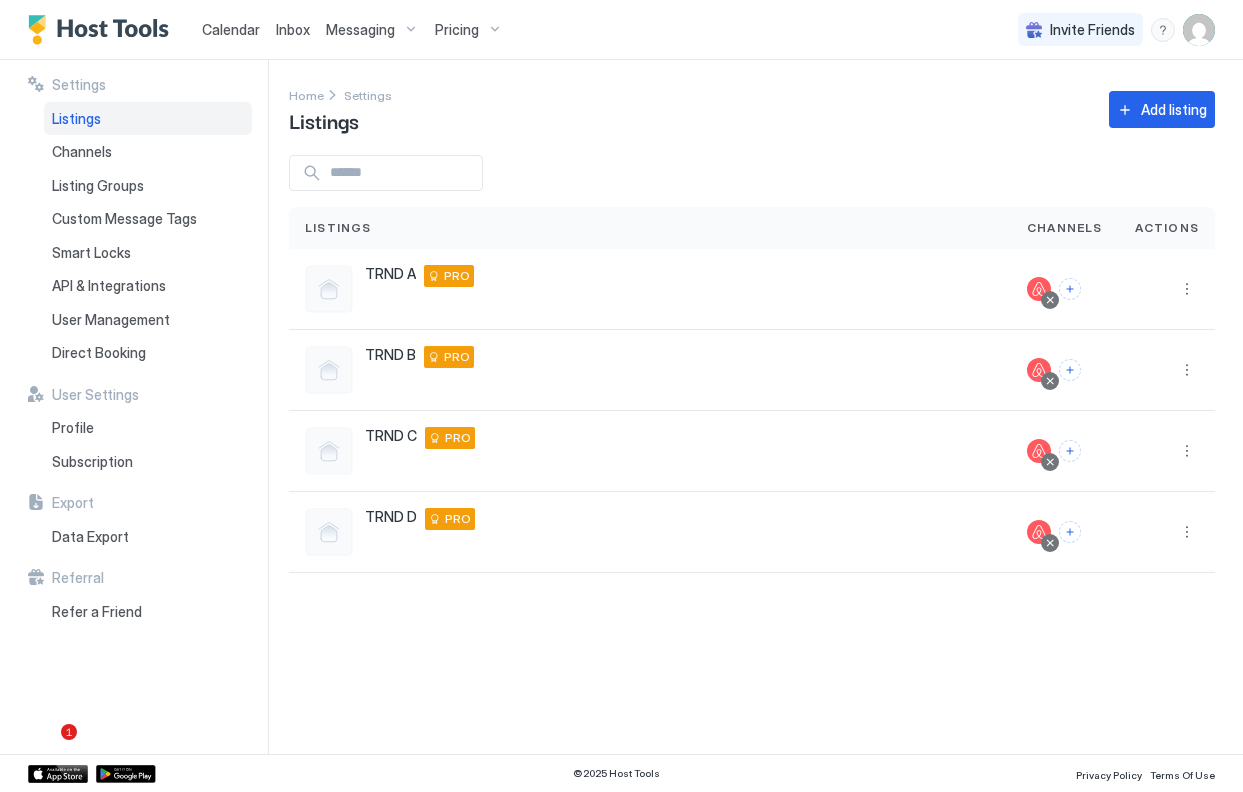 click on "Pricing" at bounding box center [469, 30] 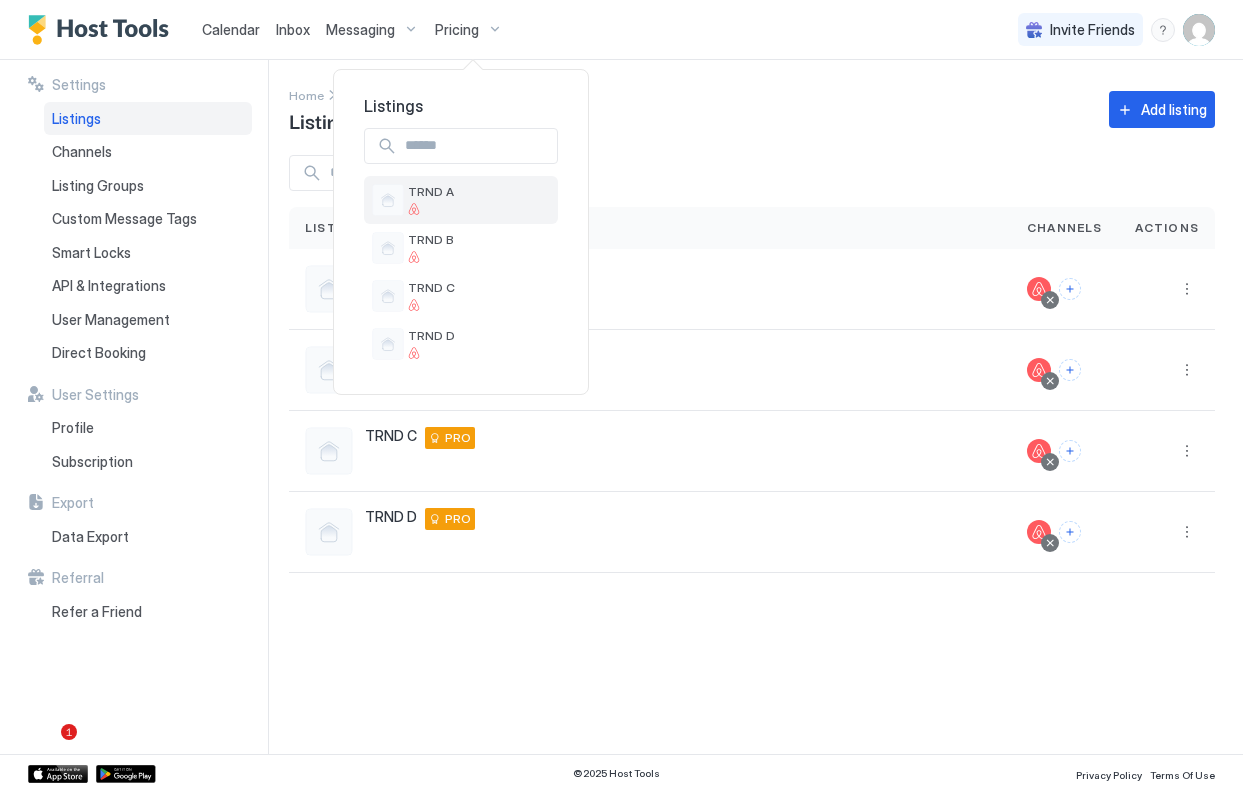 click on "TRND A" at bounding box center (461, 200) 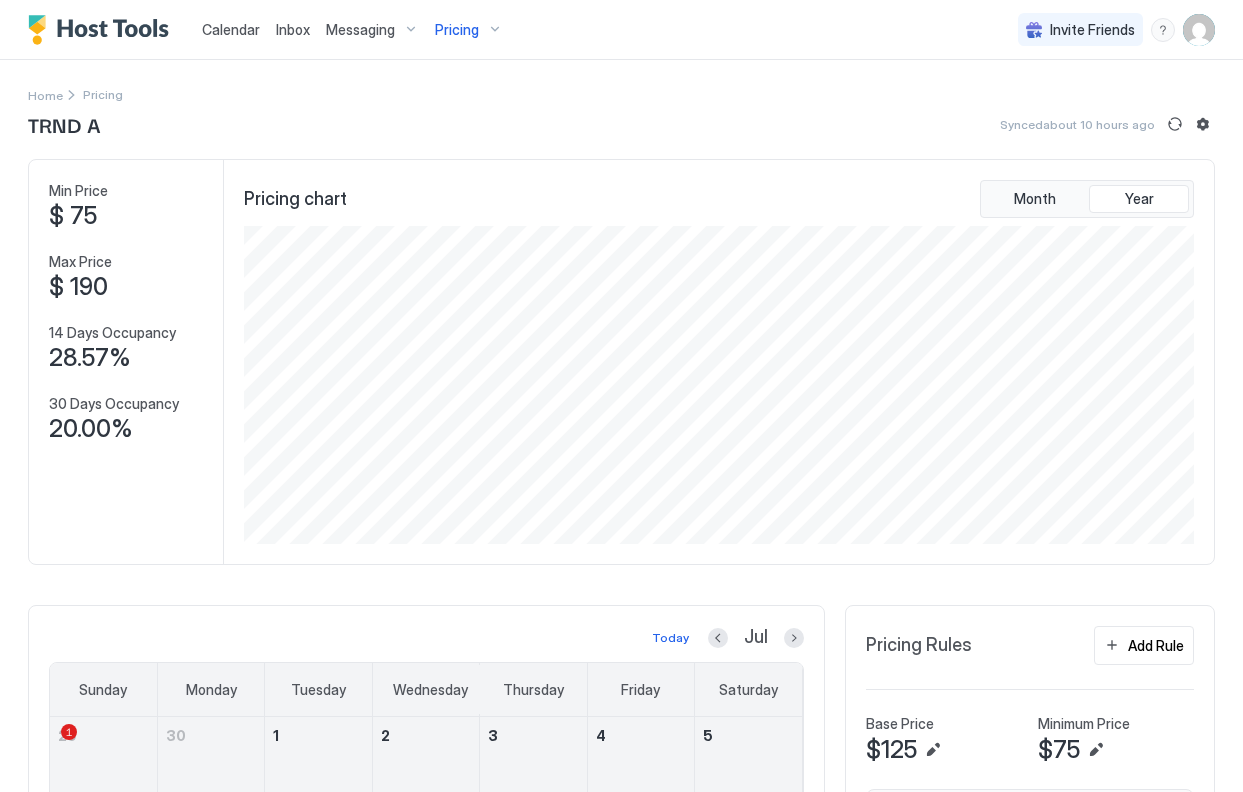 scroll, scrollTop: 999682, scrollLeft: 999045, axis: both 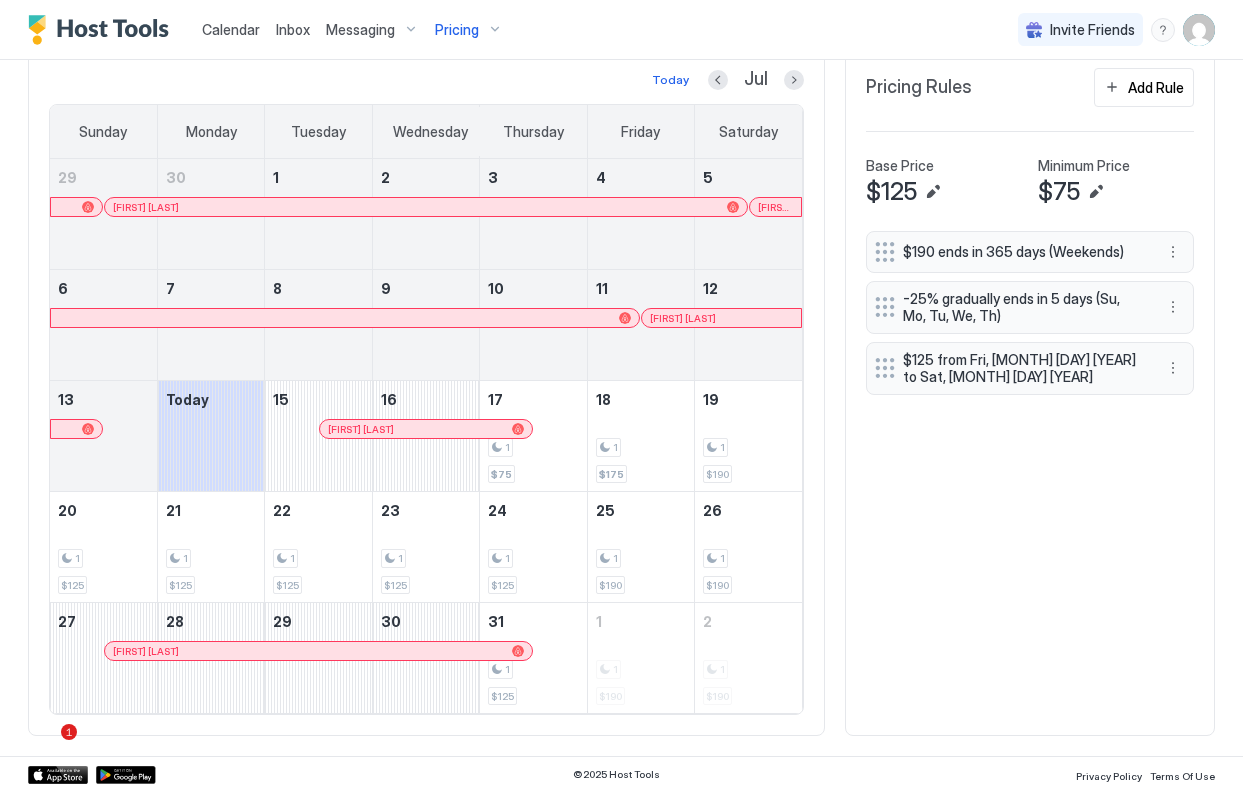 click on "-25% gradually ends in 5 days (Su, Mo, Tu, We, Th)" at bounding box center [1022, 307] 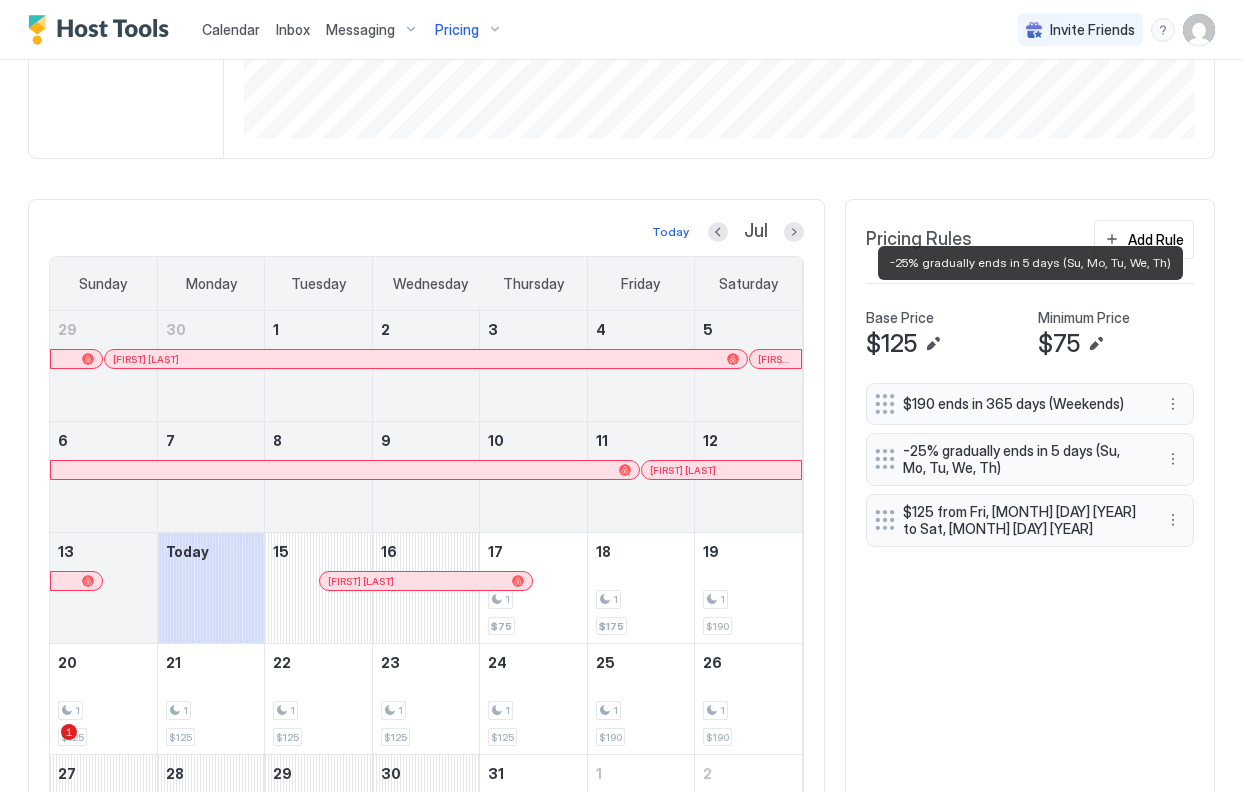 scroll, scrollTop: 466, scrollLeft: 0, axis: vertical 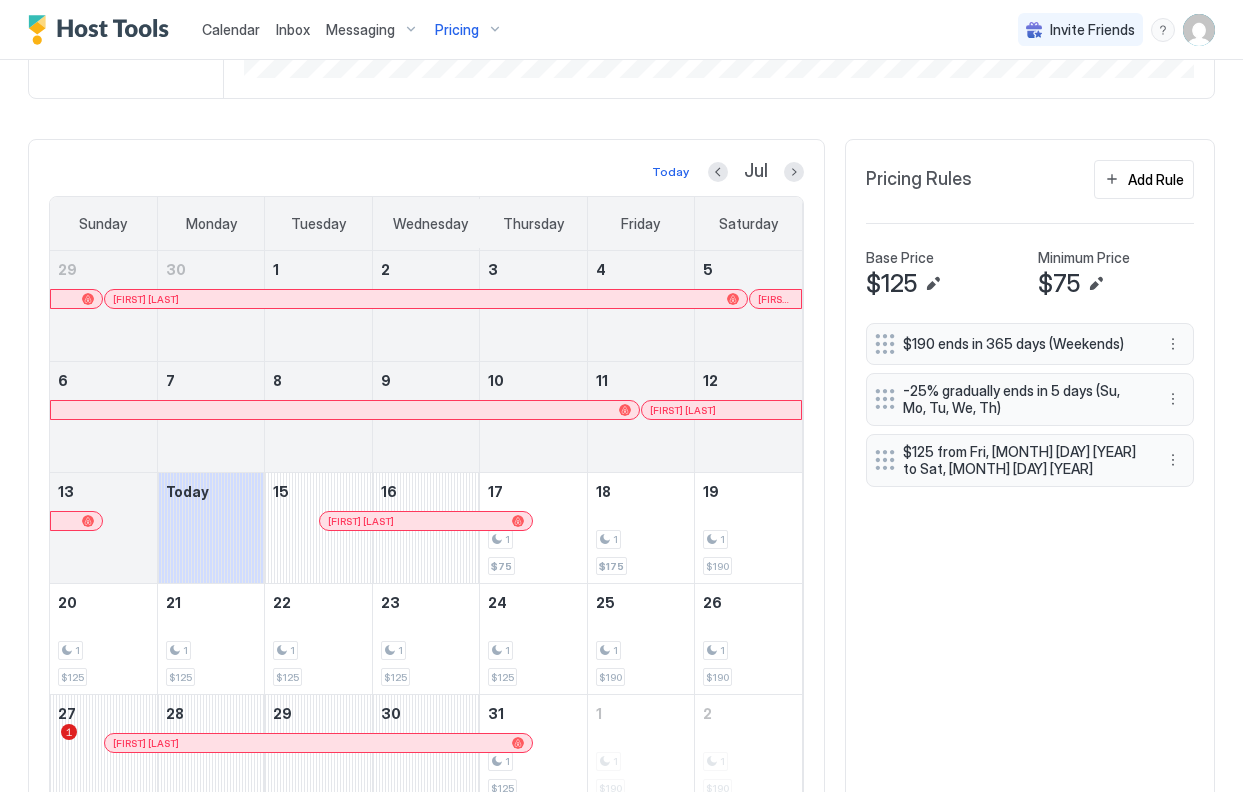 click on "$190 ends in 365 days (Weekends)  -25% gradually ends in 5 days (Su, Mo, Tu, We, Th)  $125 from Fri, [MONTH] [DAY] [YEAR] to Sat, [MONTH] [DAY] [YEAR]" at bounding box center [1030, 565] 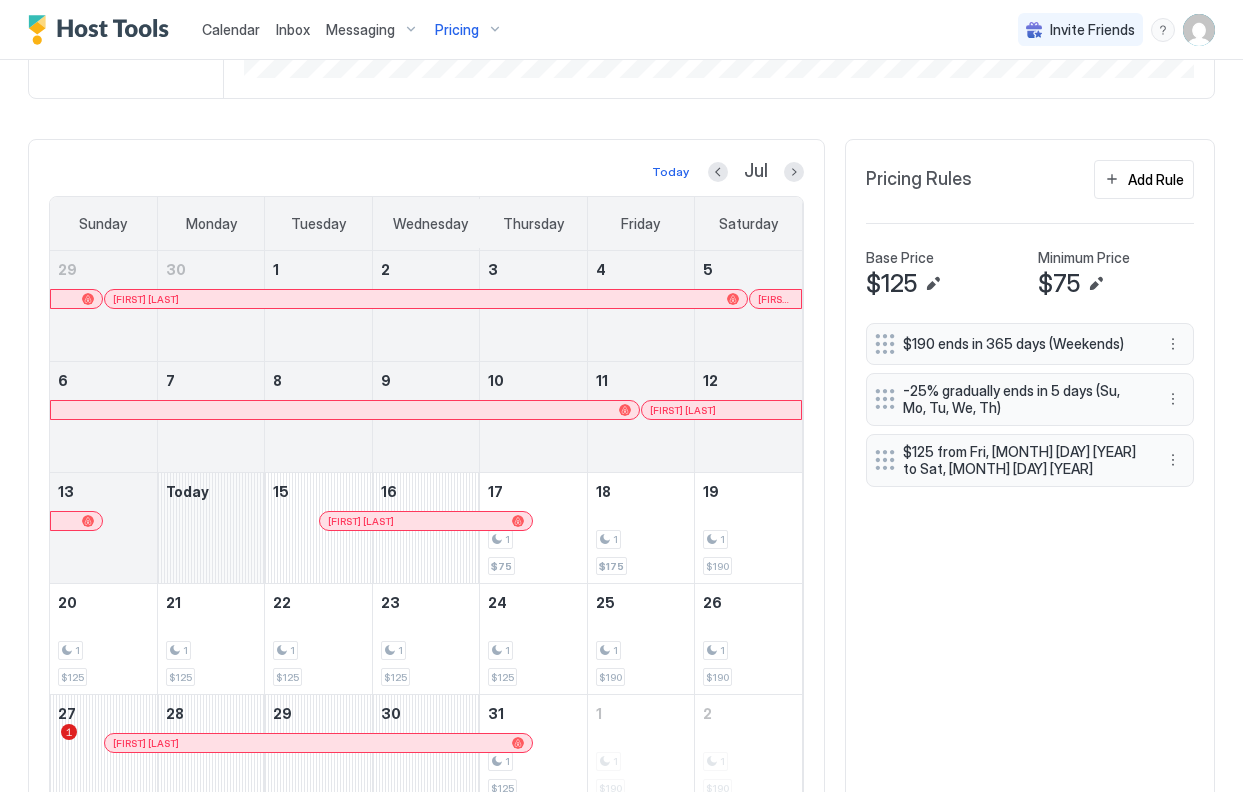 click at bounding box center [211, 528] 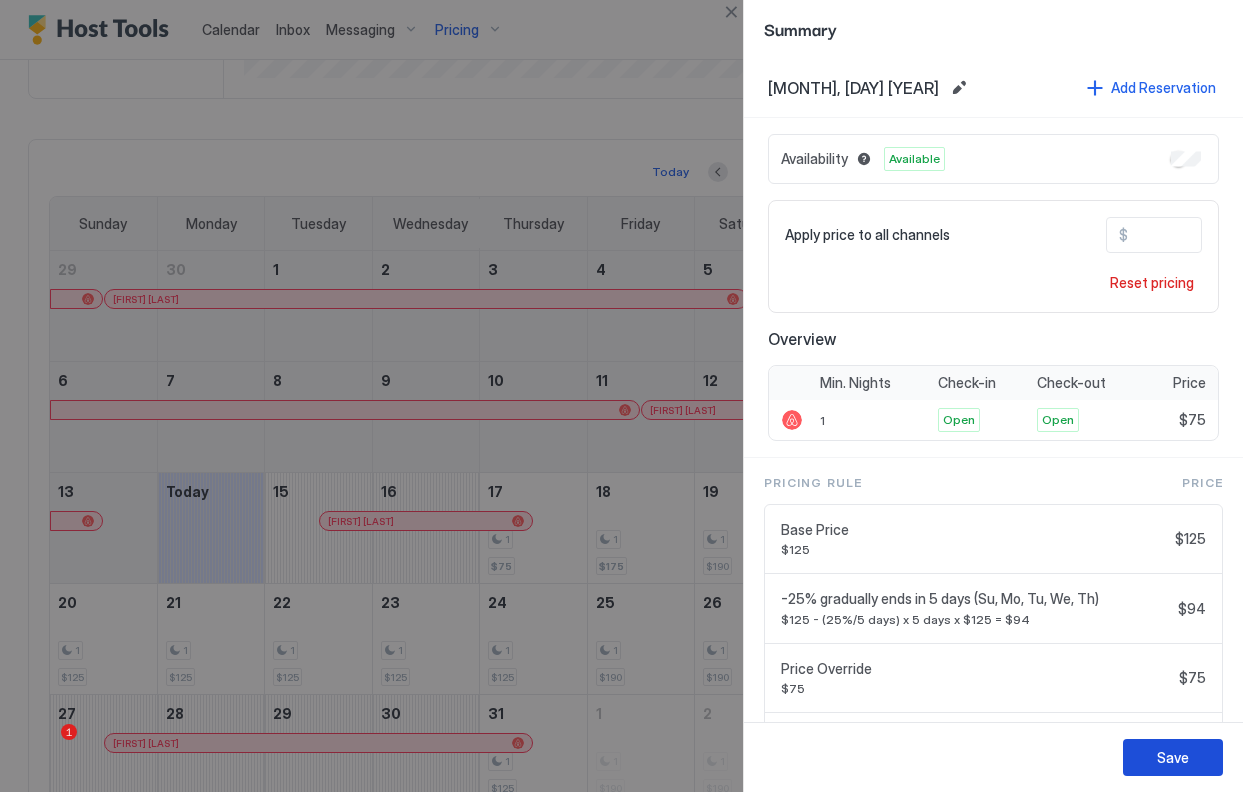 click on "Save" at bounding box center [1173, 757] 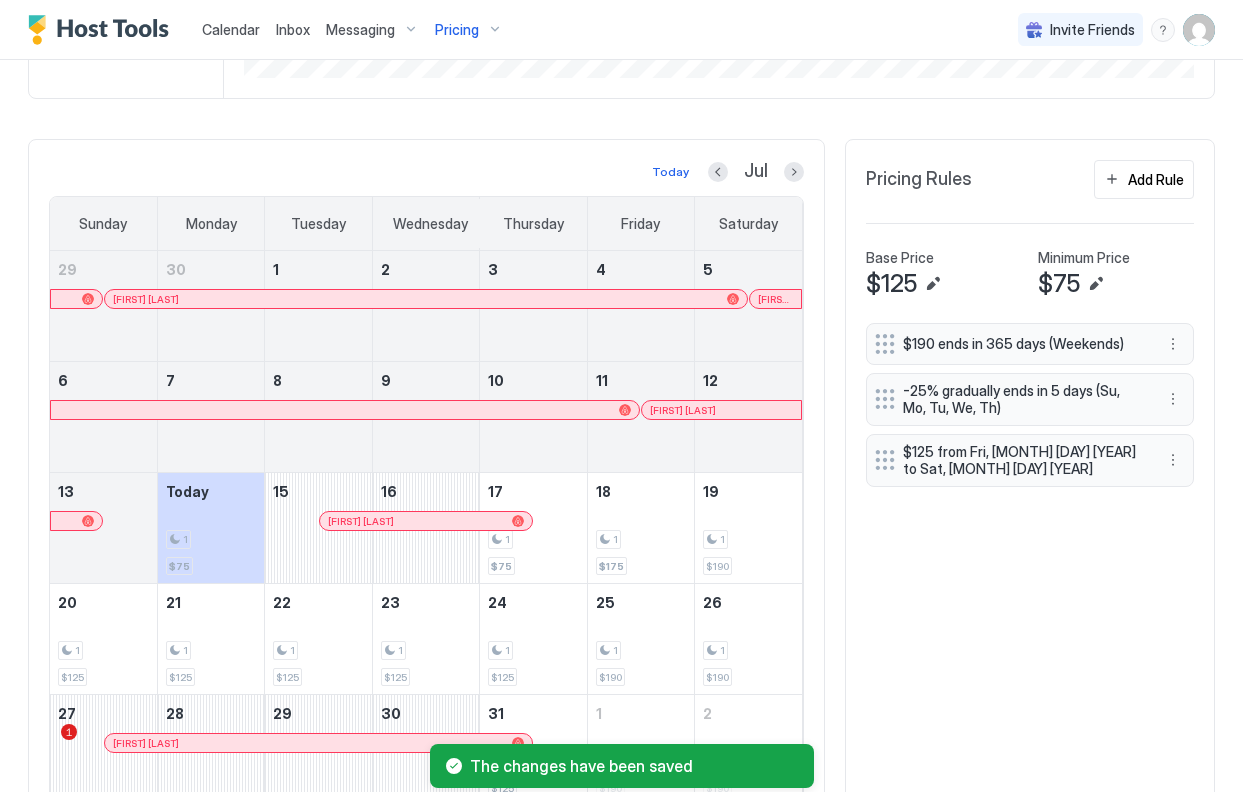 click on "TRND A Synced  about 10 hours ago Min Price  $ 75 Max Price  $ 190 14 Days Occupancy  28.57% 30 Days Occupancy  20.00% Pricing chart Month Year Today Jul Sunday Monday Tuesday Wednesday Thursday Friday Saturday 29 [LAST] 30 1 2 3 4 5 [LAST] 6 7 8 9 10 11 [LAST] 12 13 Today 1 $75 15 [LAST] 16 17 1 $75 18 1 $175 19 1 $190 20 1 $125 21 1 $125 22 1 $125 23 1 $125 24 1 $125 25 1 $190 26 1 $190 27 [LAST] 28 29 30 31 1 $125 1 1 $190 2 1 $190 Pricing Rules Add Rule Base Price  $125 Minimum Price  $75 $190 ends in 365 days (Weekends)  -25% gradually ends in 5 days (Su, Mo, Tu, We, Th)  $125 from Fri, [MONTH] [DAY] [YEAR] to Sat, [MONTH] [DAY] [YEAR]" at bounding box center [621, 245] 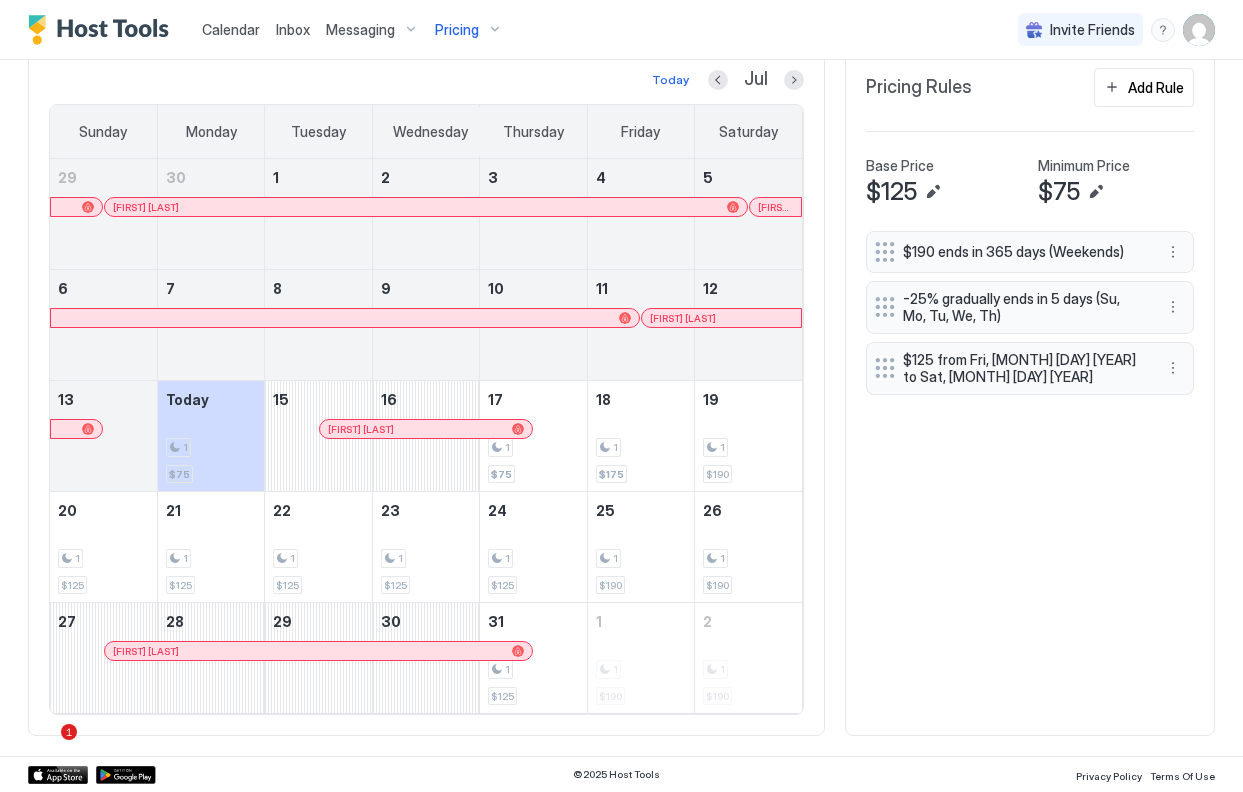 click on "Pricing" at bounding box center [457, 30] 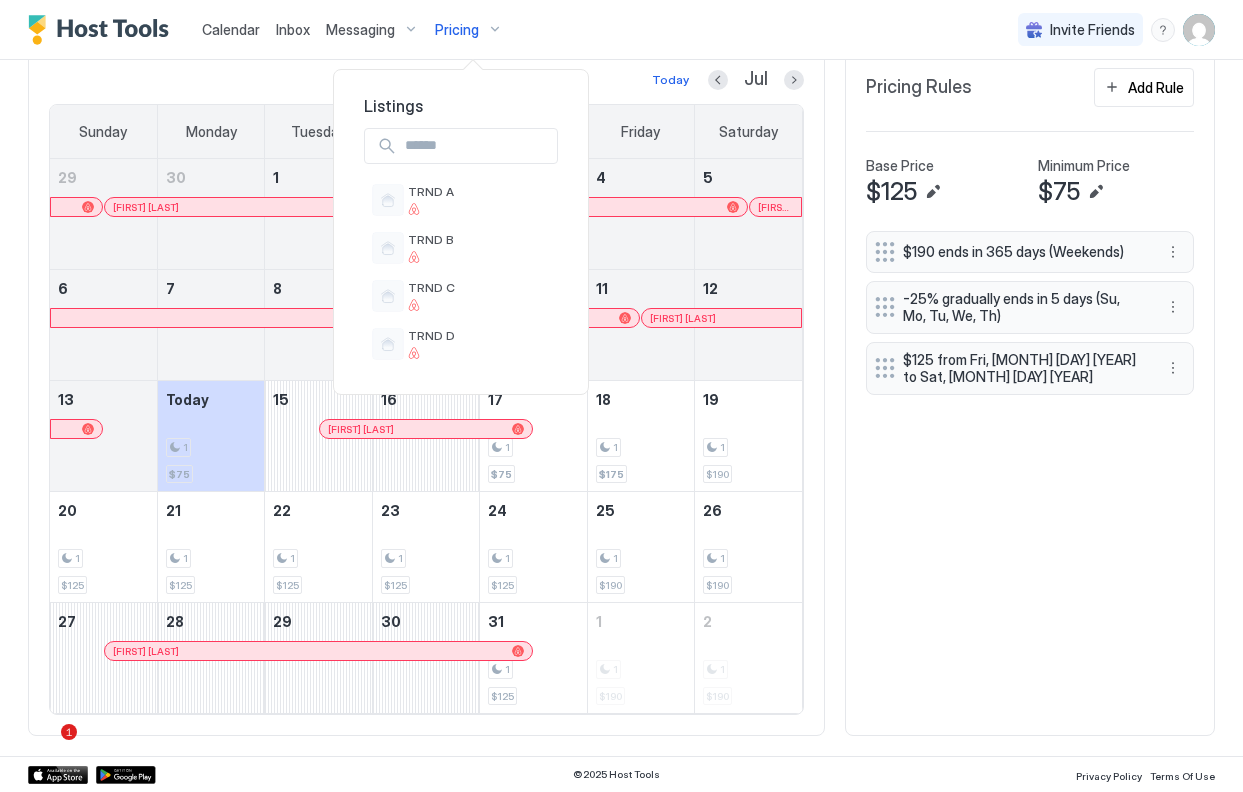 click at bounding box center (621, 396) 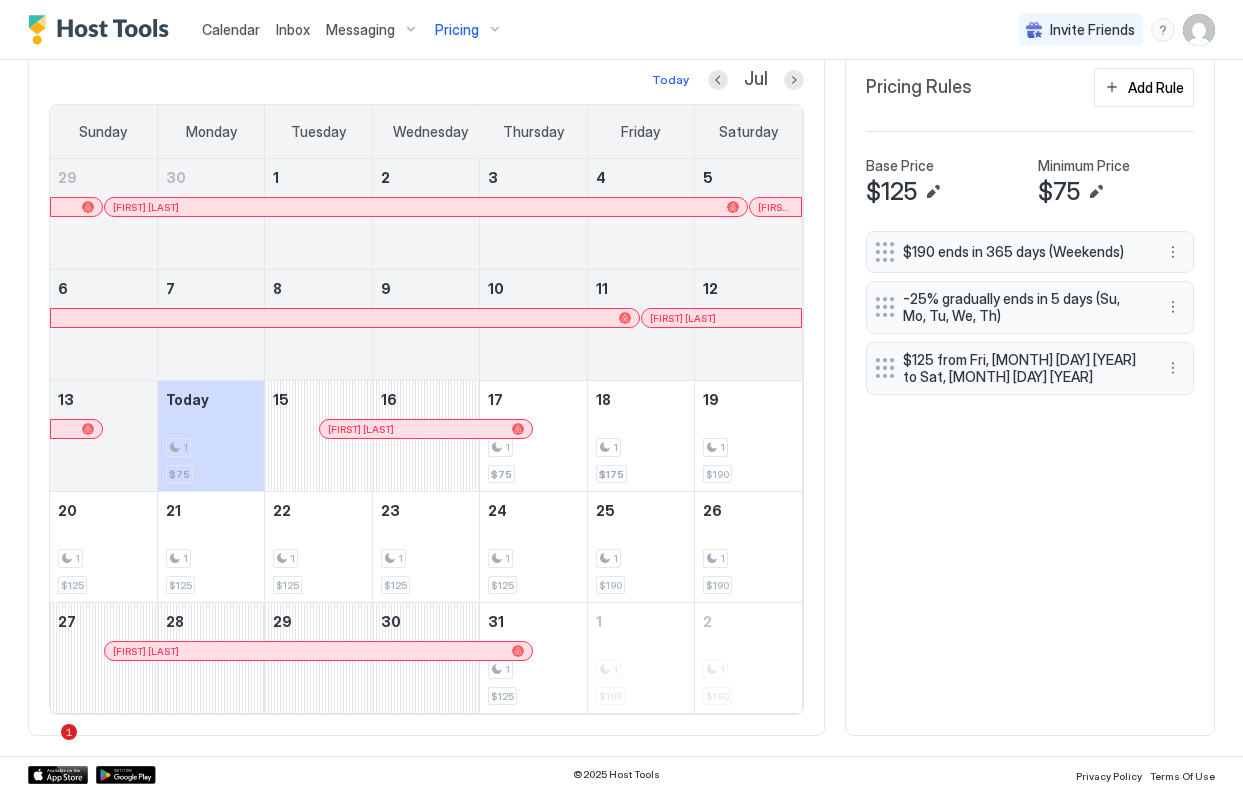 click on "Pricing" at bounding box center [457, 30] 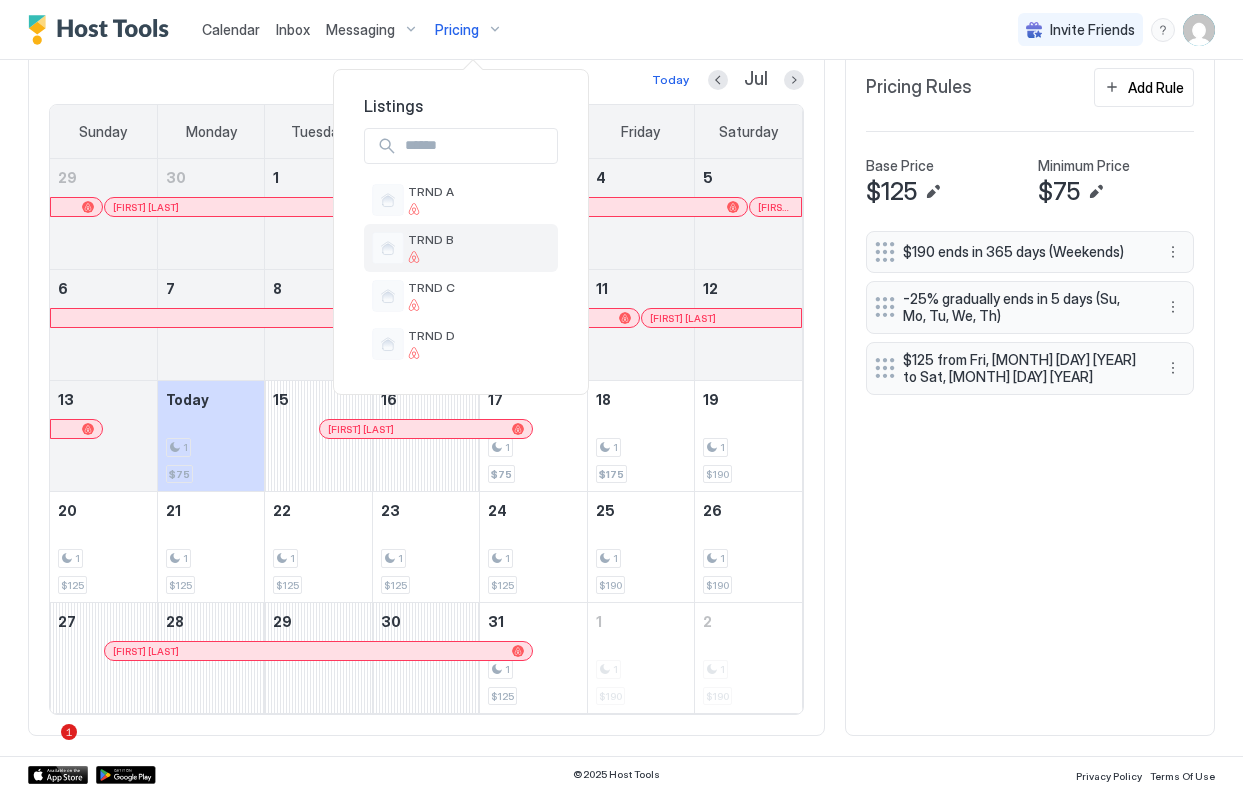click on "TRND B" at bounding box center (461, 248) 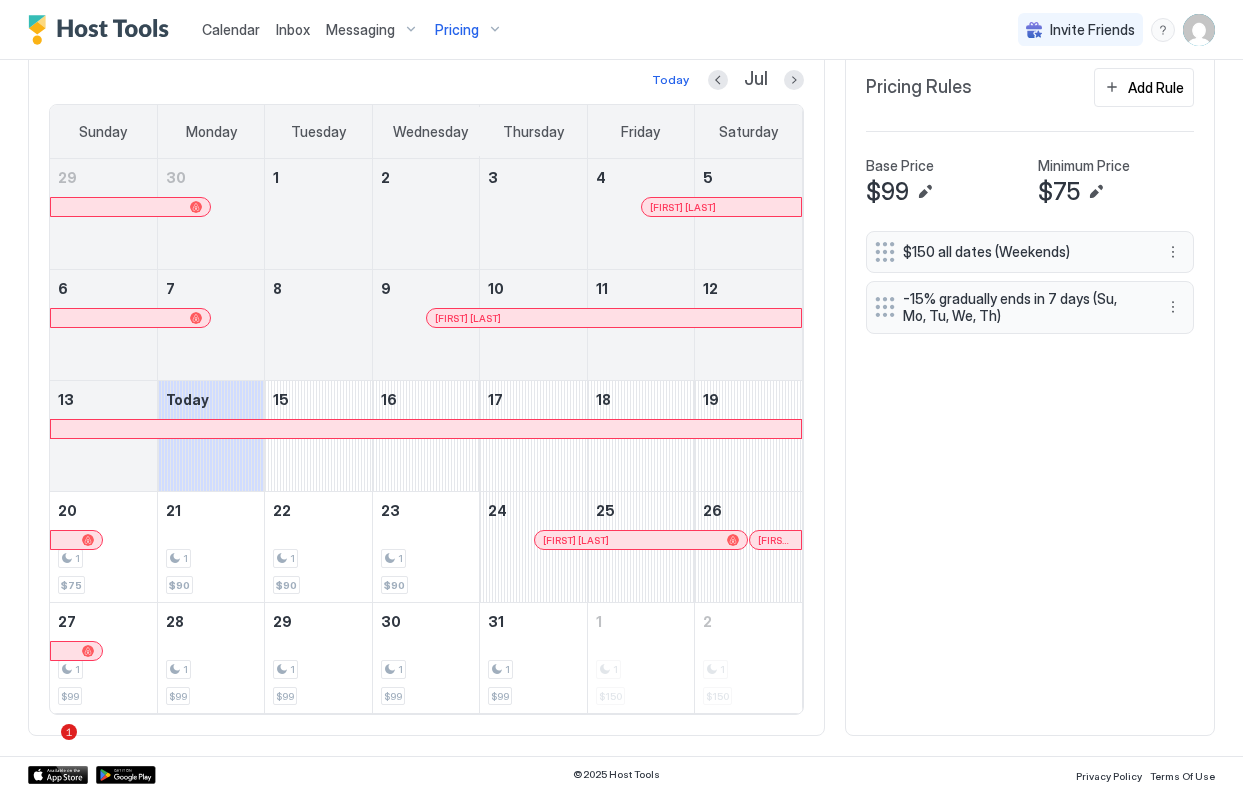 click on "Pricing" at bounding box center [457, 30] 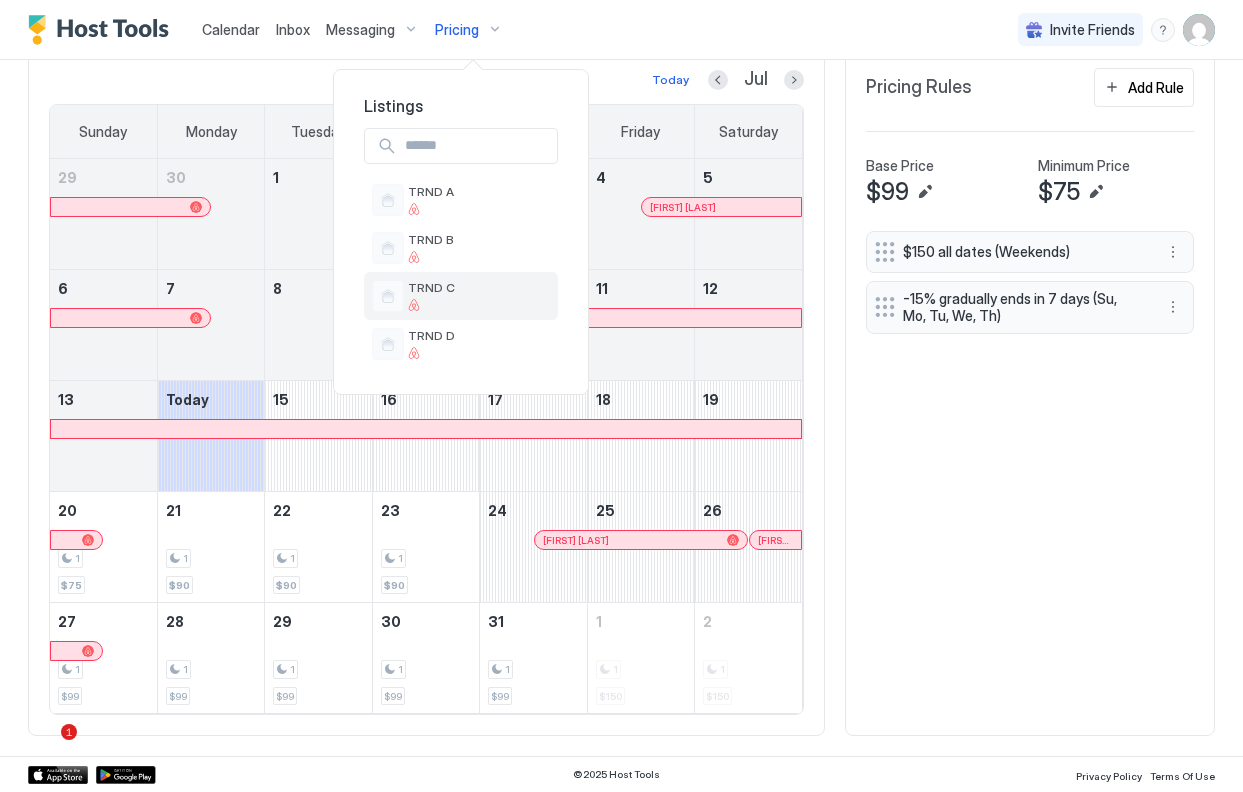 click on "TRND C" at bounding box center (413, 296) 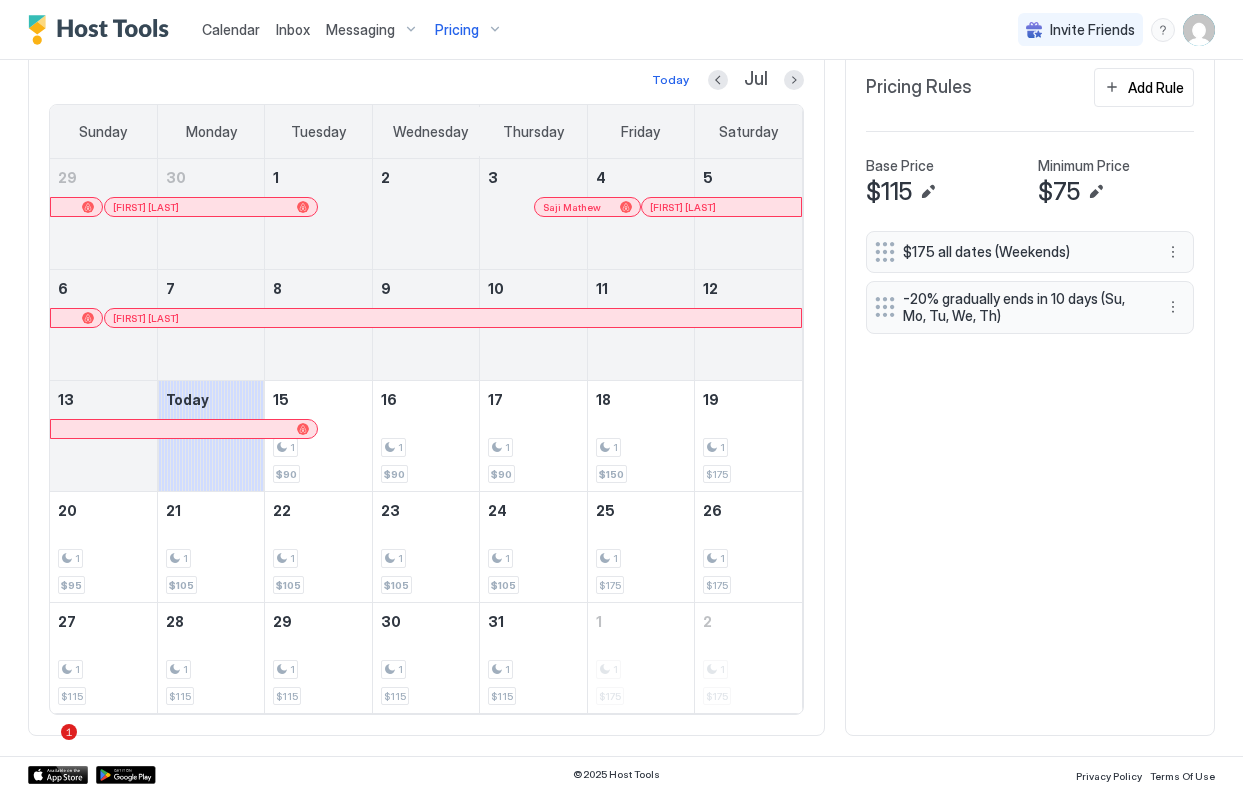 click on "Pricing" at bounding box center (469, 30) 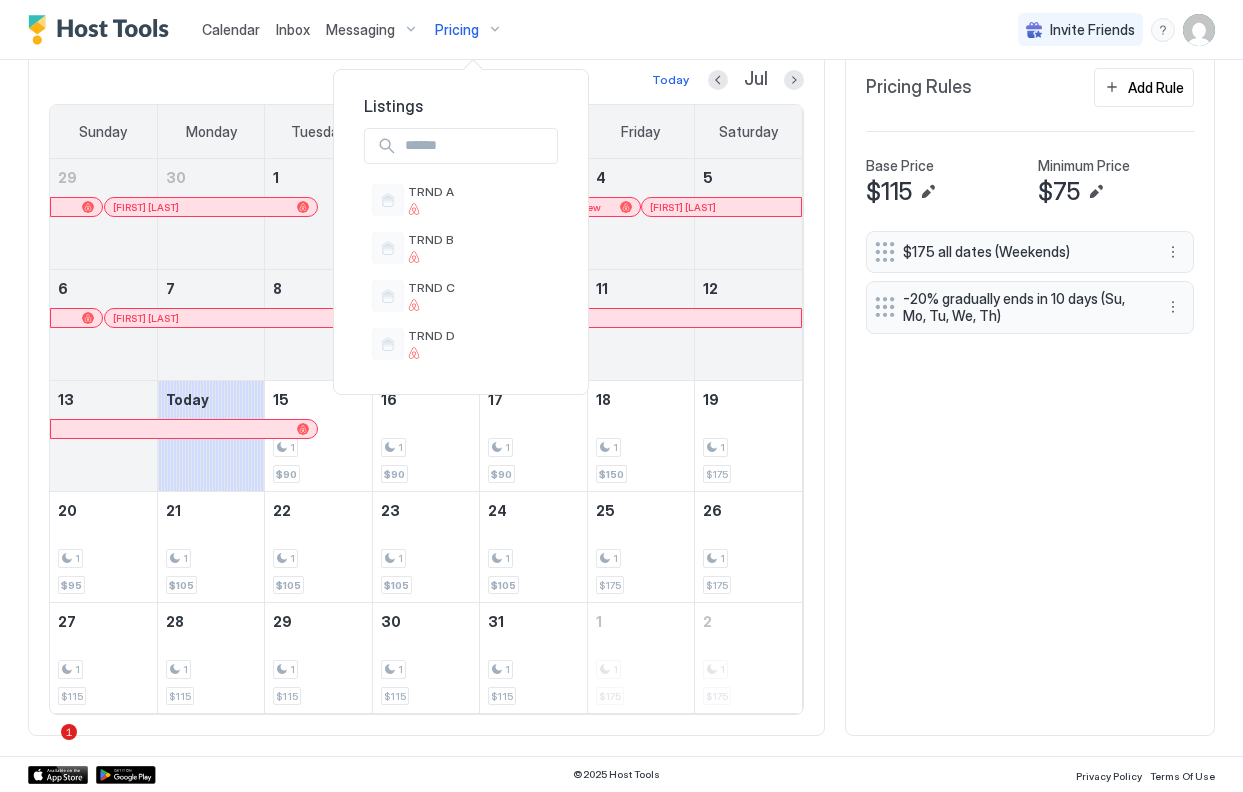 click at bounding box center (621, 396) 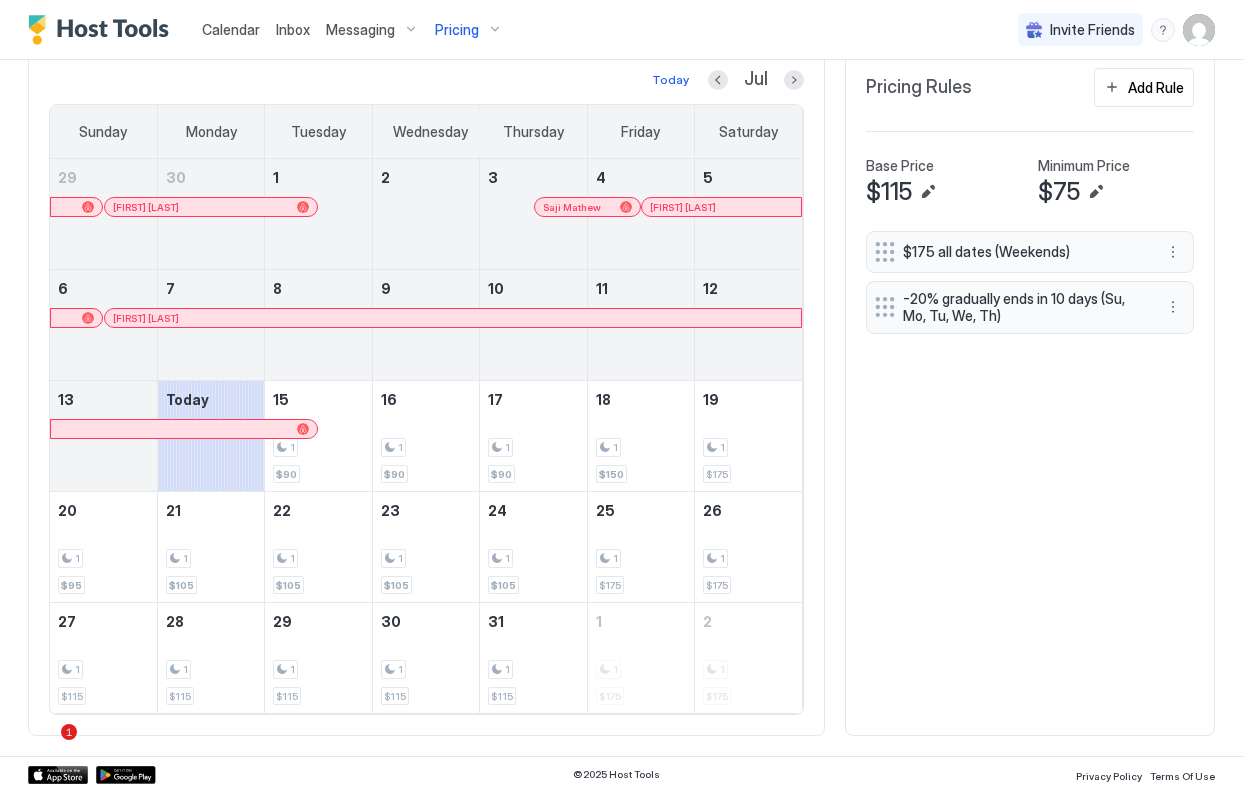 click on "Pricing" at bounding box center [457, 30] 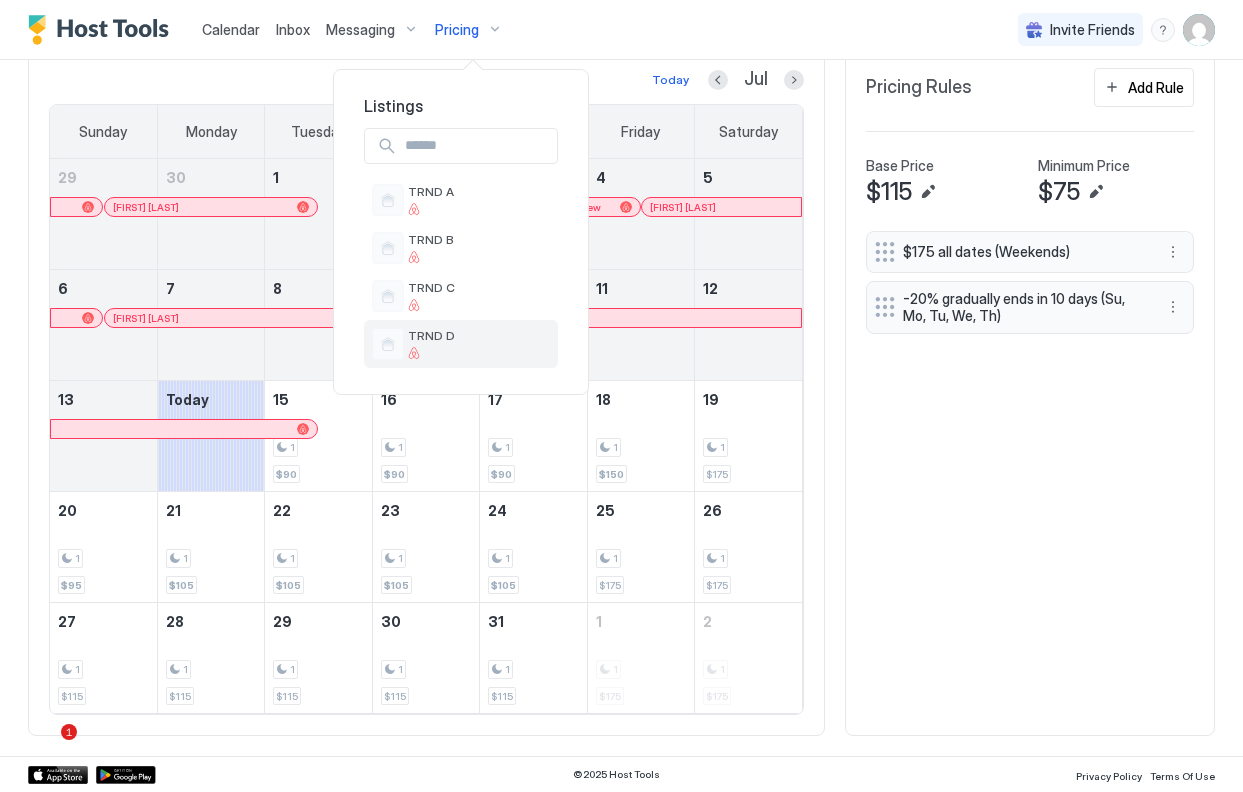 click on "TRND D" at bounding box center (461, 344) 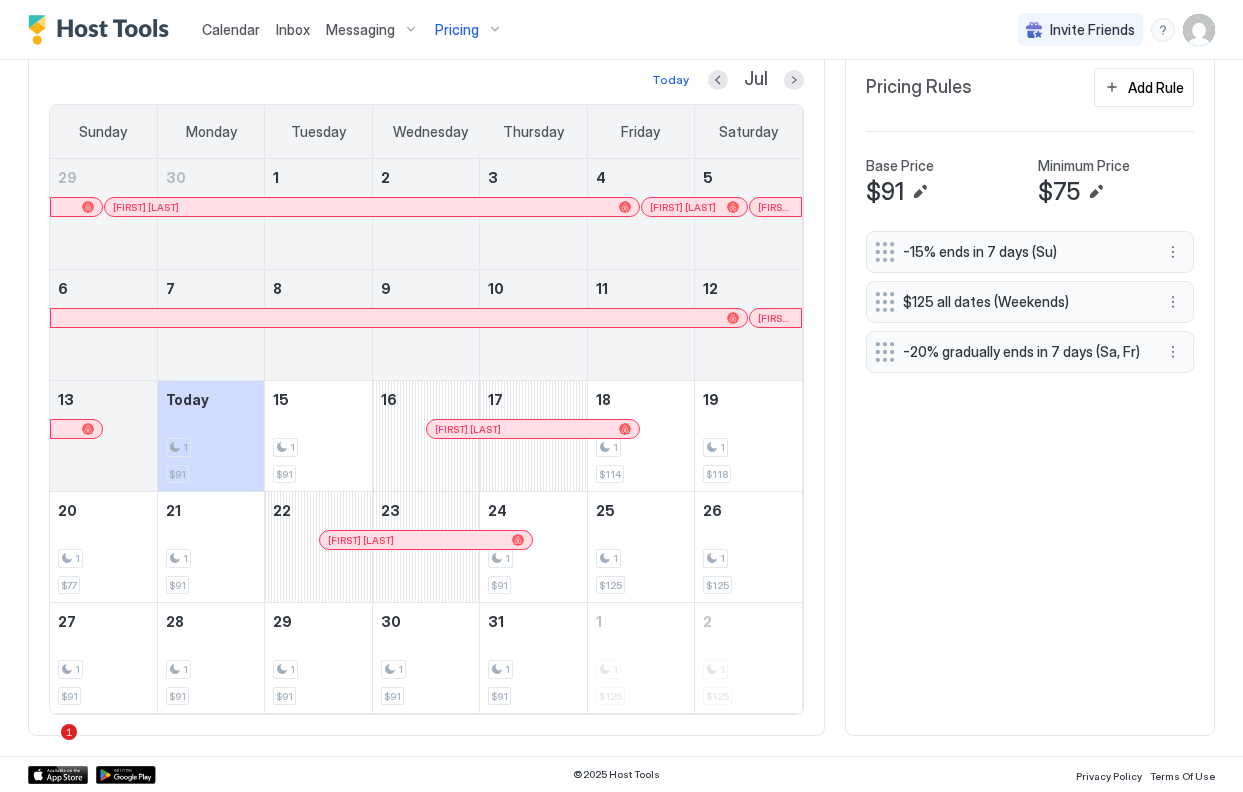 click on "-20% gradually ends in 7 days (Su)  $125 all dates (Weekends)  -20% gradually ends in 7 days (Sa, Fr)" at bounding box center [1030, 473] 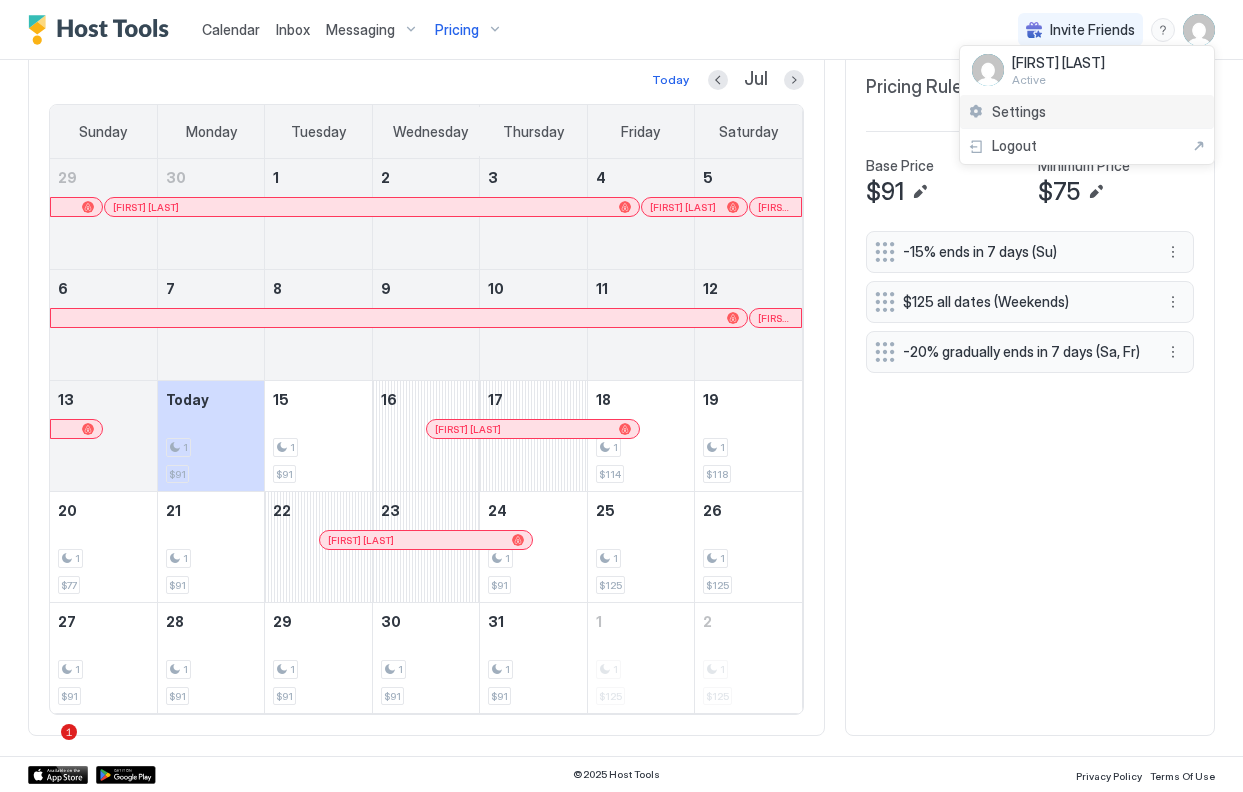 click on "Settings" at bounding box center [1087, 112] 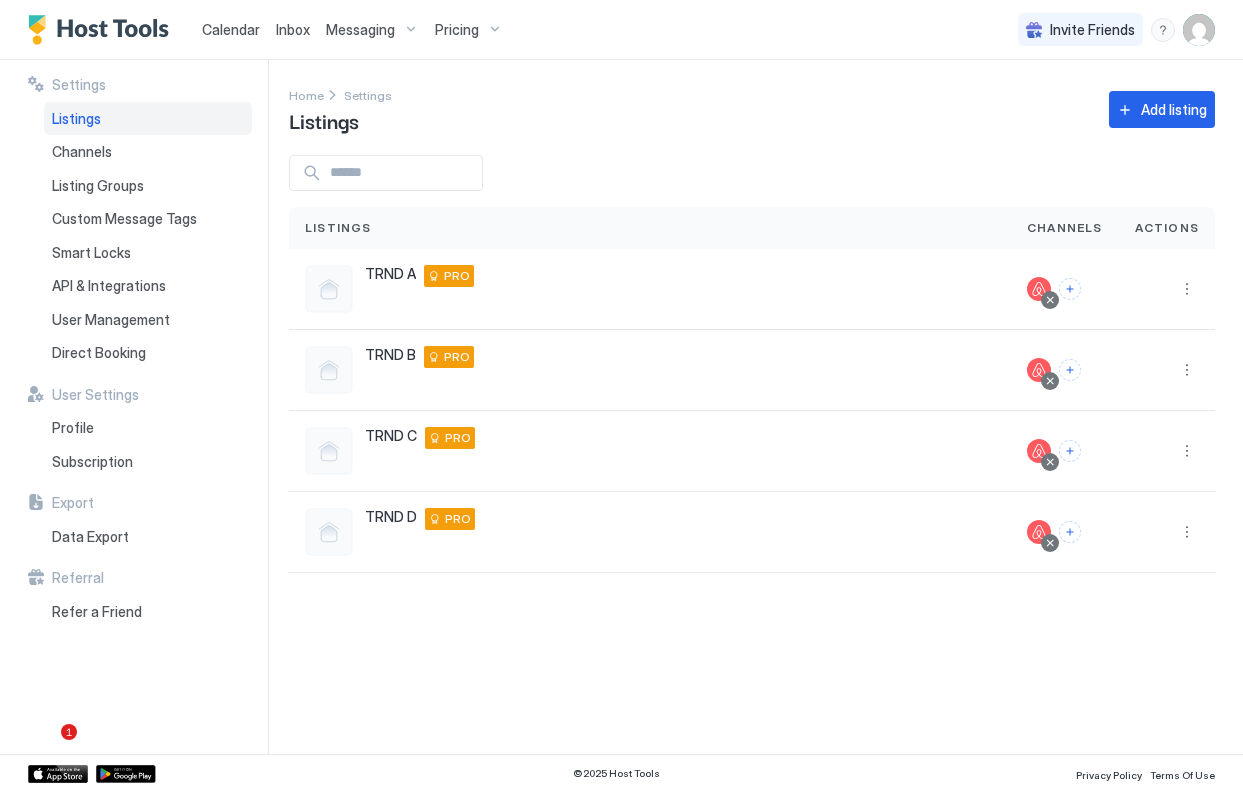 scroll, scrollTop: 0, scrollLeft: 0, axis: both 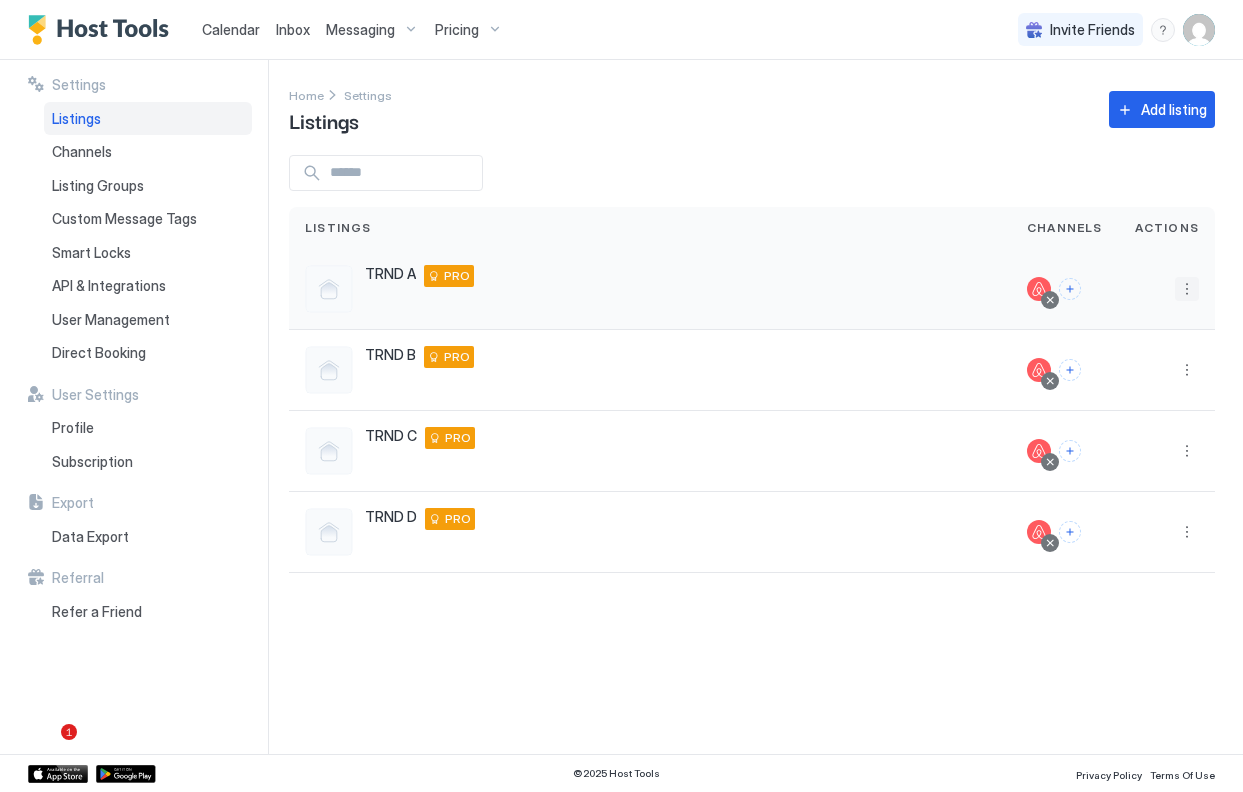click at bounding box center (1187, 289) 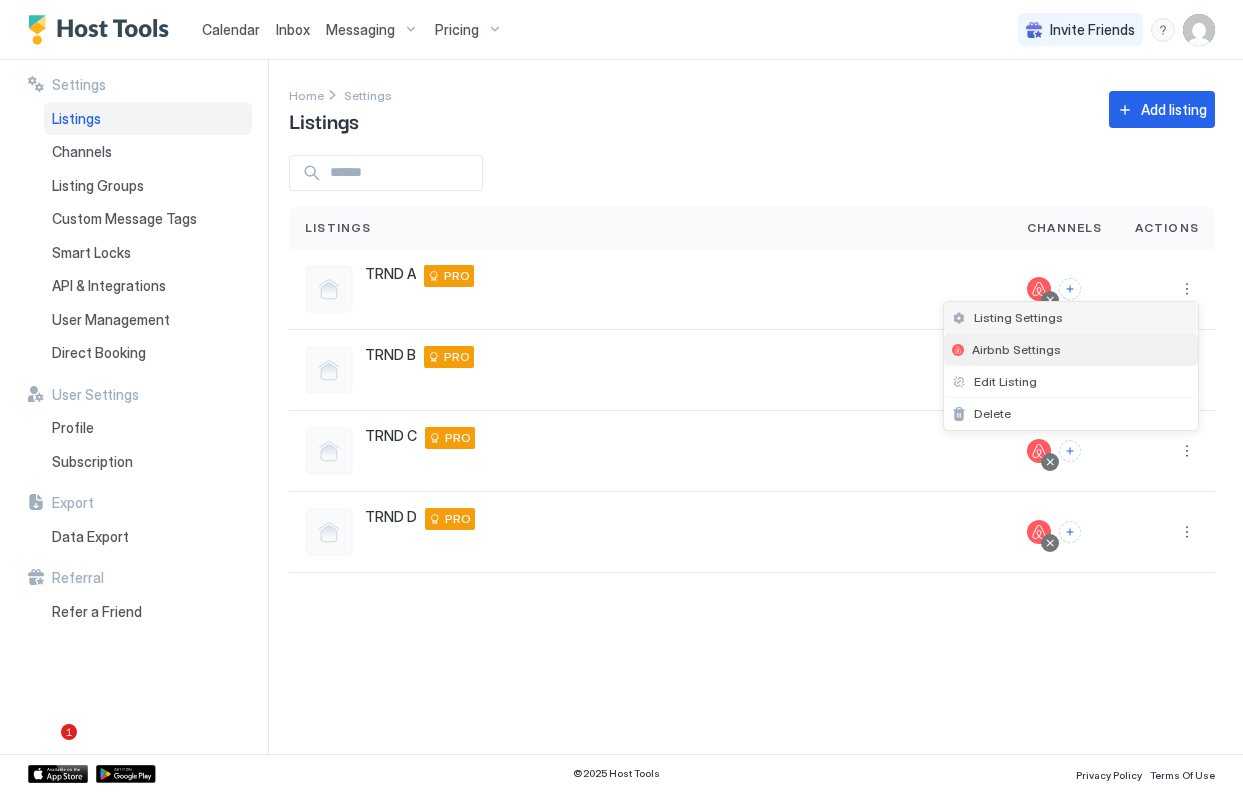 drag, startPoint x: 1097, startPoint y: 337, endPoint x: 1095, endPoint y: 322, distance: 15.132746 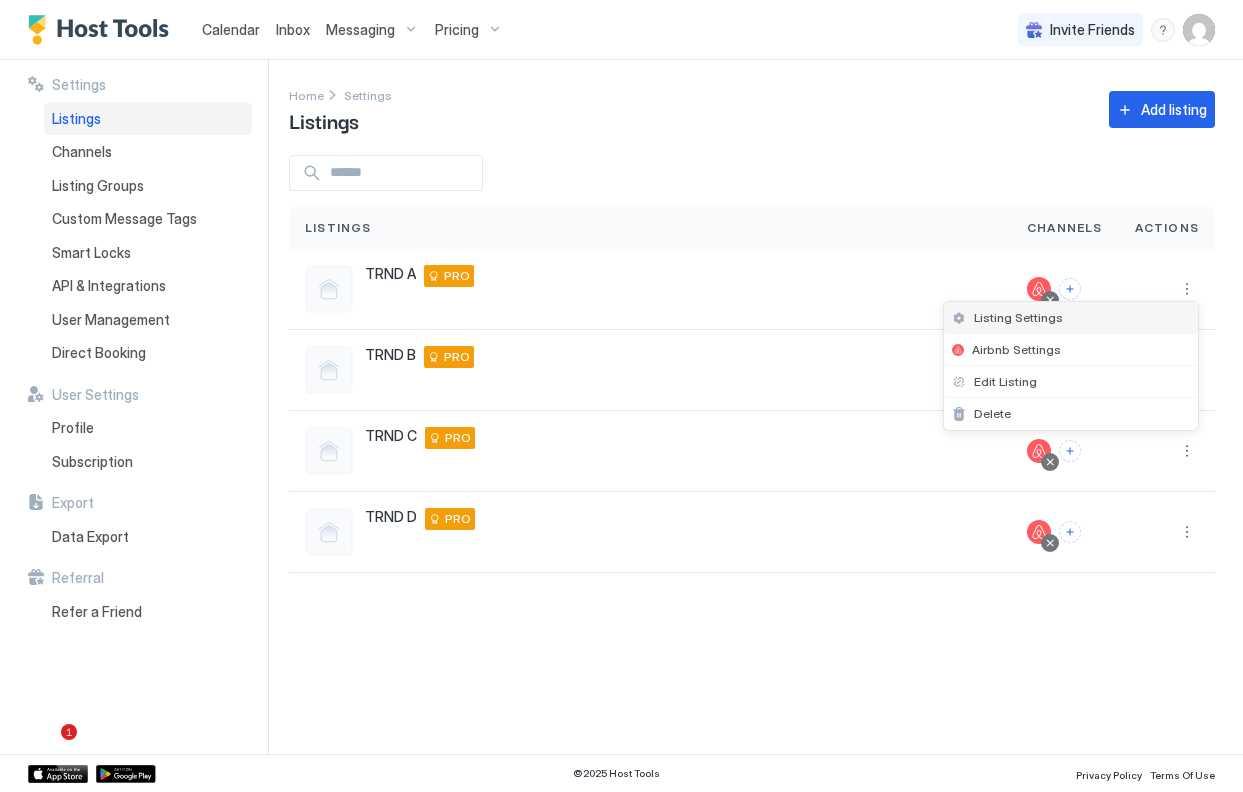 click on "Listing Settings" at bounding box center (1071, 318) 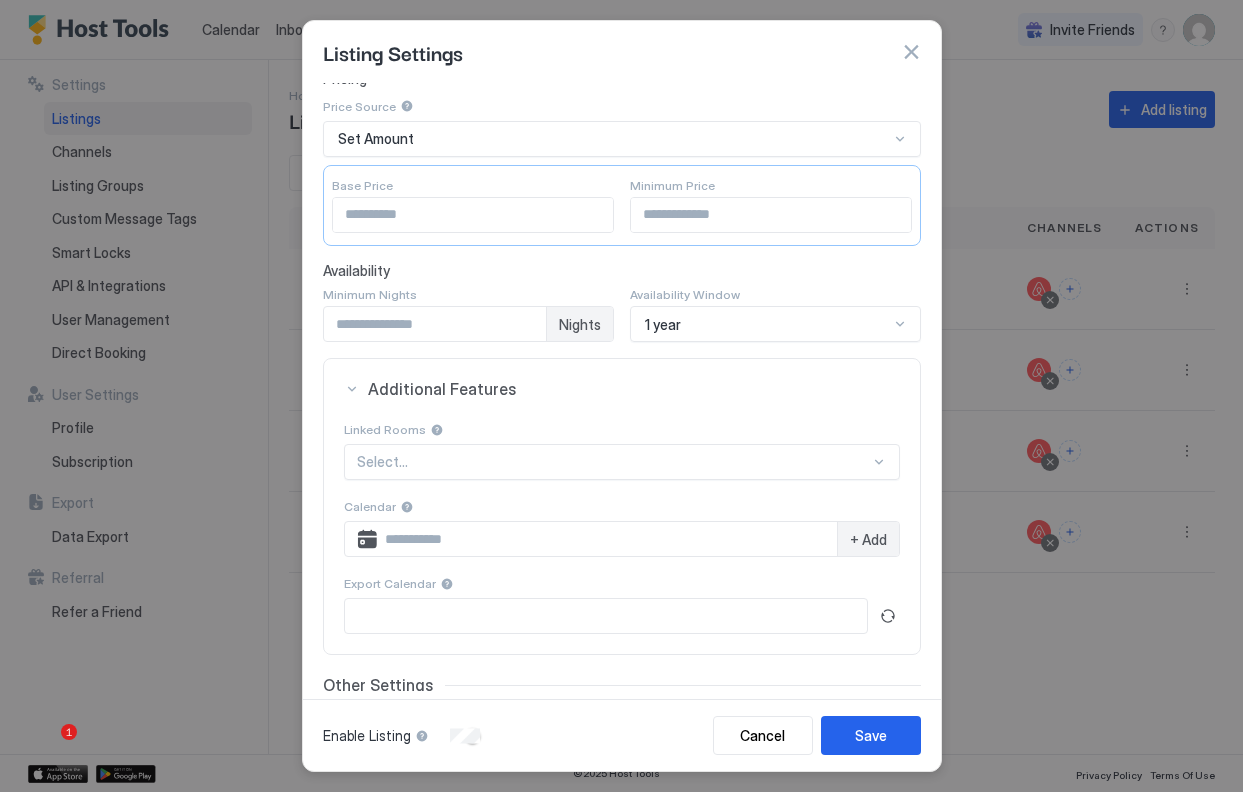 scroll, scrollTop: 0, scrollLeft: 0, axis: both 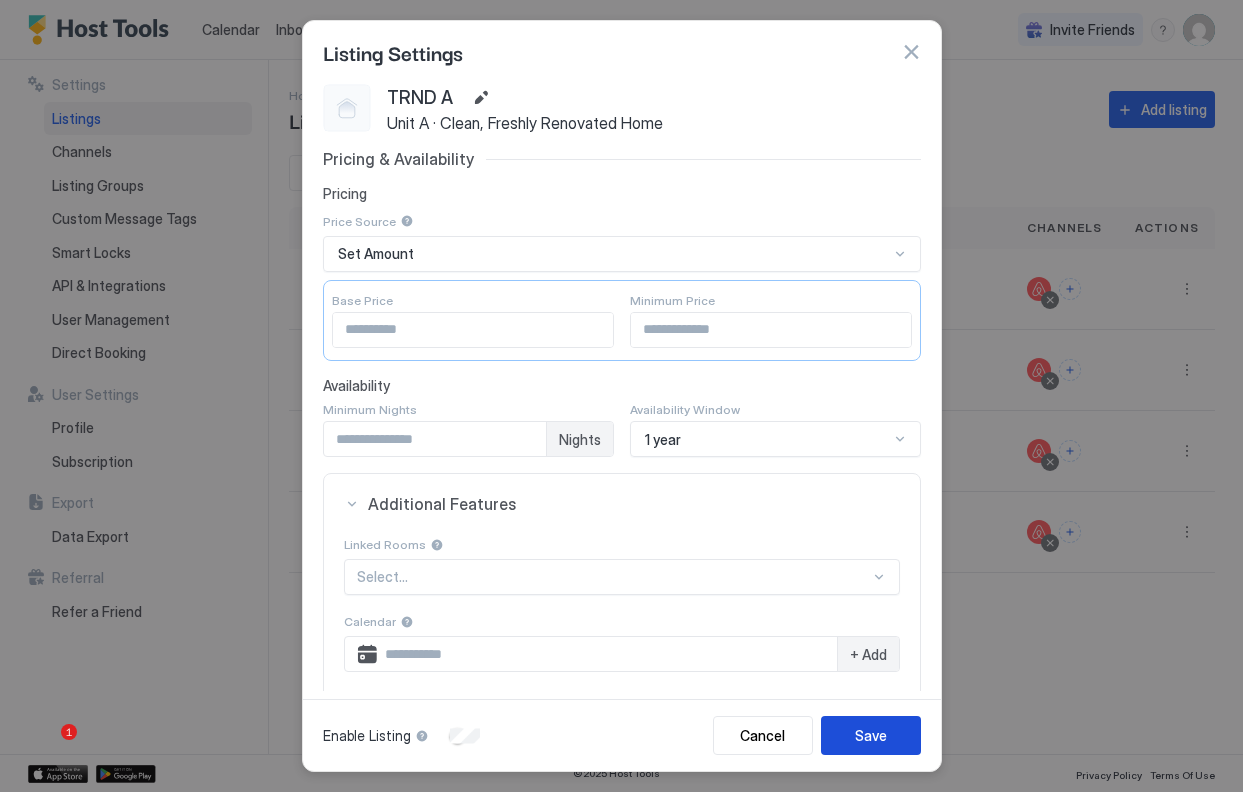 click on "Save" at bounding box center (871, 735) 